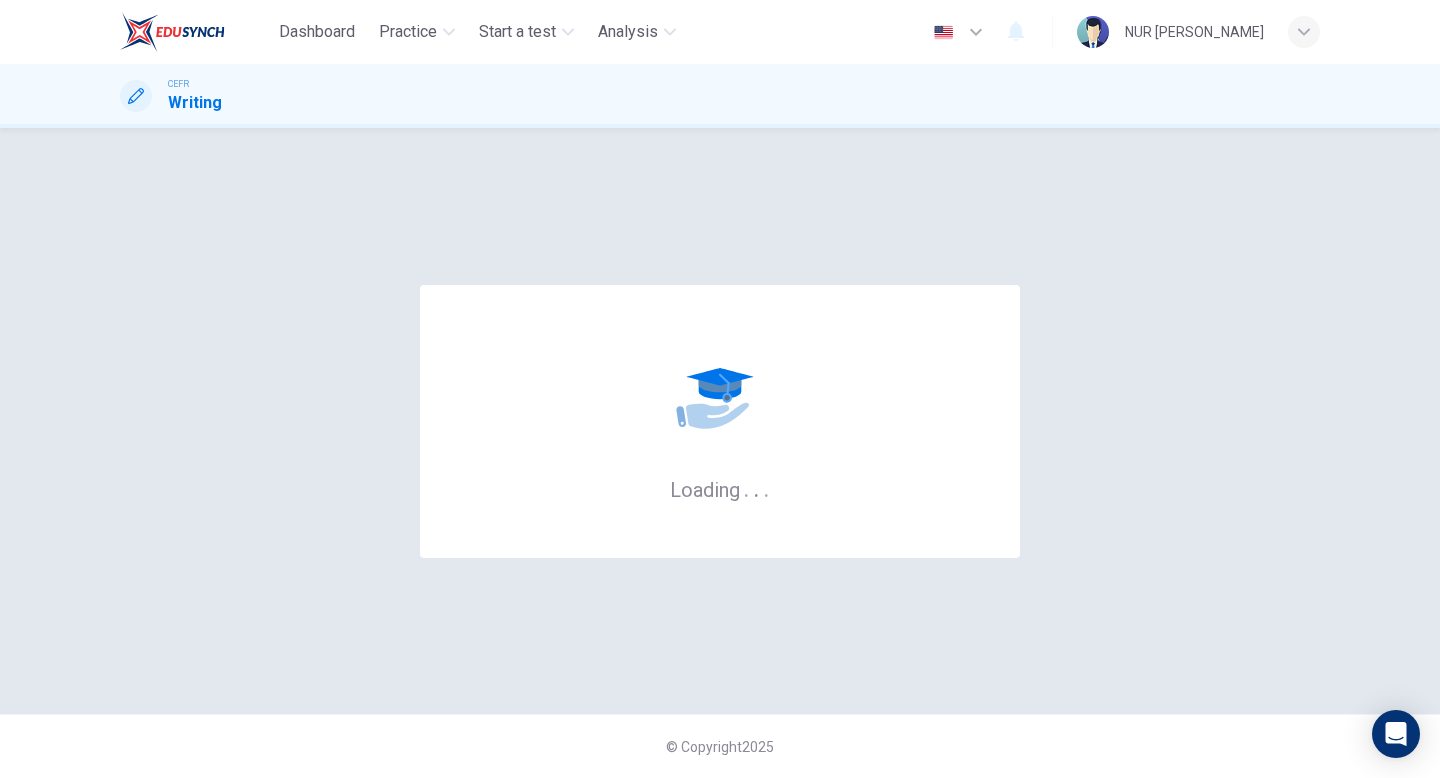 scroll, scrollTop: 0, scrollLeft: 0, axis: both 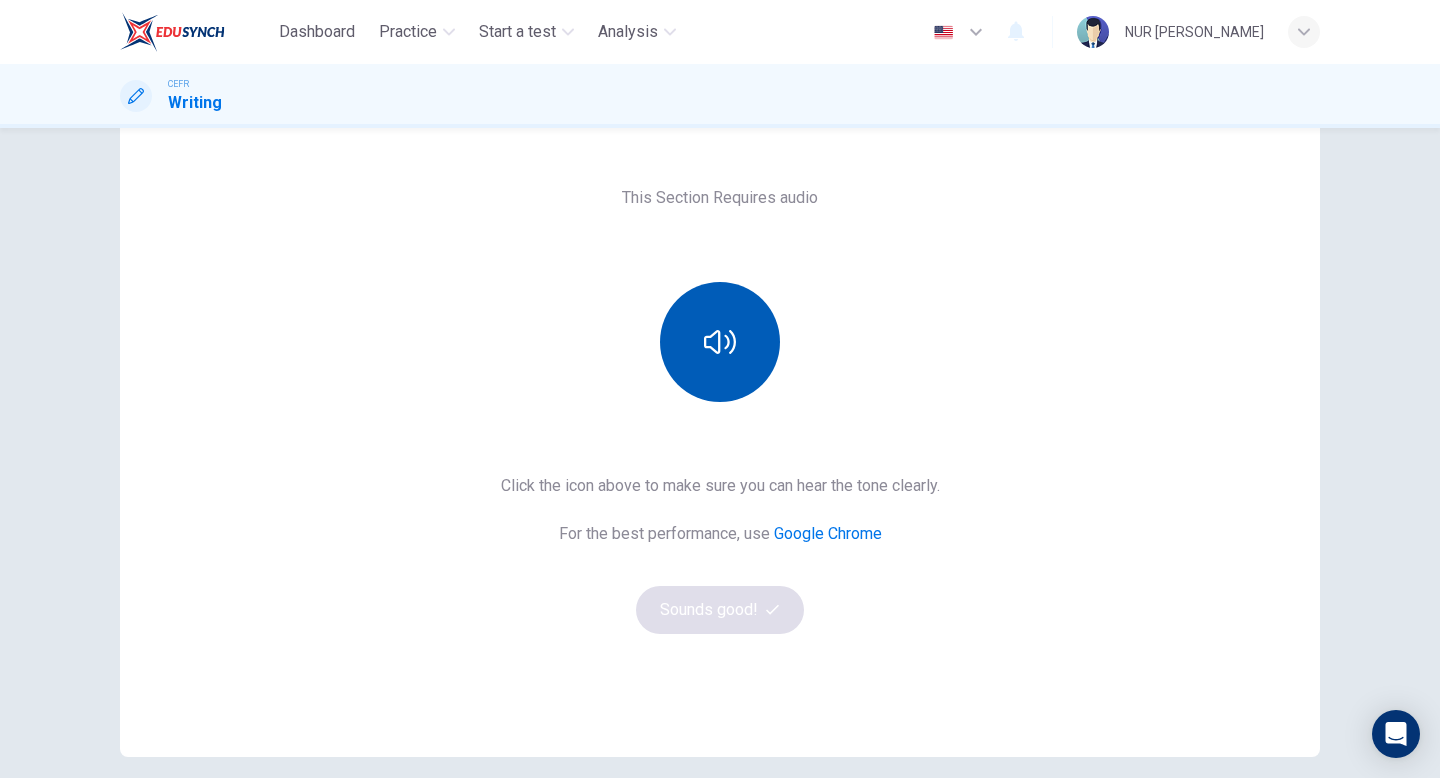 click 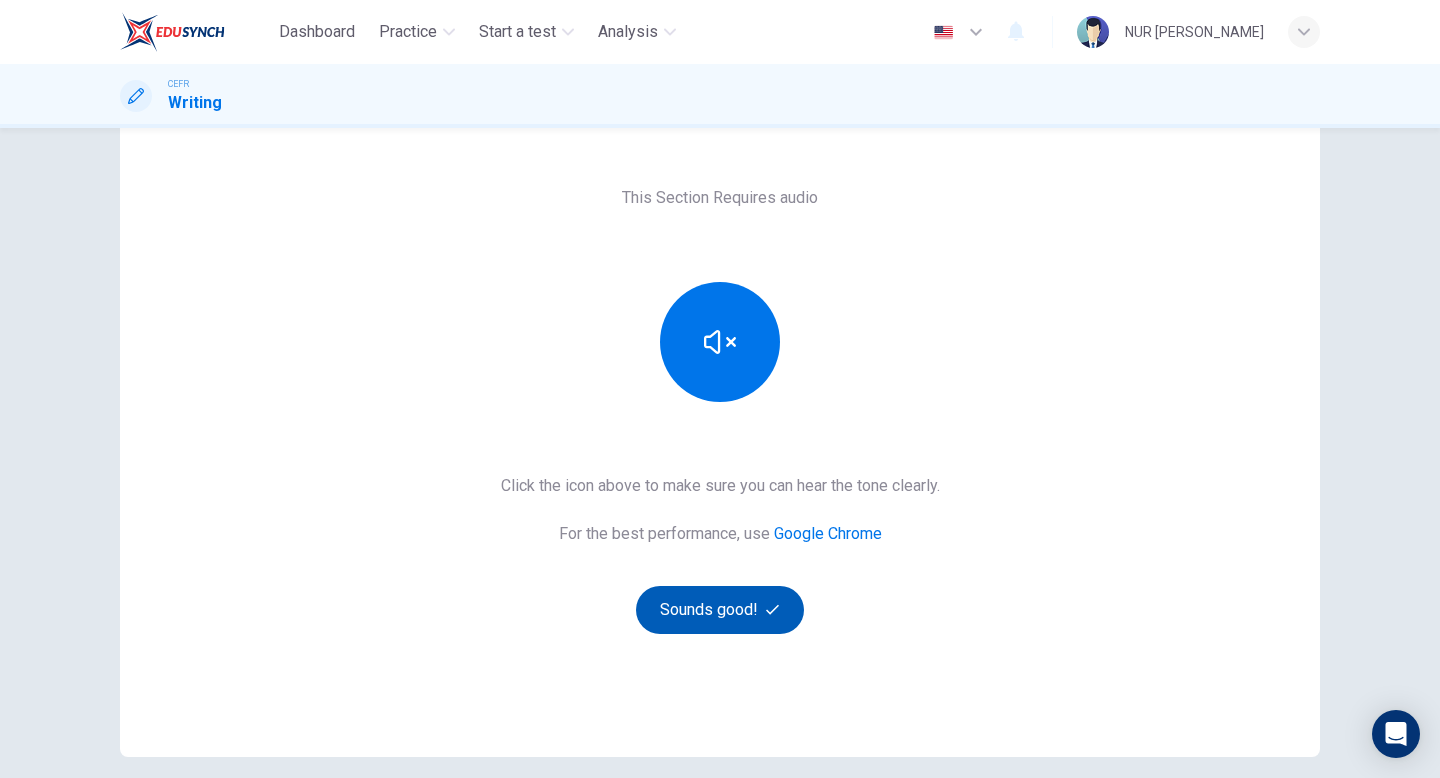 click on "Sounds good!" at bounding box center (720, 610) 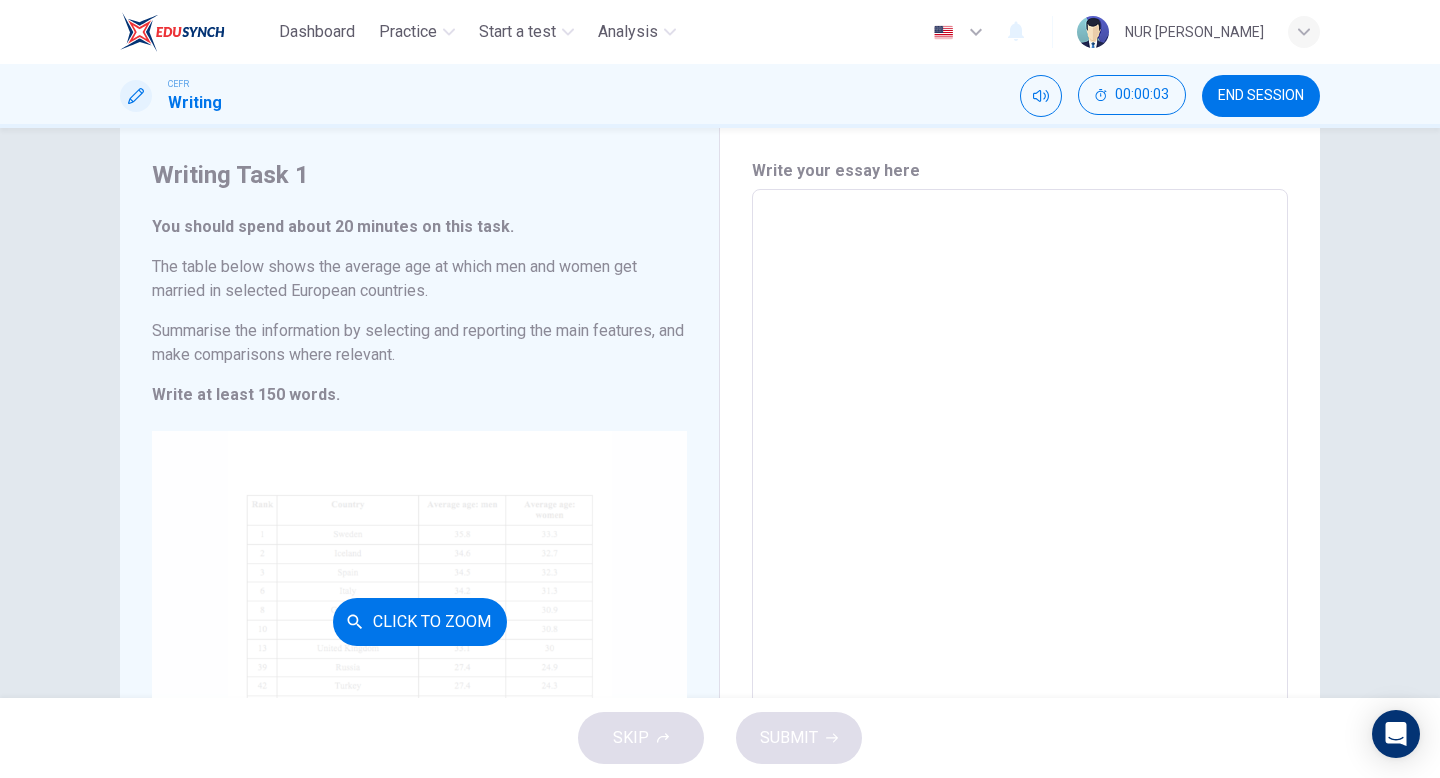 scroll, scrollTop: 66, scrollLeft: 0, axis: vertical 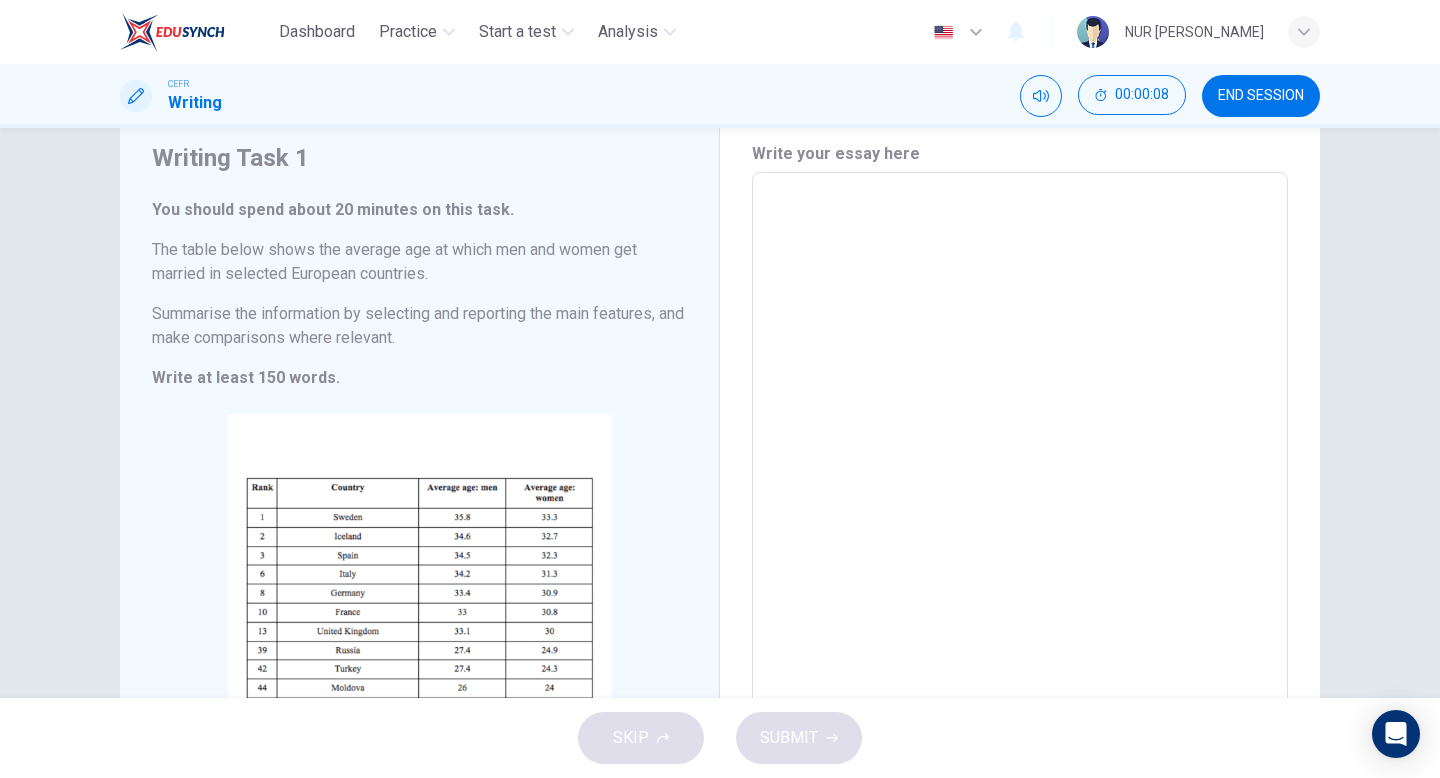 click on "END SESSION" at bounding box center (1261, 96) 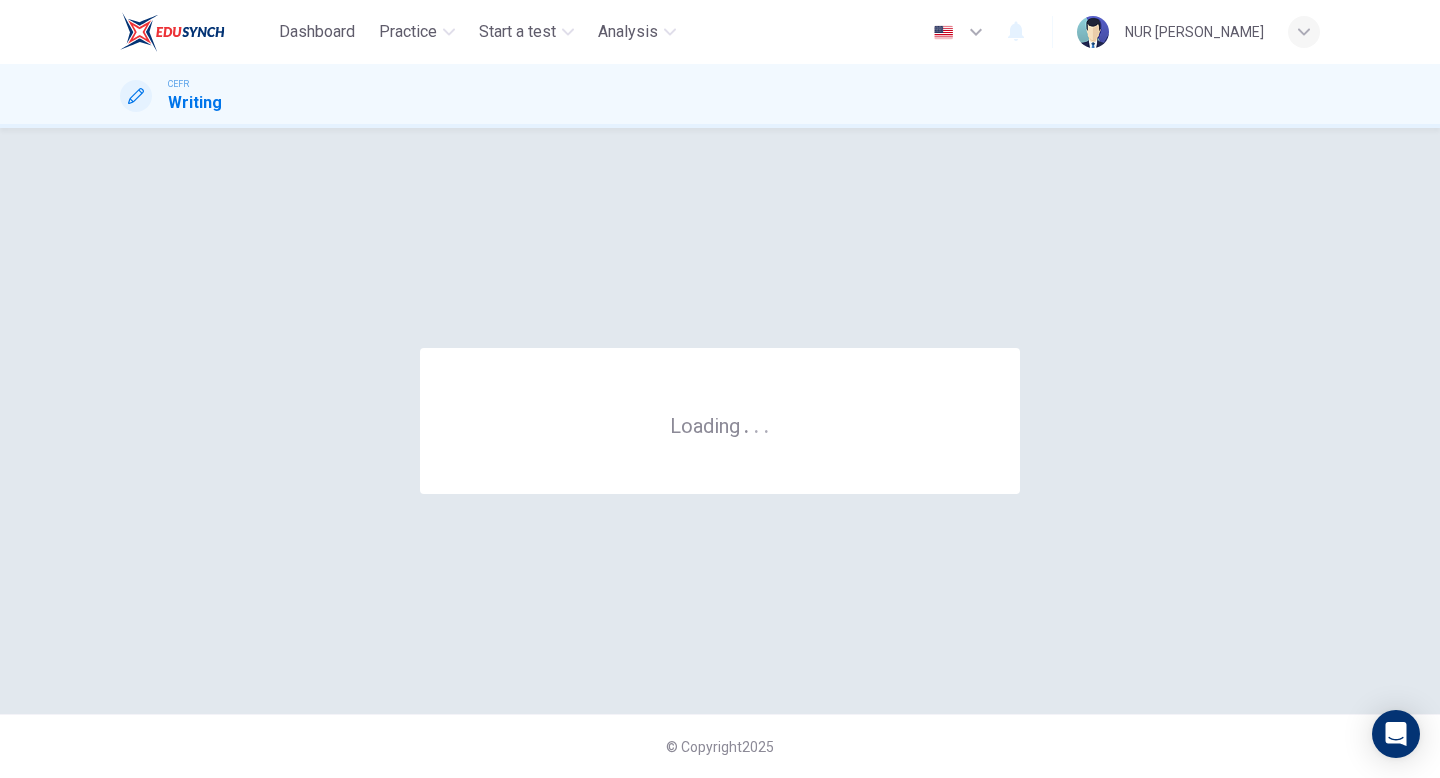 scroll, scrollTop: 0, scrollLeft: 0, axis: both 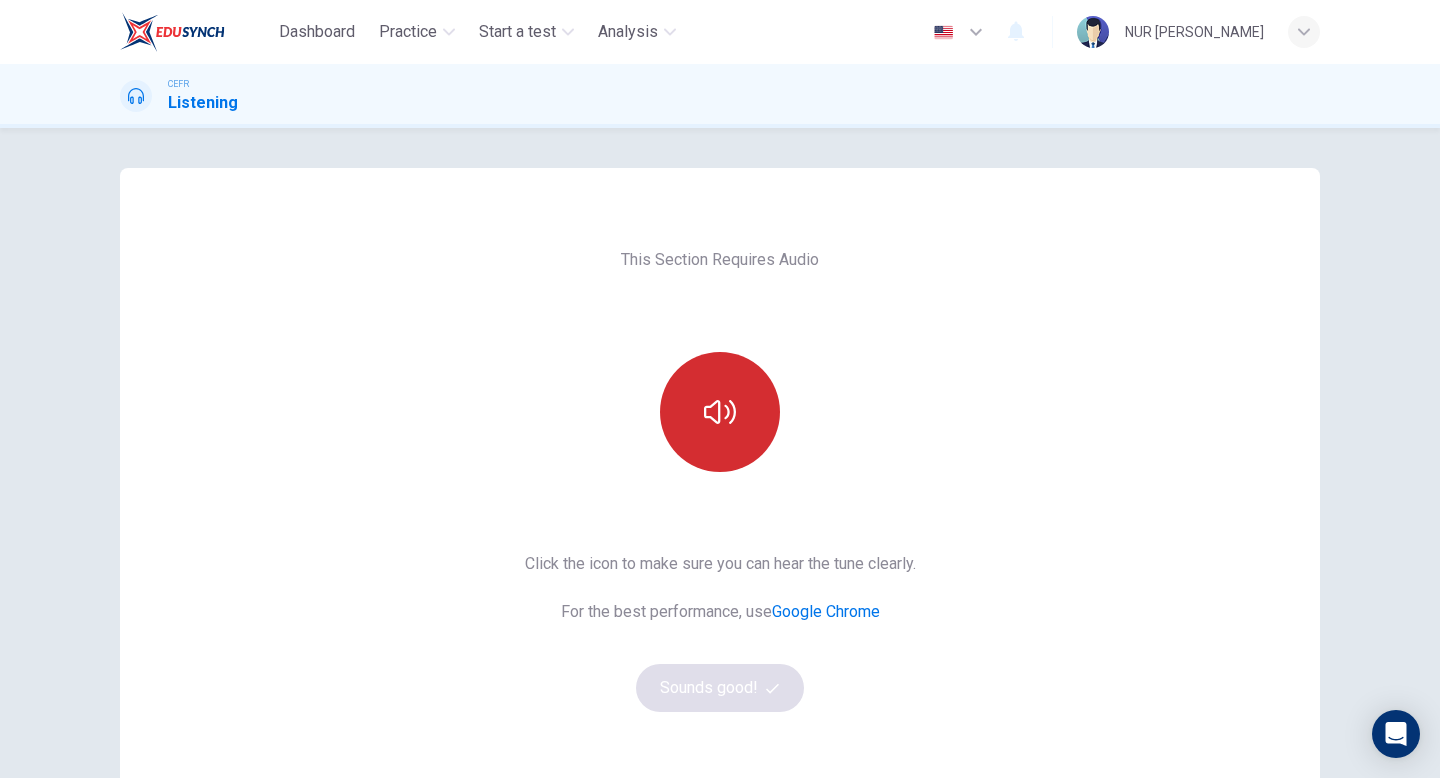 click at bounding box center [720, 412] 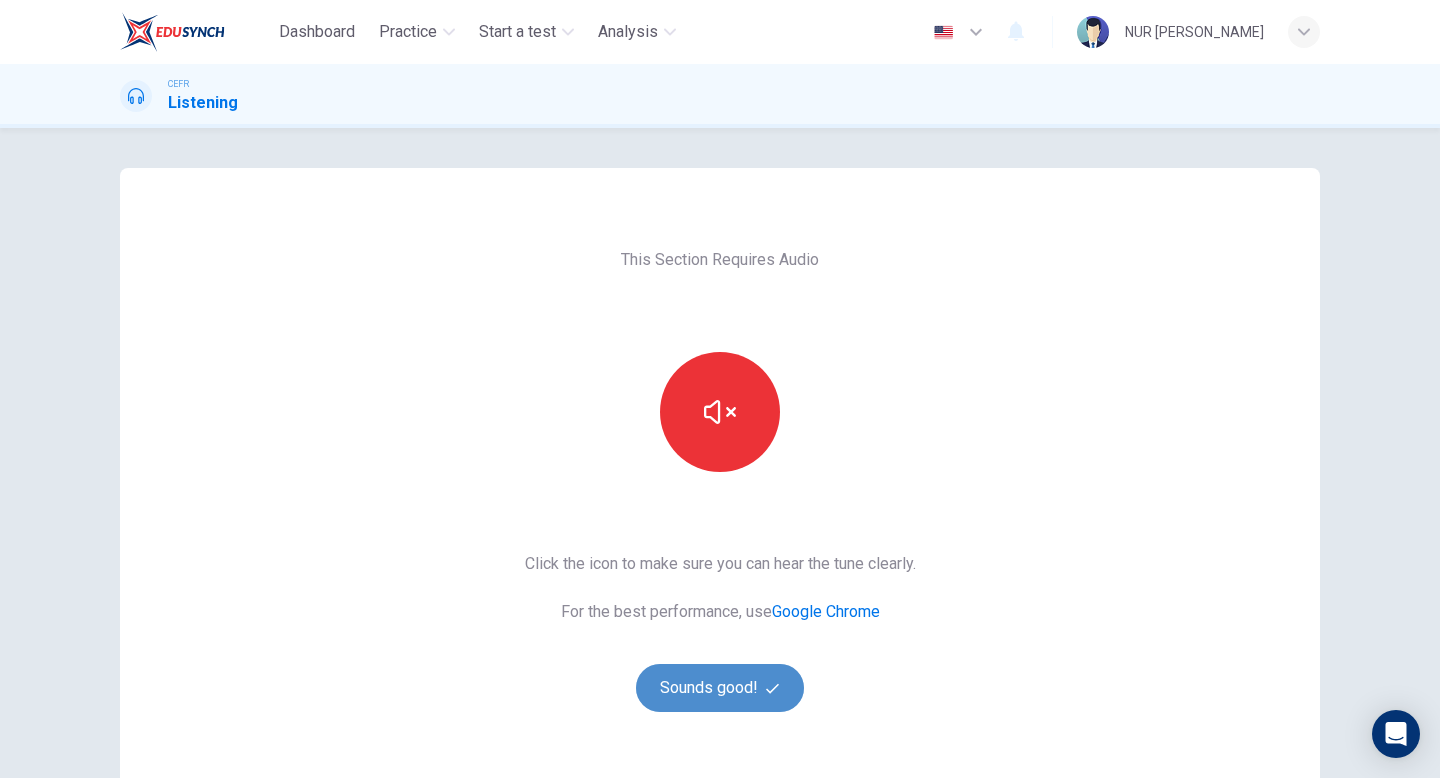 click on "Sounds good!" at bounding box center (720, 688) 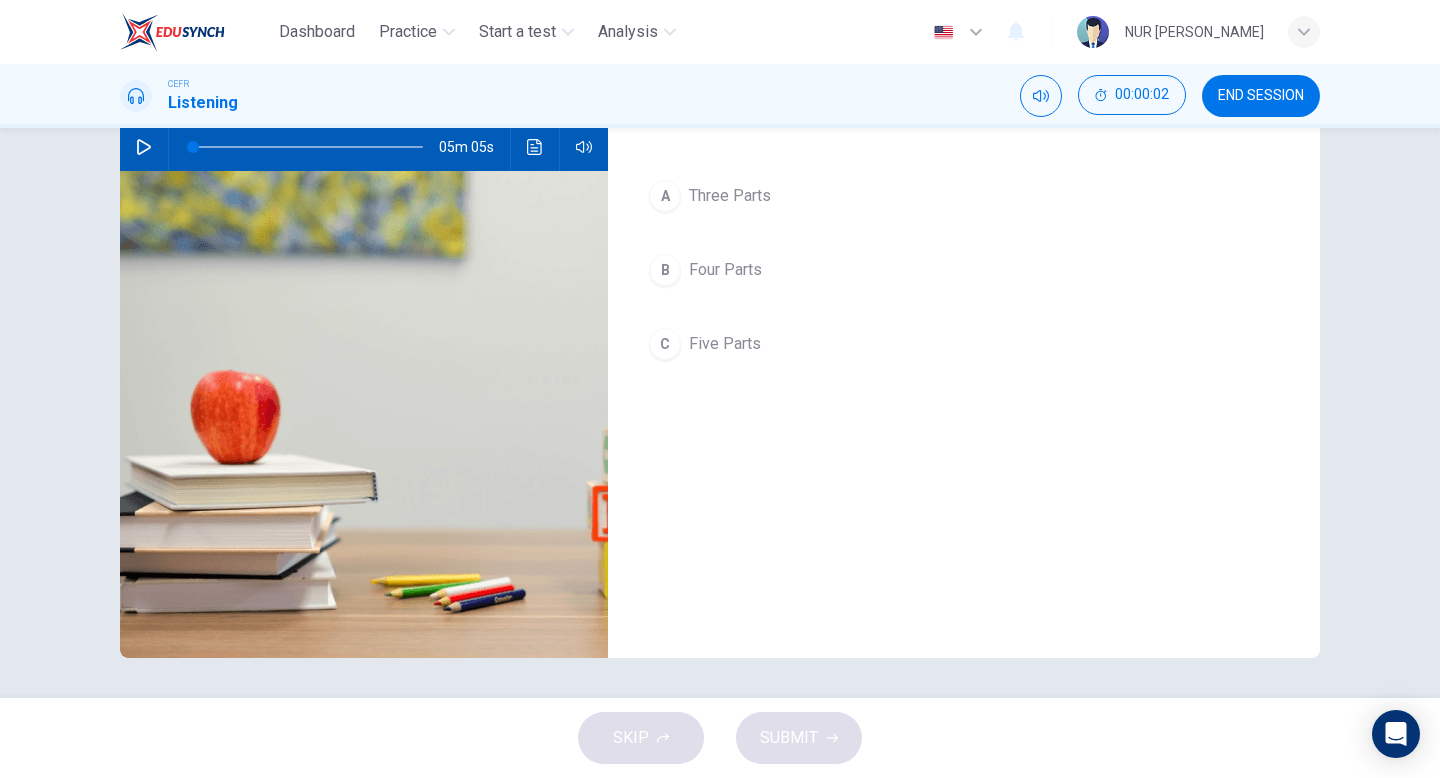 scroll, scrollTop: 0, scrollLeft: 0, axis: both 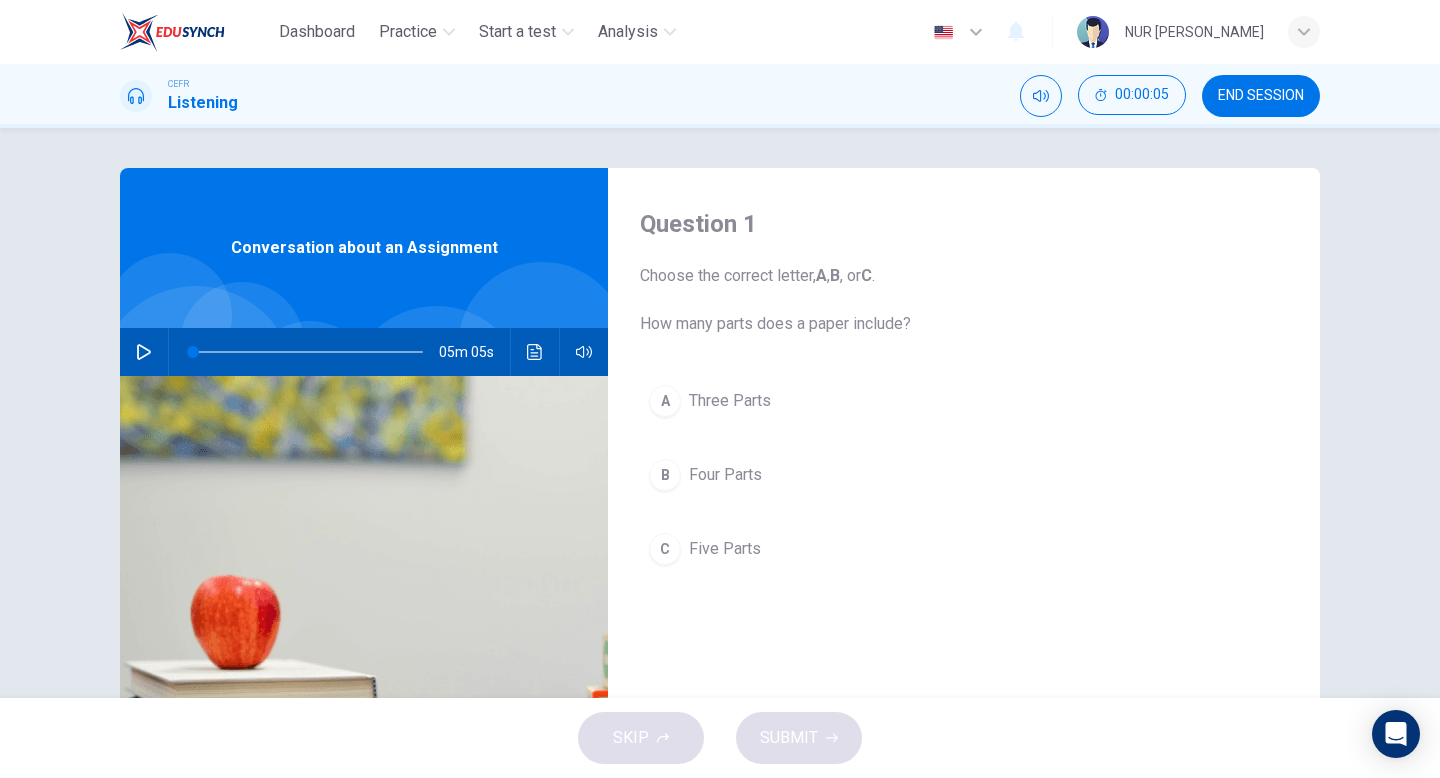 click 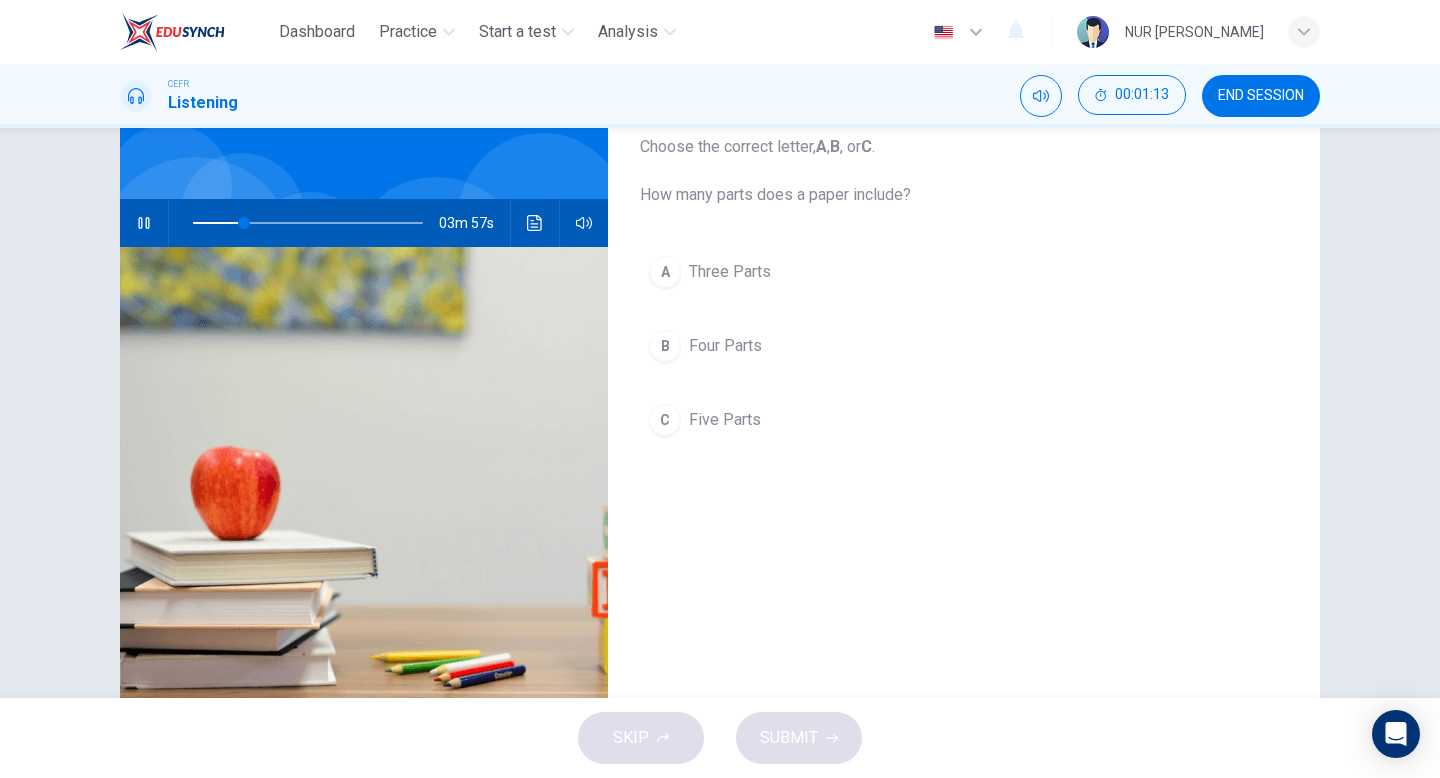 scroll, scrollTop: 116, scrollLeft: 0, axis: vertical 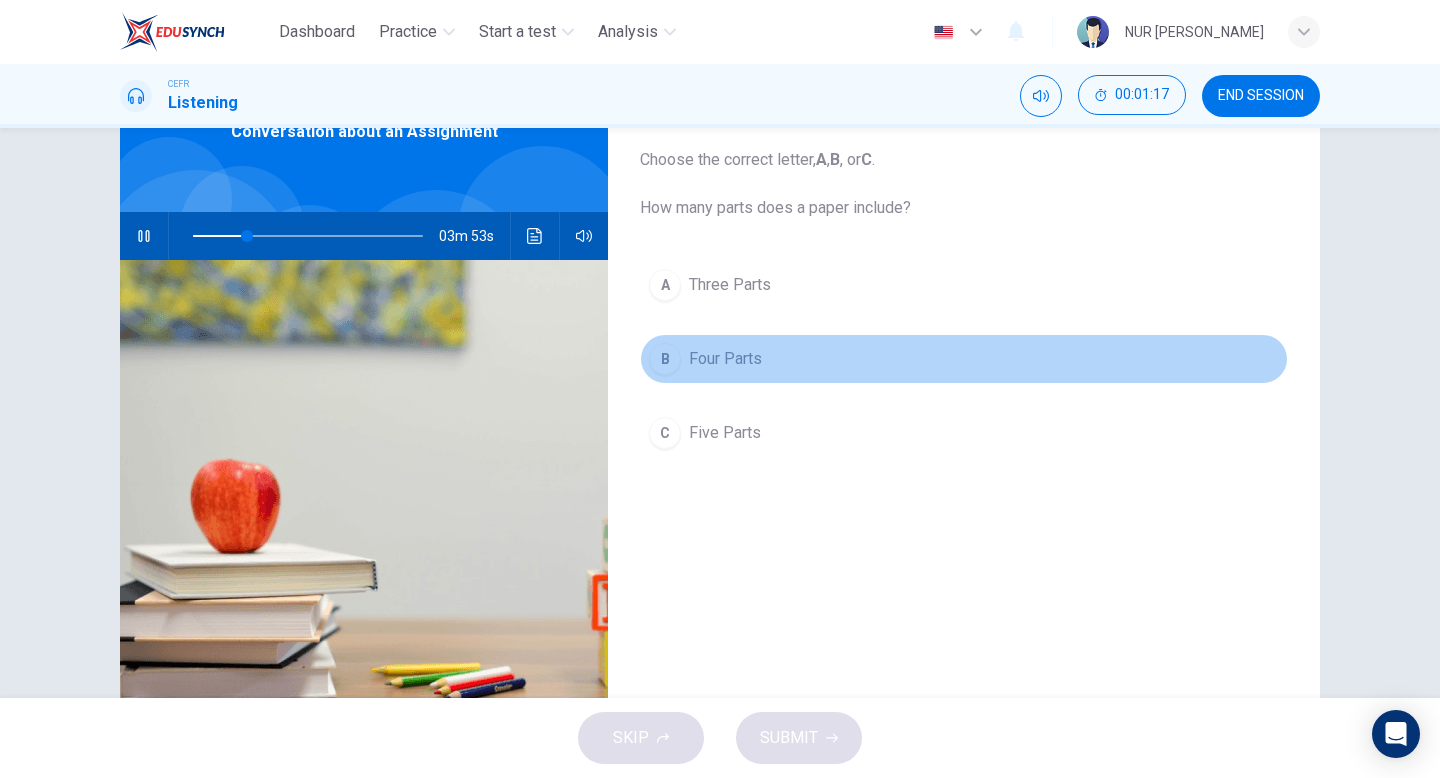 click on "B" at bounding box center (665, 359) 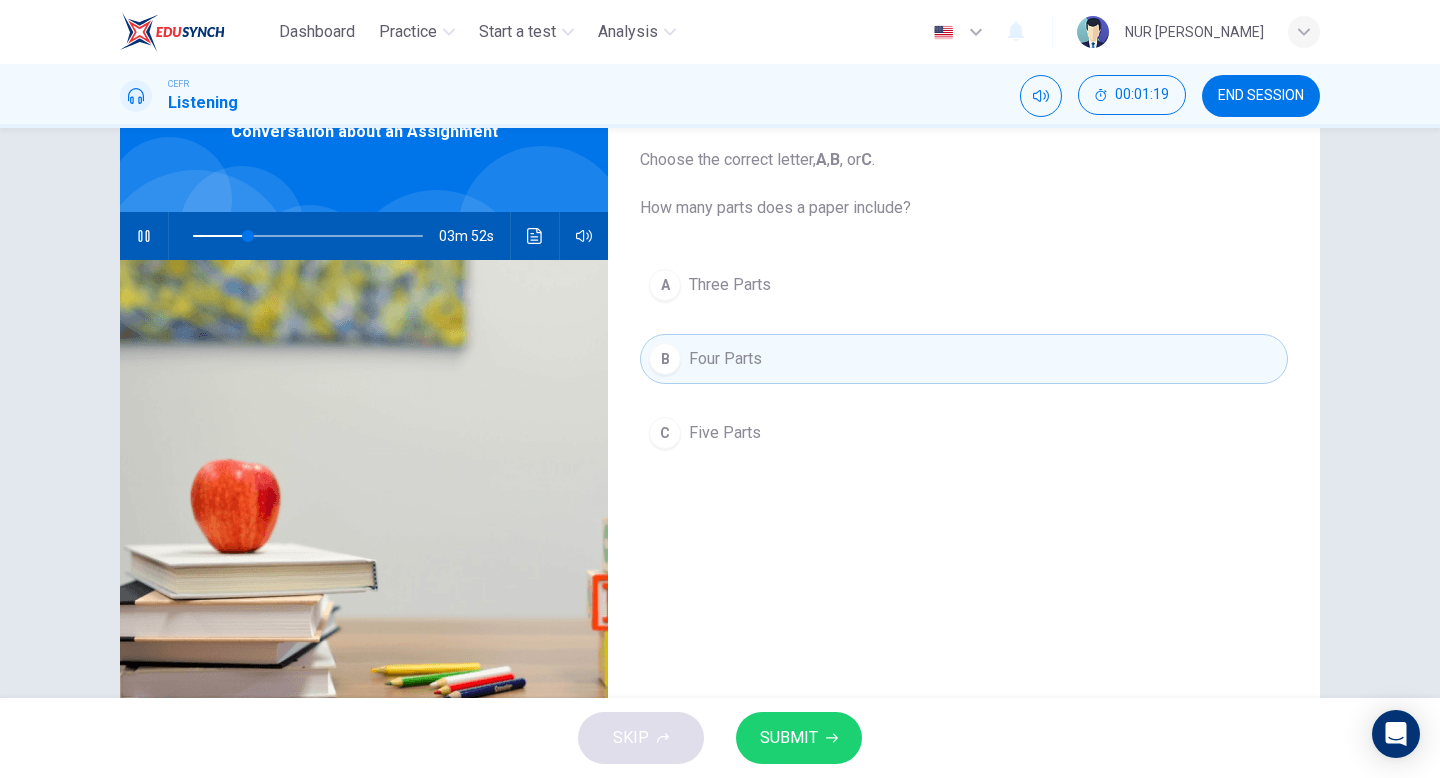 click on "SUBMIT" at bounding box center [799, 738] 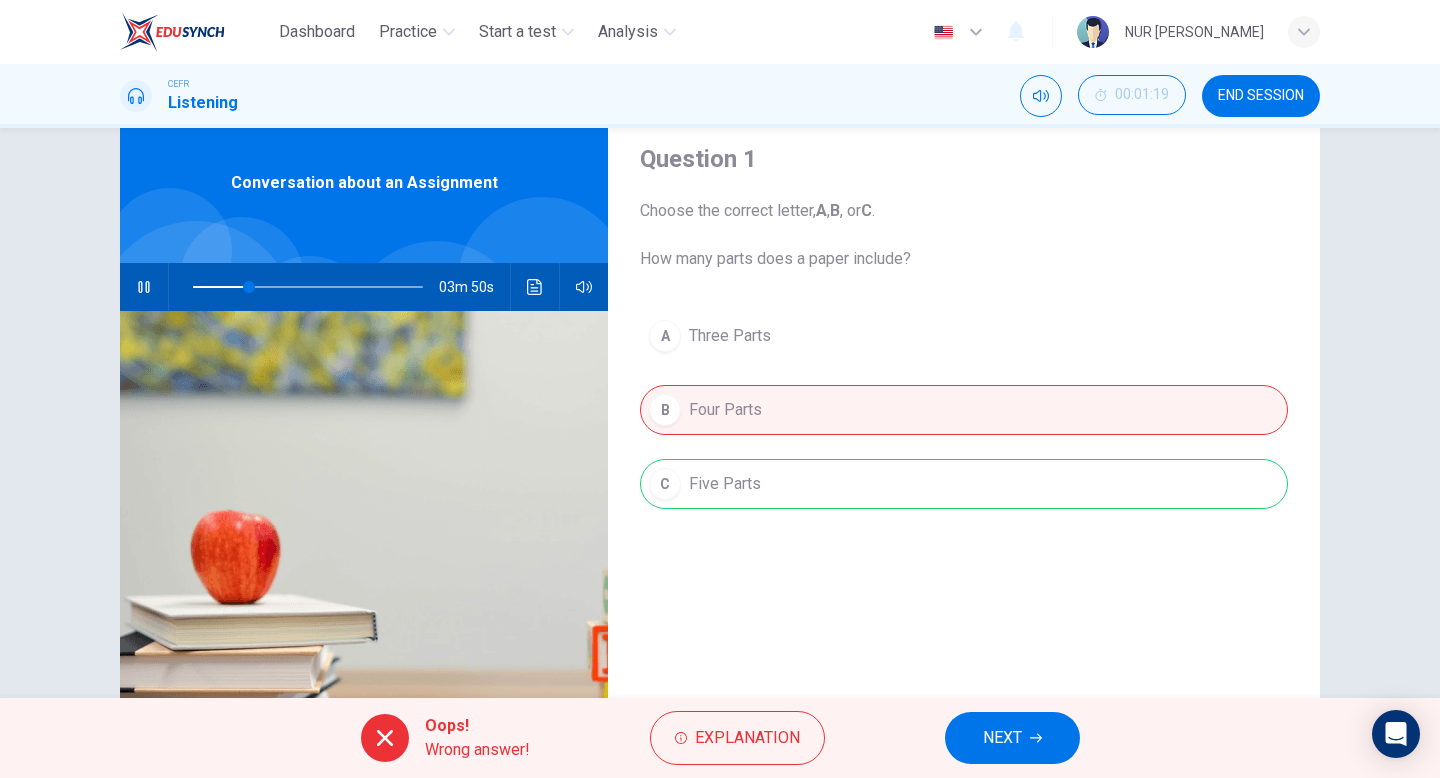 scroll, scrollTop: 64, scrollLeft: 0, axis: vertical 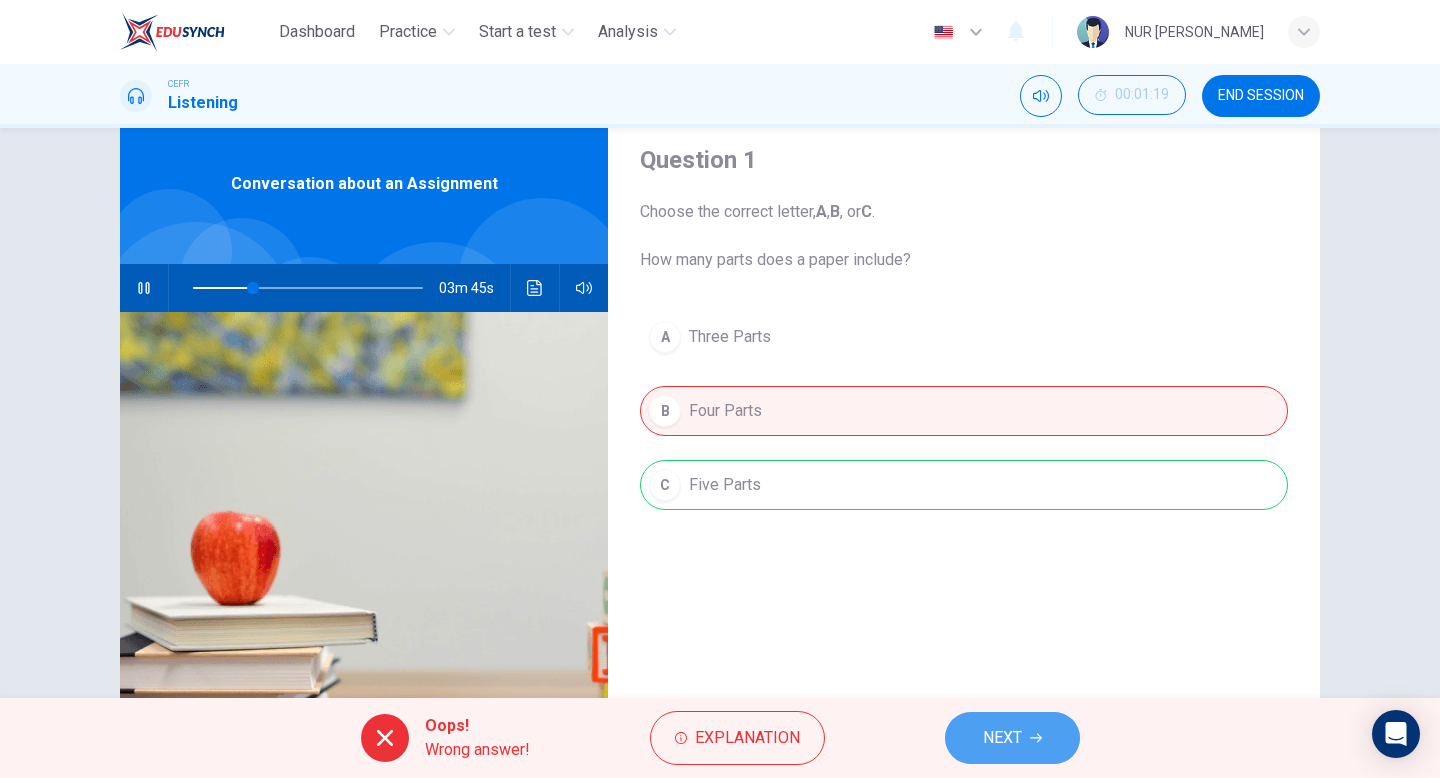 click on "NEXT" at bounding box center [1002, 738] 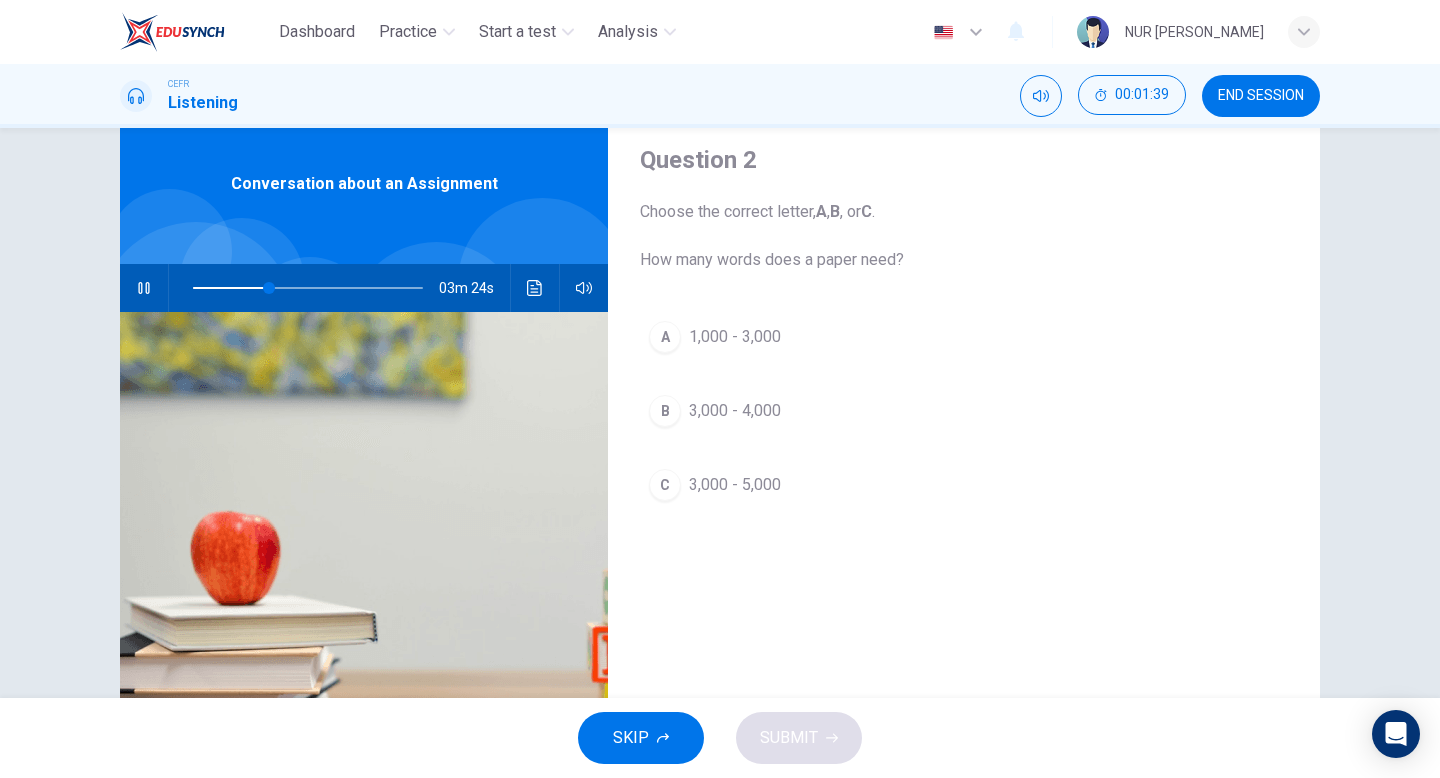 click on "3,000 - 5,000" at bounding box center (735, 485) 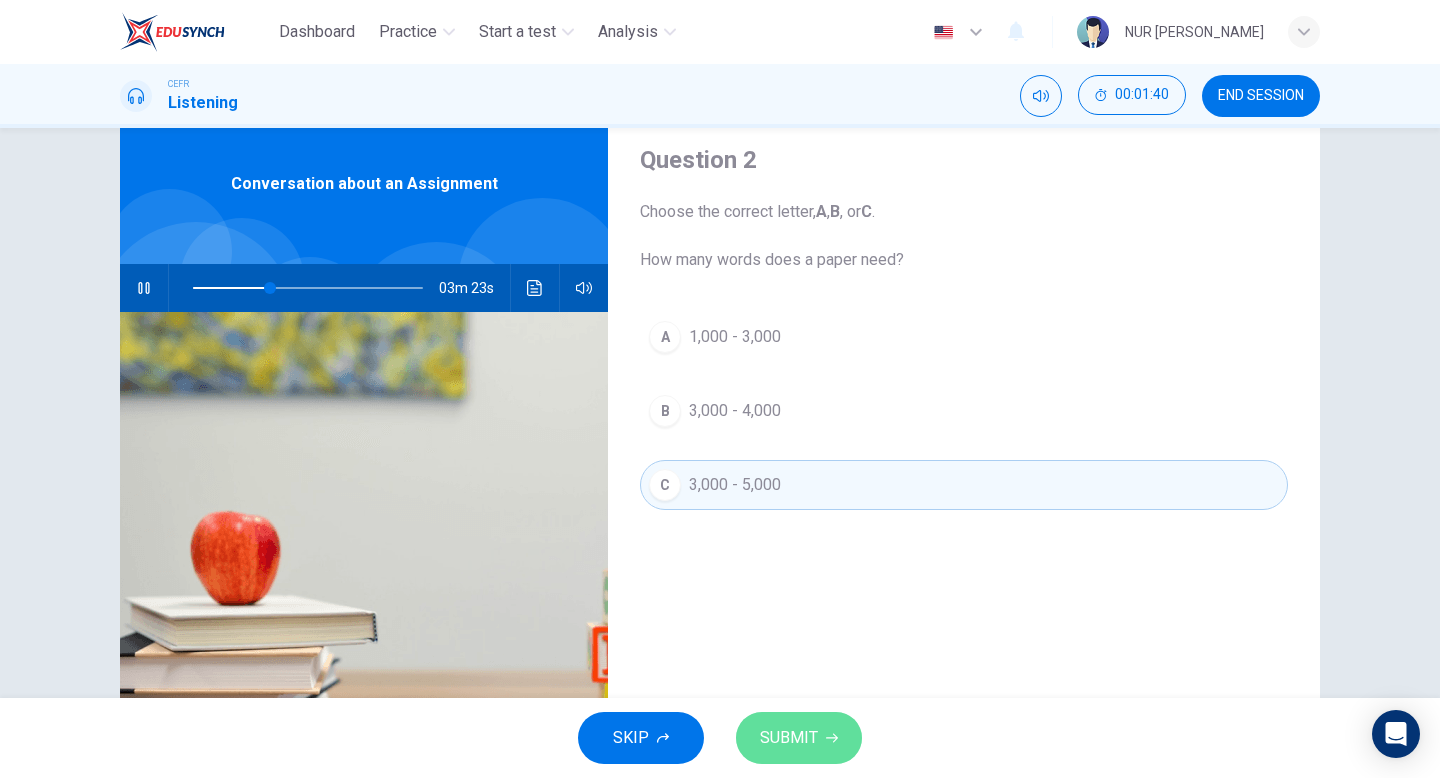 click on "SUBMIT" at bounding box center [789, 738] 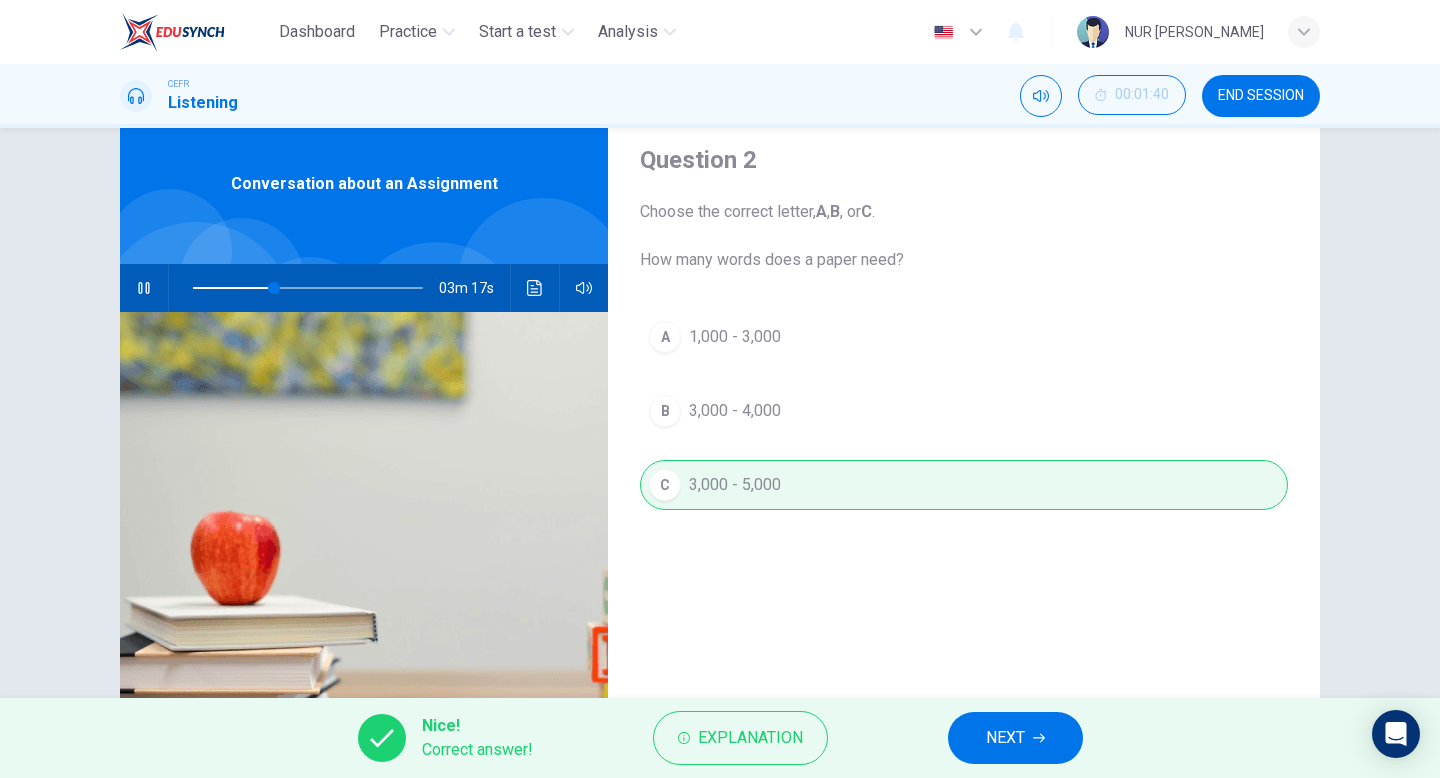 click on "NEXT" at bounding box center [1005, 738] 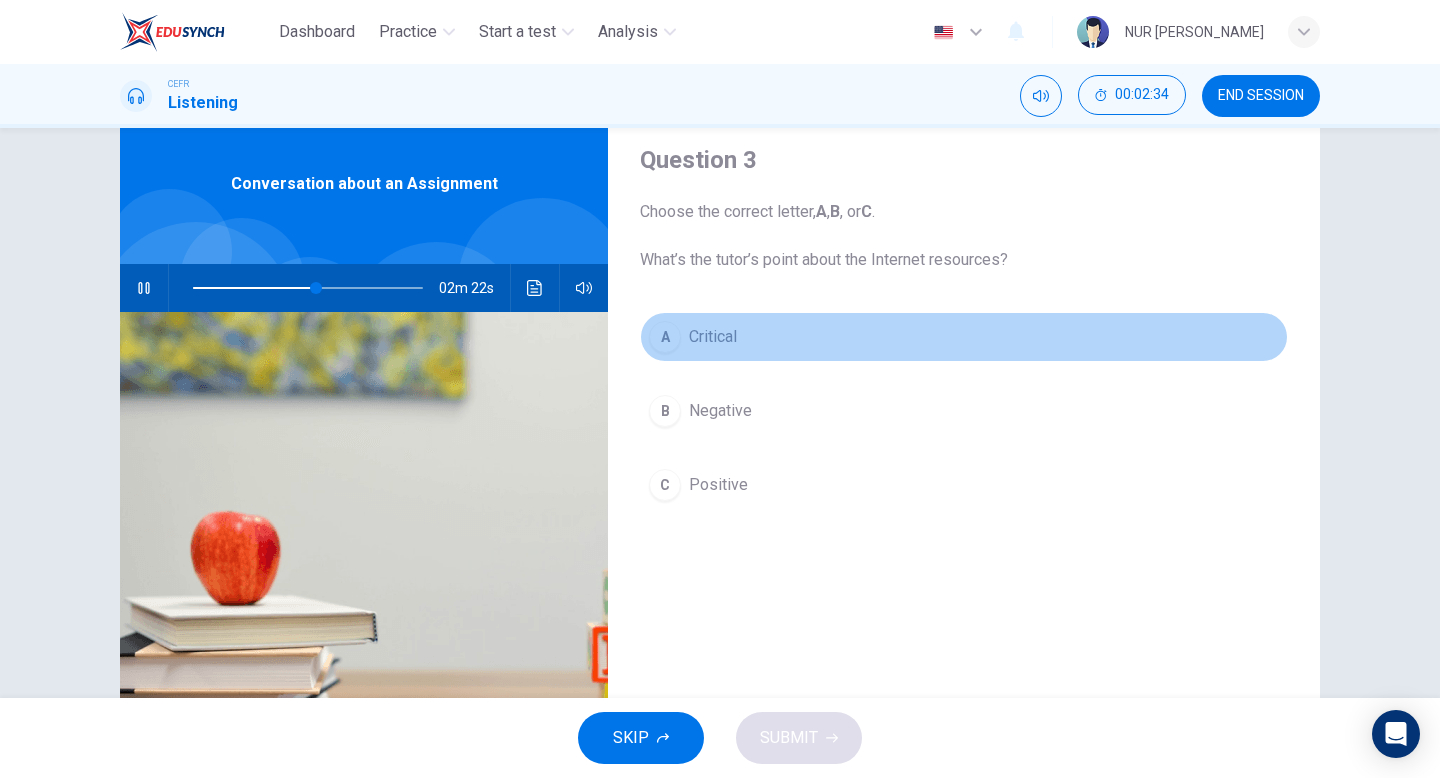 click on "A Critical" at bounding box center (964, 337) 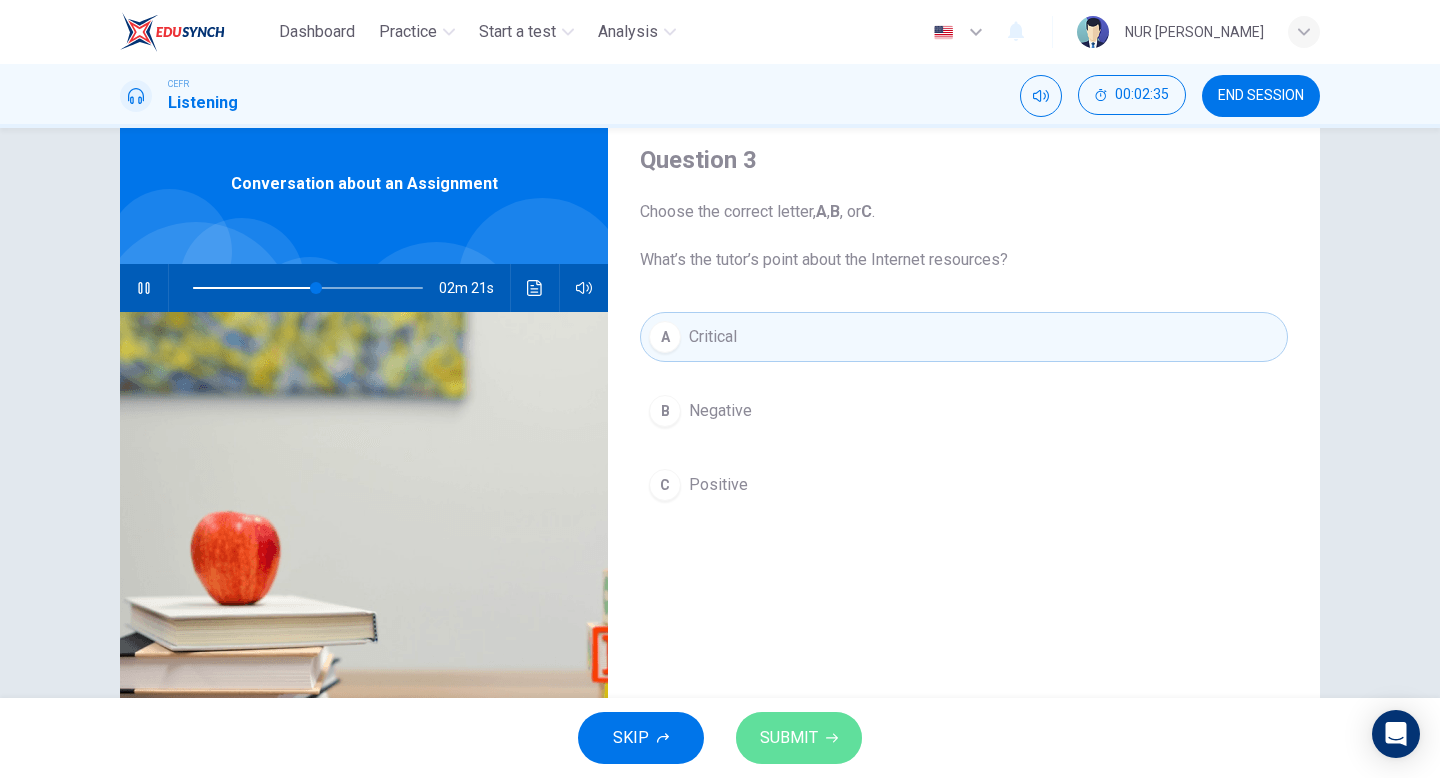 click on "SUBMIT" at bounding box center (799, 738) 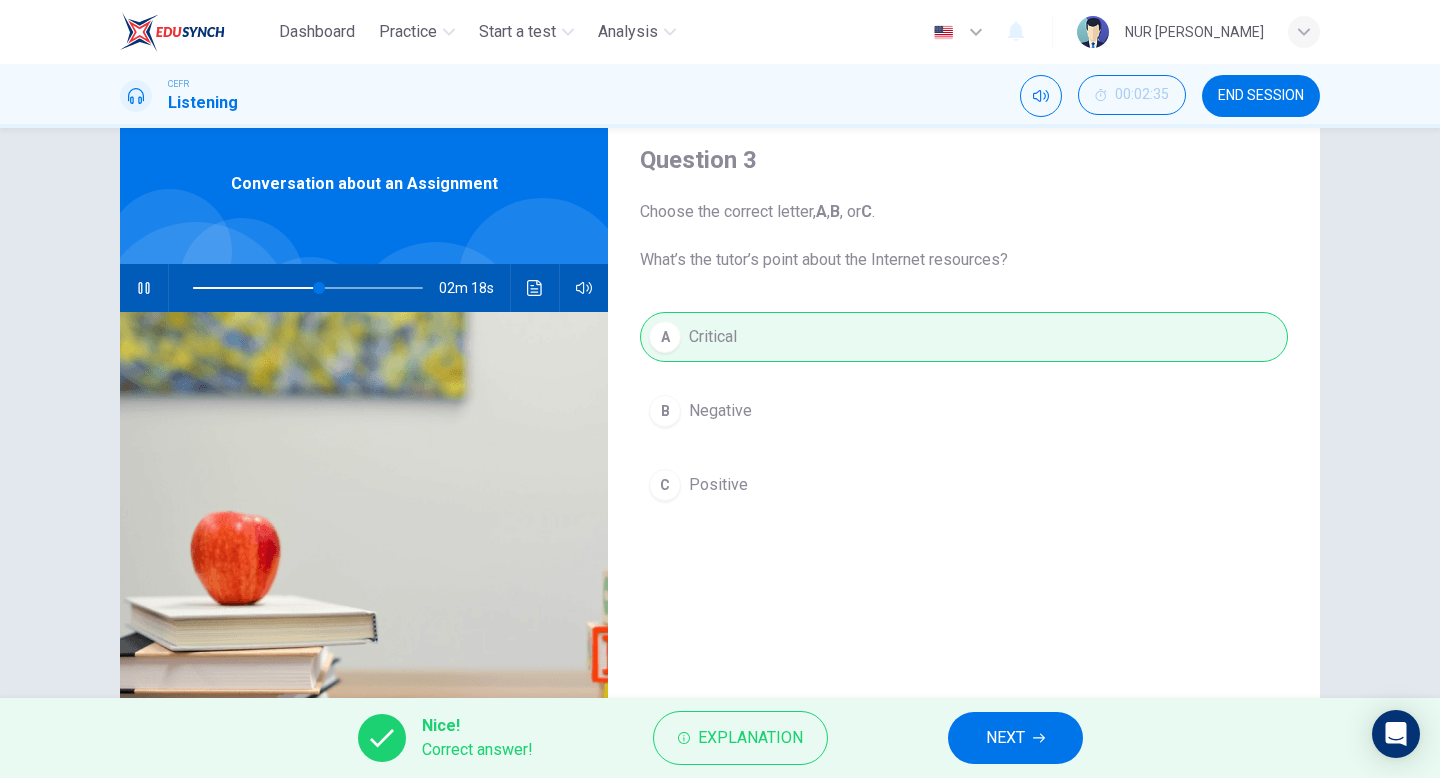 click on "NEXT" at bounding box center (1015, 738) 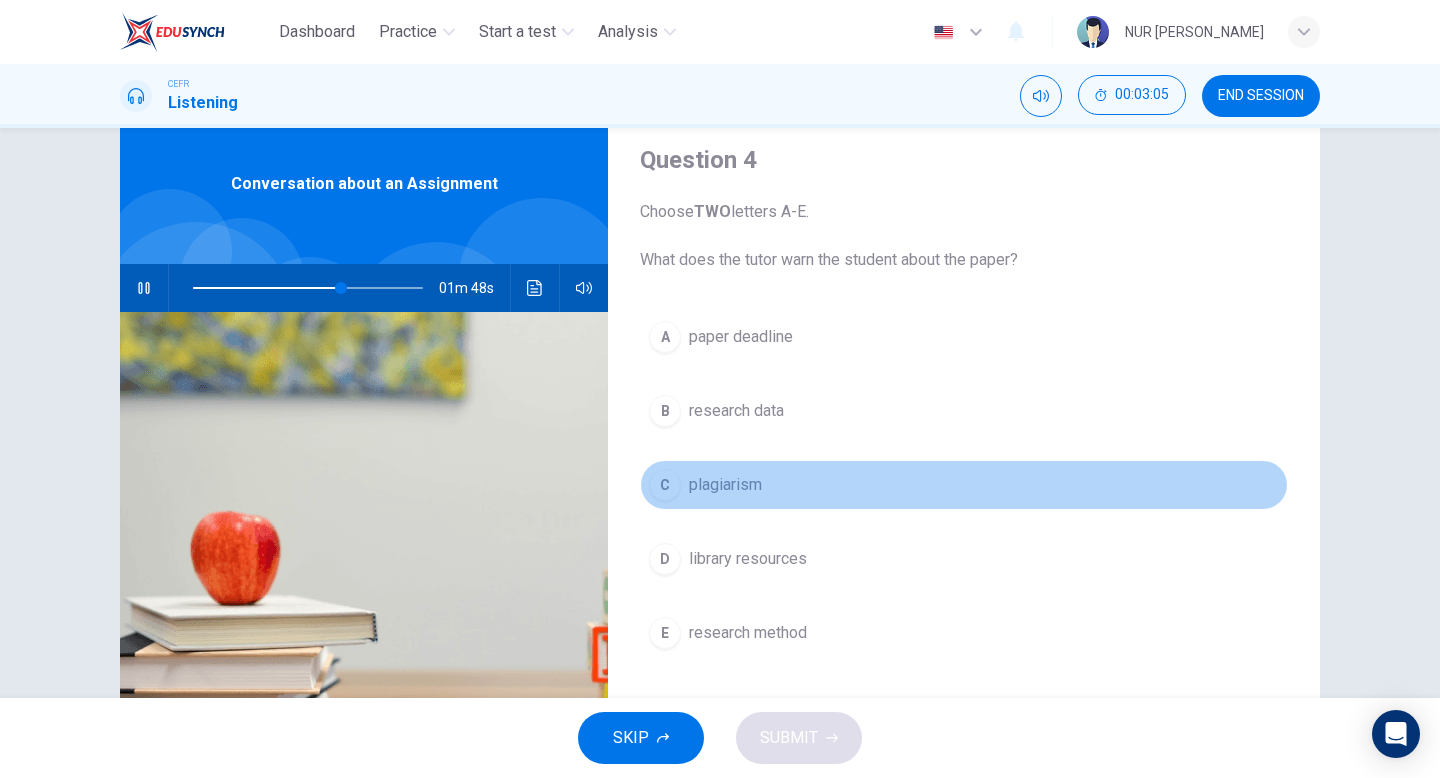 click on "C plagiarism" at bounding box center [964, 485] 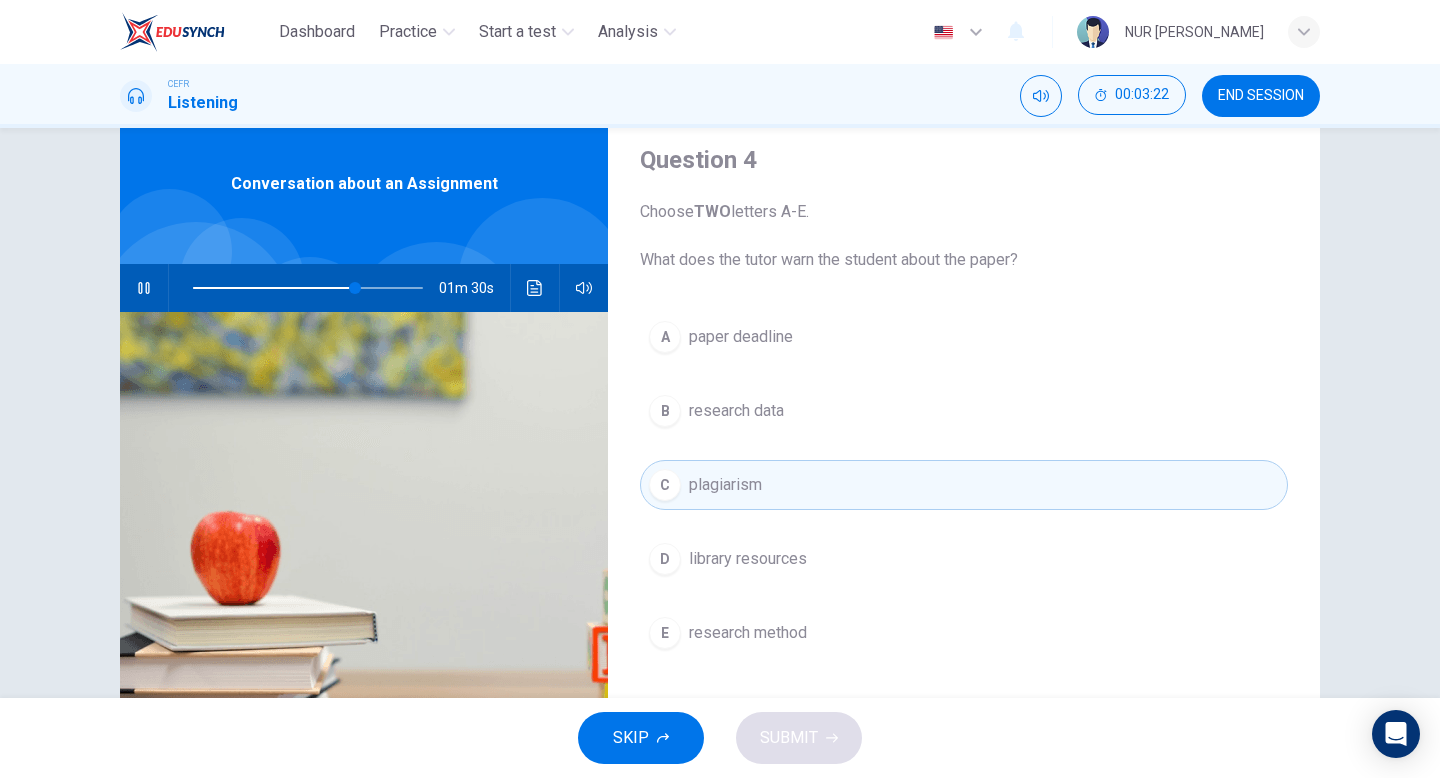 click on "B research data" at bounding box center (964, 411) 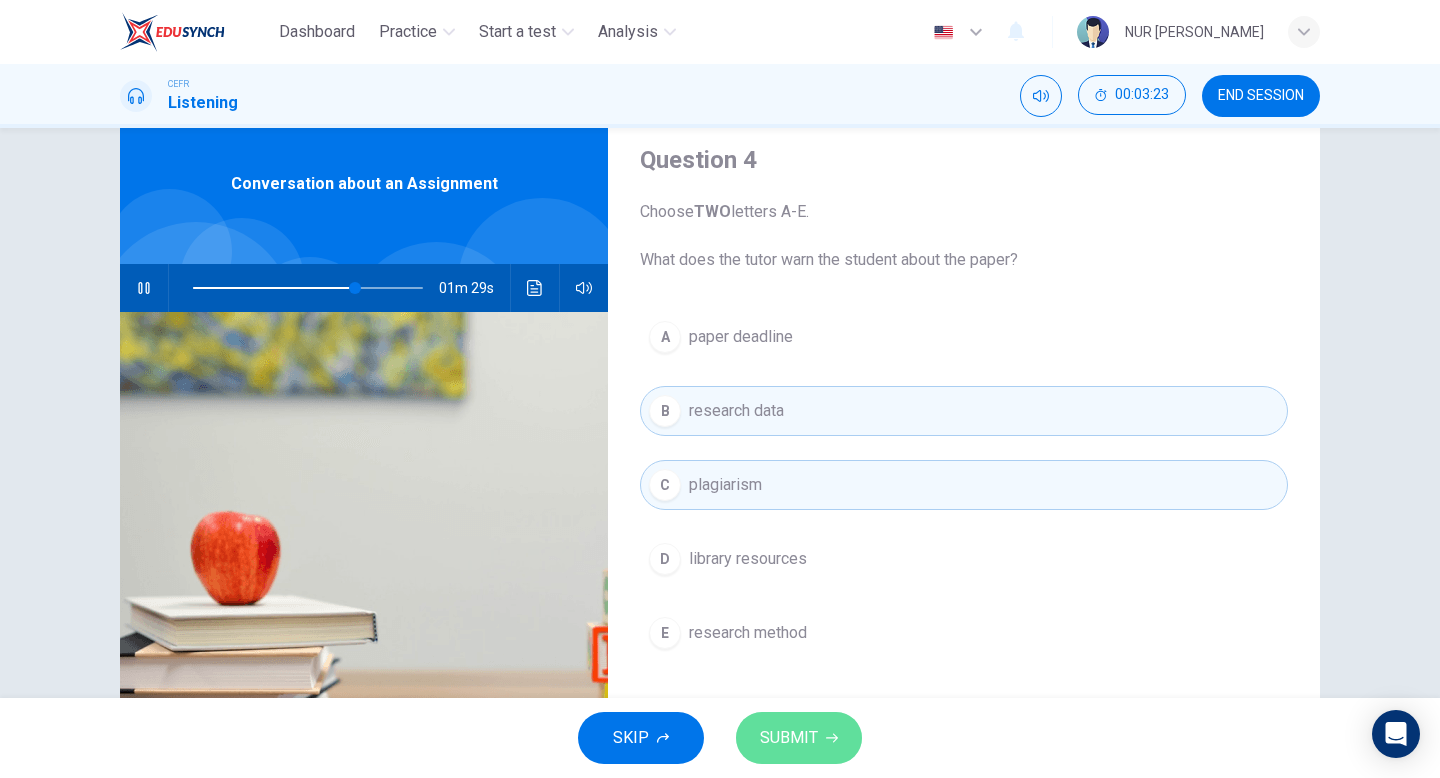 click on "SUBMIT" at bounding box center [799, 738] 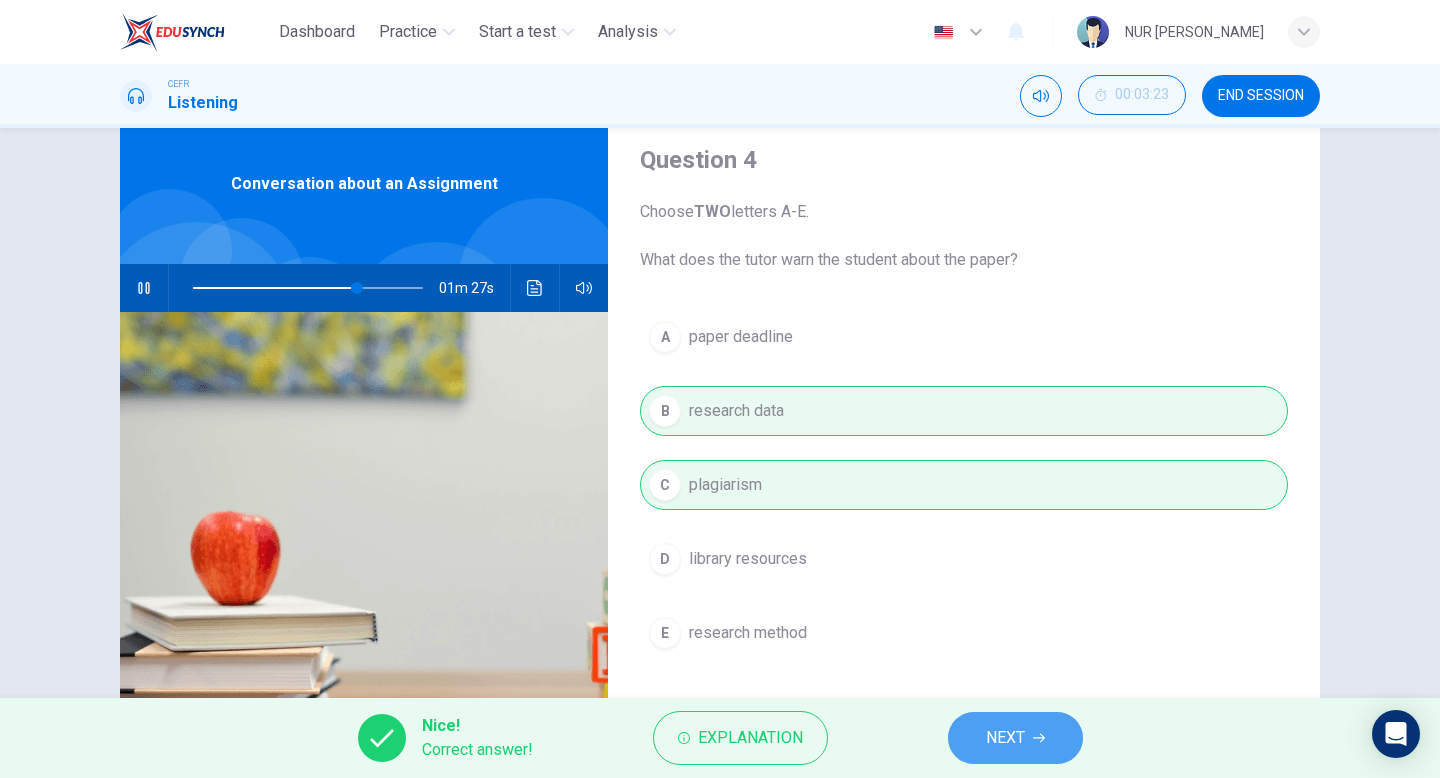 click on "NEXT" at bounding box center [1015, 738] 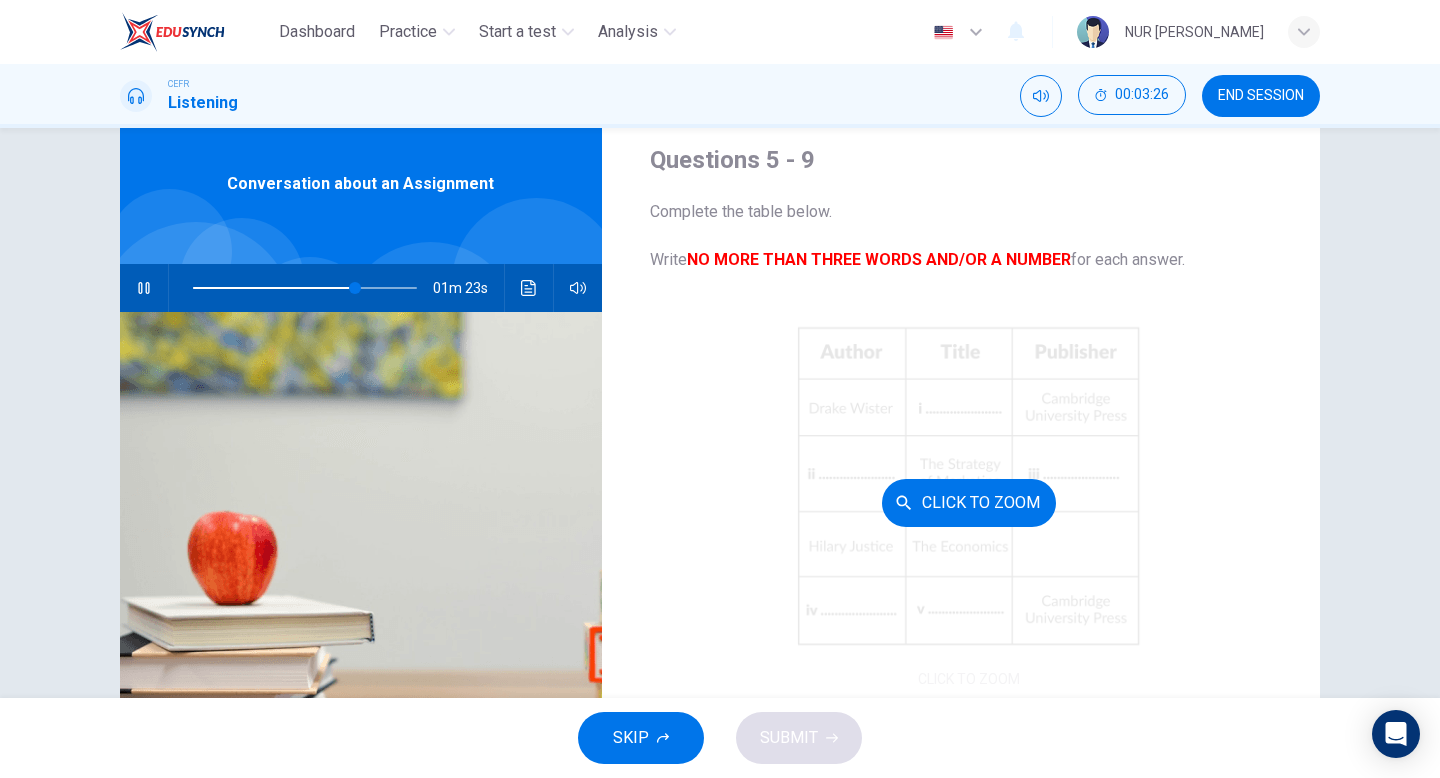 scroll, scrollTop: 230, scrollLeft: 0, axis: vertical 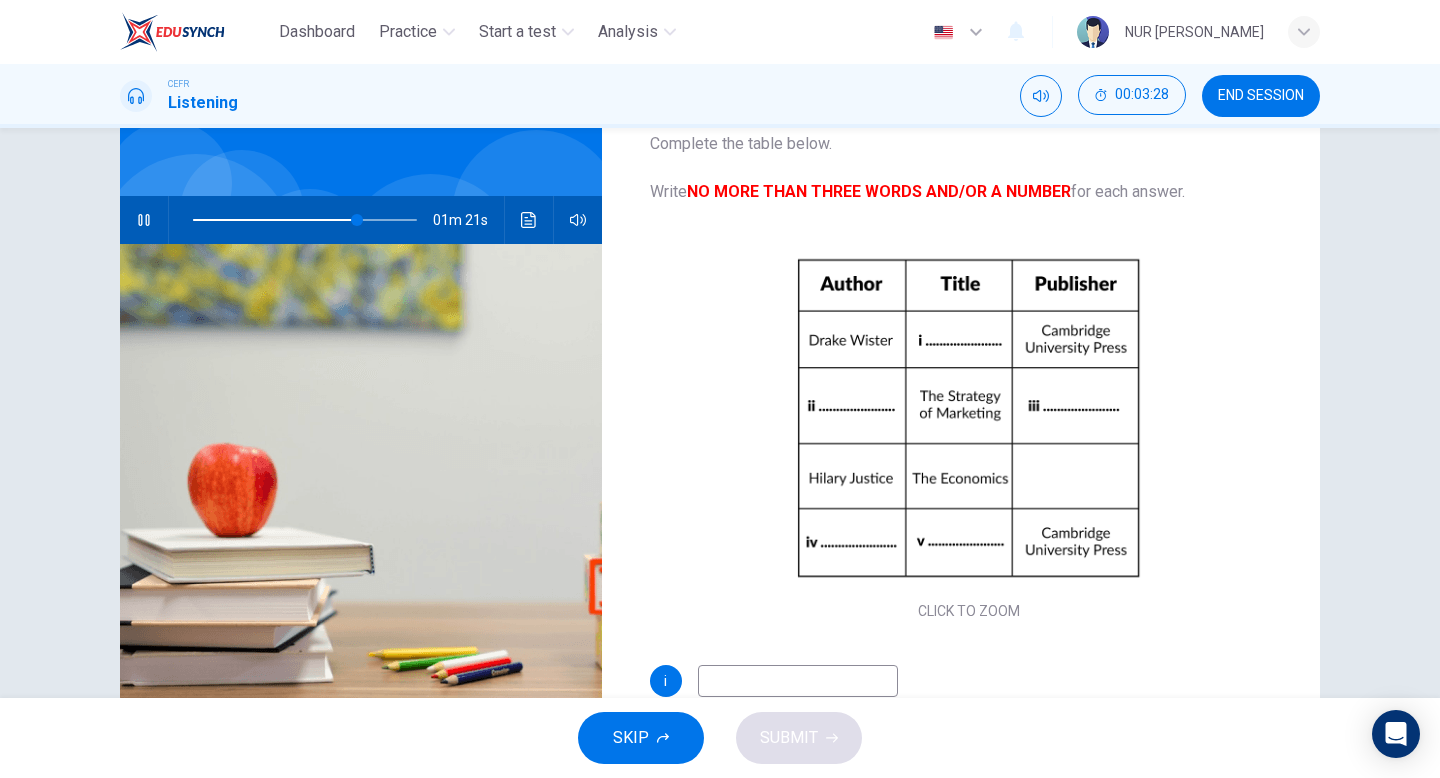 click on "Questions 5 - 9 Complete the table below. Write  NO MORE THAN THREE WORDS AND/OR A NUMBER  for each answer. CLICK TO ZOOM Click to Zoom i ii iii iv v Conversation about an Assignment 01m 21s" at bounding box center [720, 413] 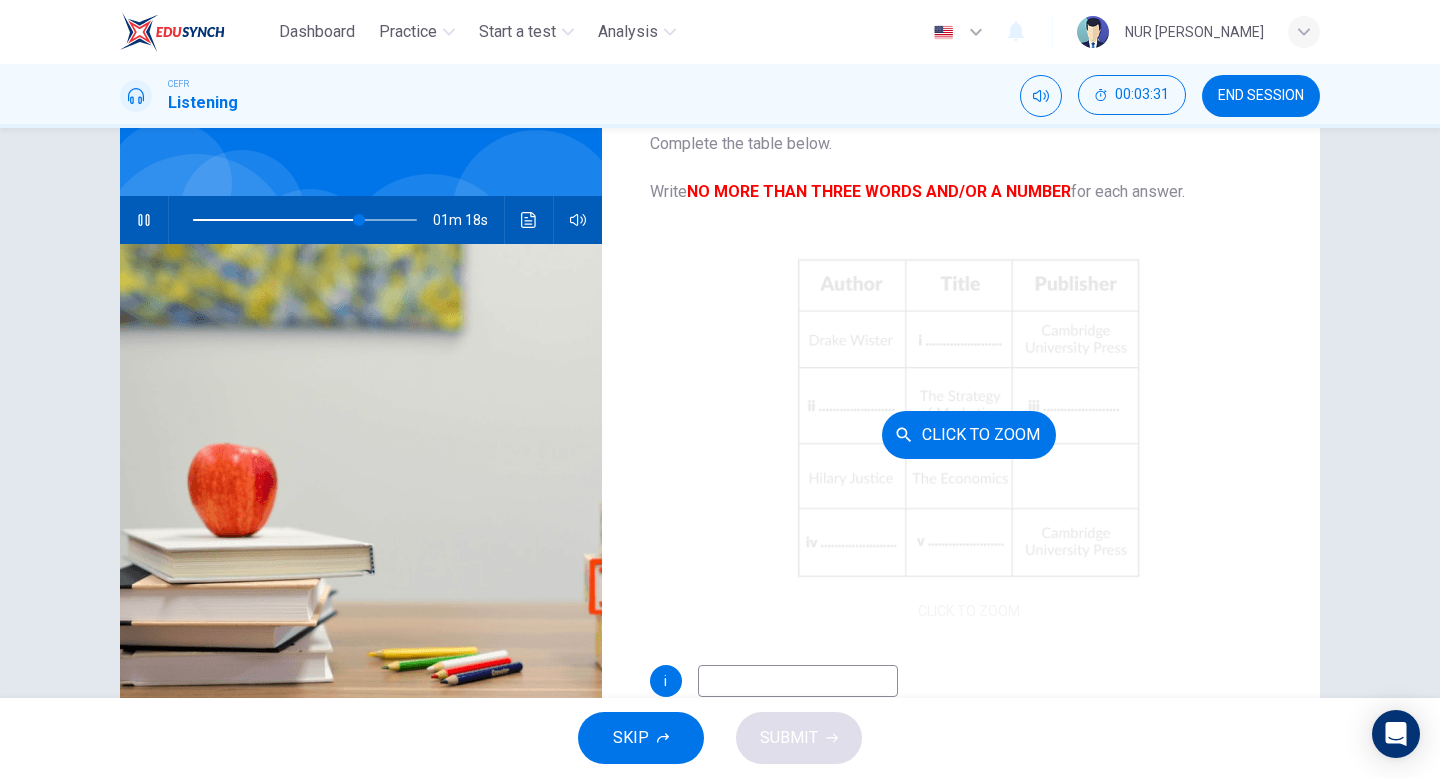 scroll, scrollTop: 226, scrollLeft: 0, axis: vertical 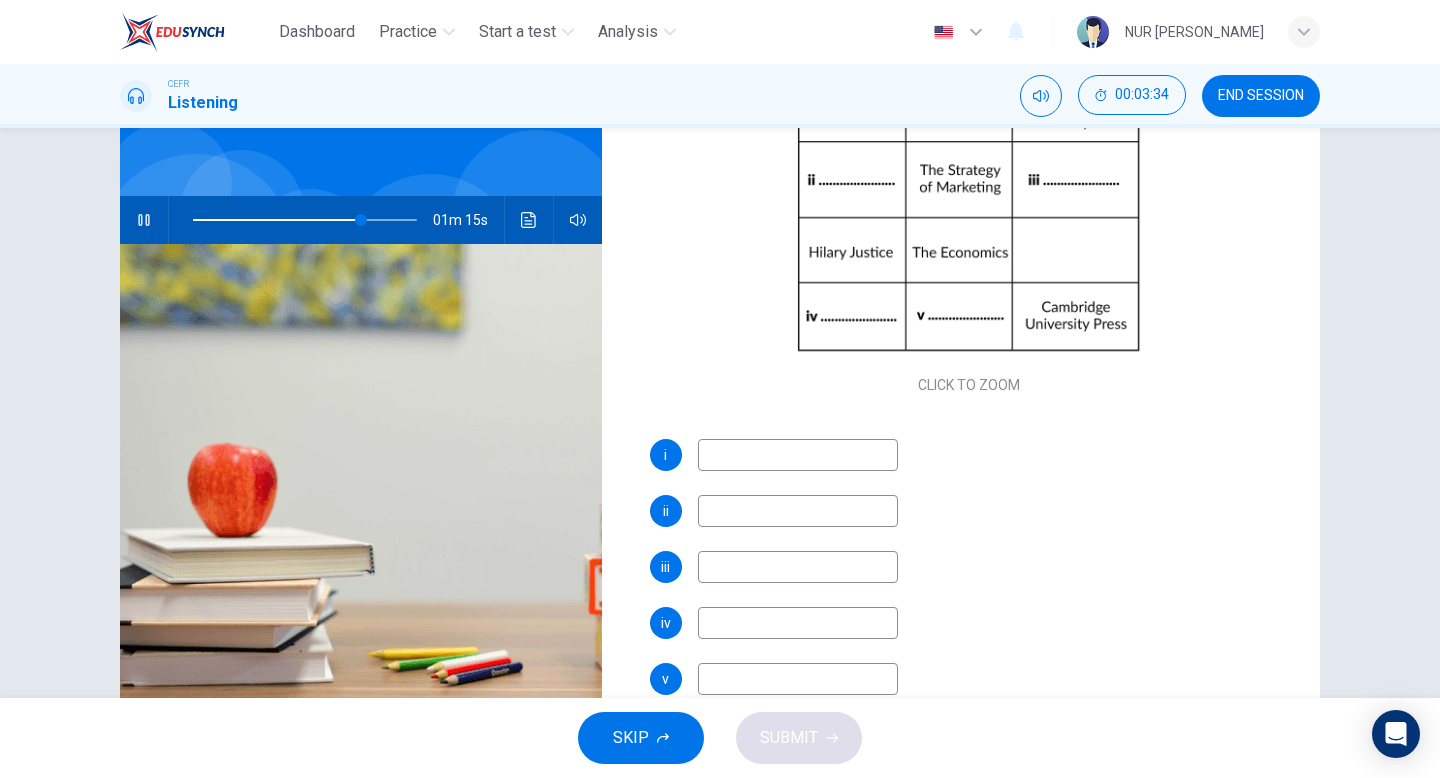 click on "Questions 5 - 9 Complete the table below. Write  NO MORE THAN THREE WORDS AND/OR A NUMBER  for each answer. CLICK TO ZOOM Click to Zoom i ii iii iv v" at bounding box center [969, 157] 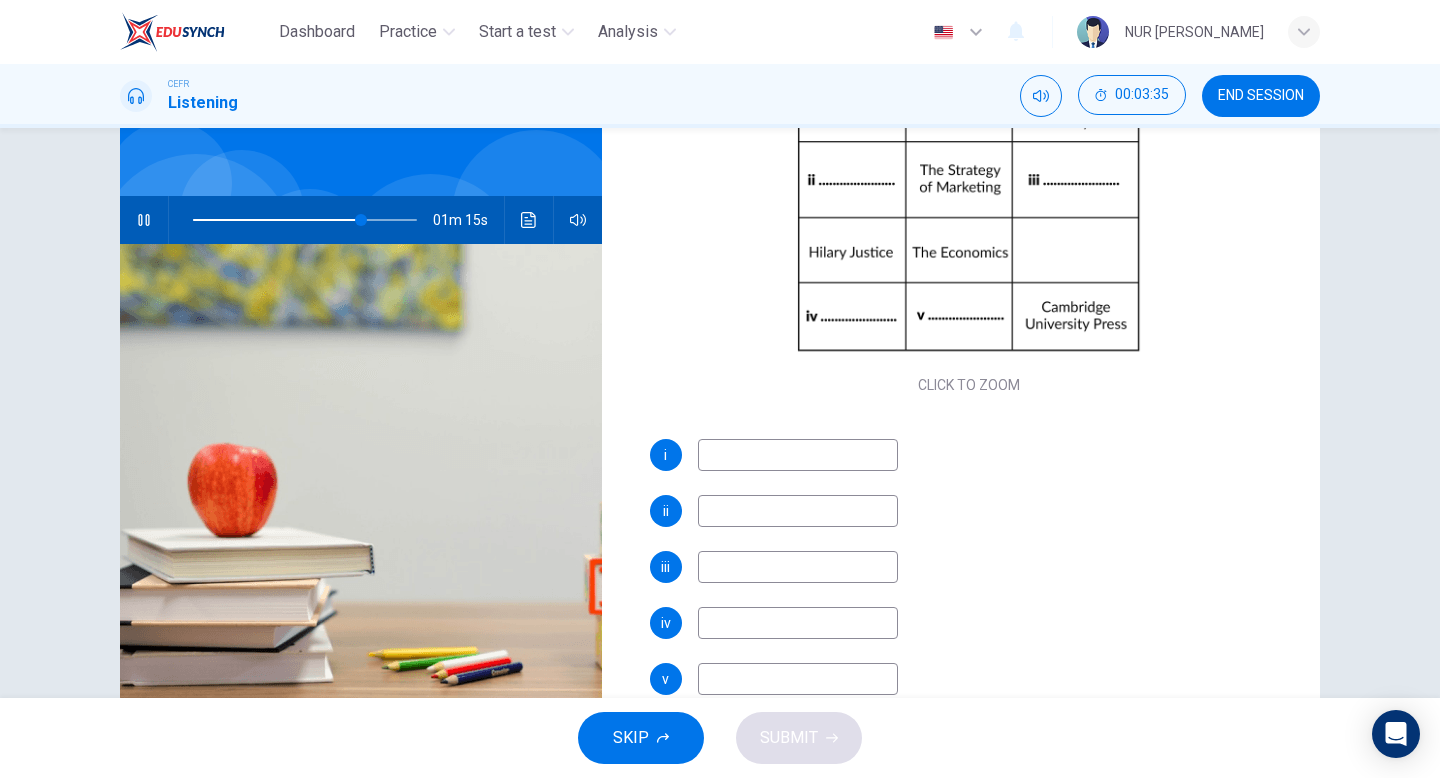 click at bounding box center [798, 455] 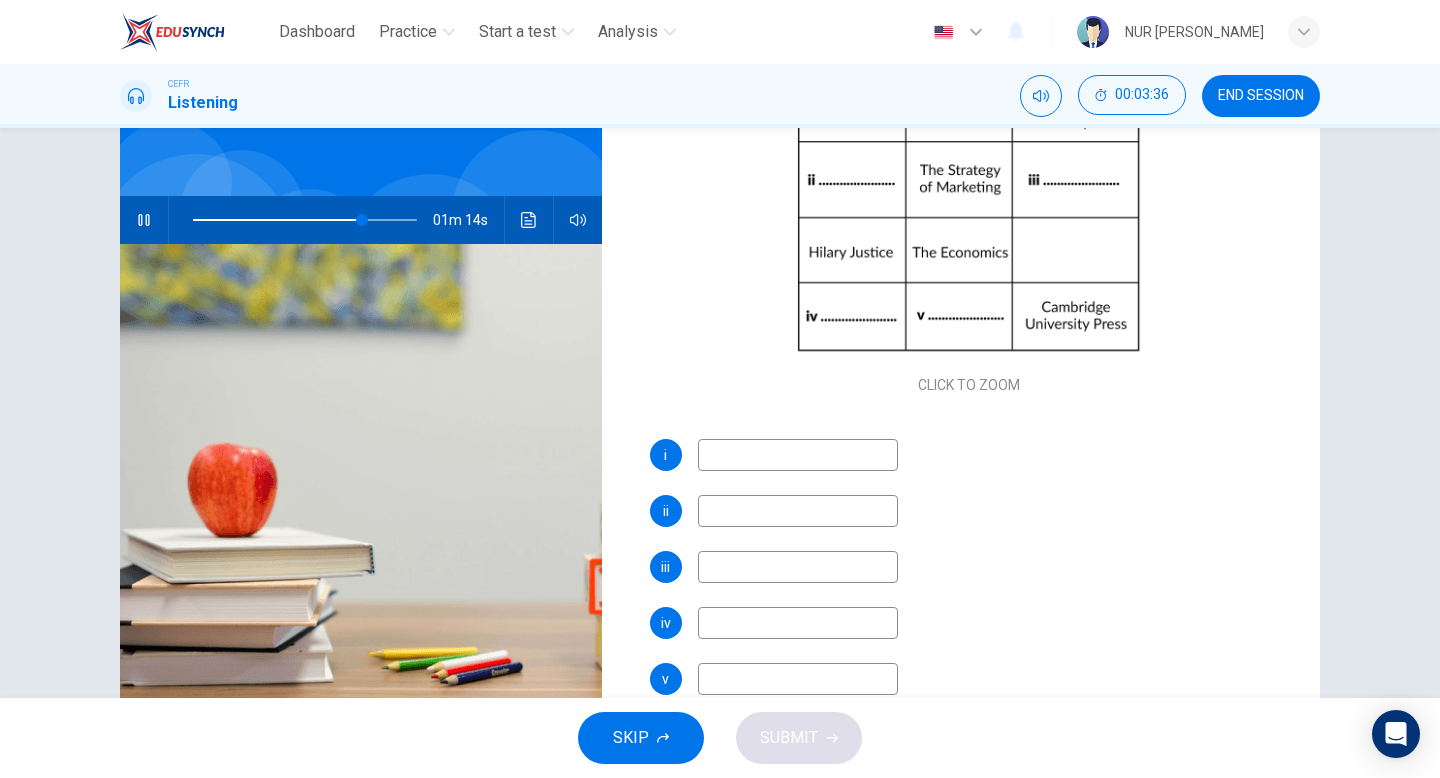 type on "76" 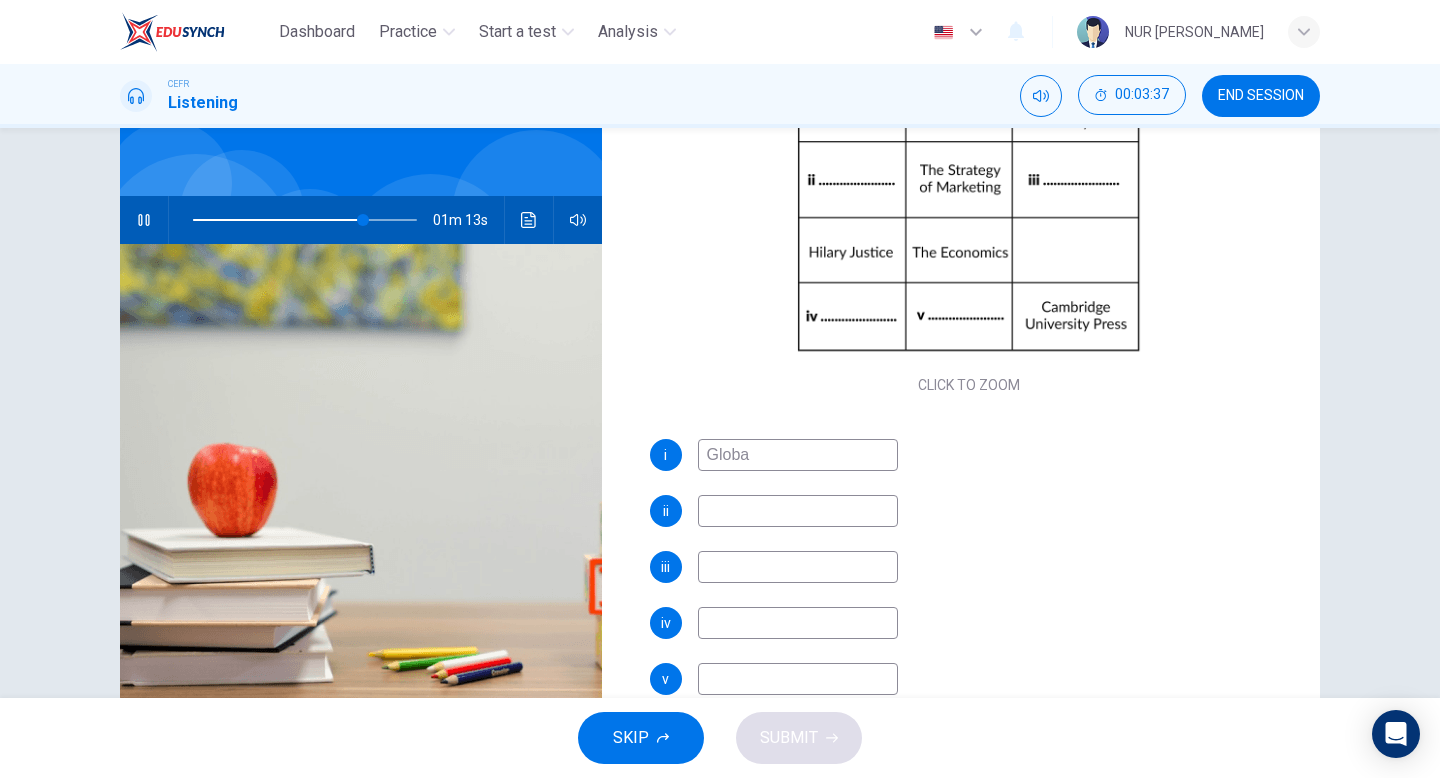 type on "Globa;" 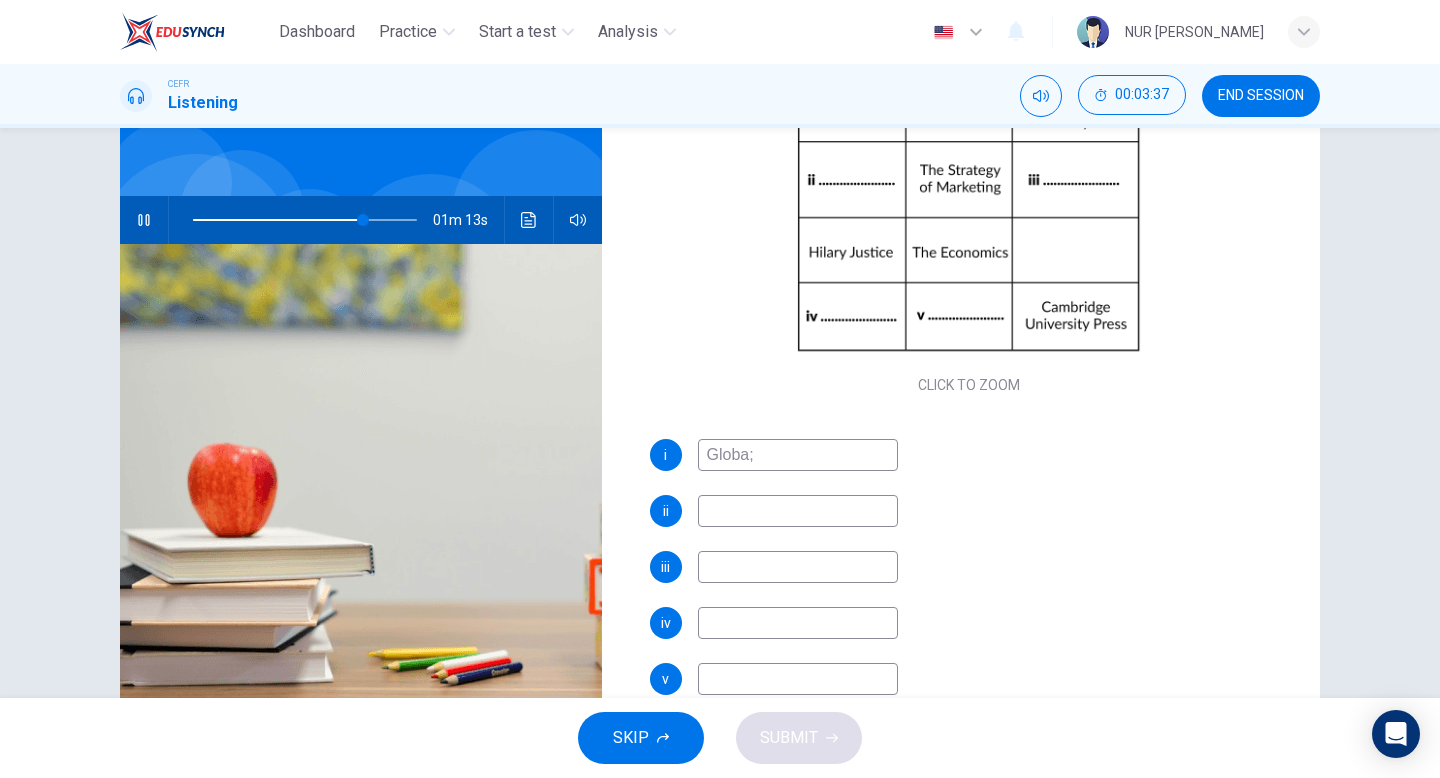 type on "76" 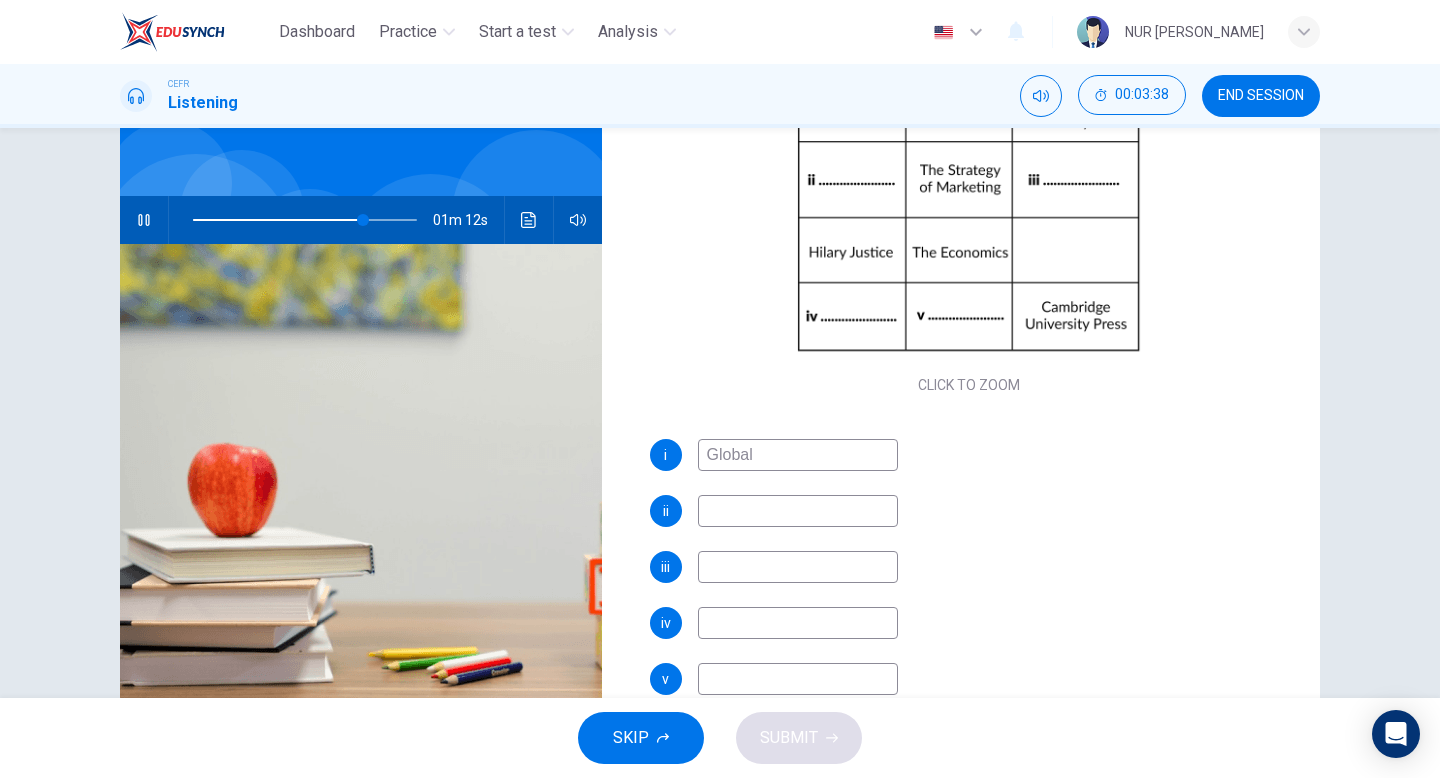 type on "Global E" 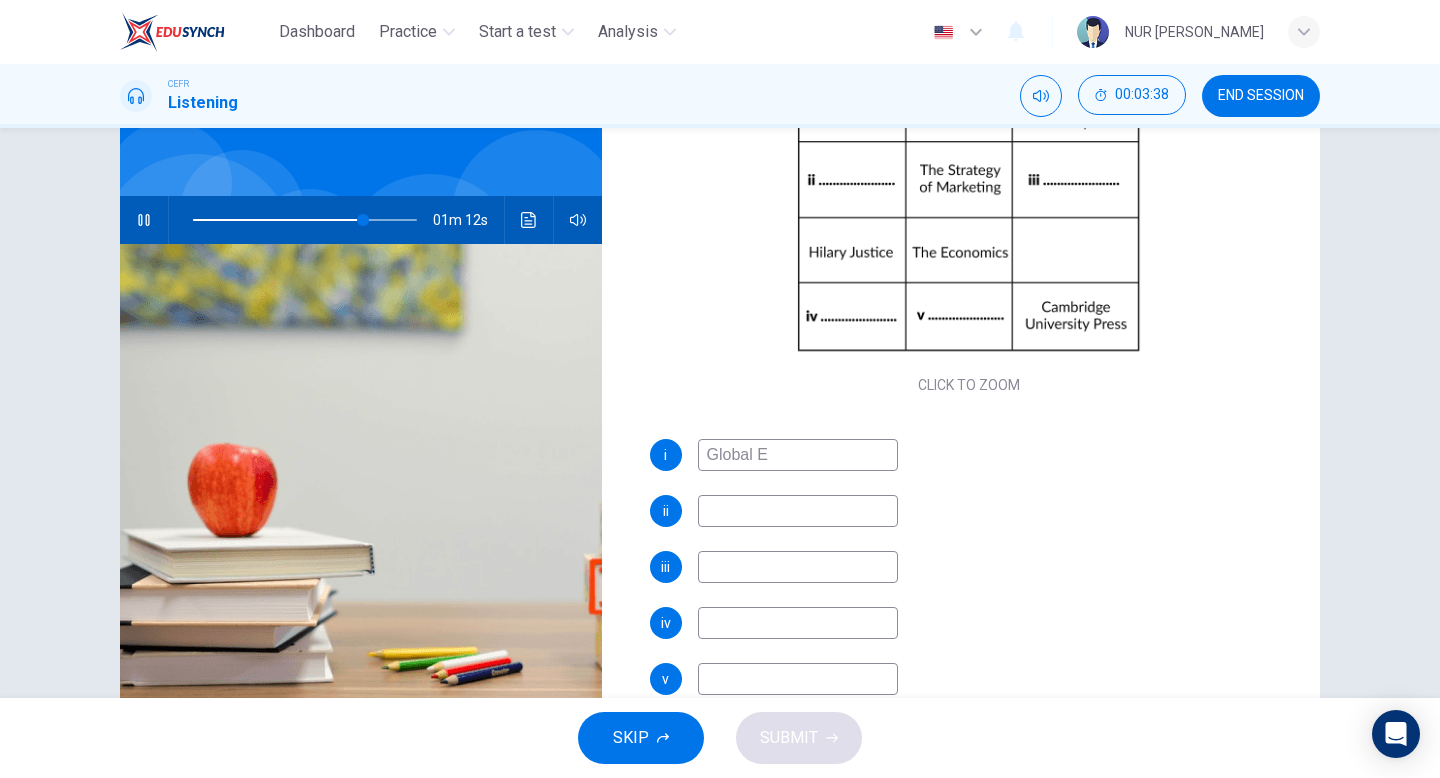 type on "77" 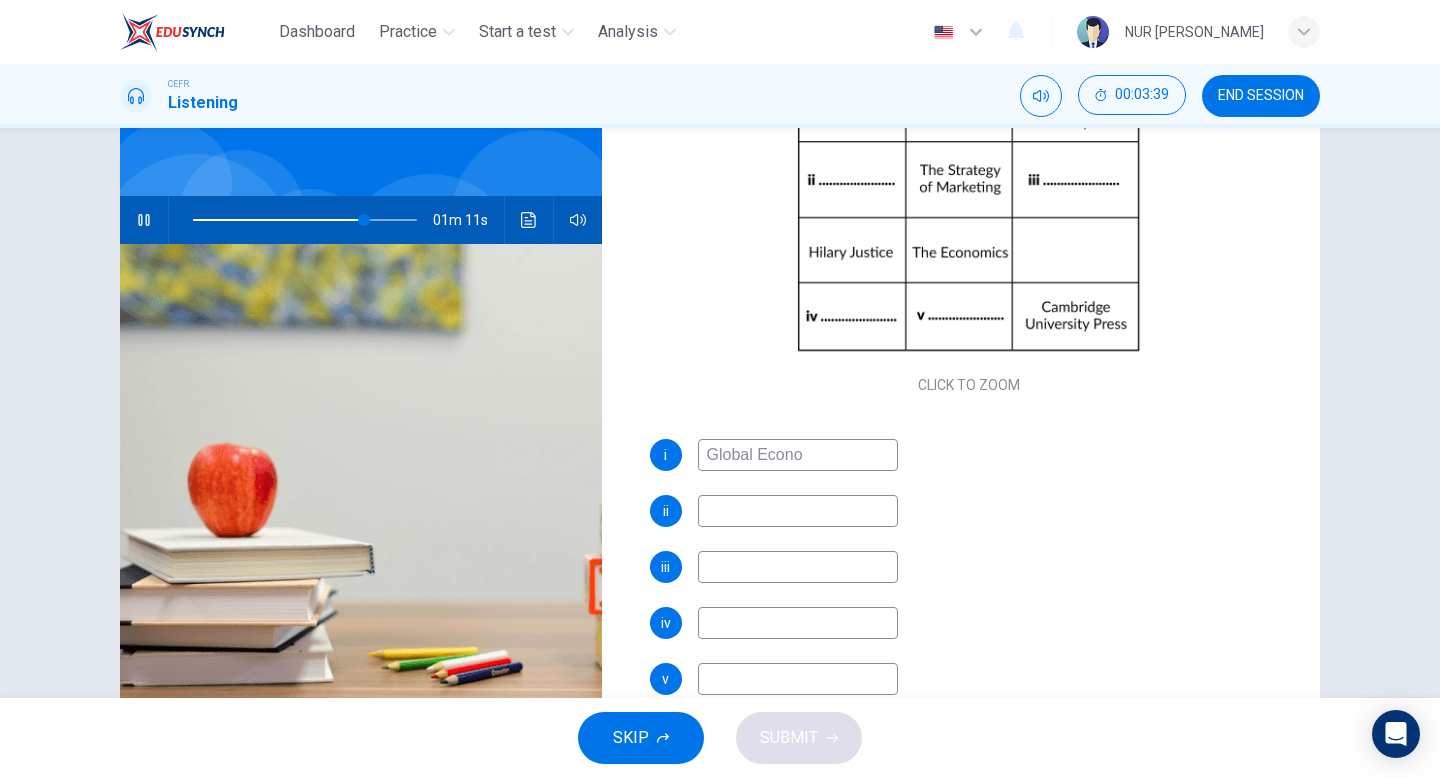 type on "Global Econom" 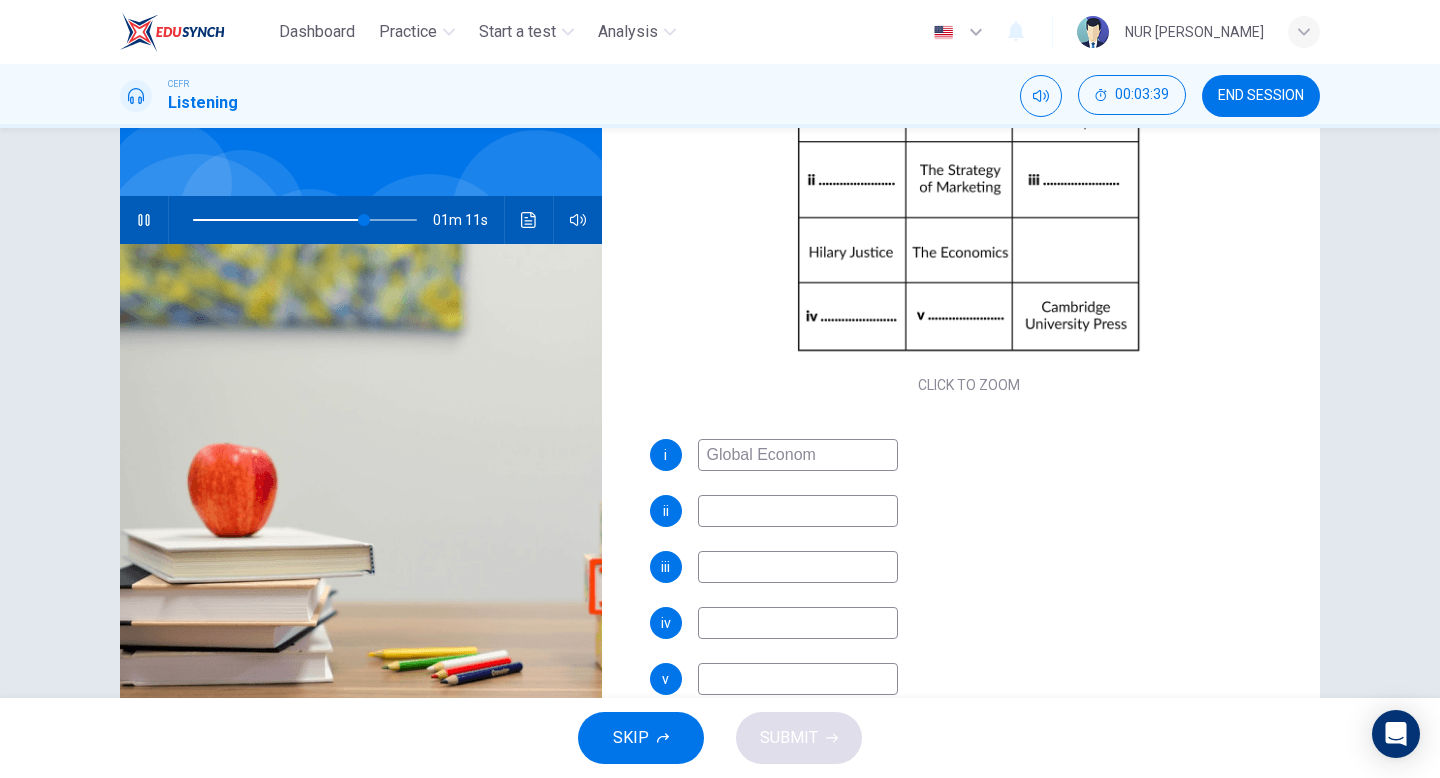 type on "77" 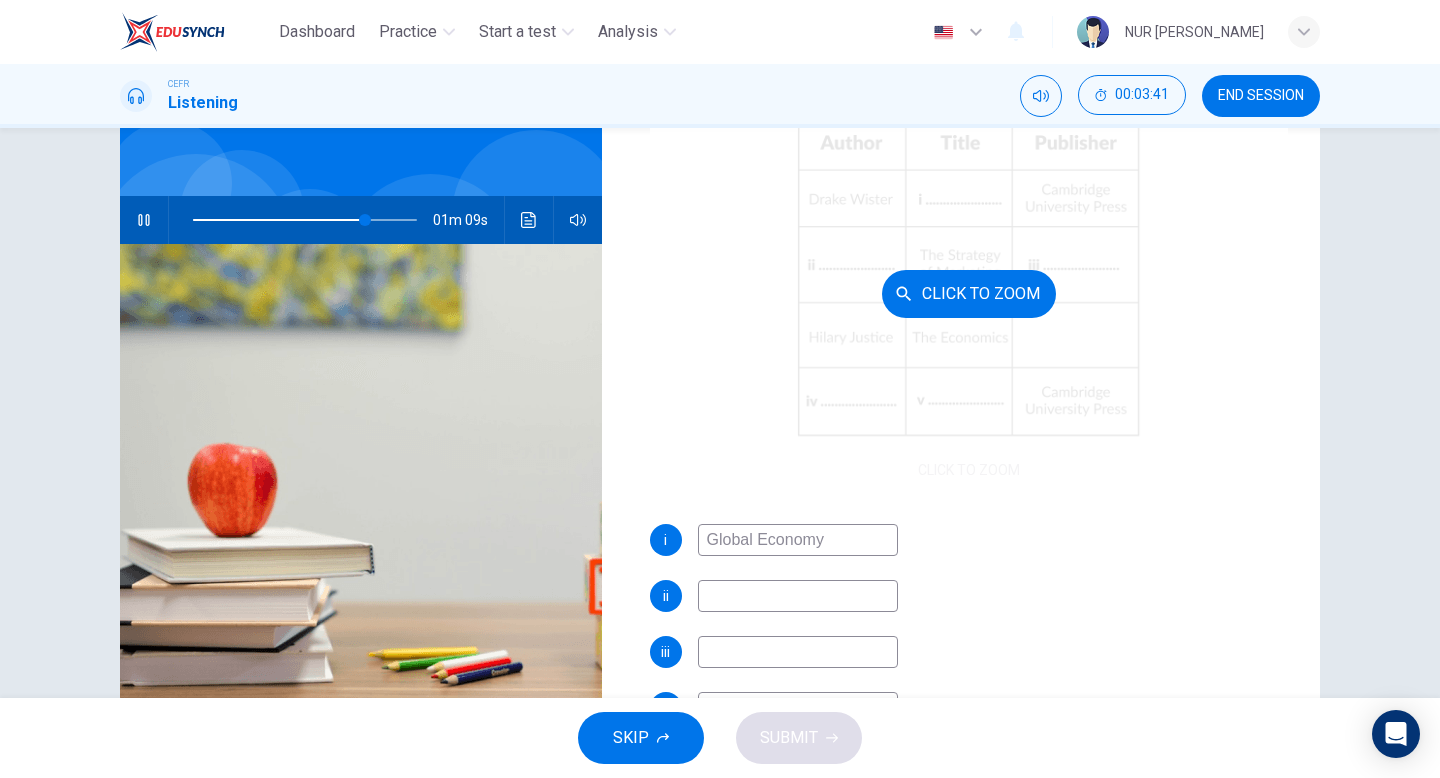 scroll, scrollTop: 170, scrollLeft: 0, axis: vertical 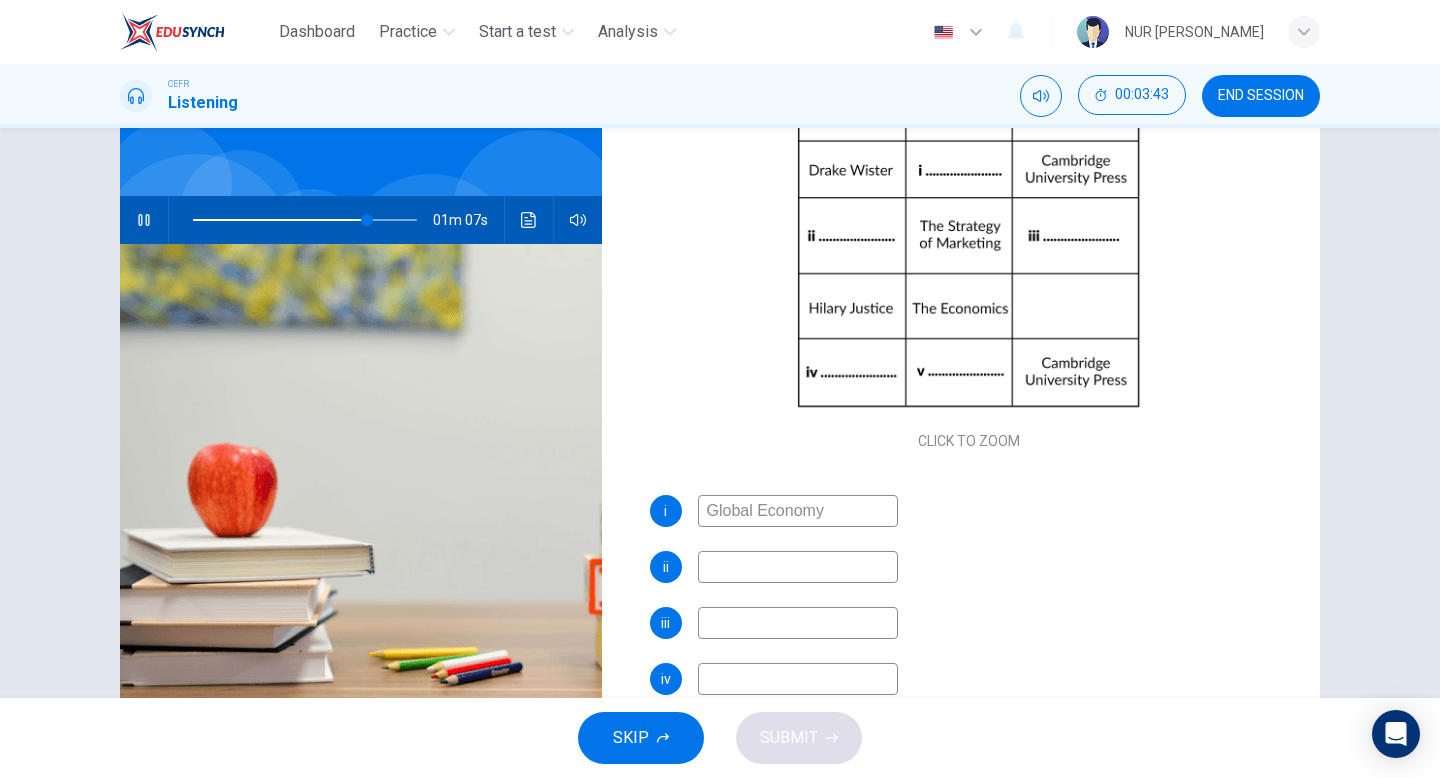 type on "78" 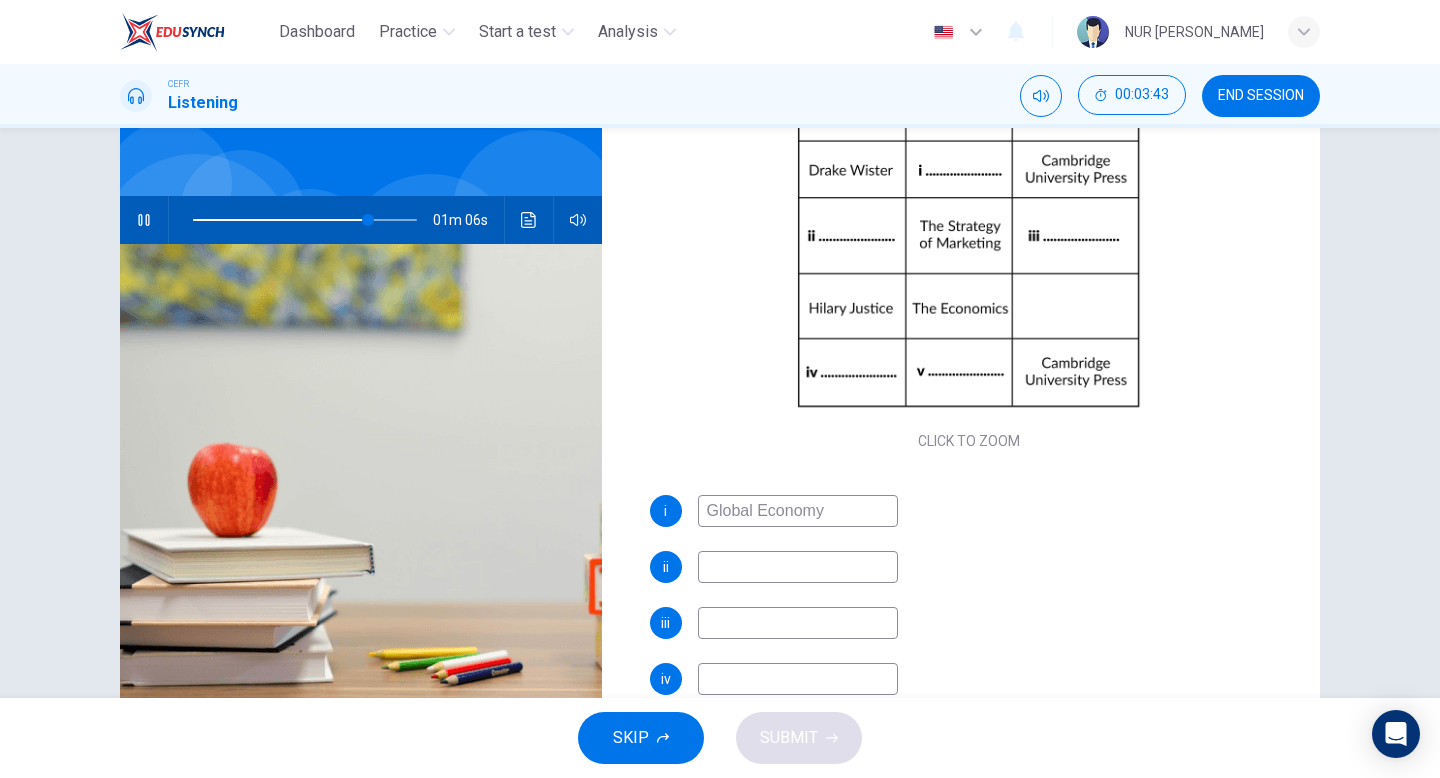 type on "Global Economy" 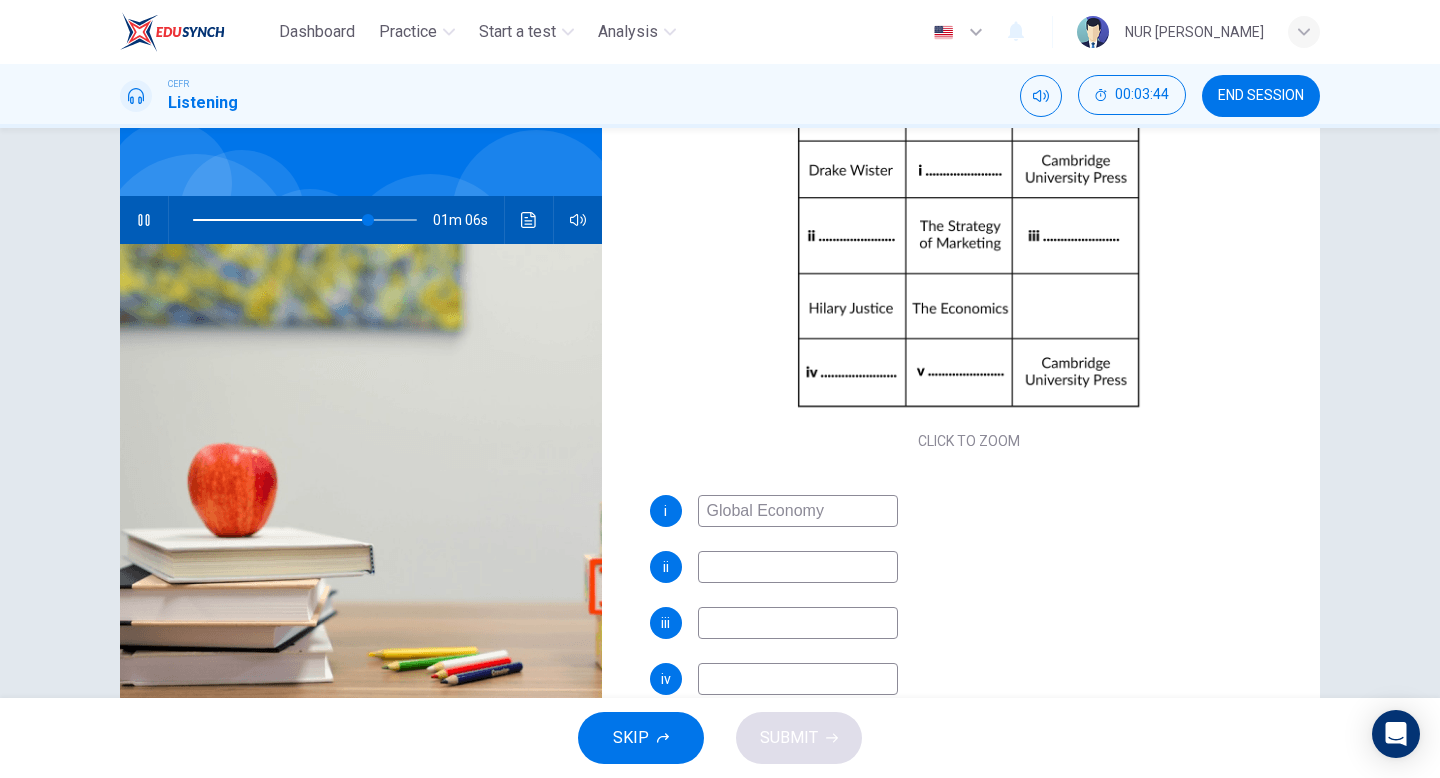 type on "V" 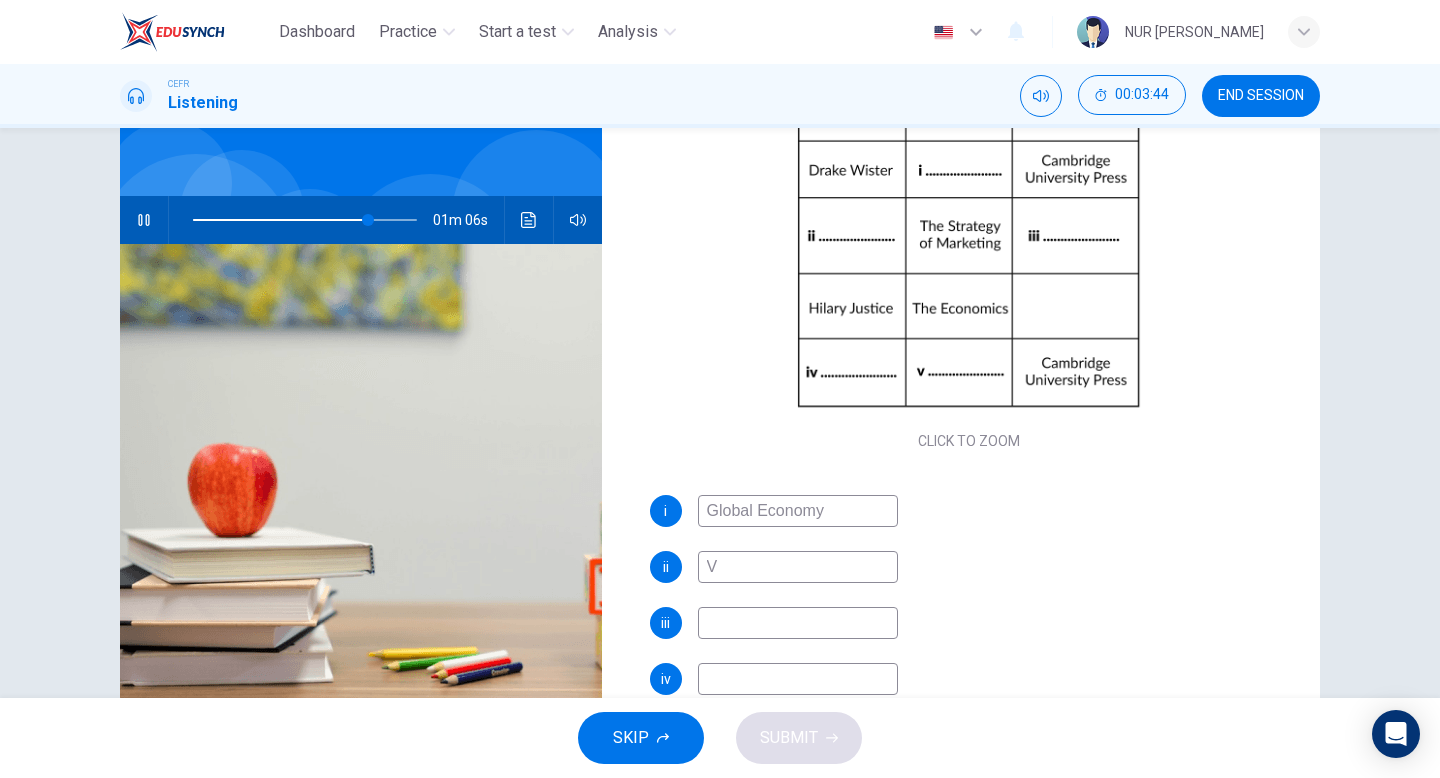 type on "78" 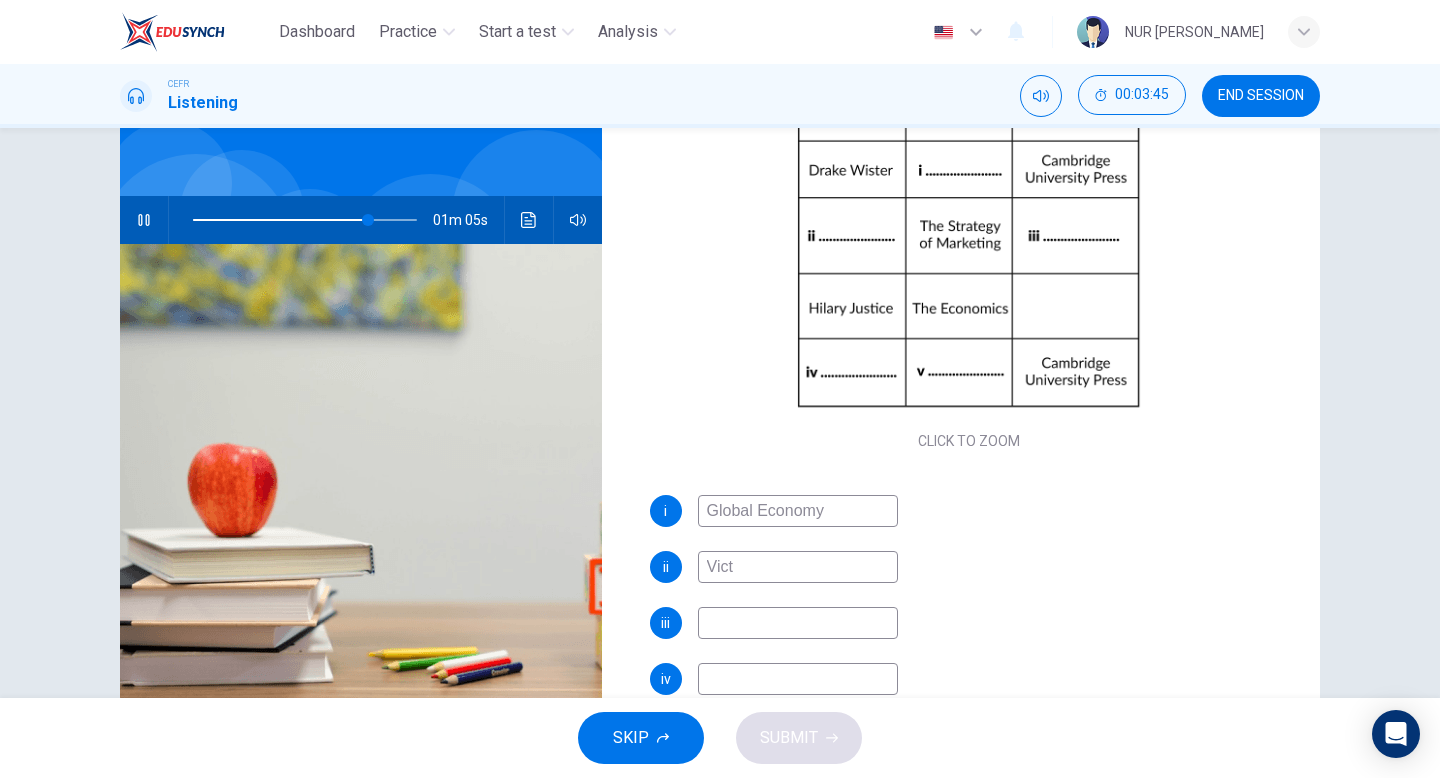 type on "Victo" 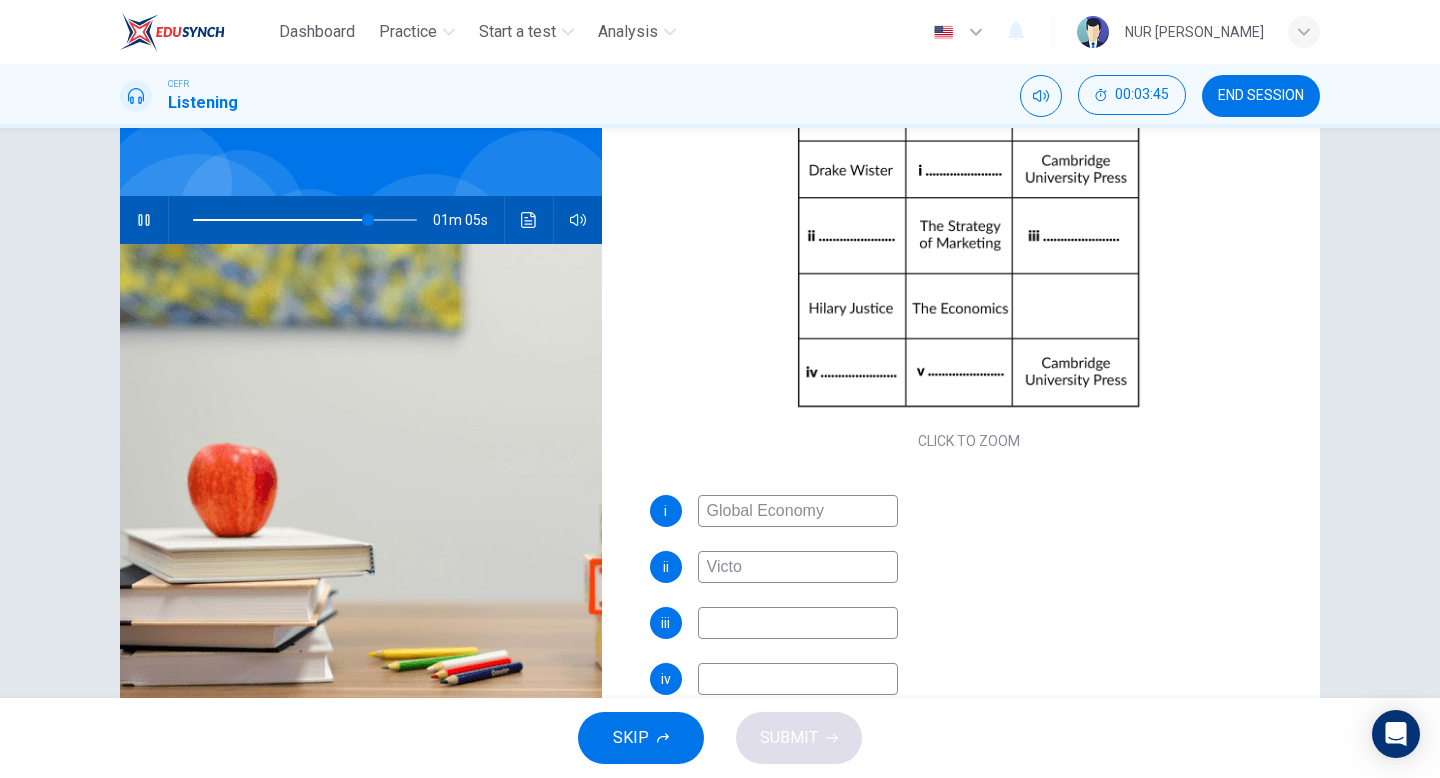 type on "79" 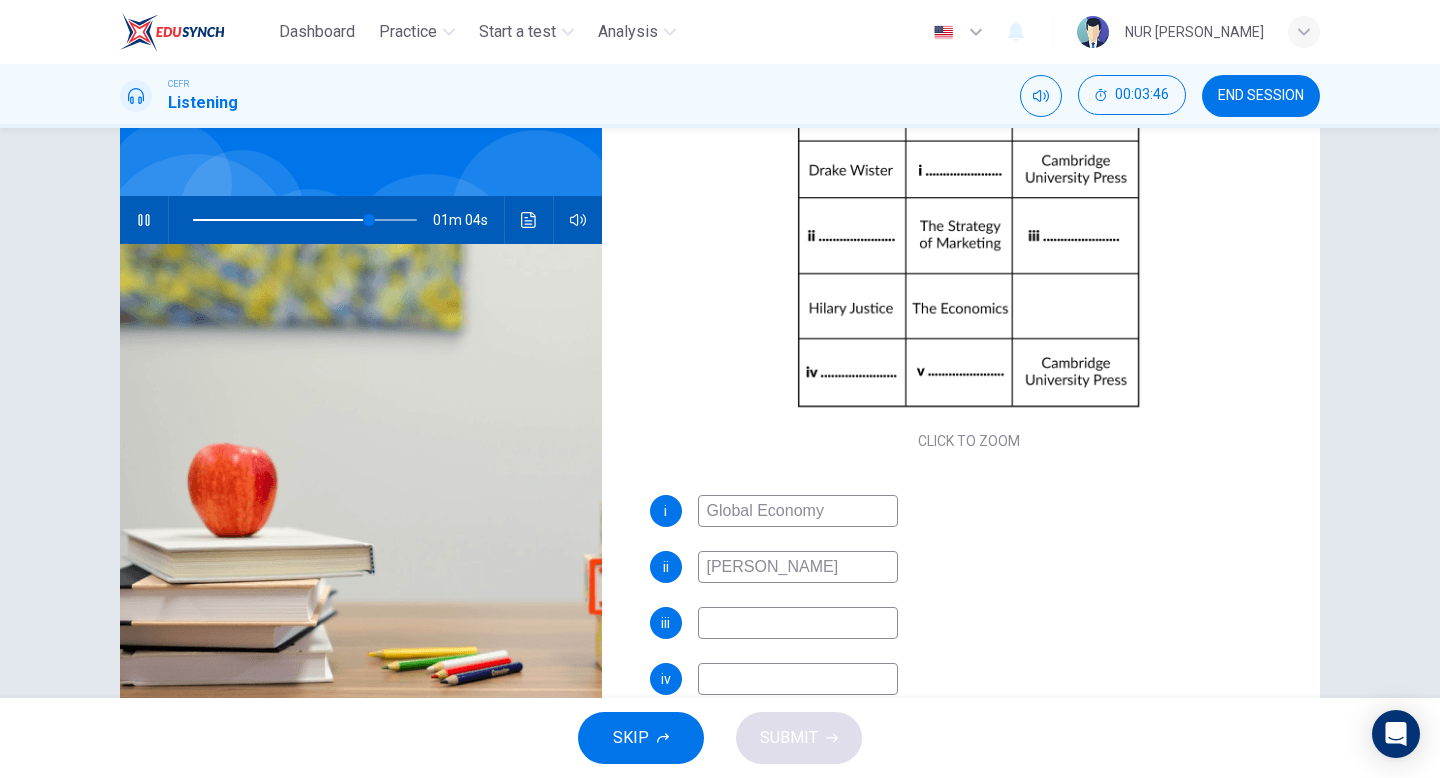 type on "Victoria Sm" 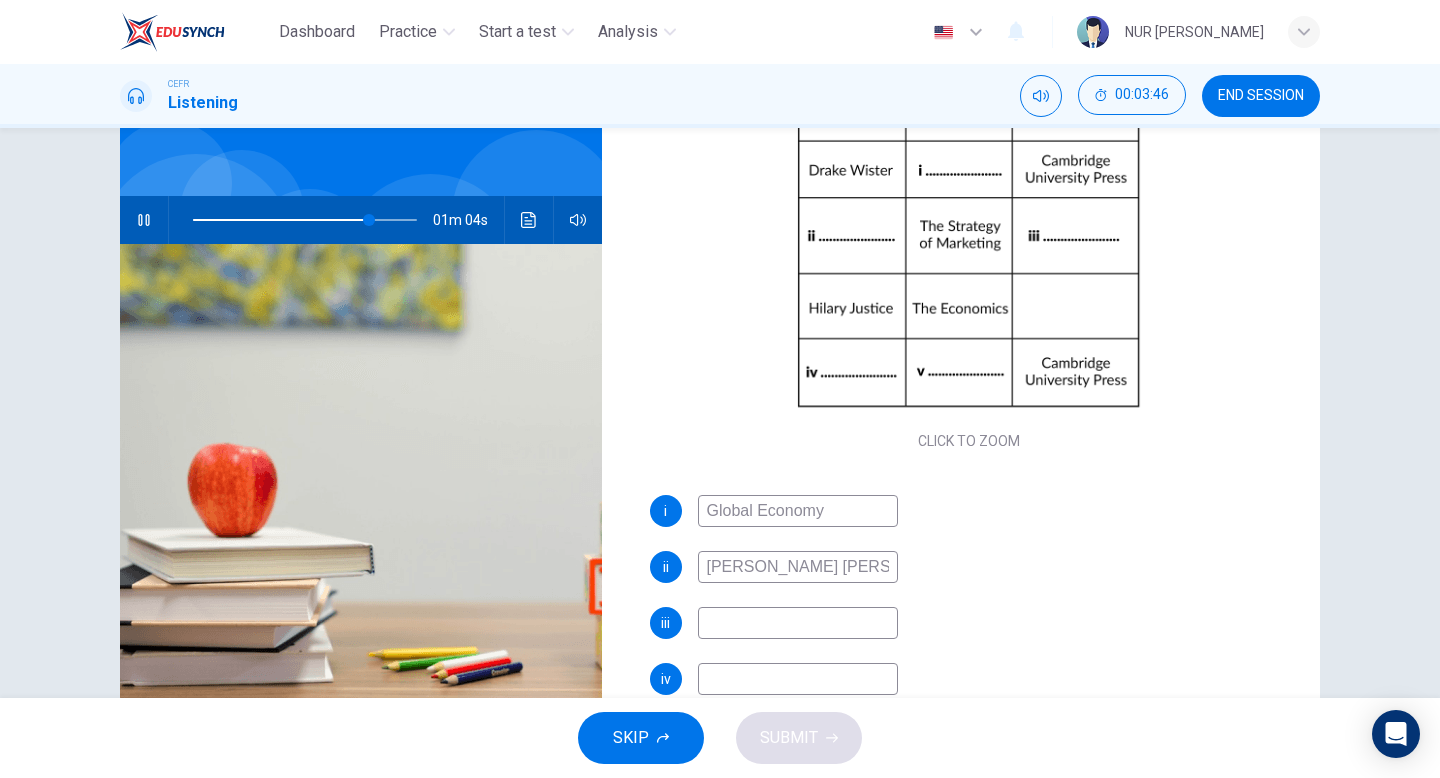 type on "79" 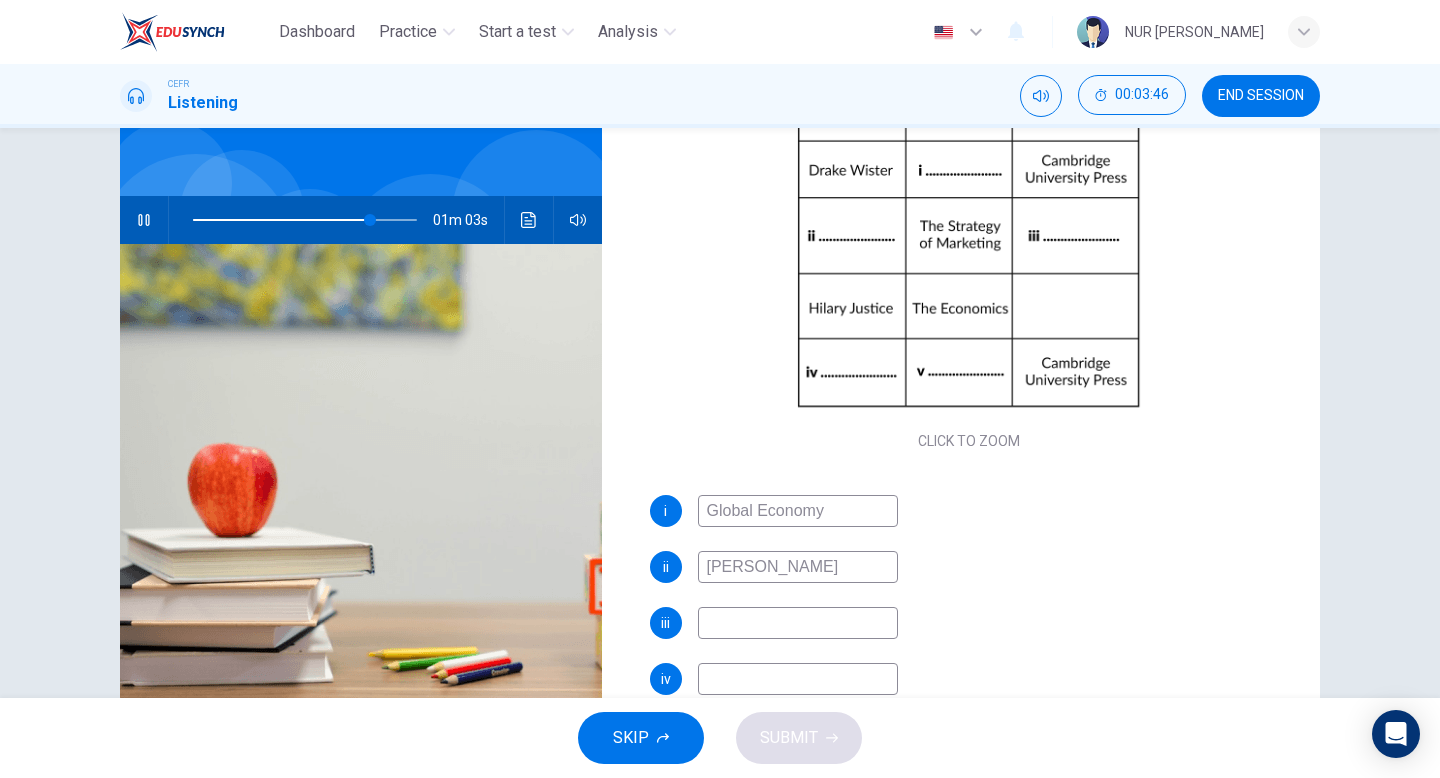 type on "Victoria Smith" 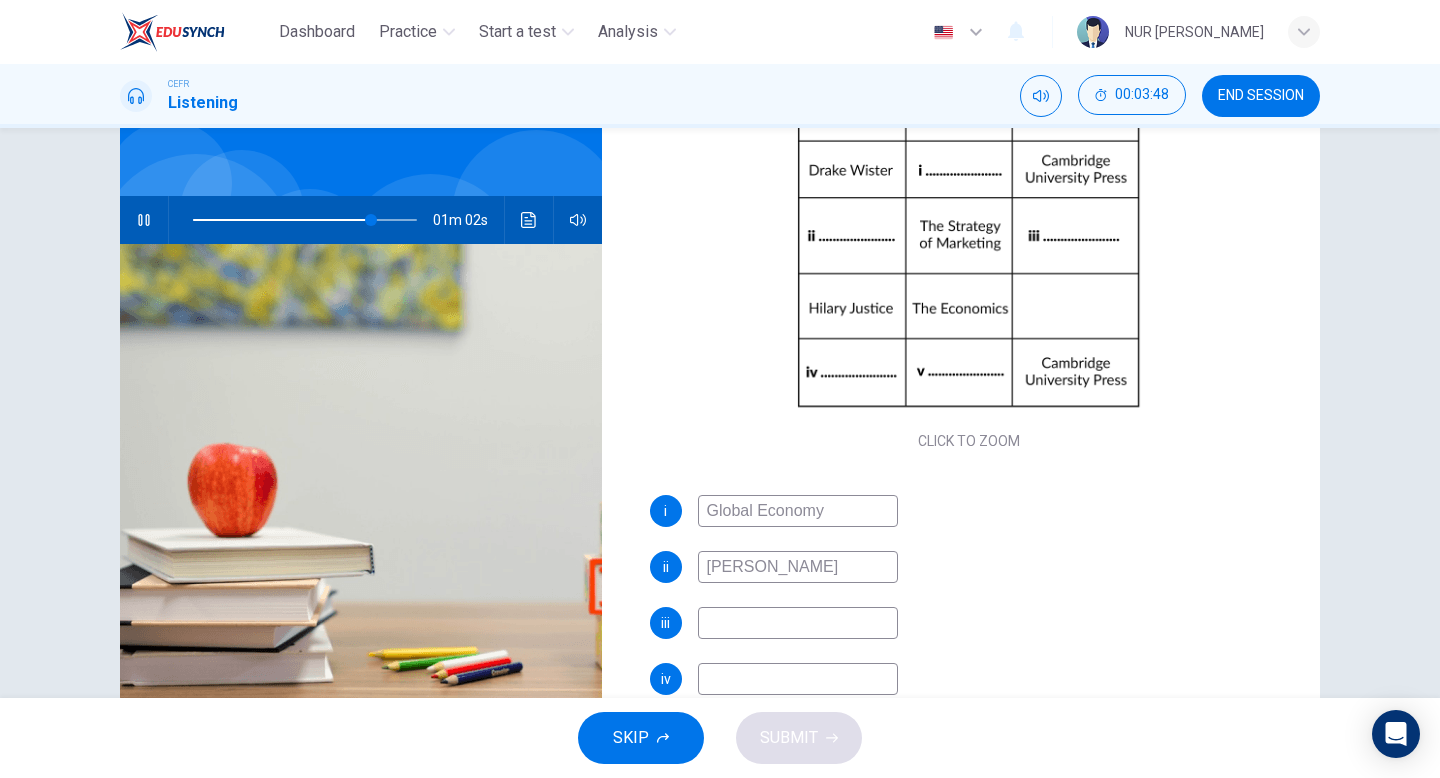 type on "80" 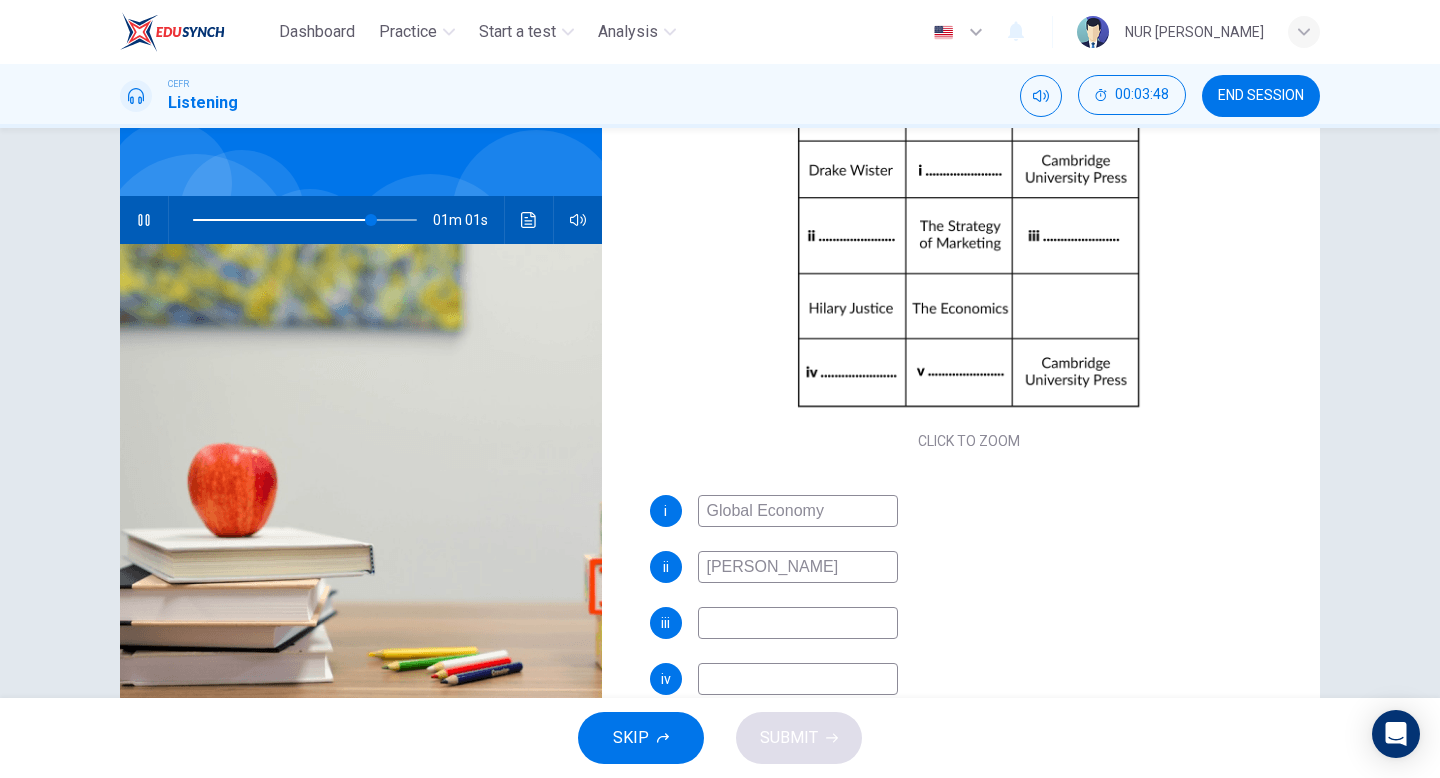 scroll, scrollTop: 218, scrollLeft: 0, axis: vertical 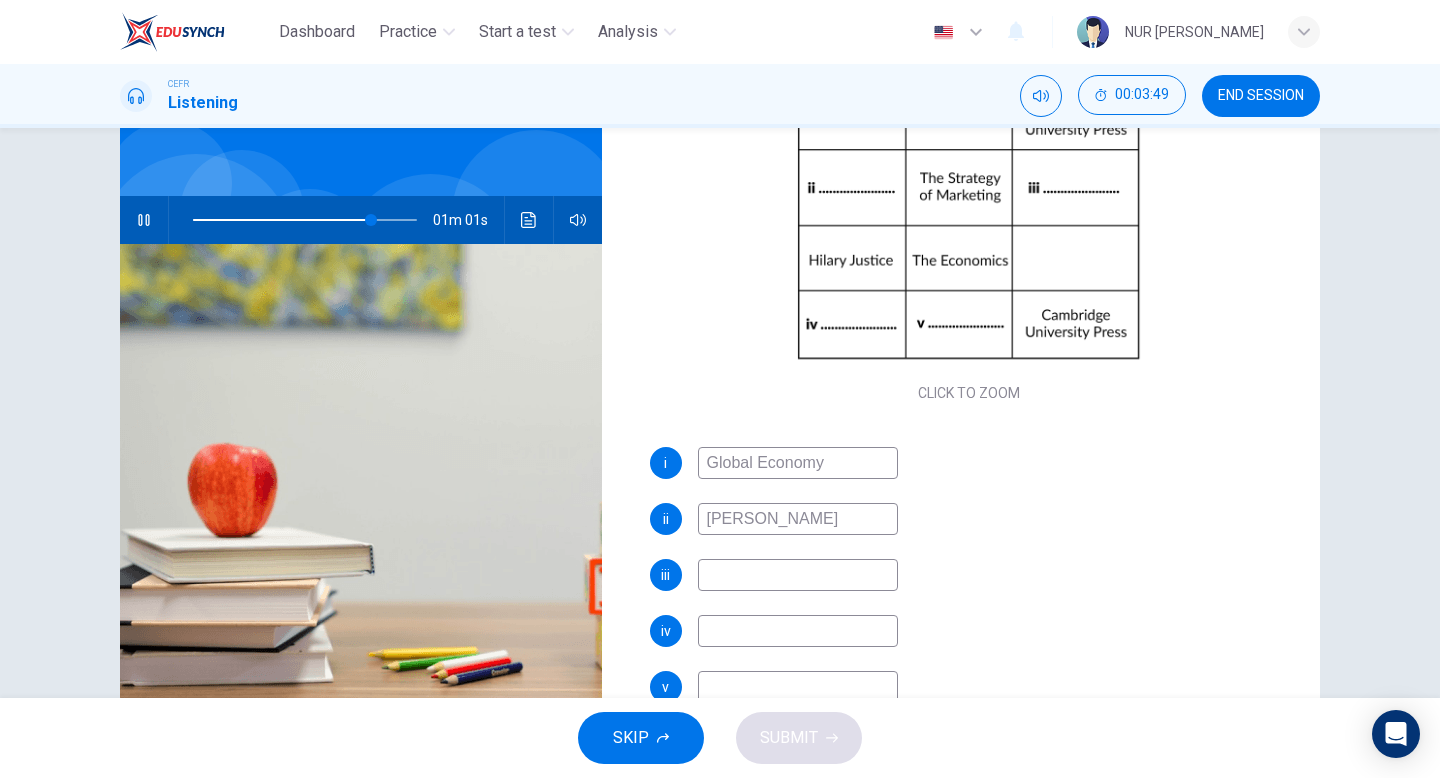 type on "Victoria Smith" 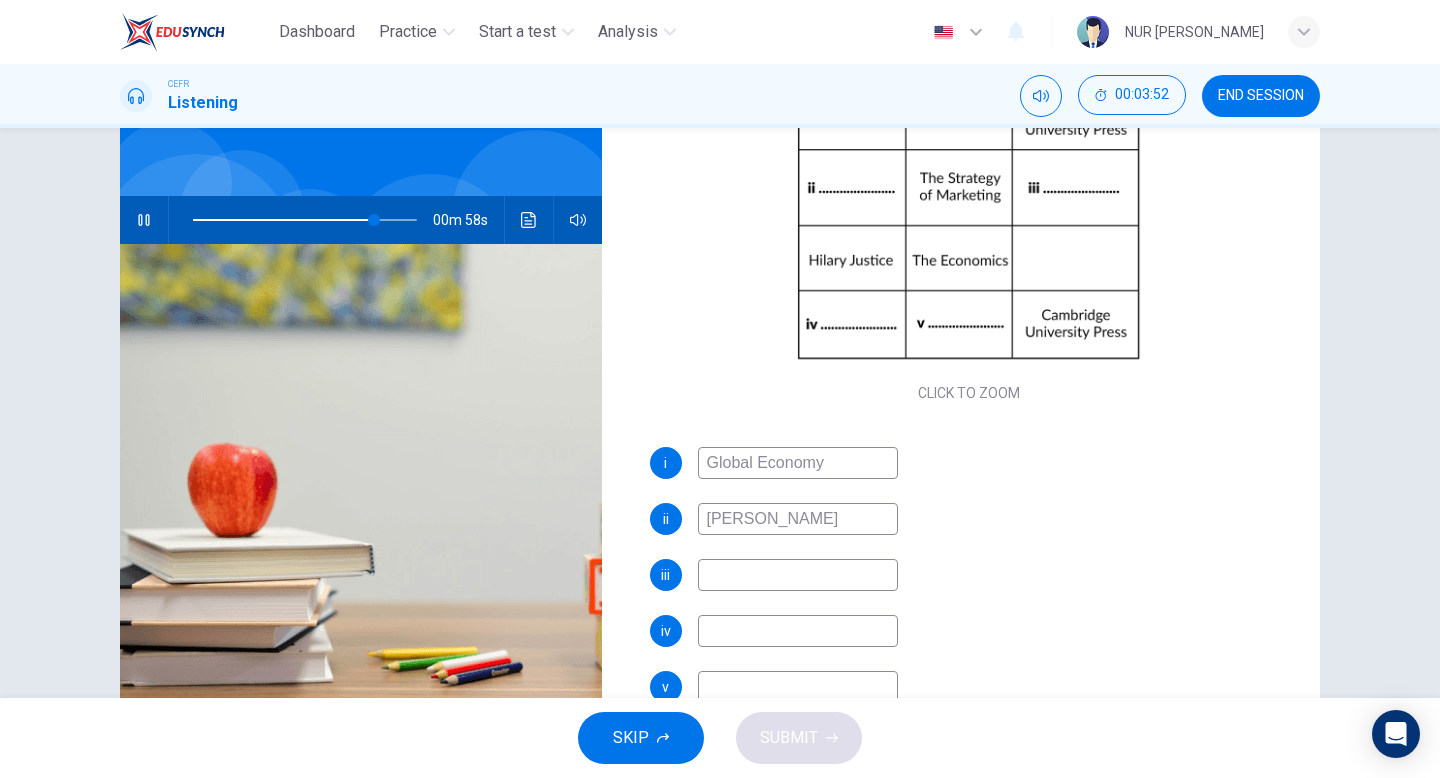 type on "81" 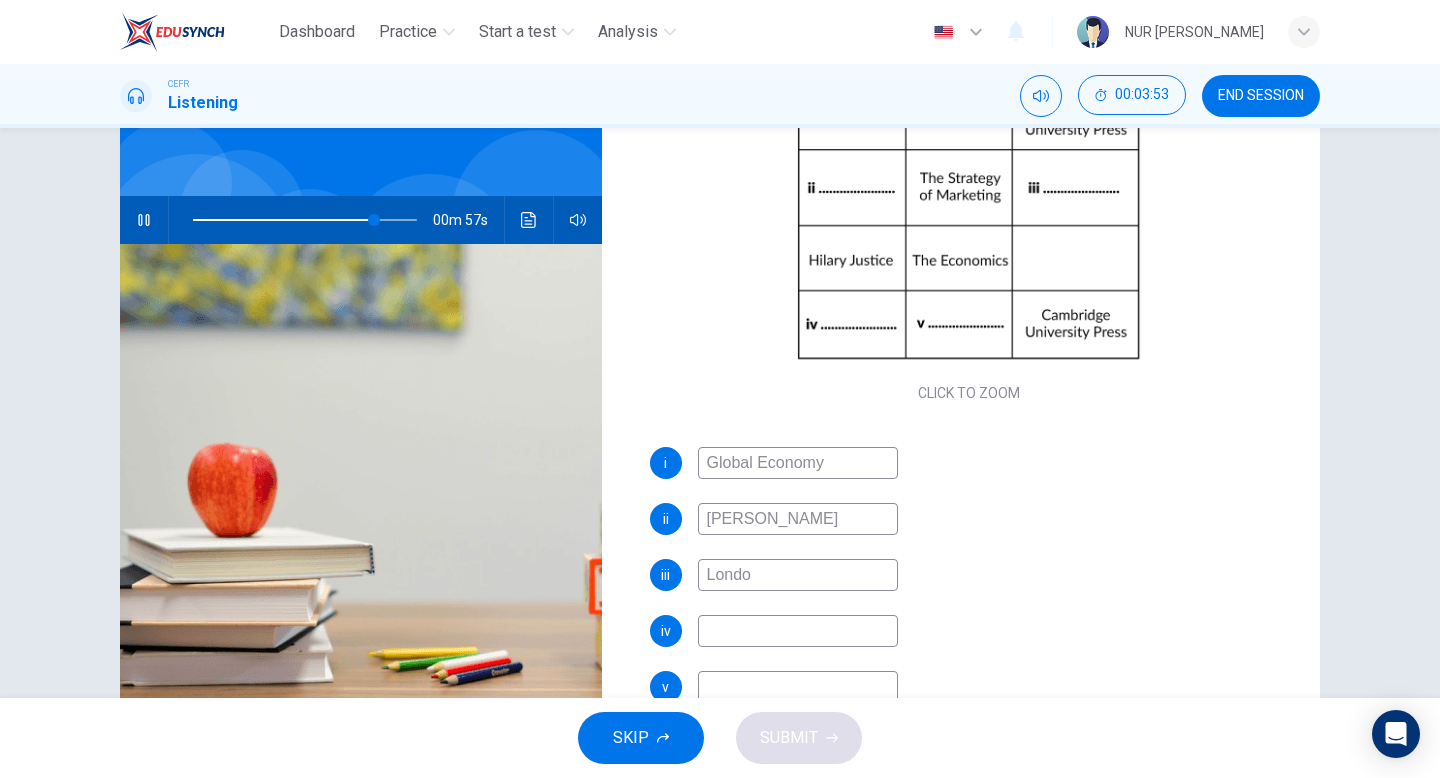 type on "London" 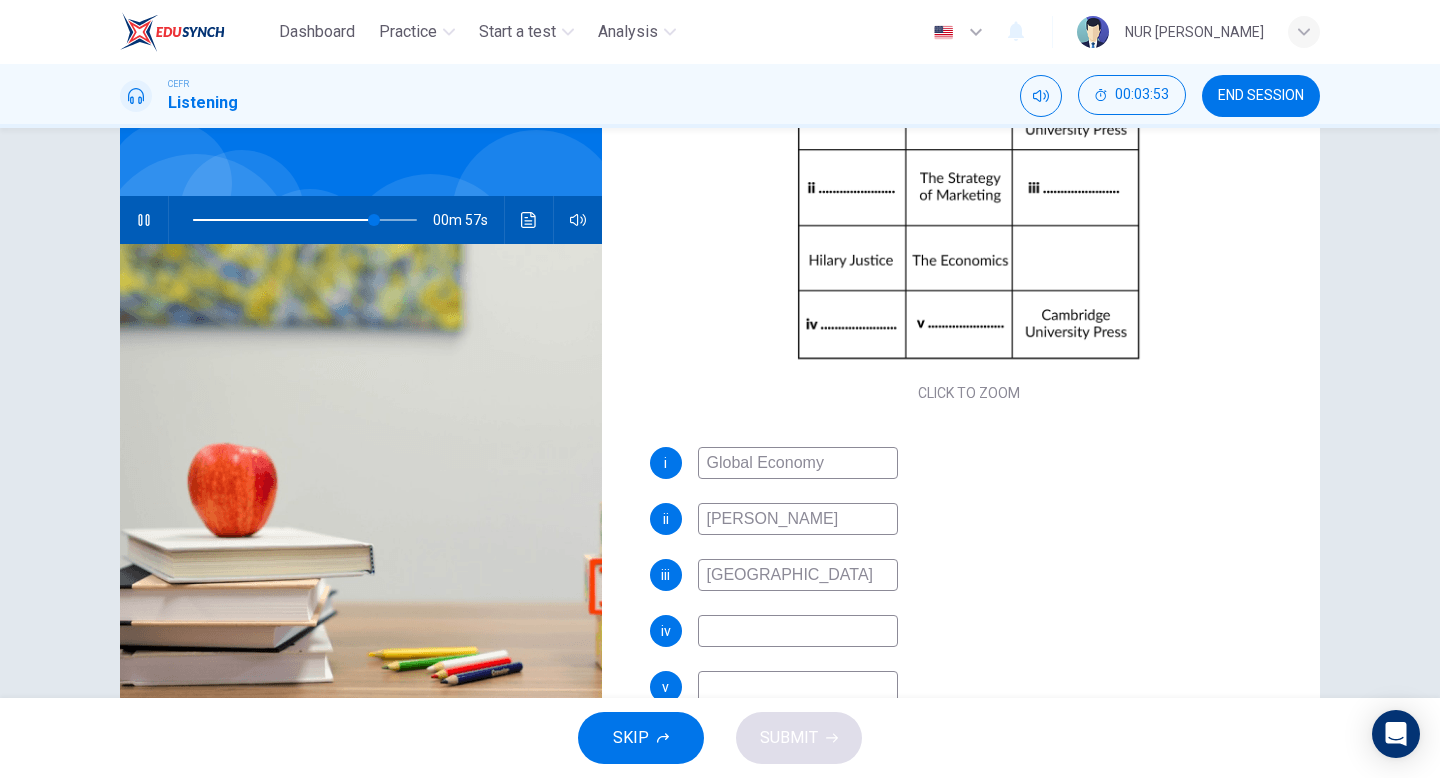 type on "81" 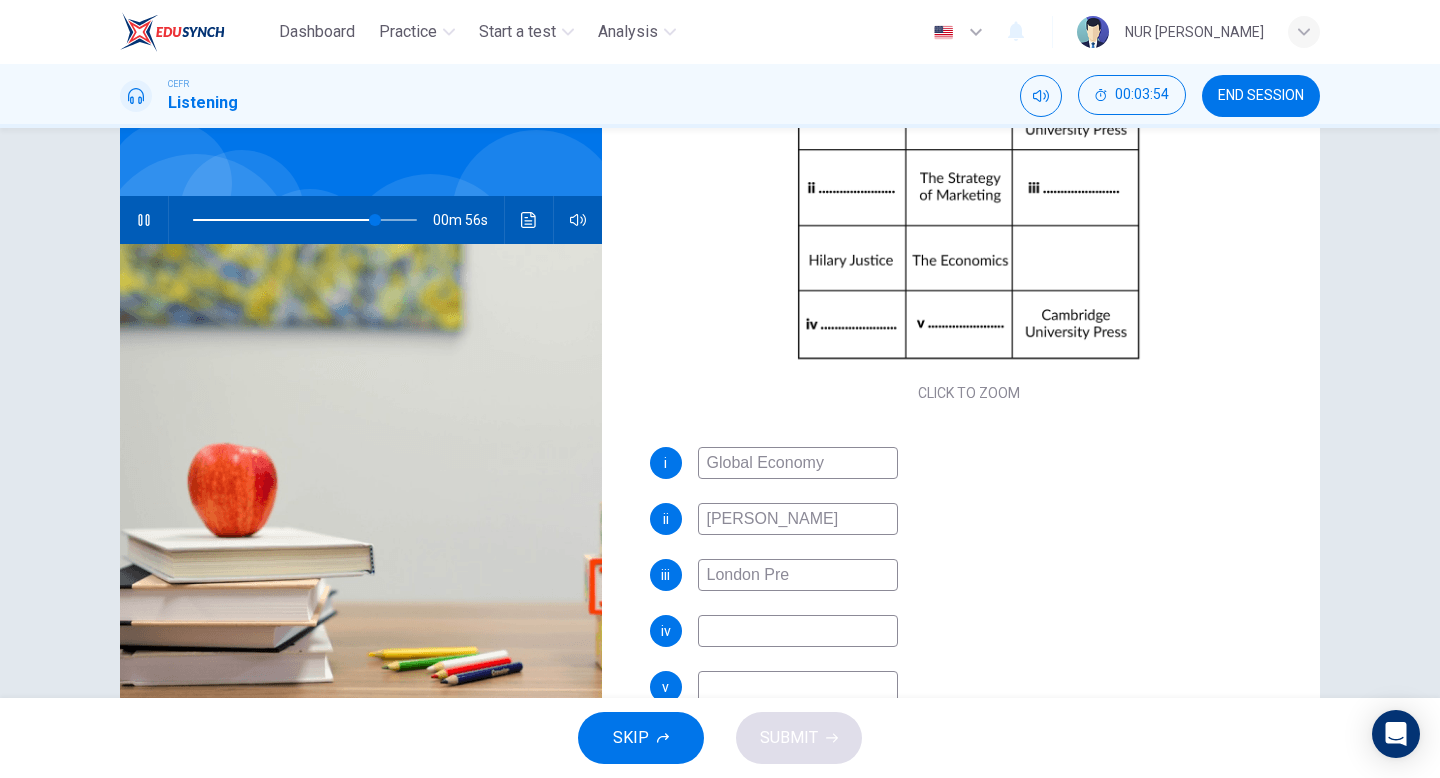 type on "London Pres" 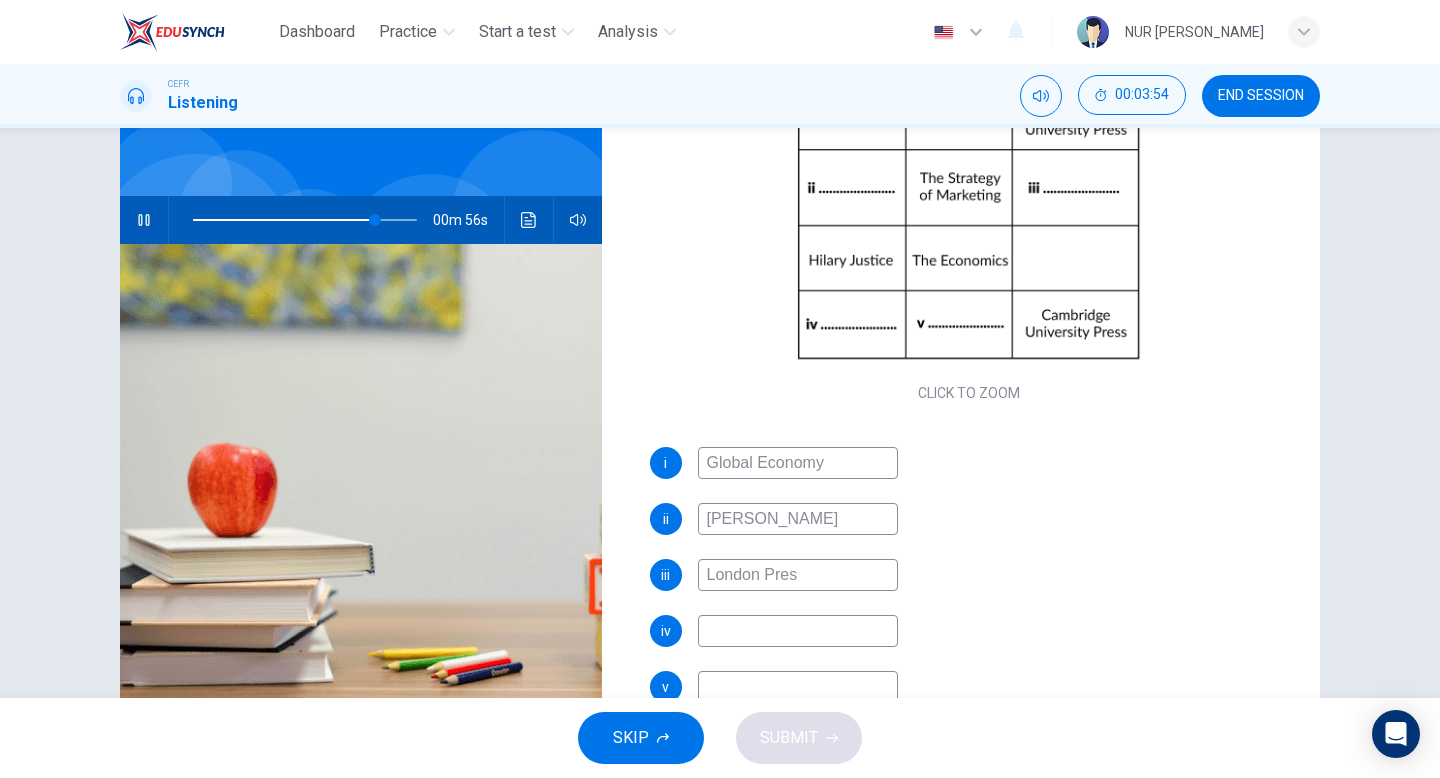 type on "82" 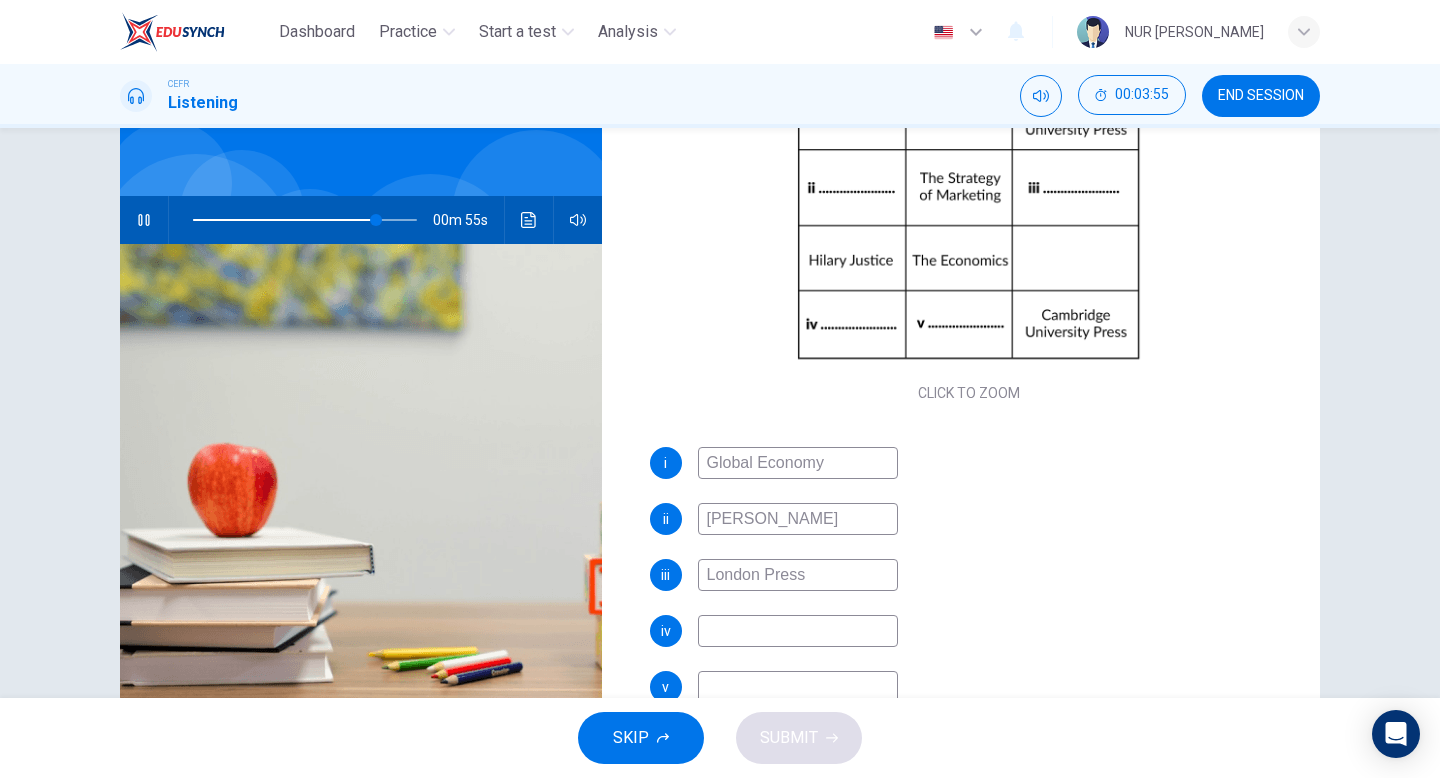 type on "London Press" 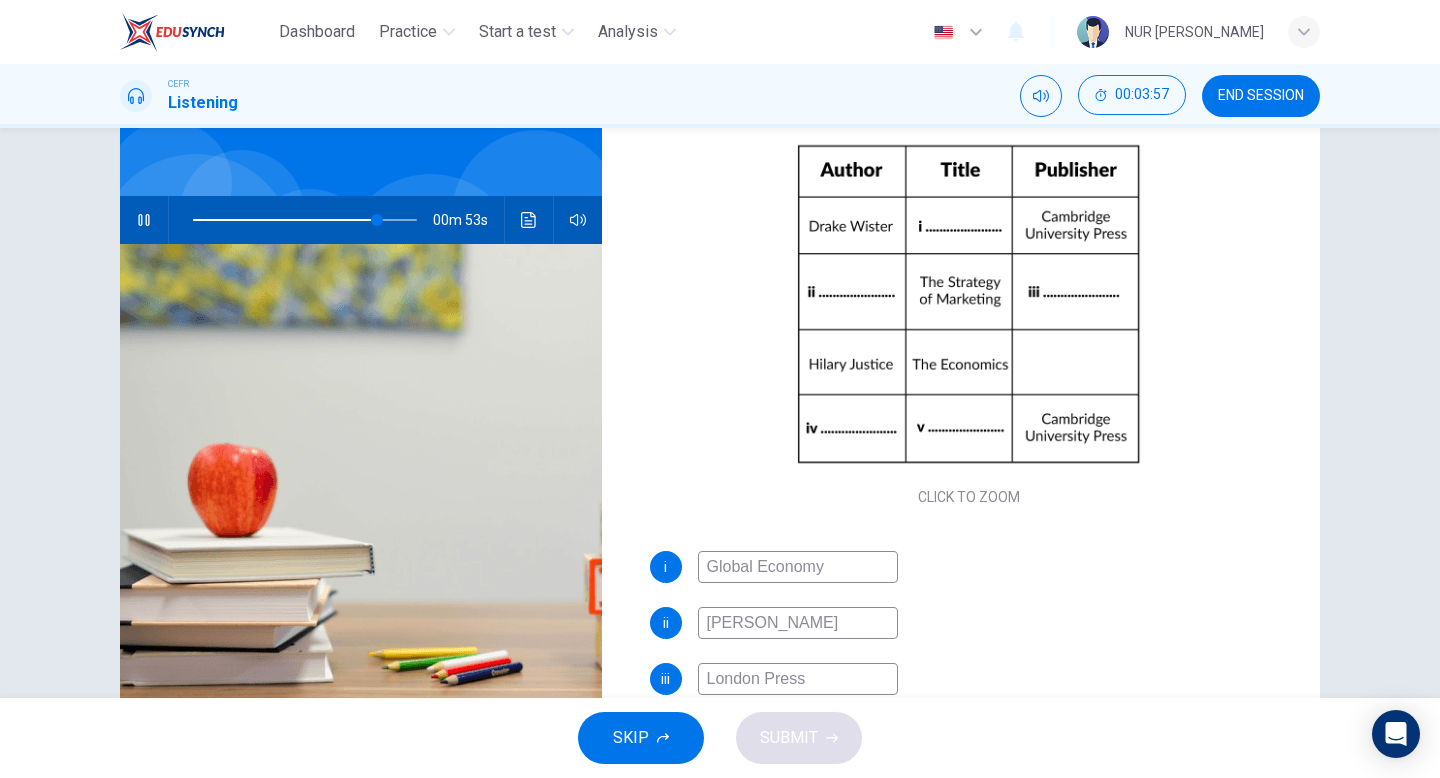 scroll, scrollTop: 230, scrollLeft: 0, axis: vertical 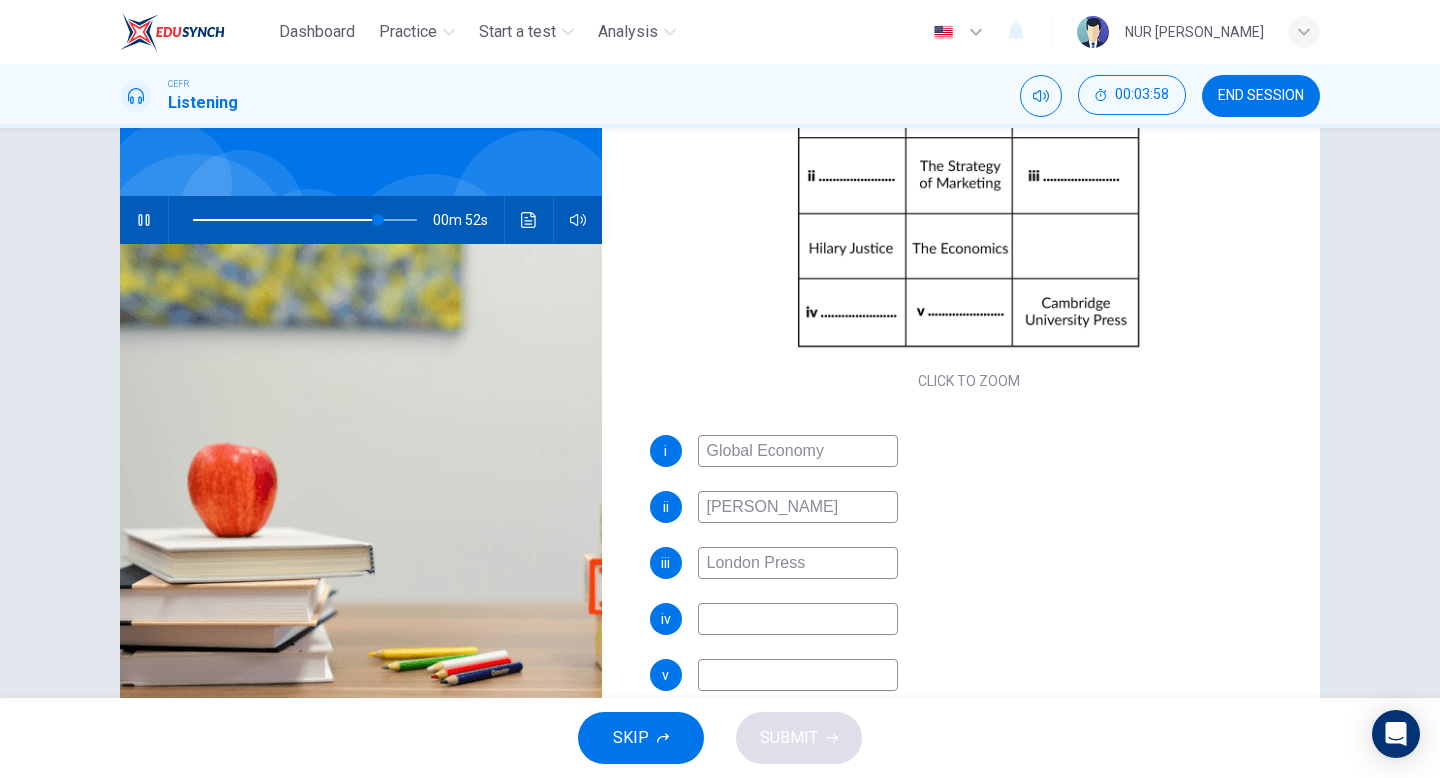 type on "83" 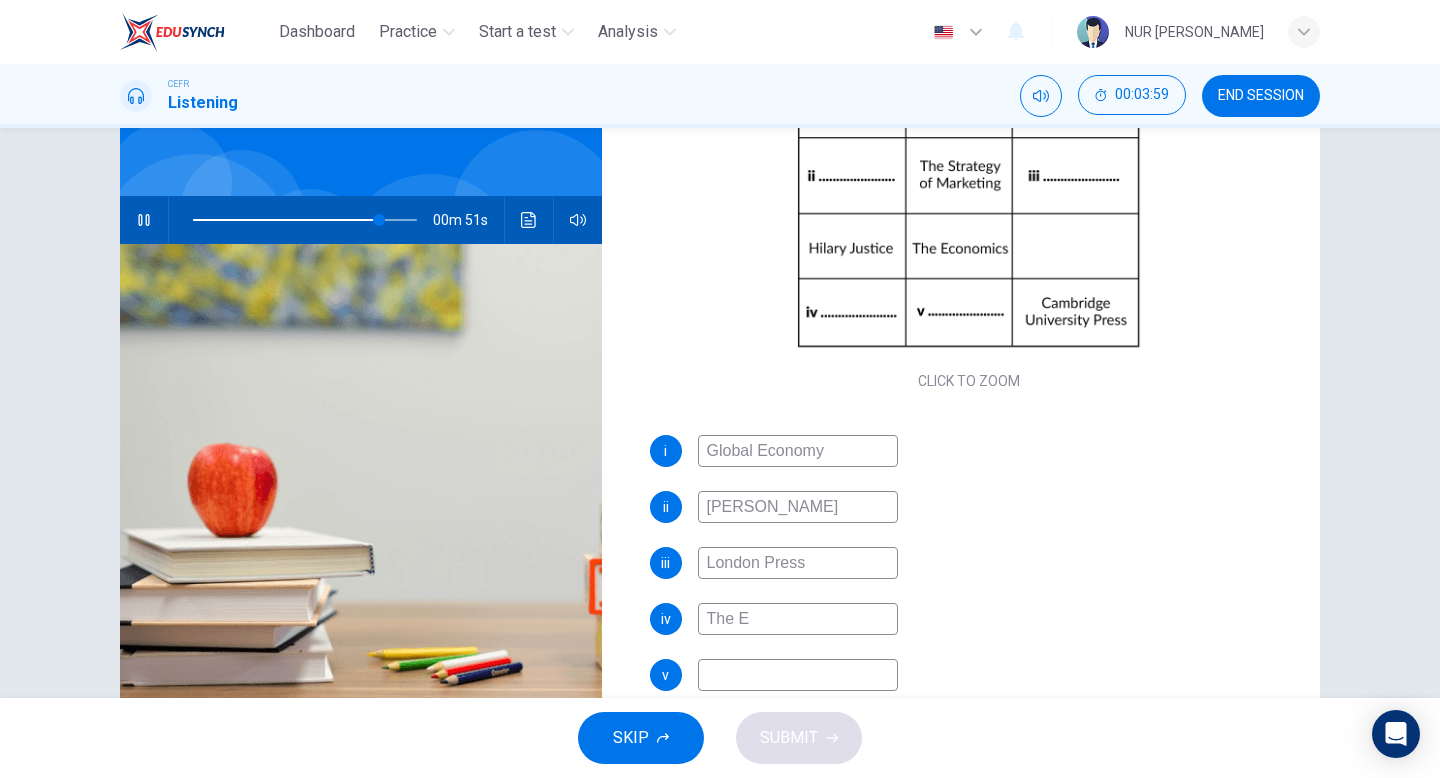 type on "The Ec" 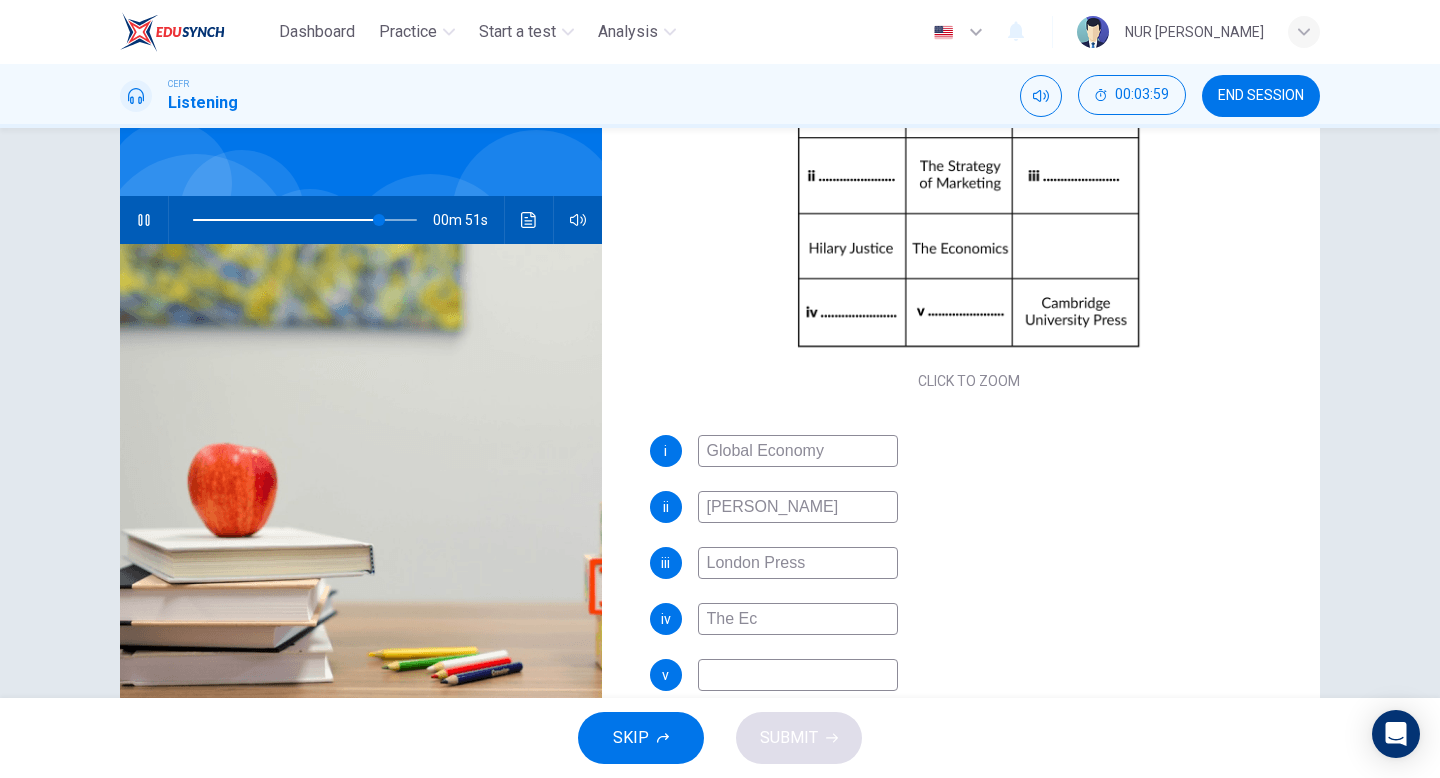 type on "83" 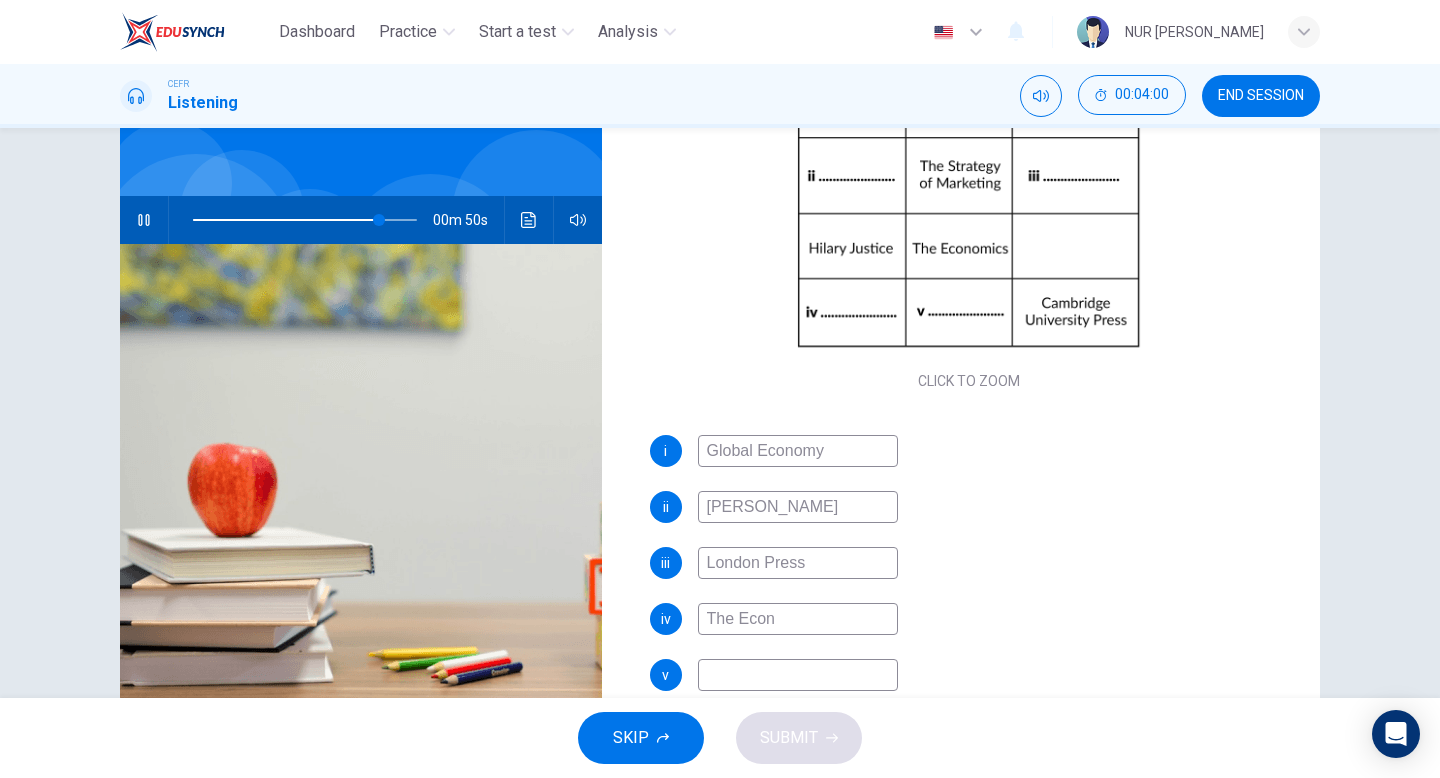 type on "The Econo" 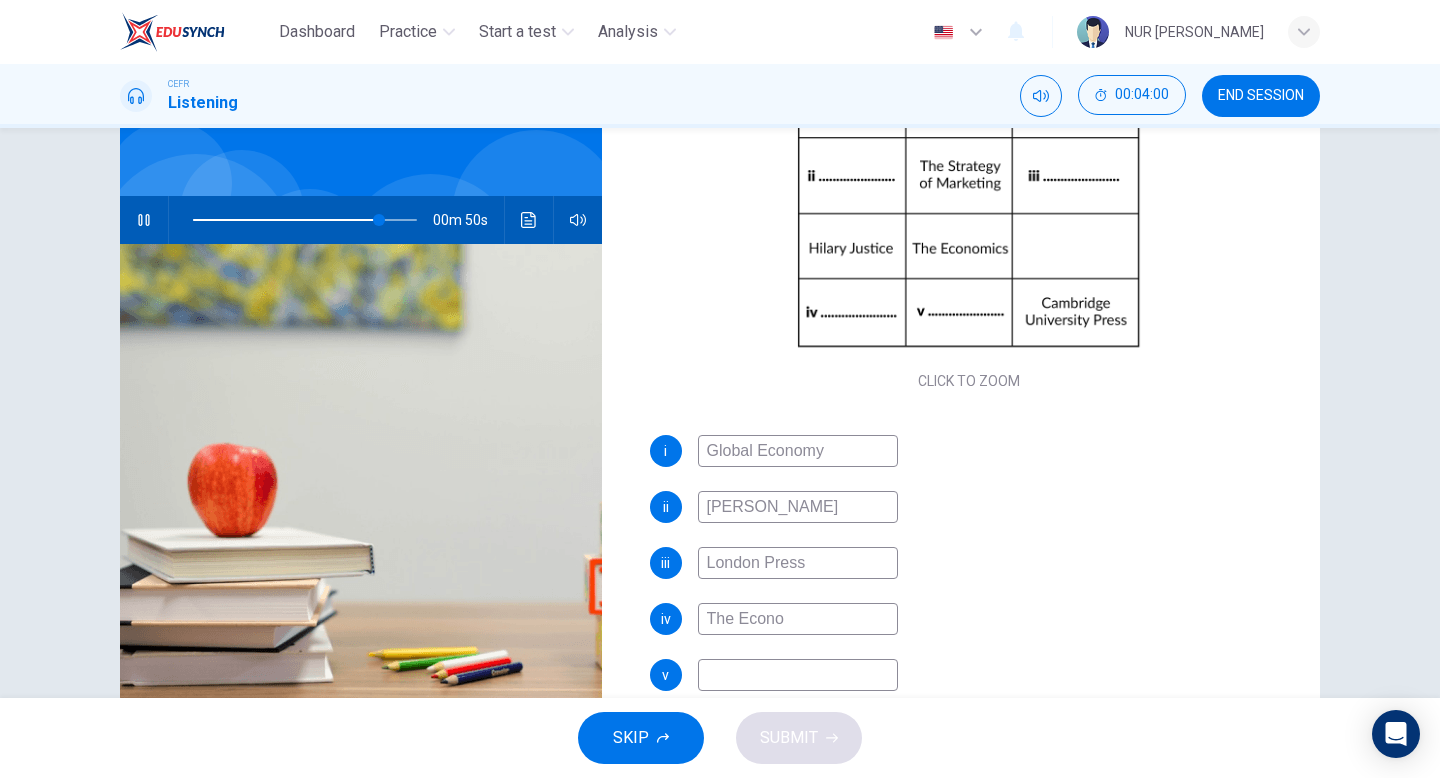 type on "84" 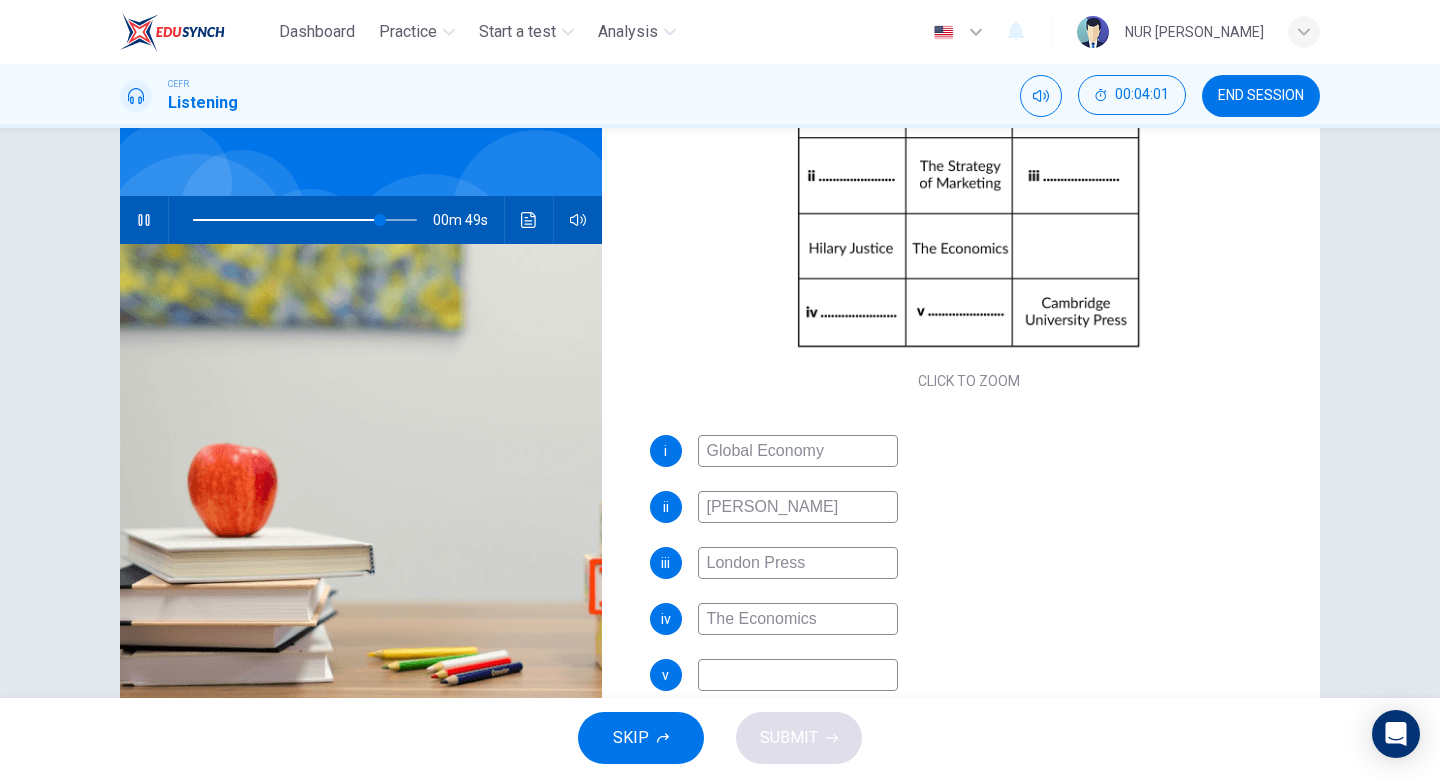 type on "The Economics T" 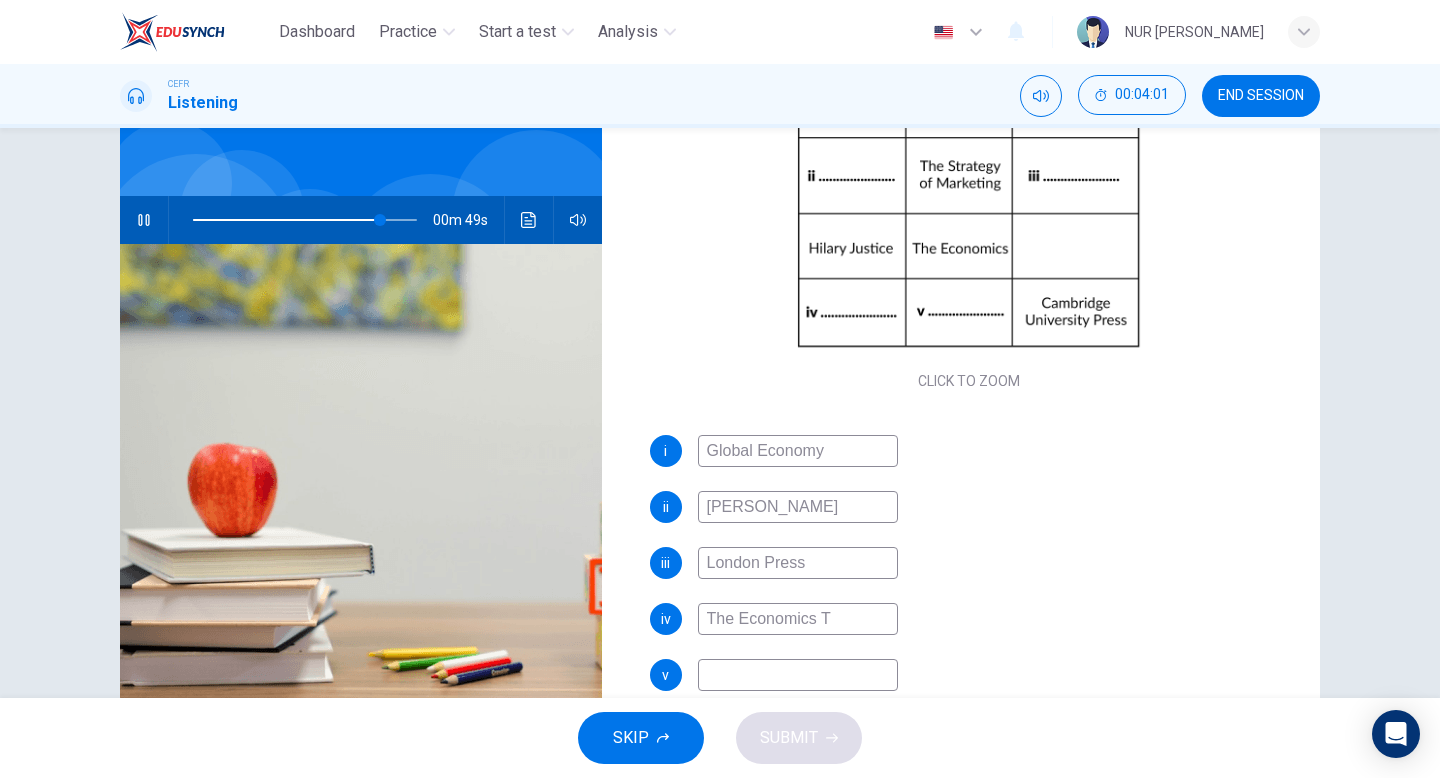 type on "84" 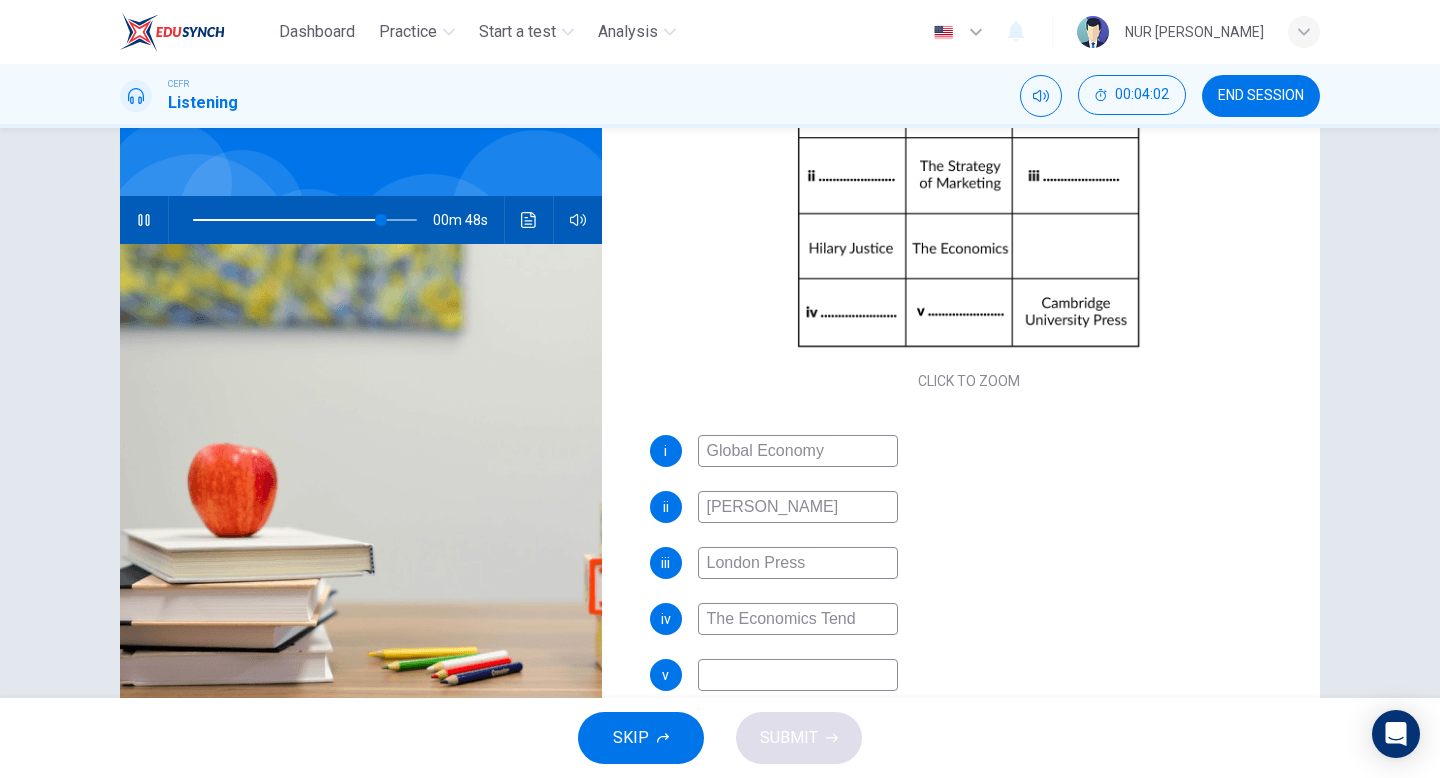 type on "The Economics Tende" 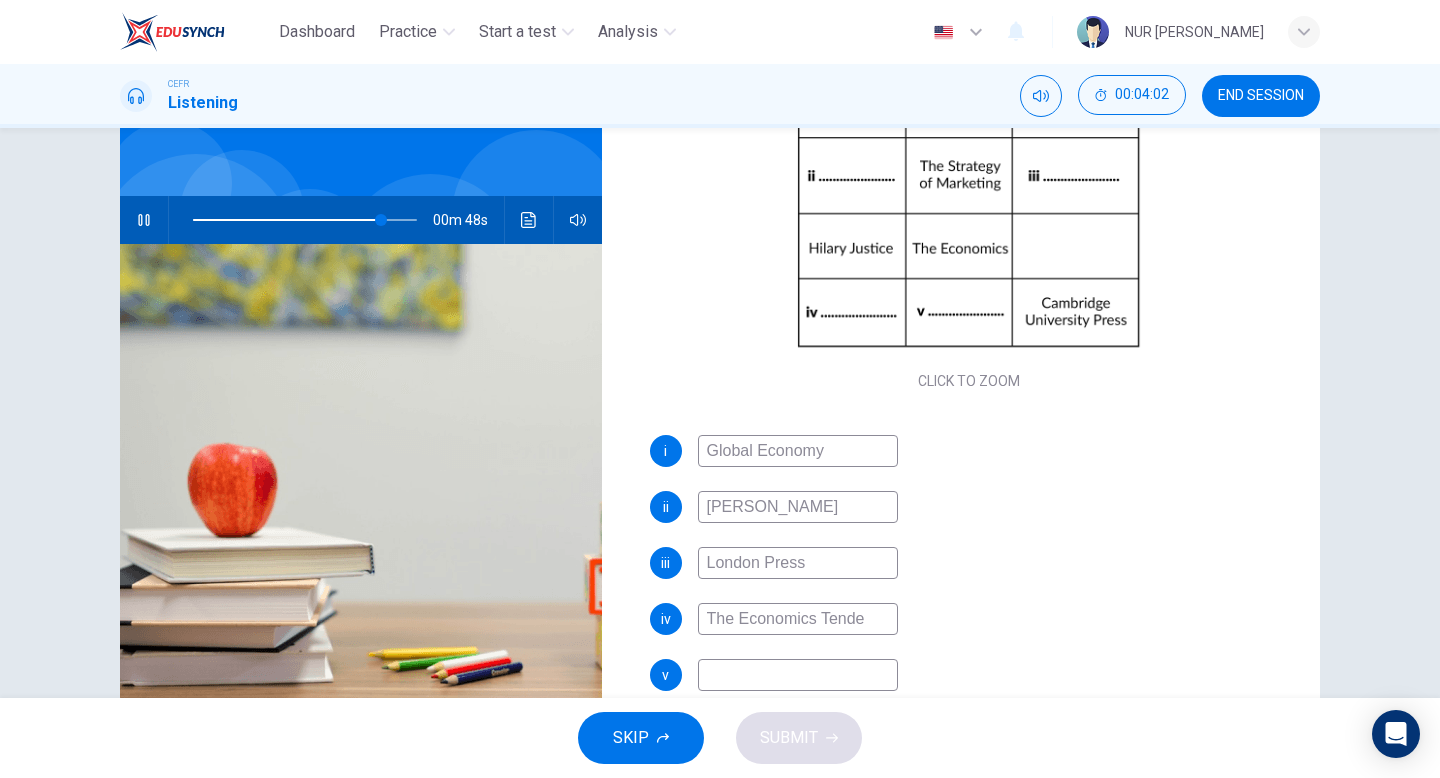 type on "84" 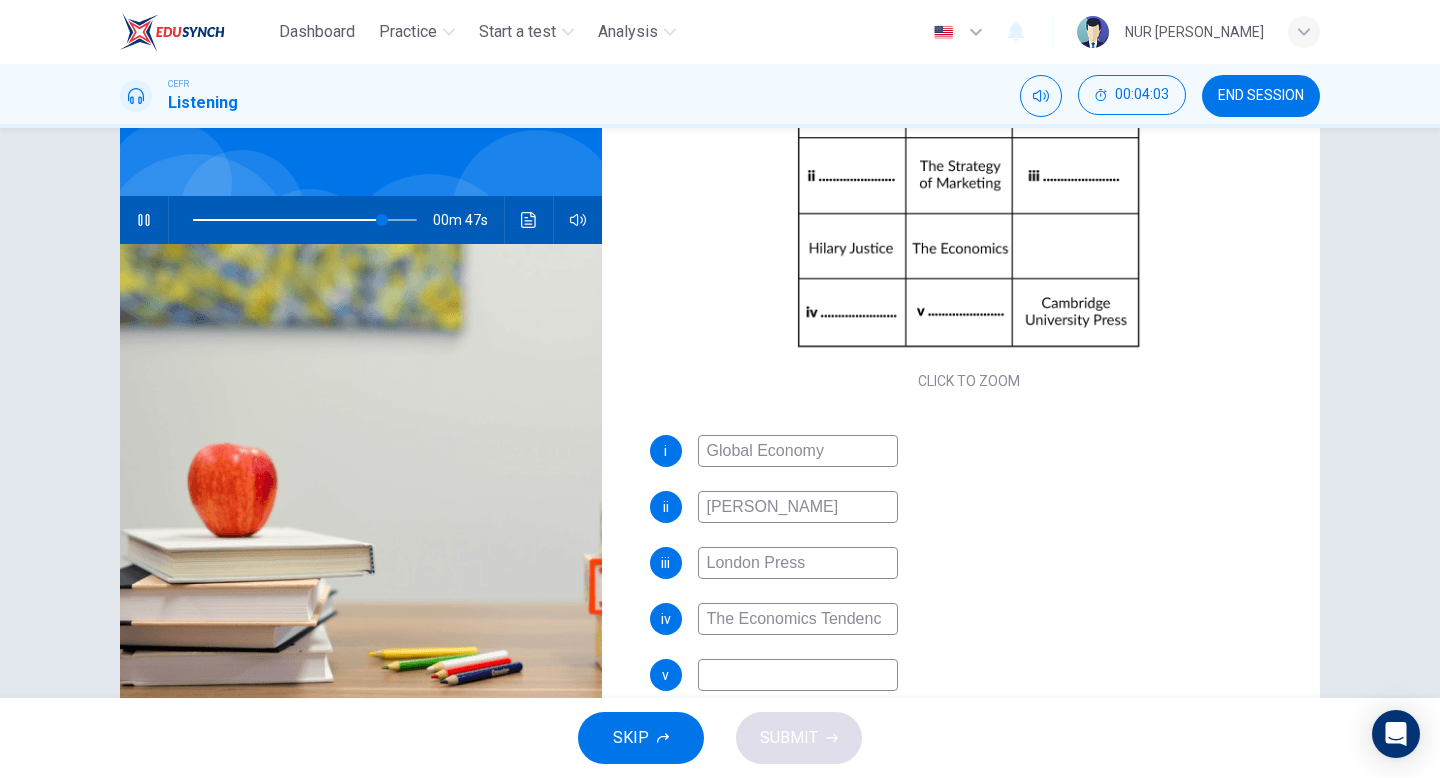 type on "The Economics Tendency" 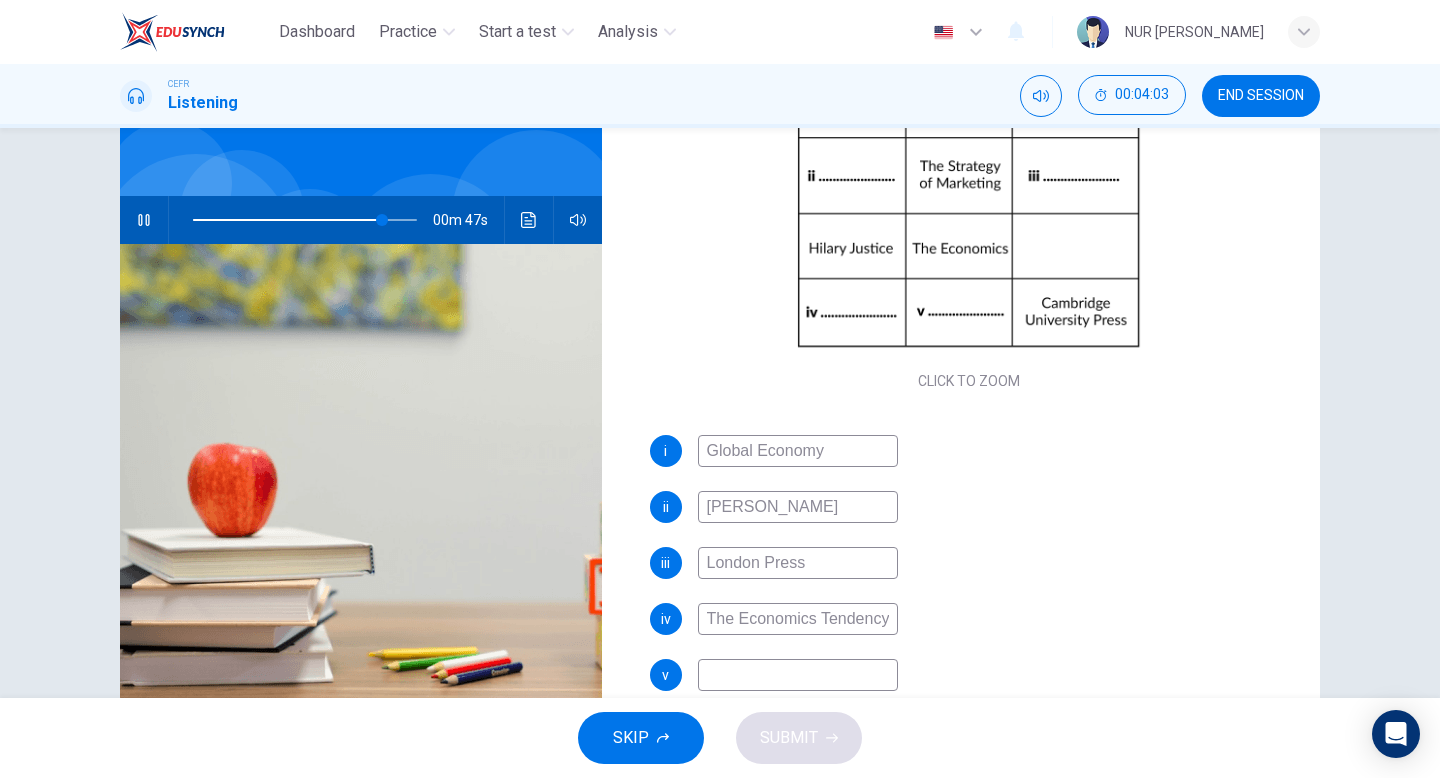 scroll, scrollTop: 0, scrollLeft: 0, axis: both 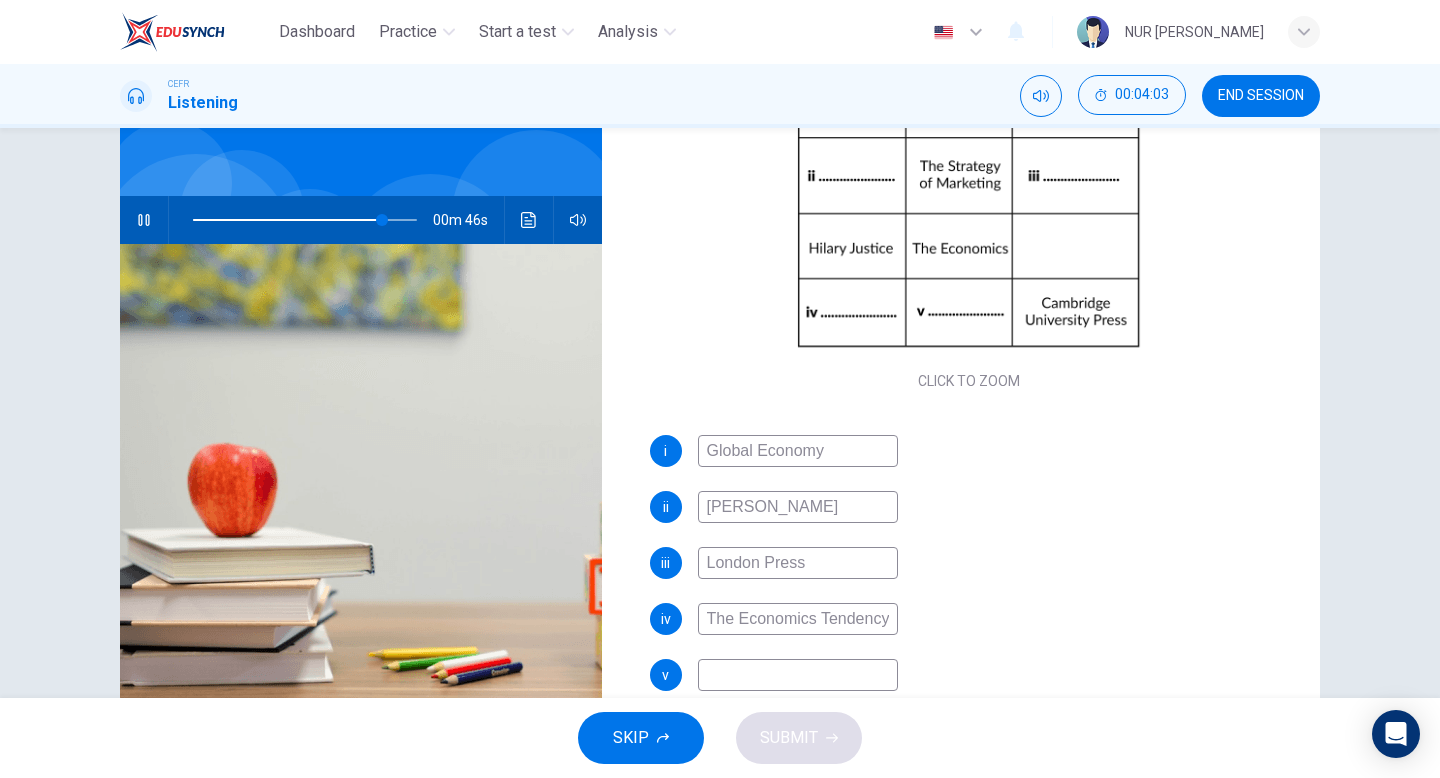type on "The Economics Tendency" 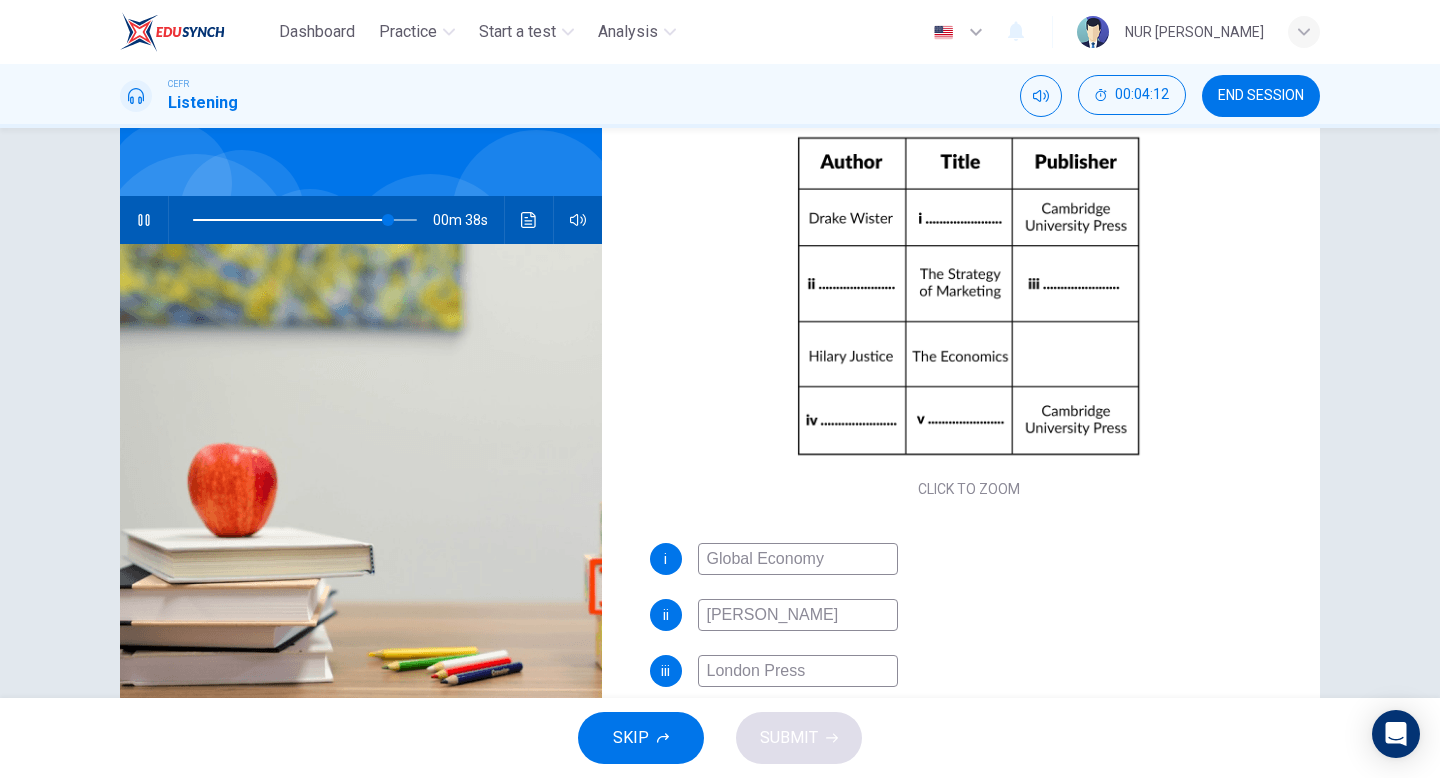 scroll, scrollTop: 230, scrollLeft: 0, axis: vertical 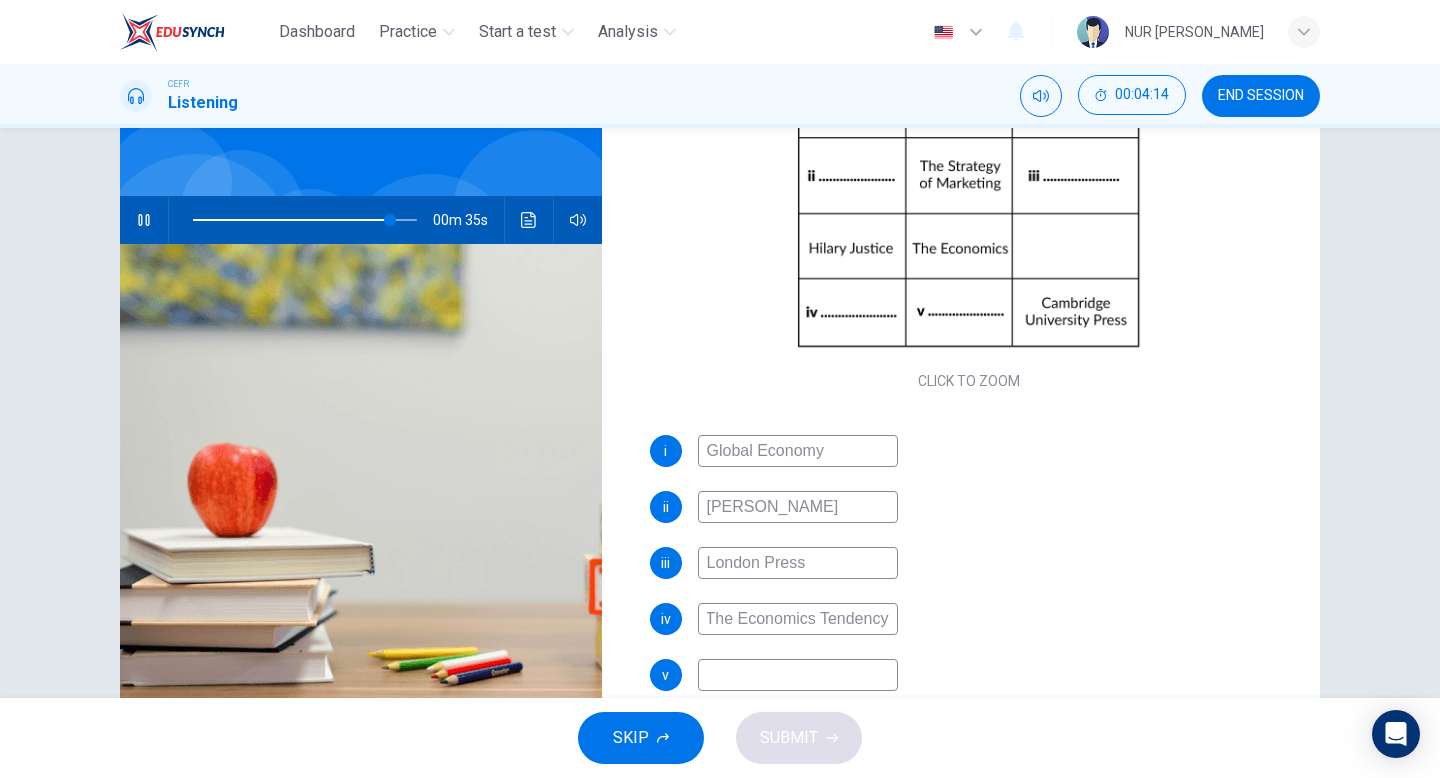 click on "The Economics Tendency" at bounding box center (798, 619) 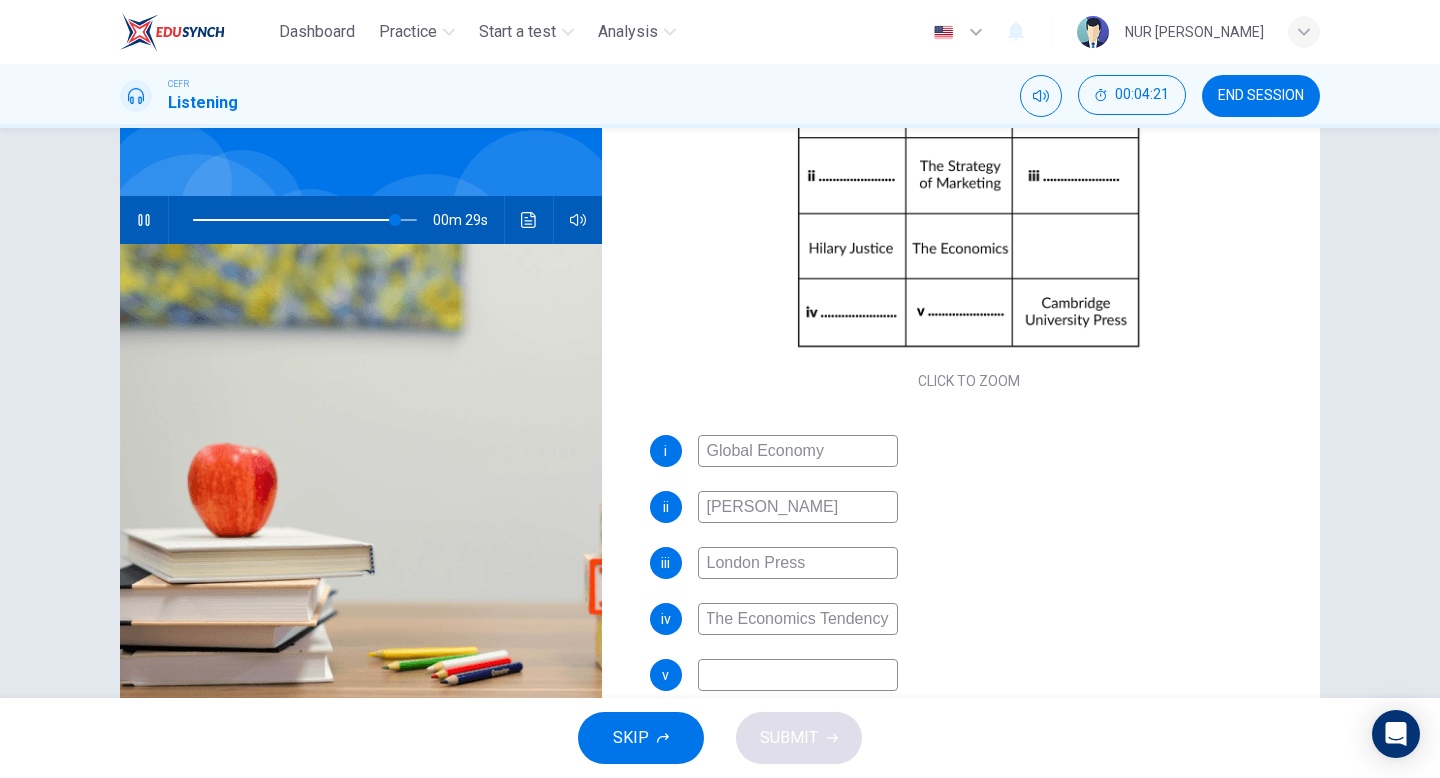 type on "91" 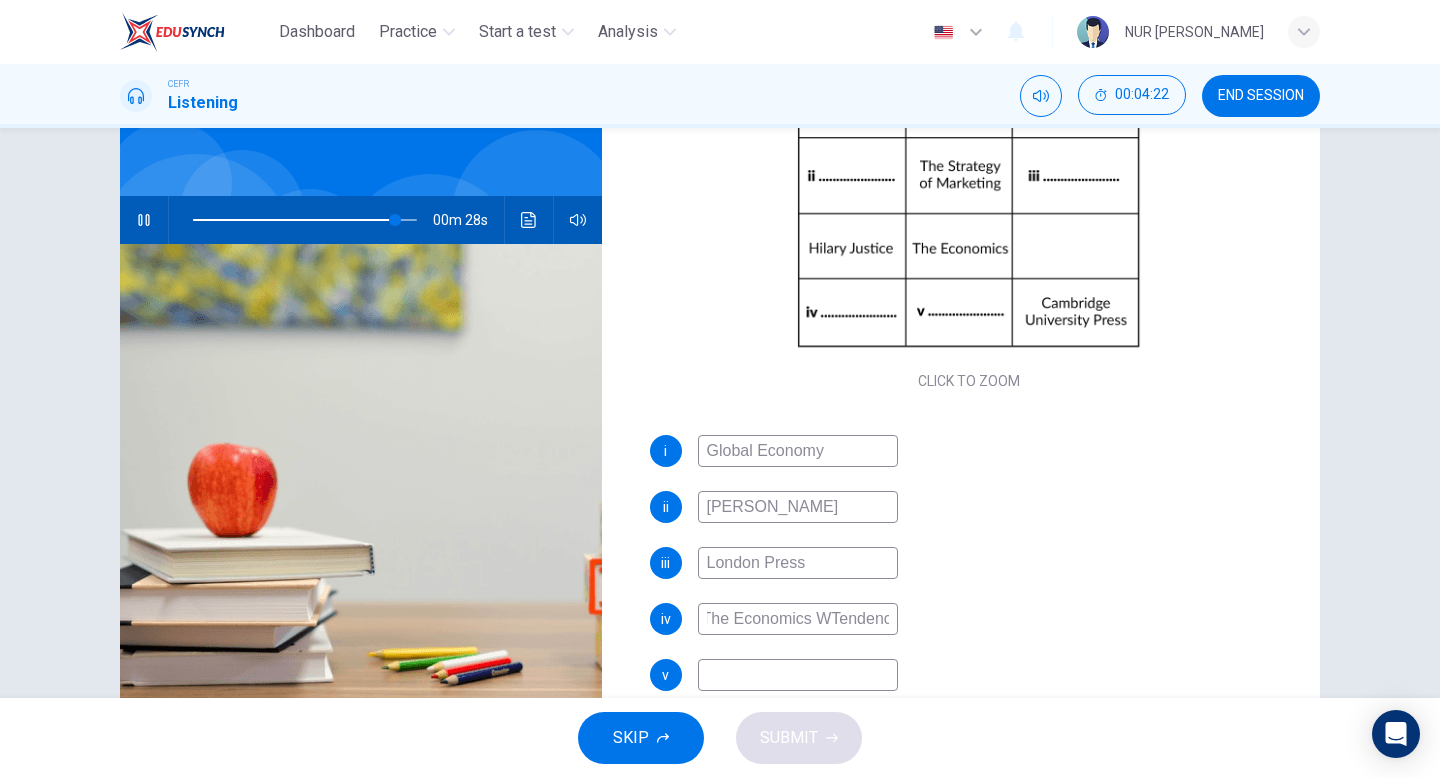 type on "The Economics WiTendency" 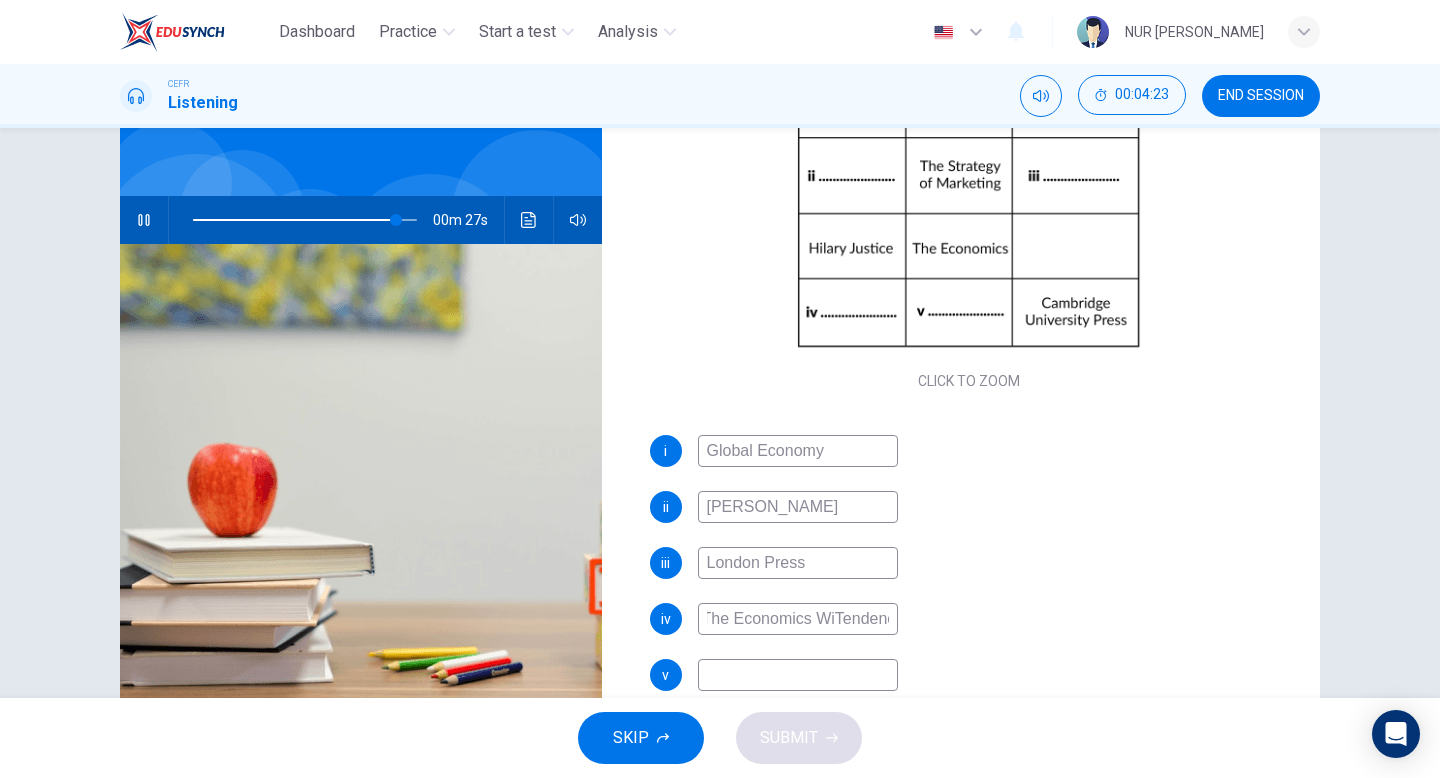 type on "91" 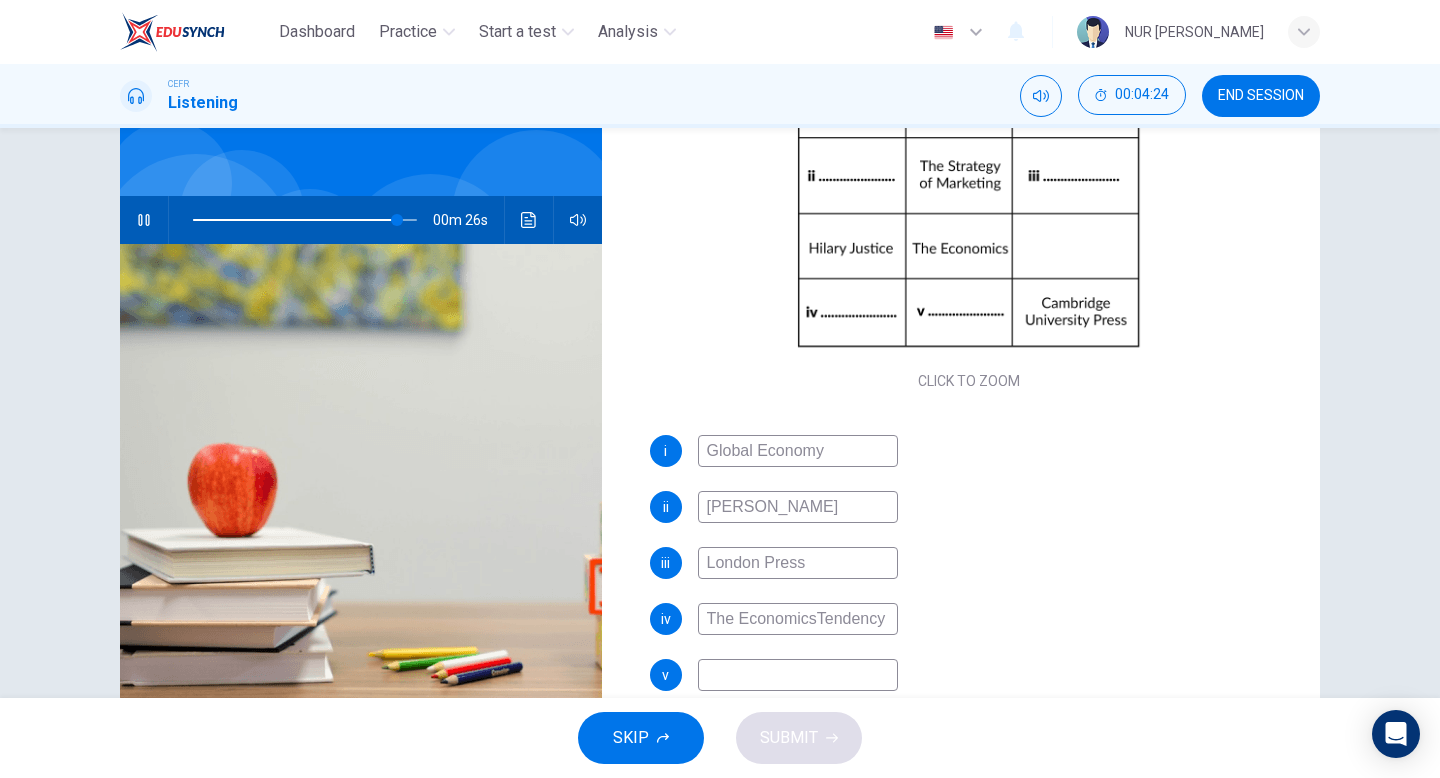 type on "The EconomicTendency" 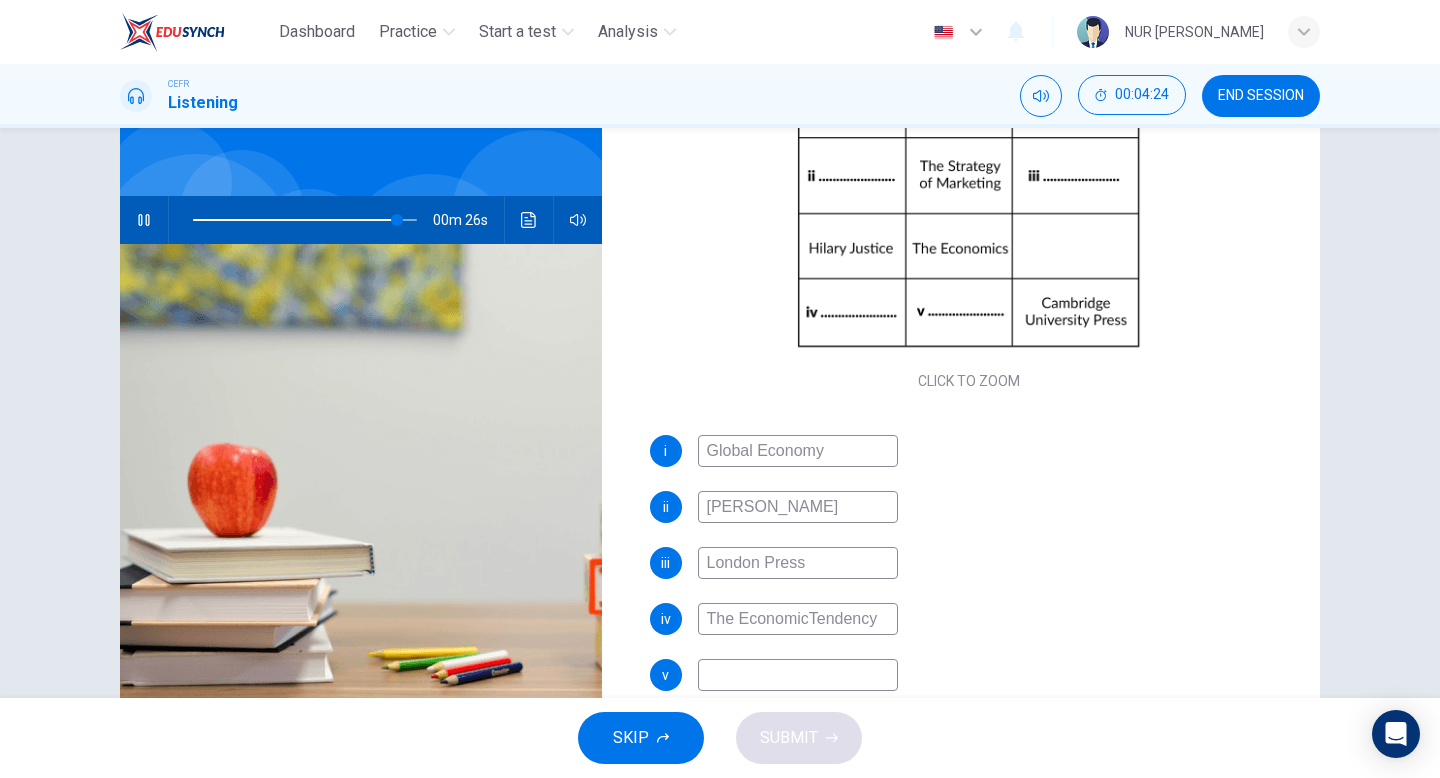 scroll, scrollTop: 0, scrollLeft: 0, axis: both 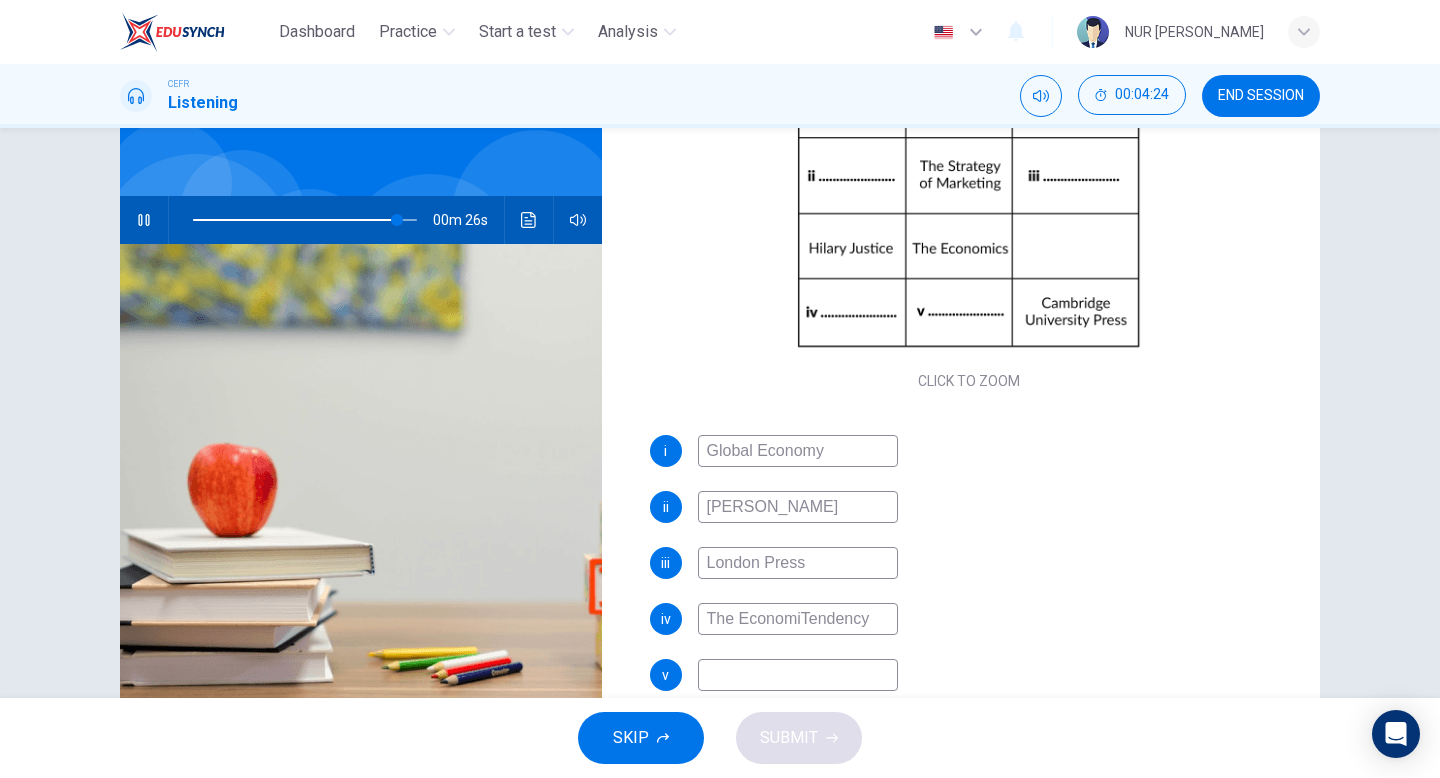 type on "92" 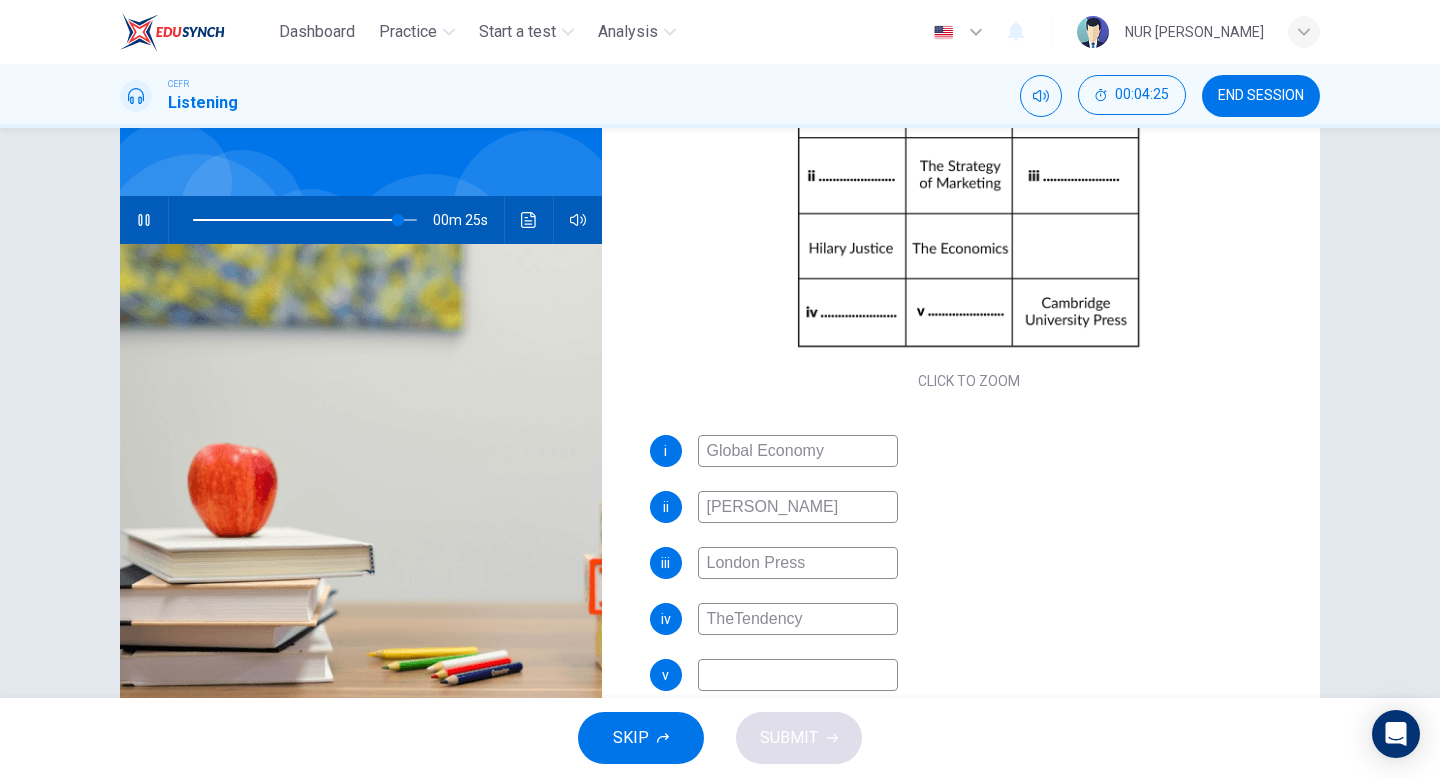 type on "ThTendency" 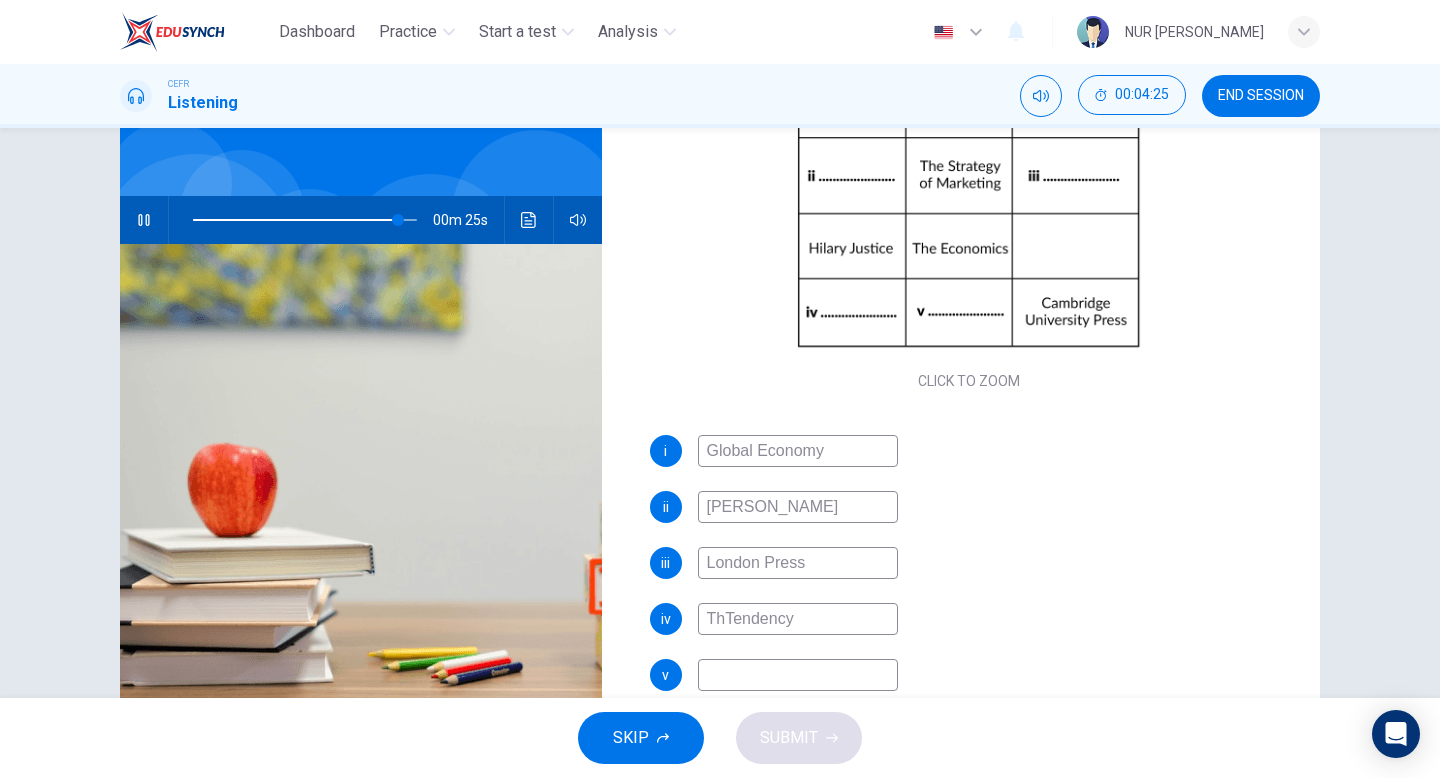 type on "92" 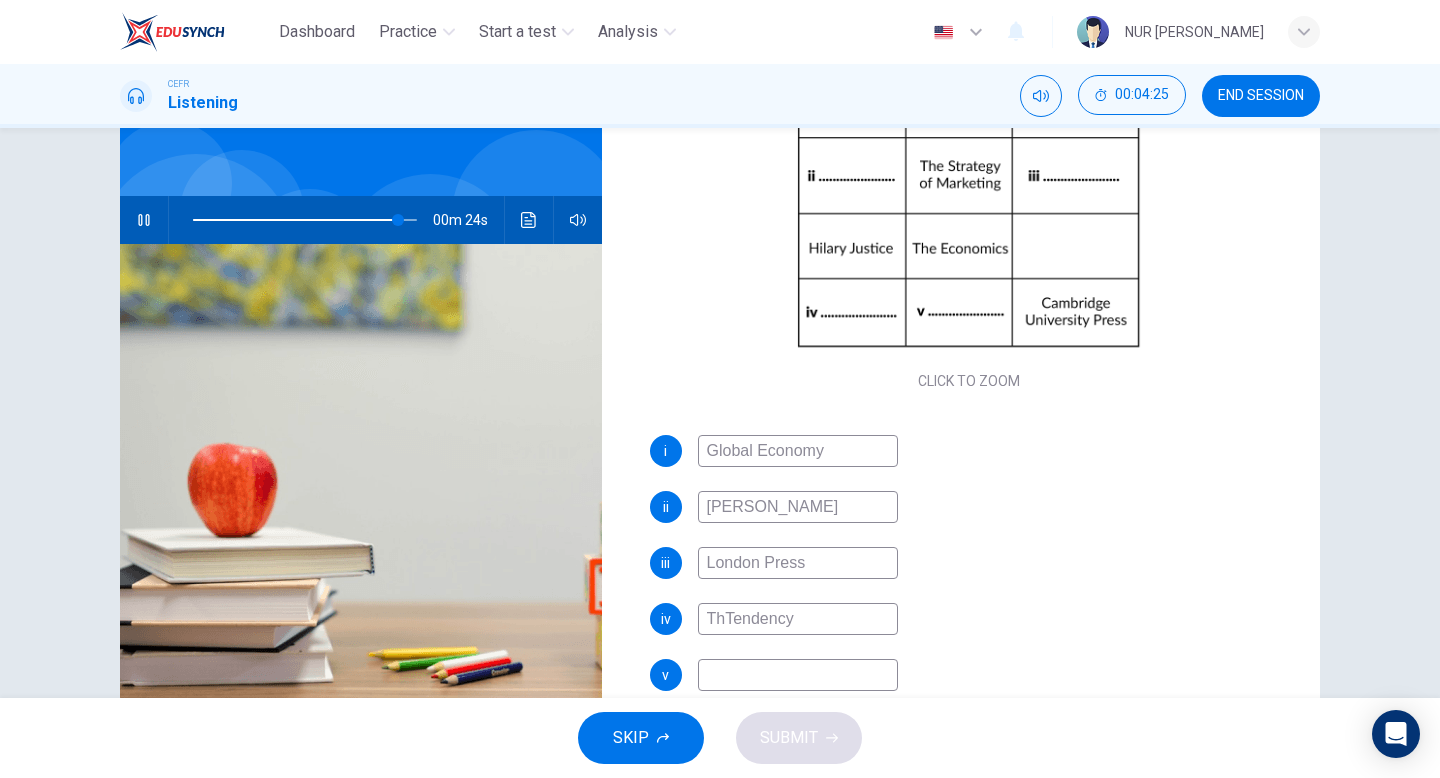 click on "ThTendency" at bounding box center (798, 619) 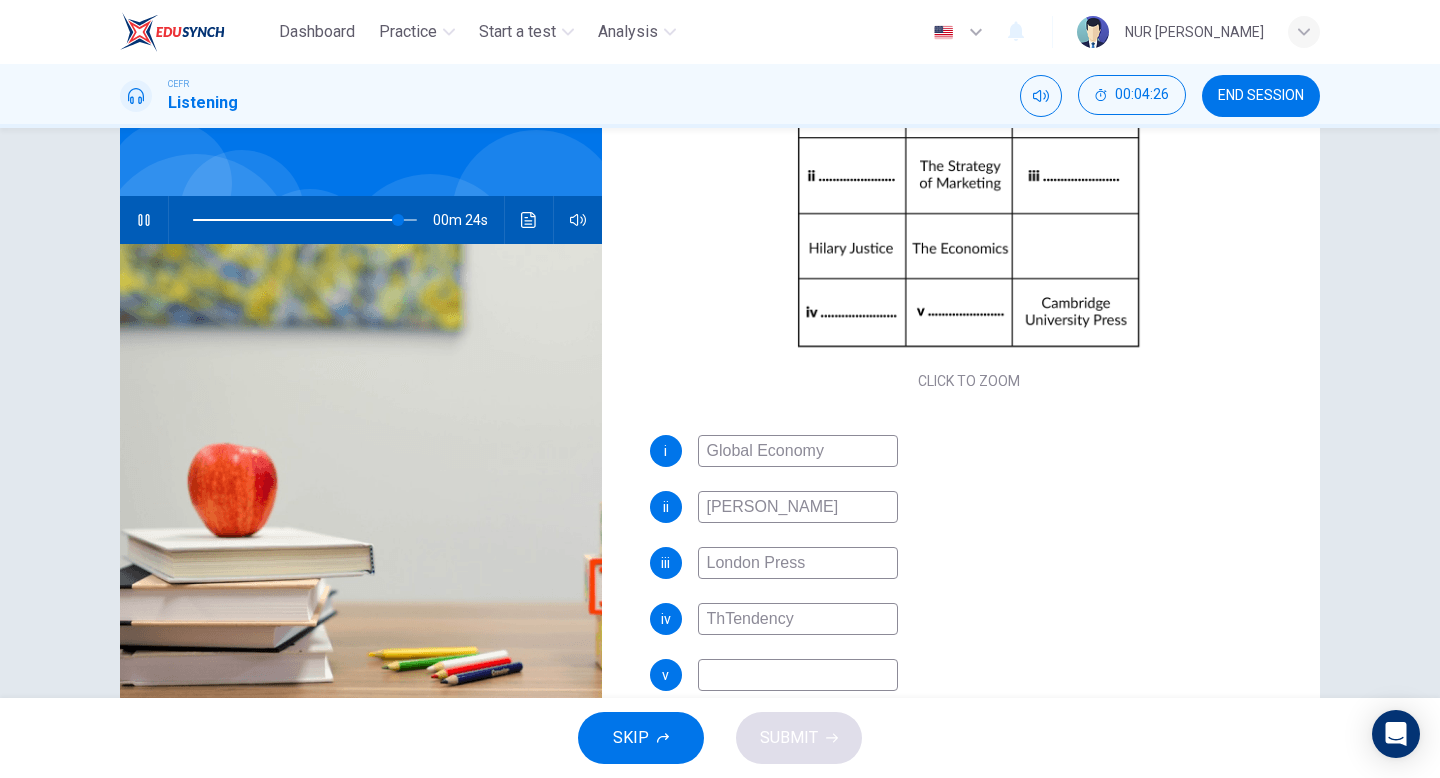 type on "ThTendency" 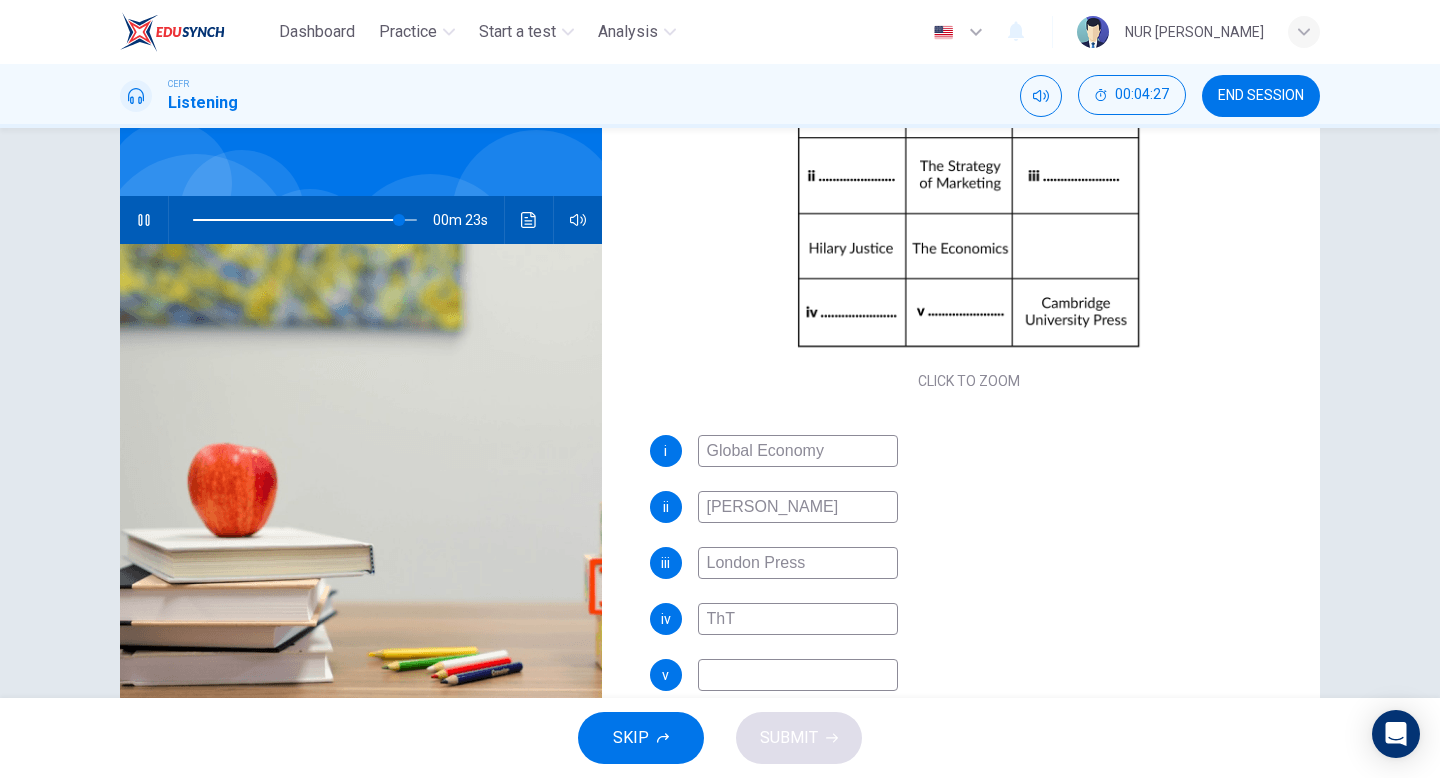 type on "Th" 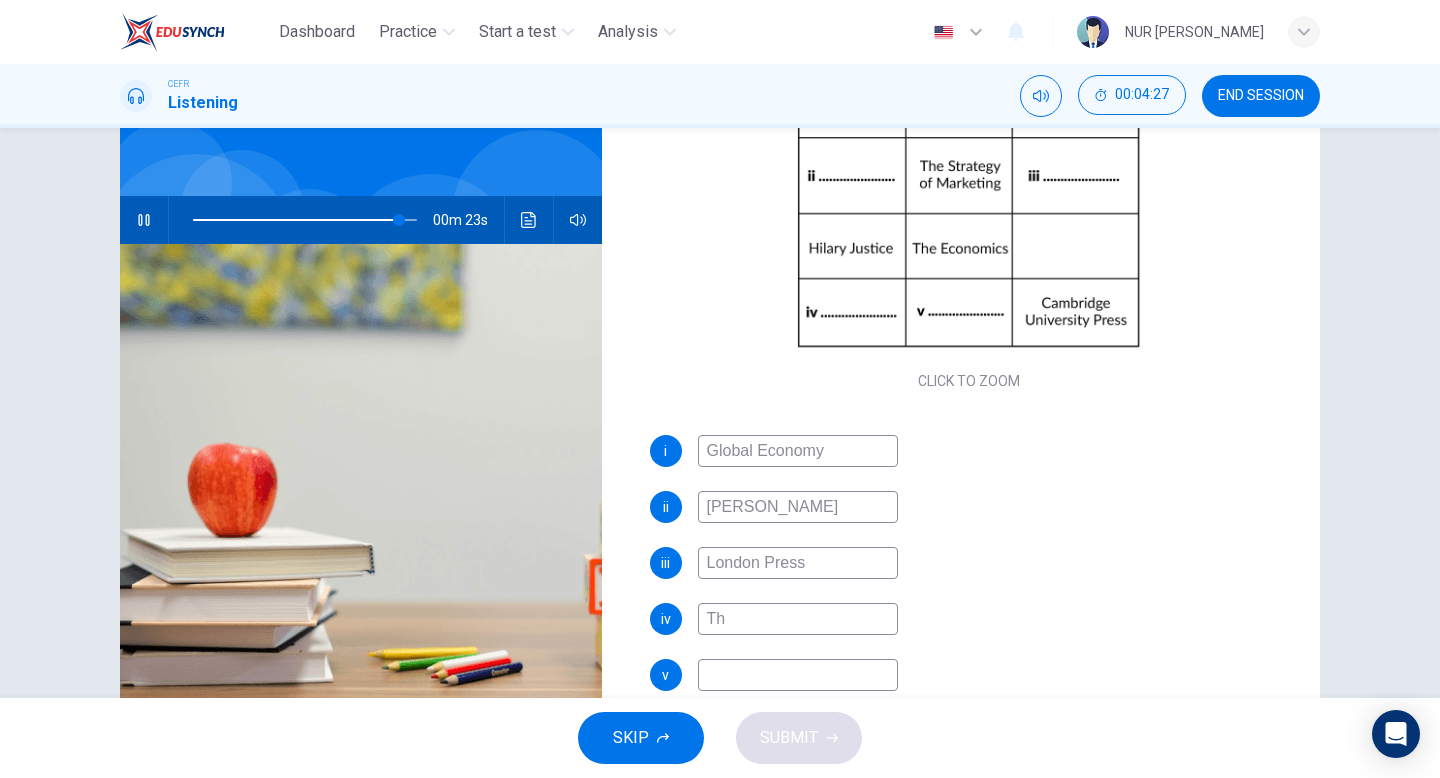 type on "93" 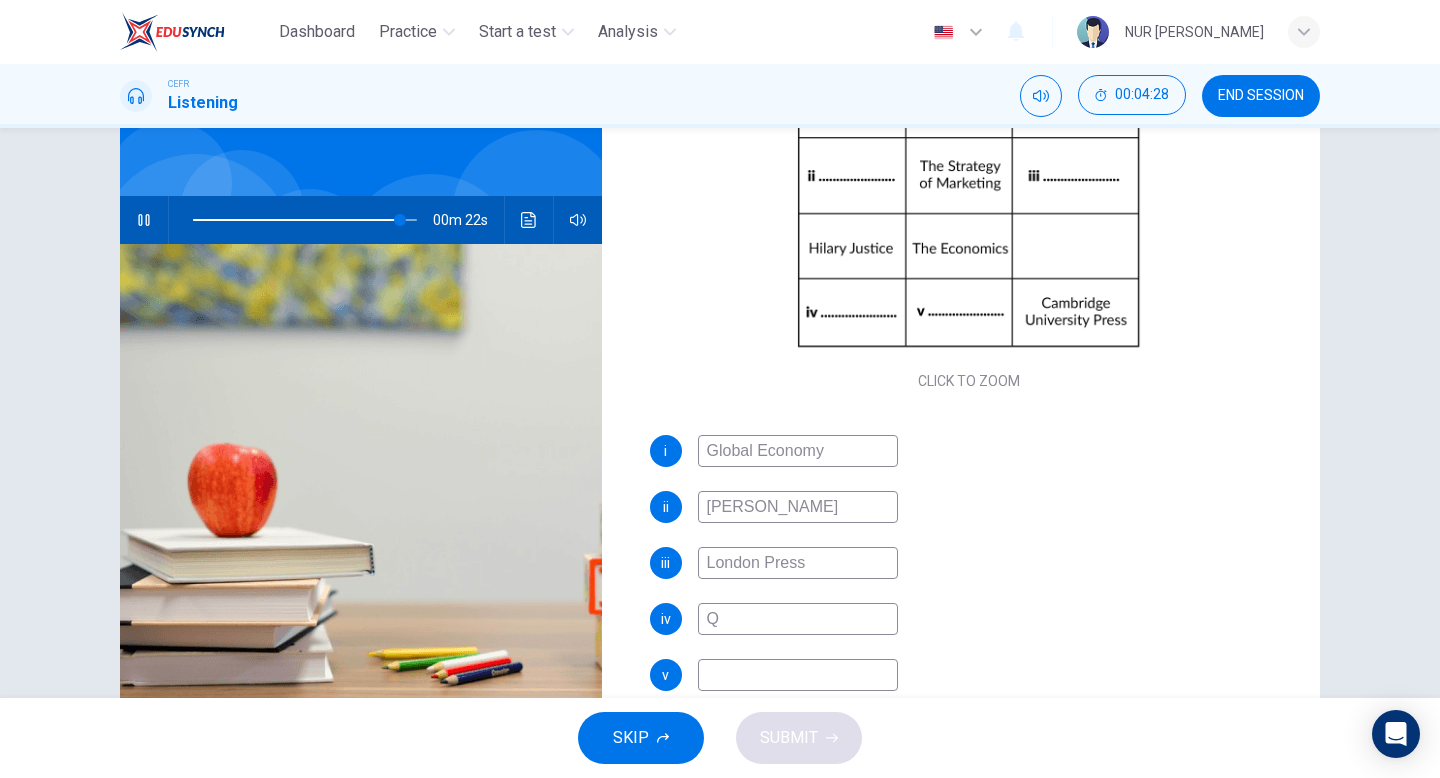 type on "Qi" 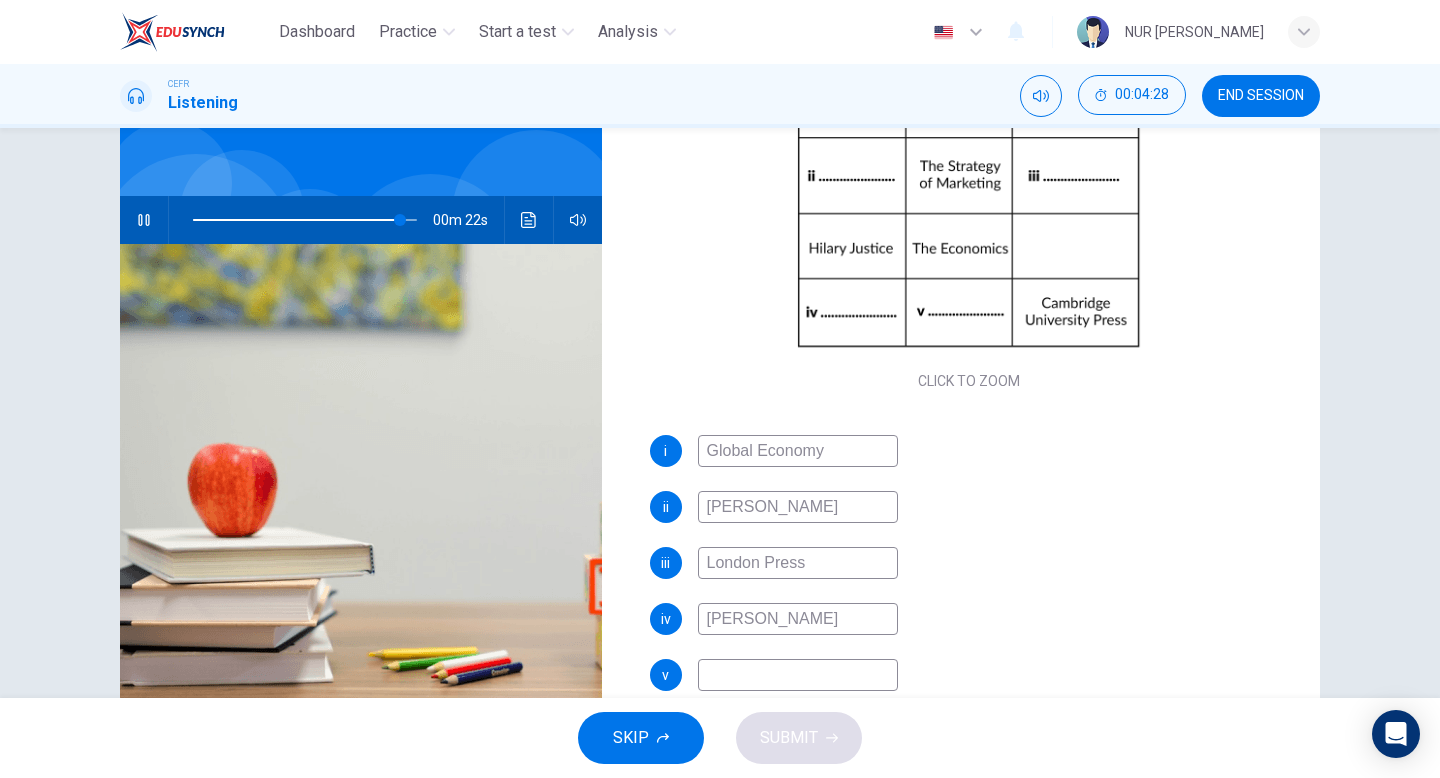 type on "93" 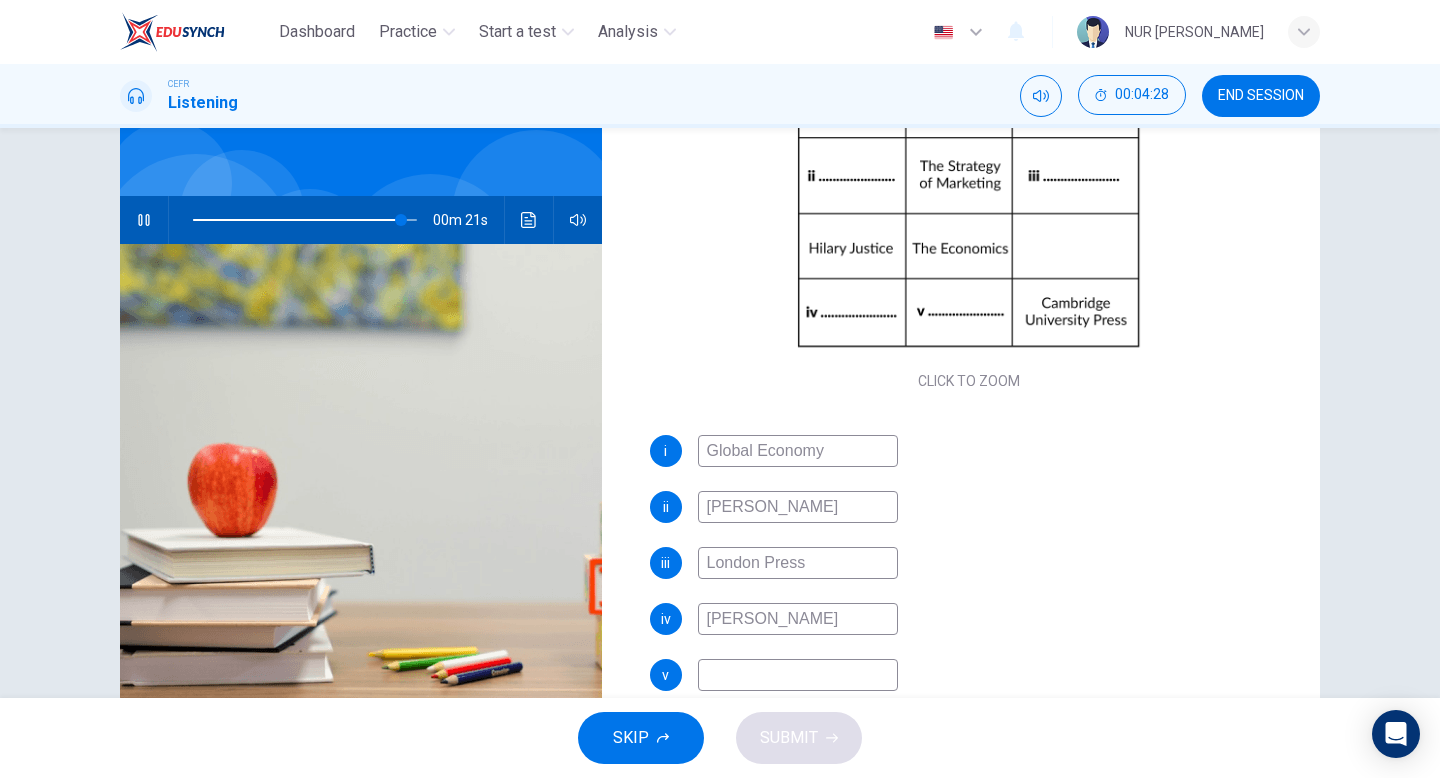 type on "Q" 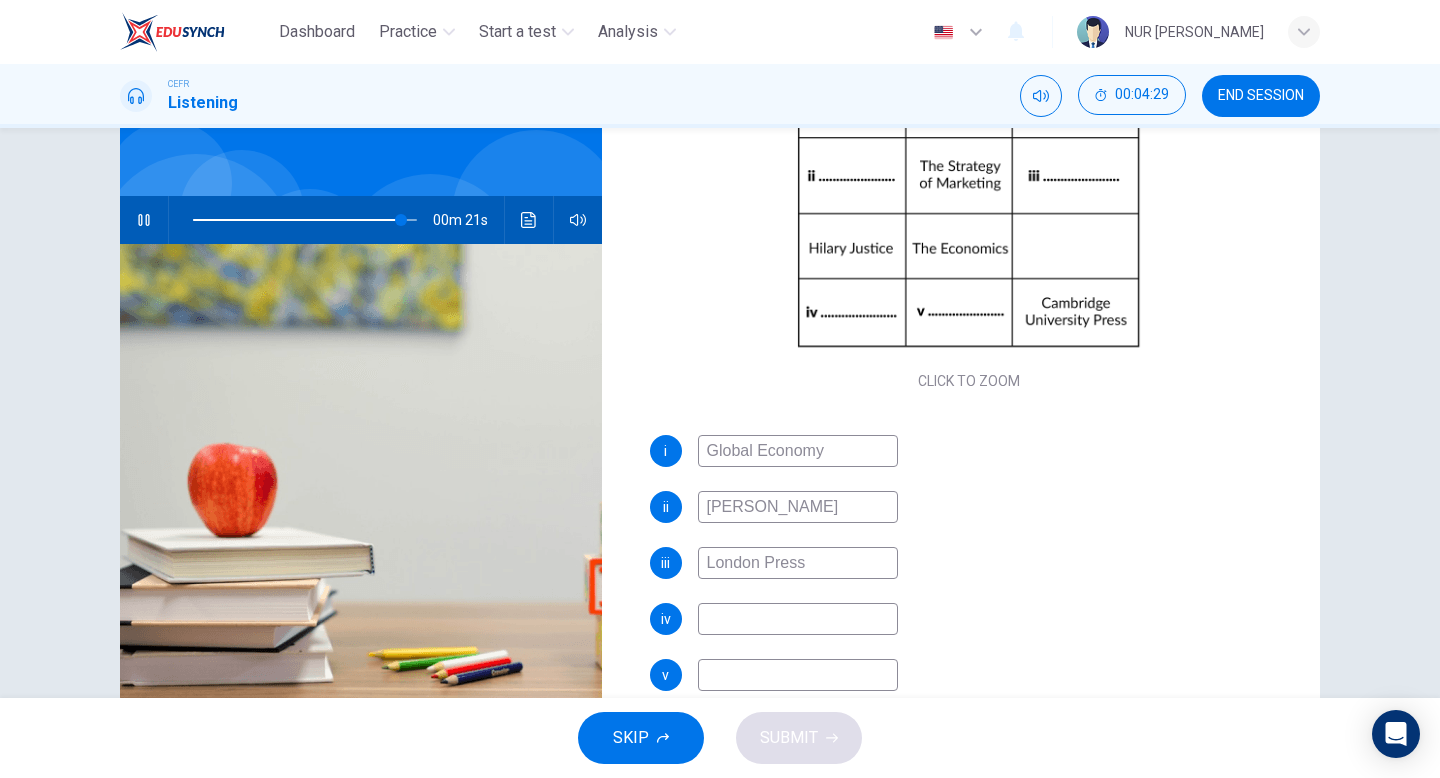 type on "W" 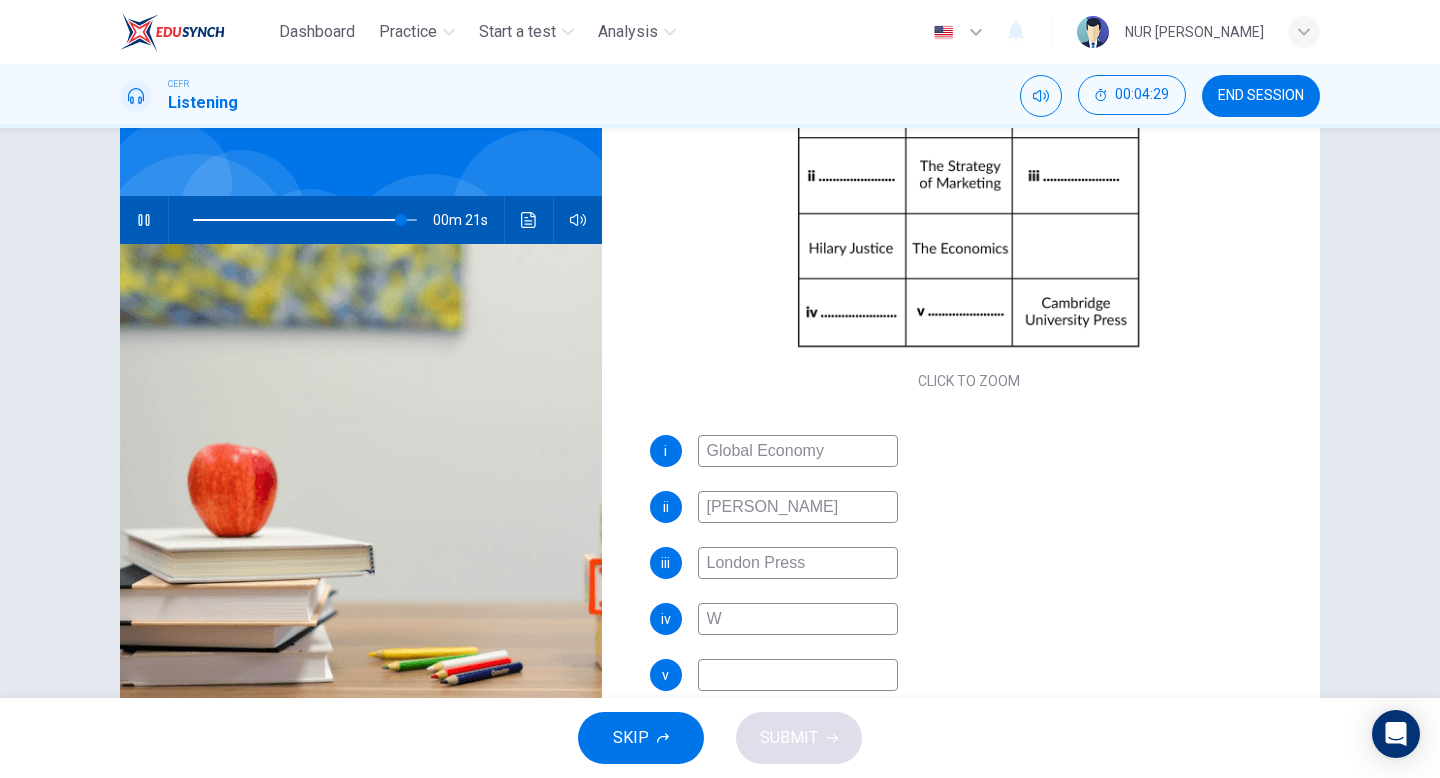 type on "93" 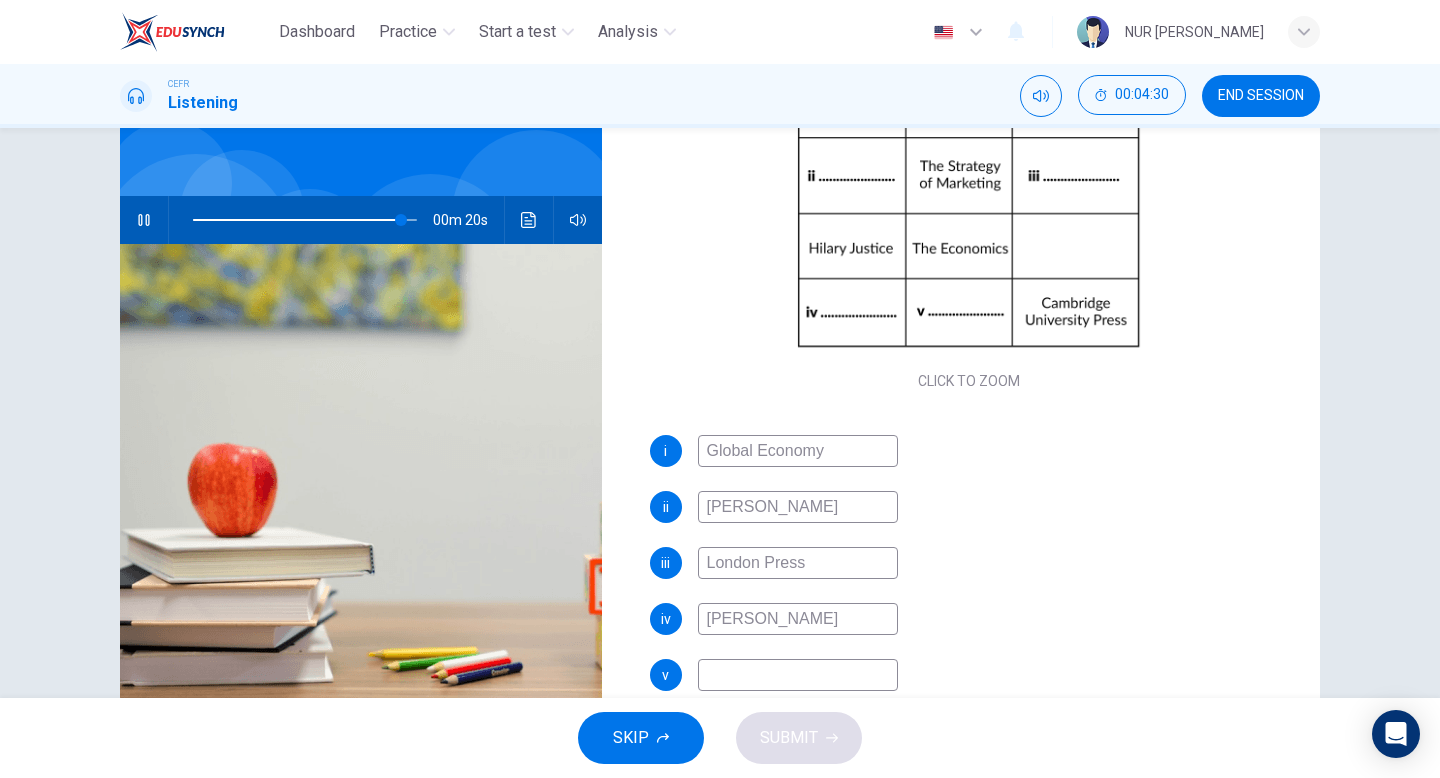 type on "William" 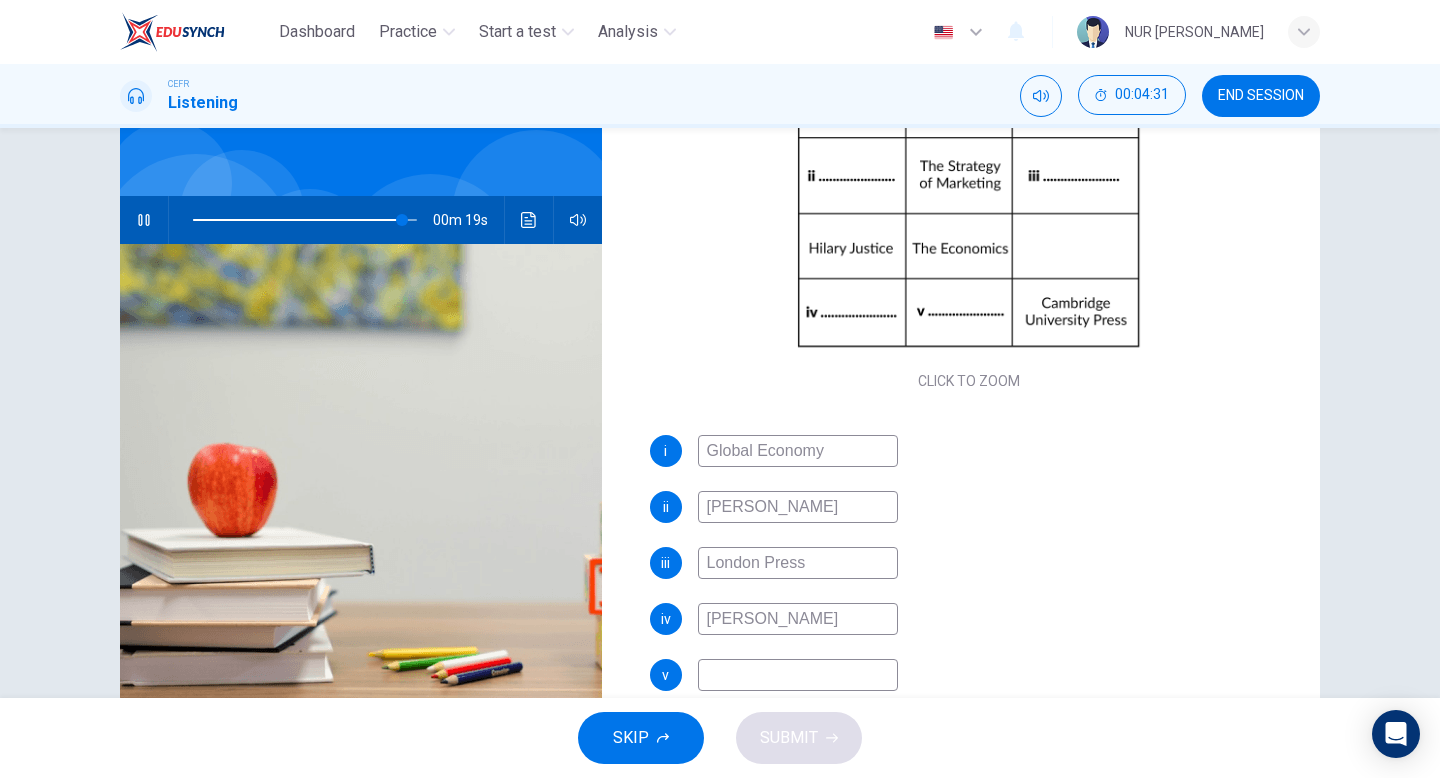 type on "William Hannah" 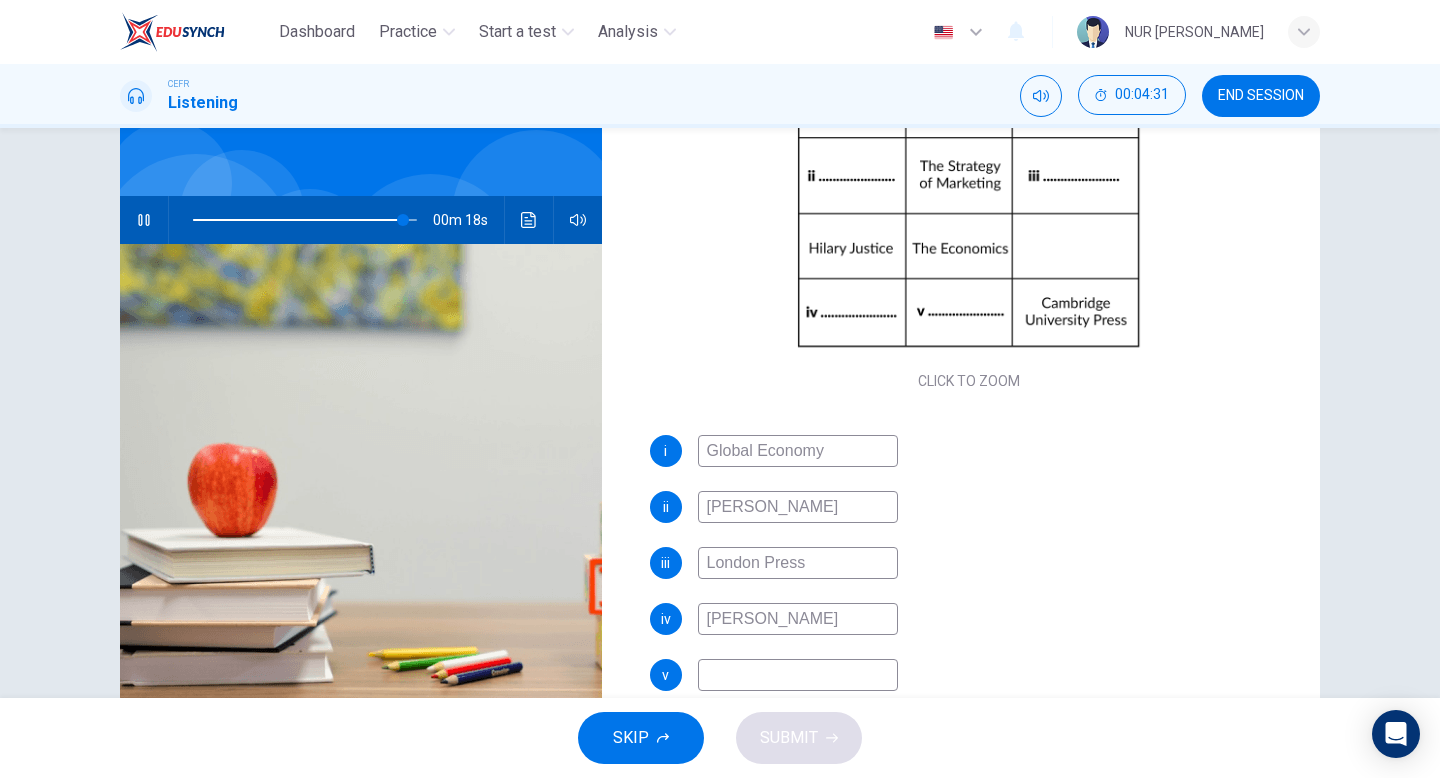 scroll, scrollTop: 205, scrollLeft: 0, axis: vertical 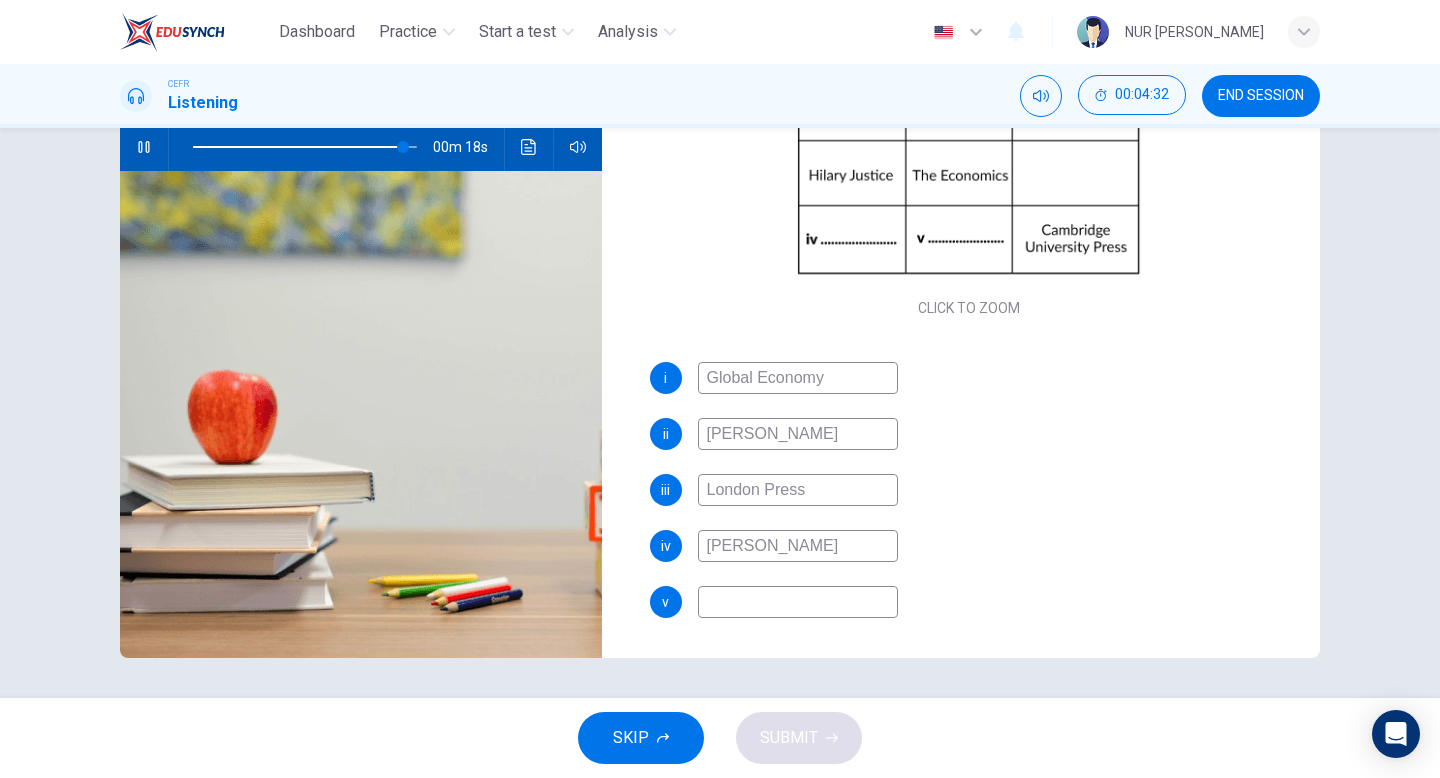 type on "William Hannah" 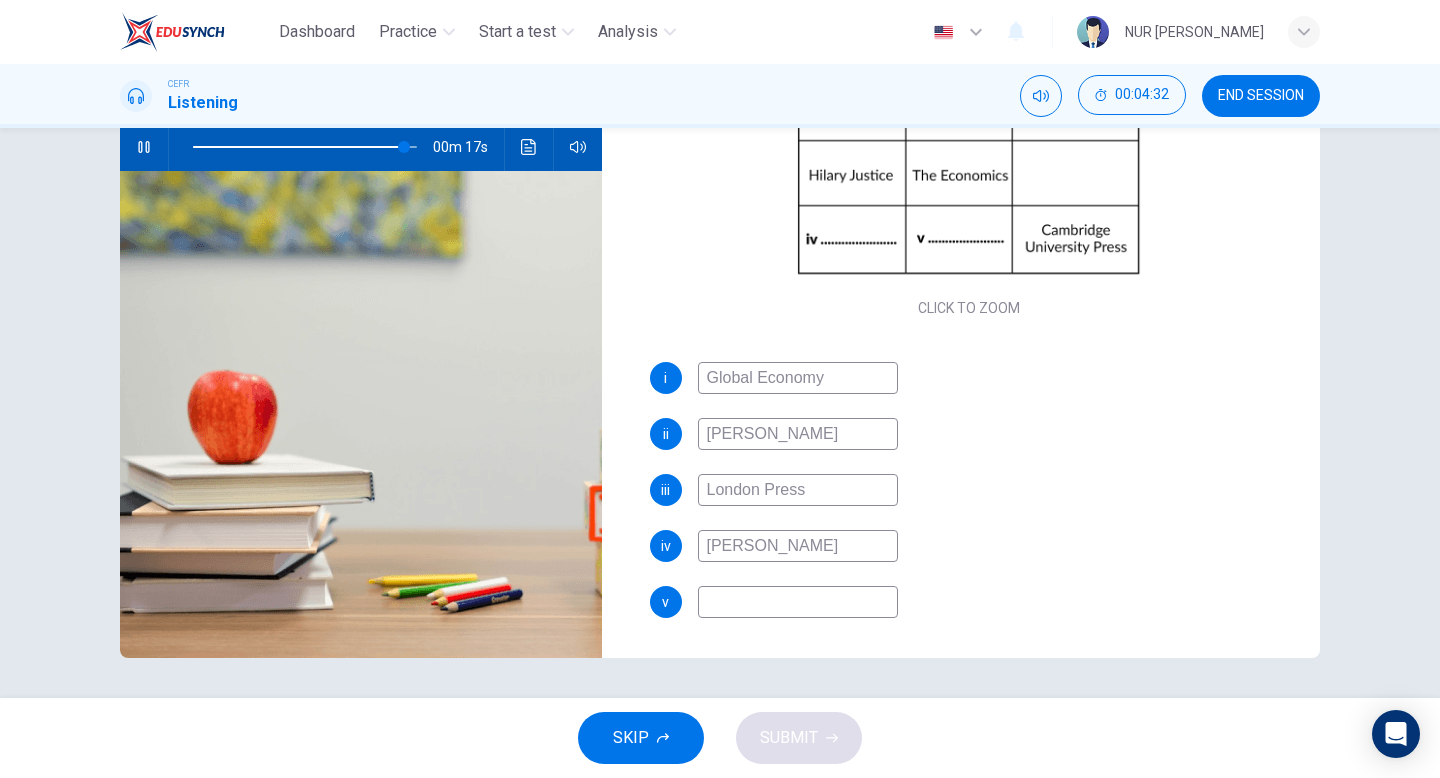 type on "B" 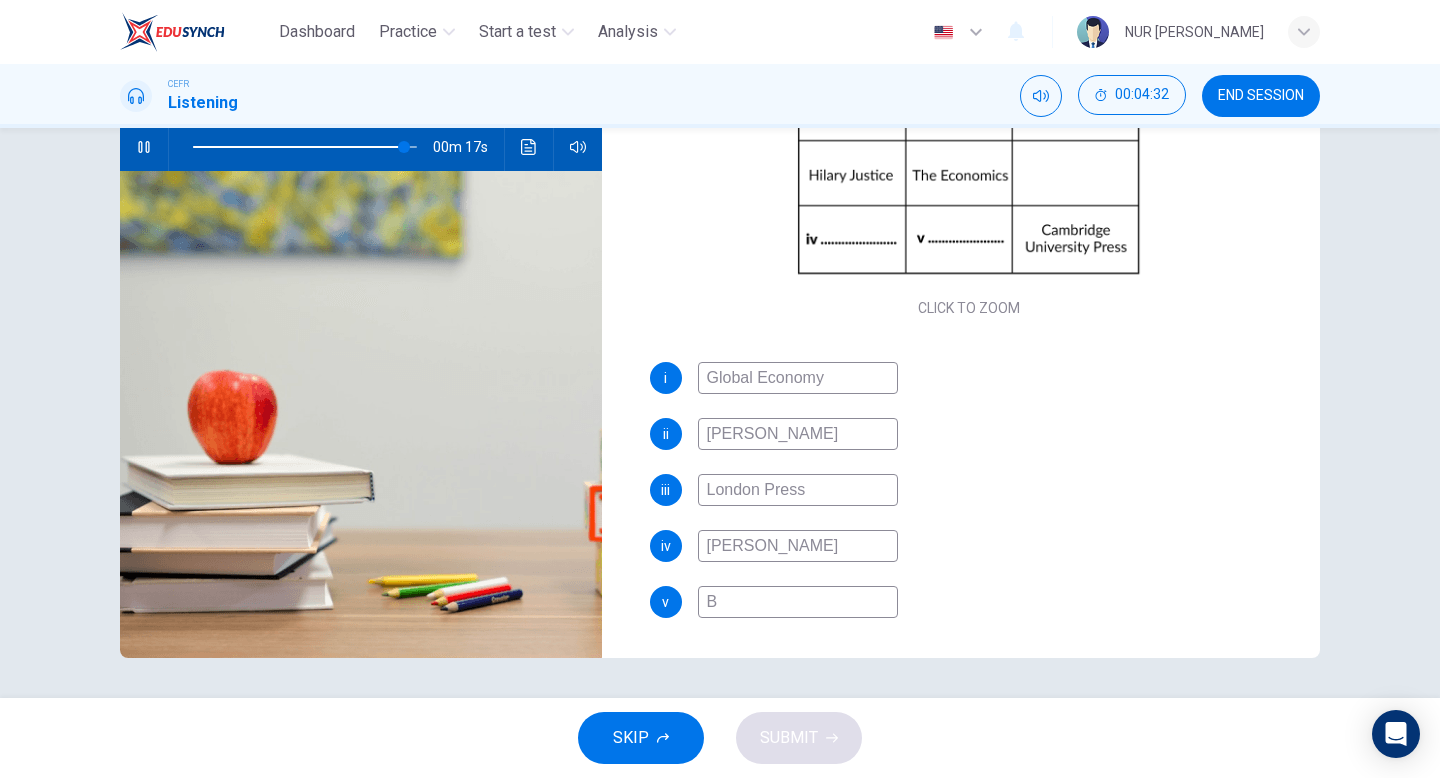 type on "94" 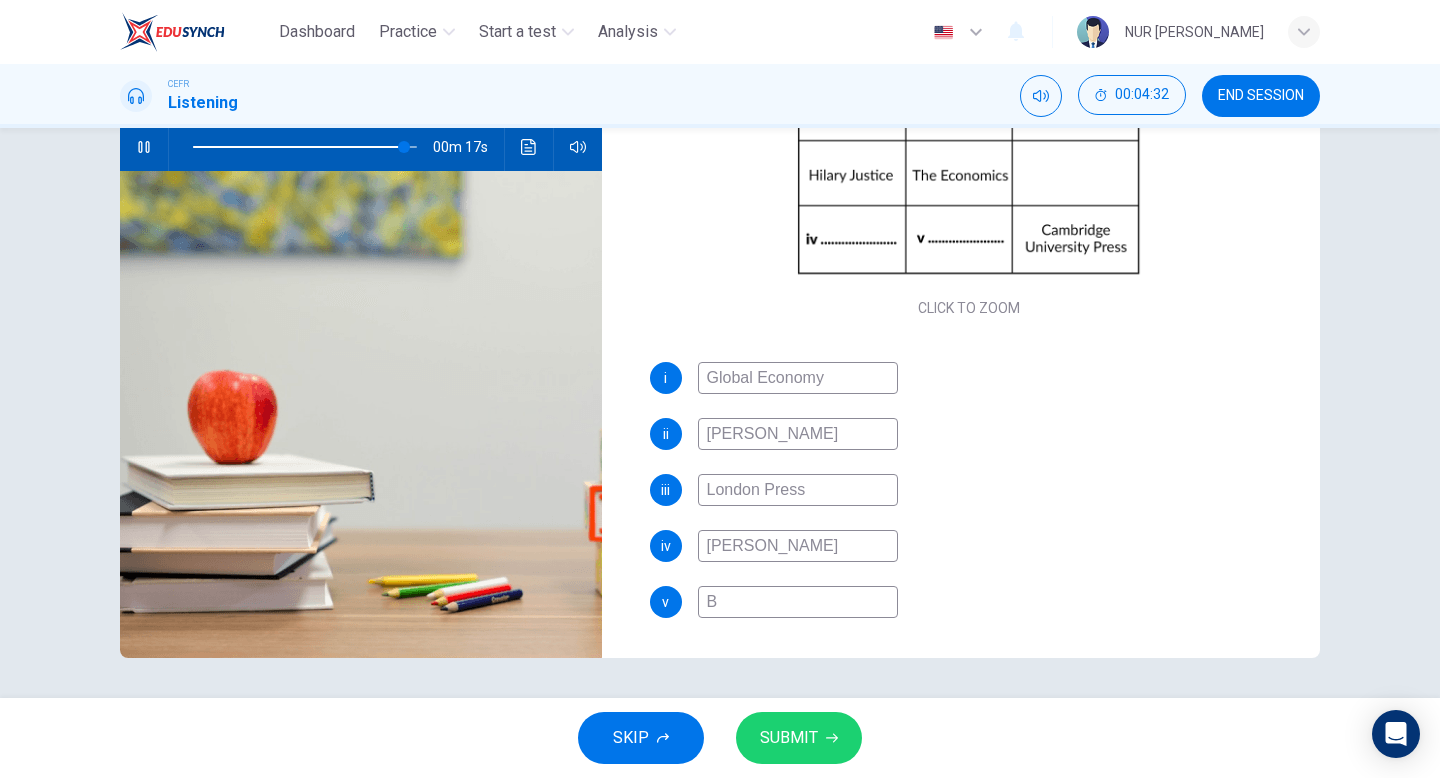 type on "Bu" 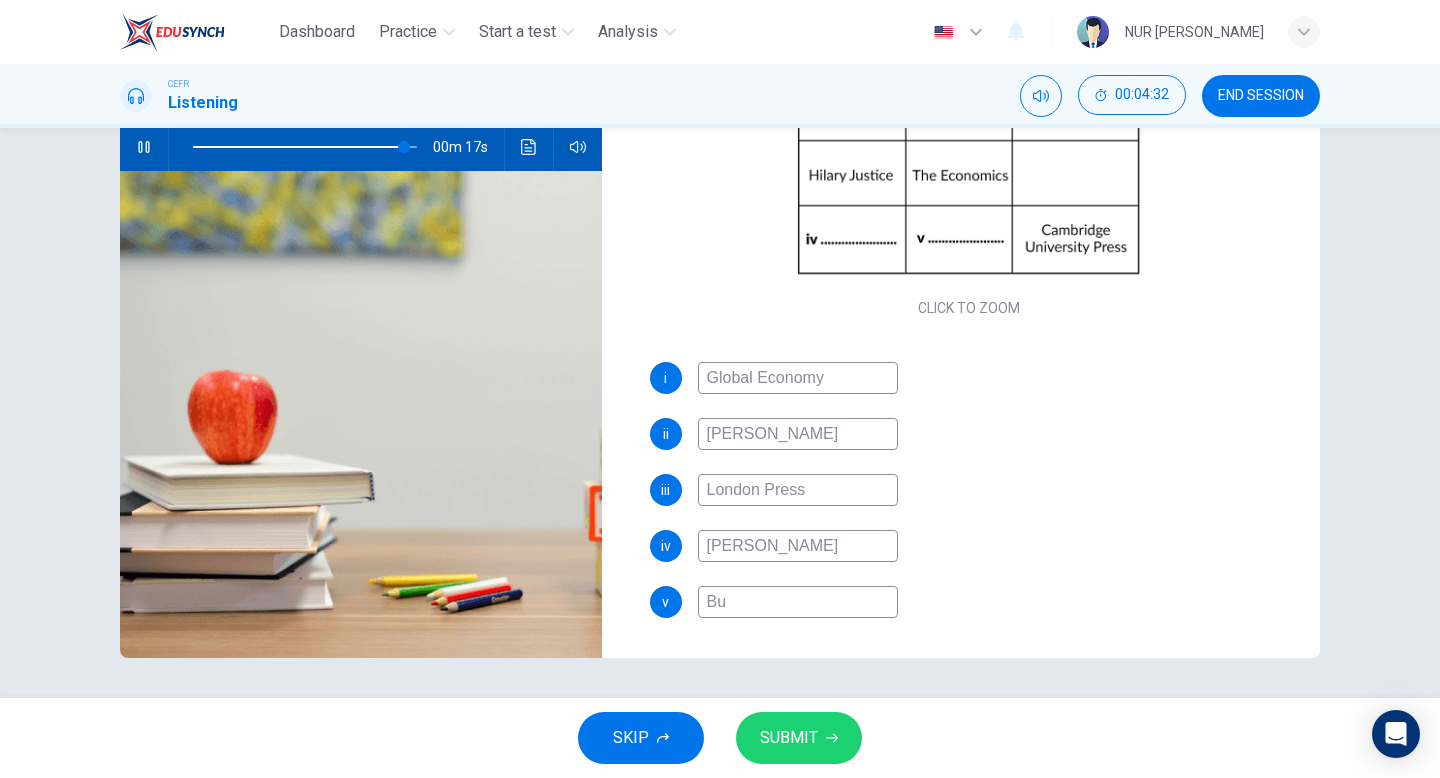 type on "94" 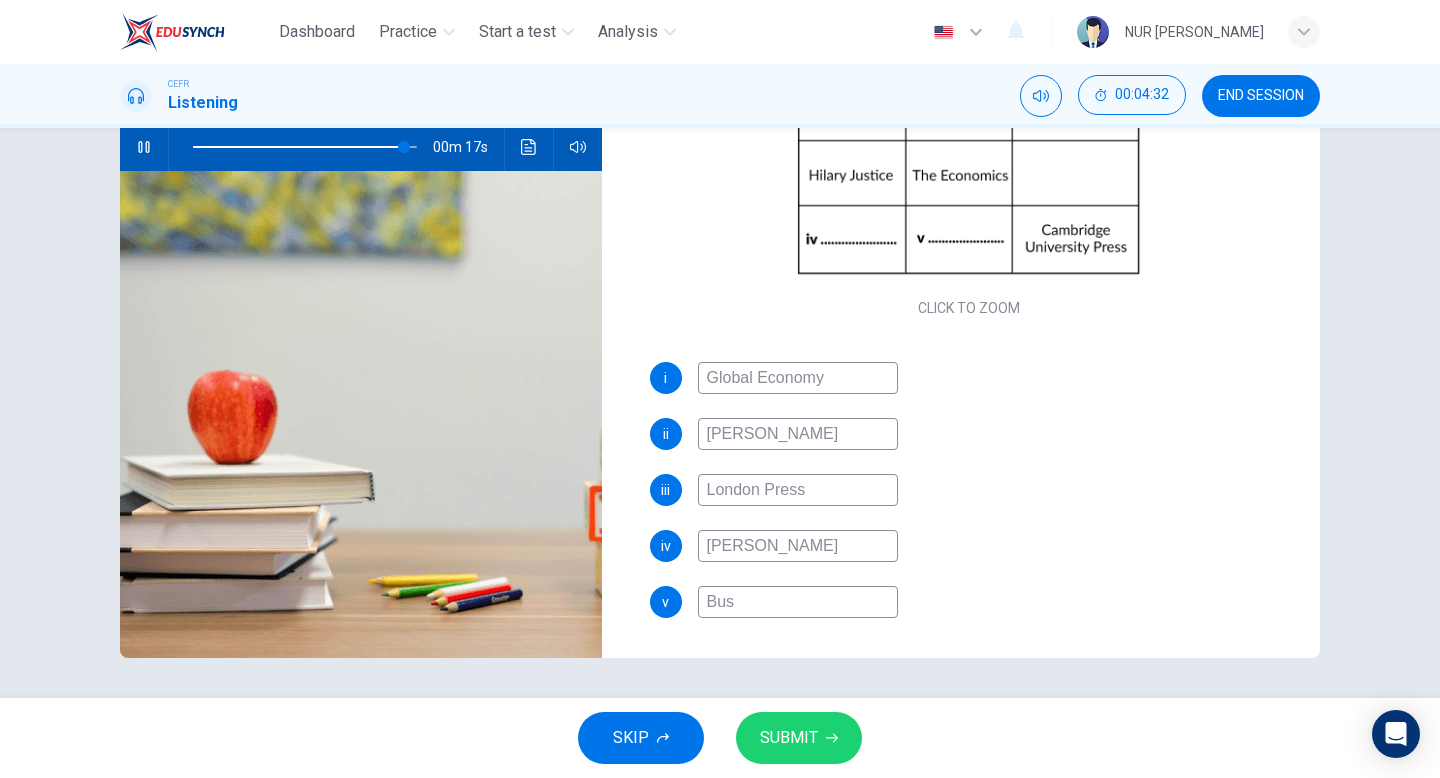 type on "94" 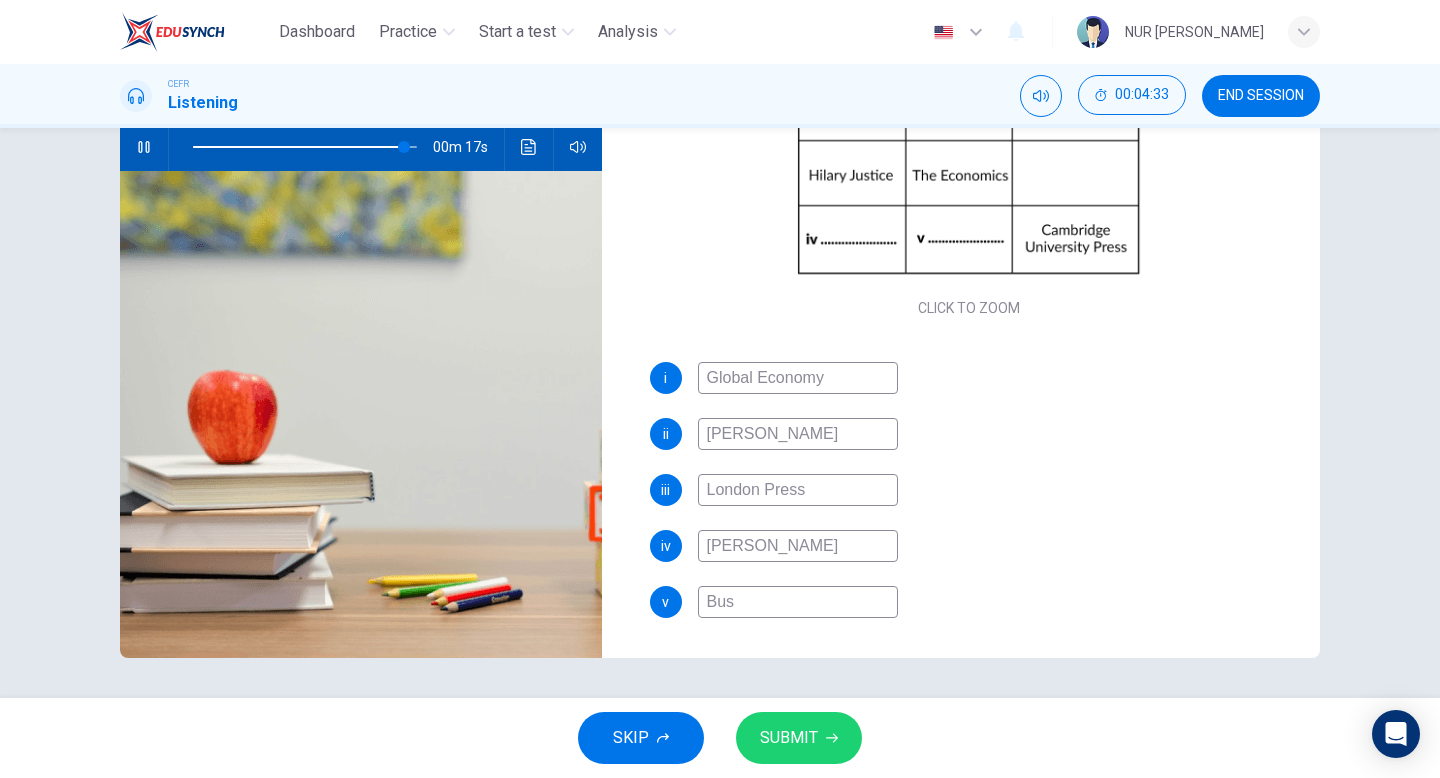 type on "Busi" 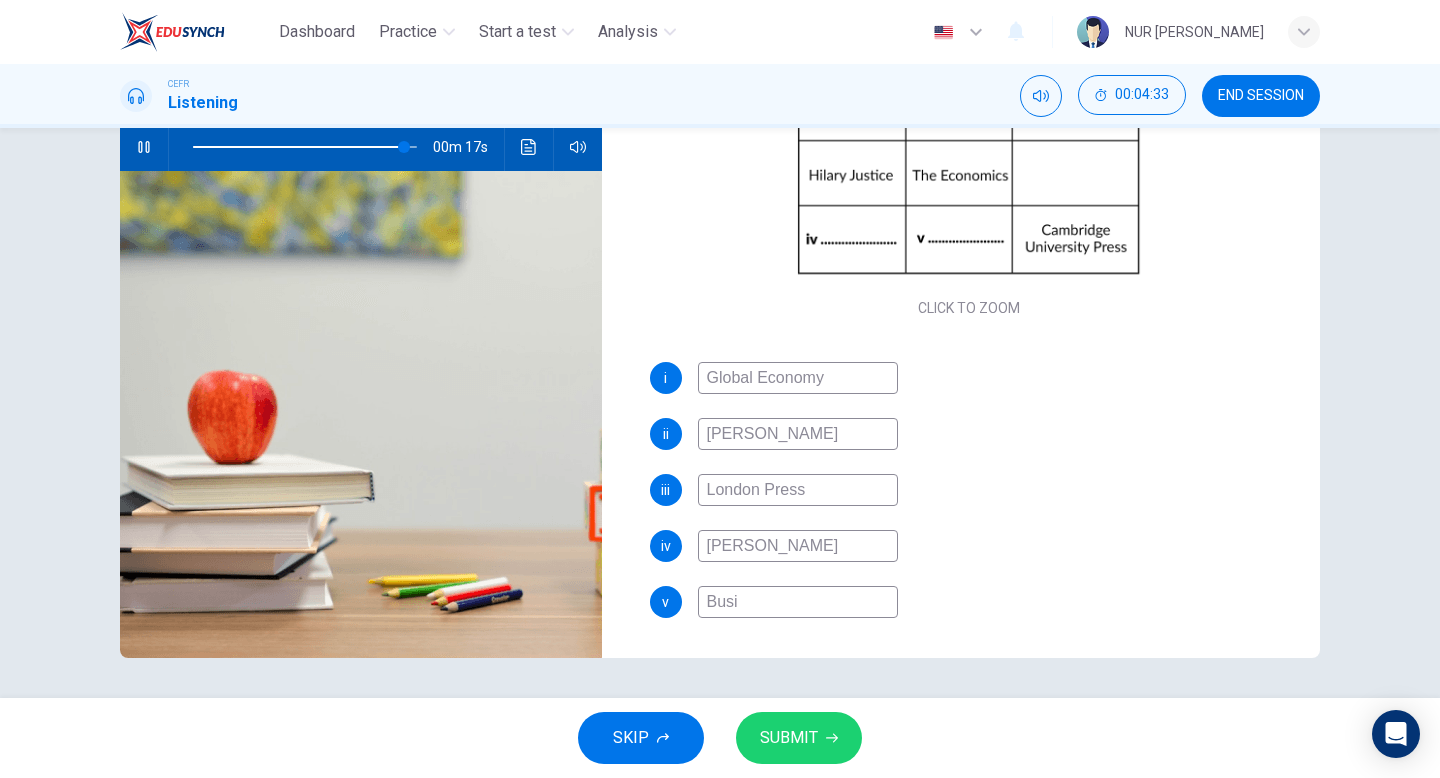 type on "94" 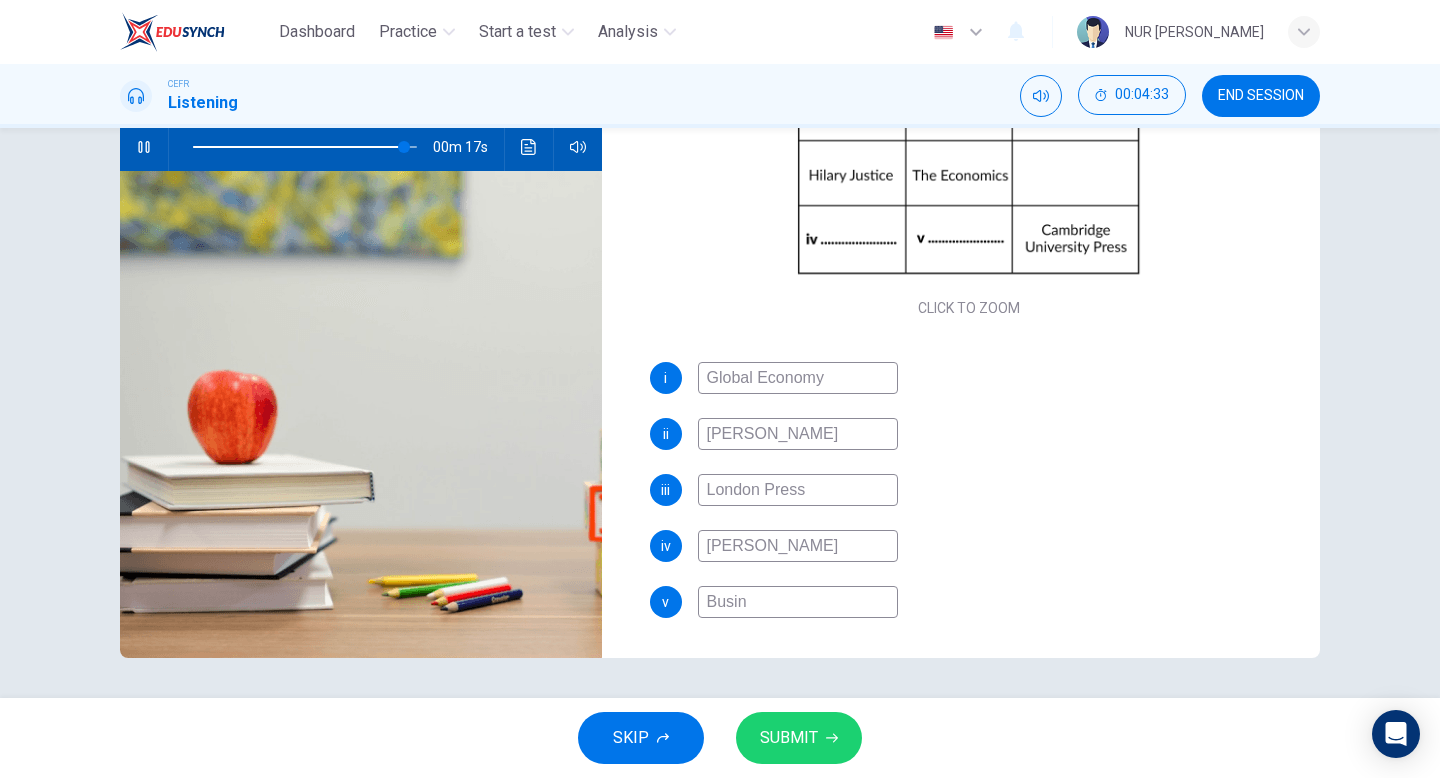 type on "94" 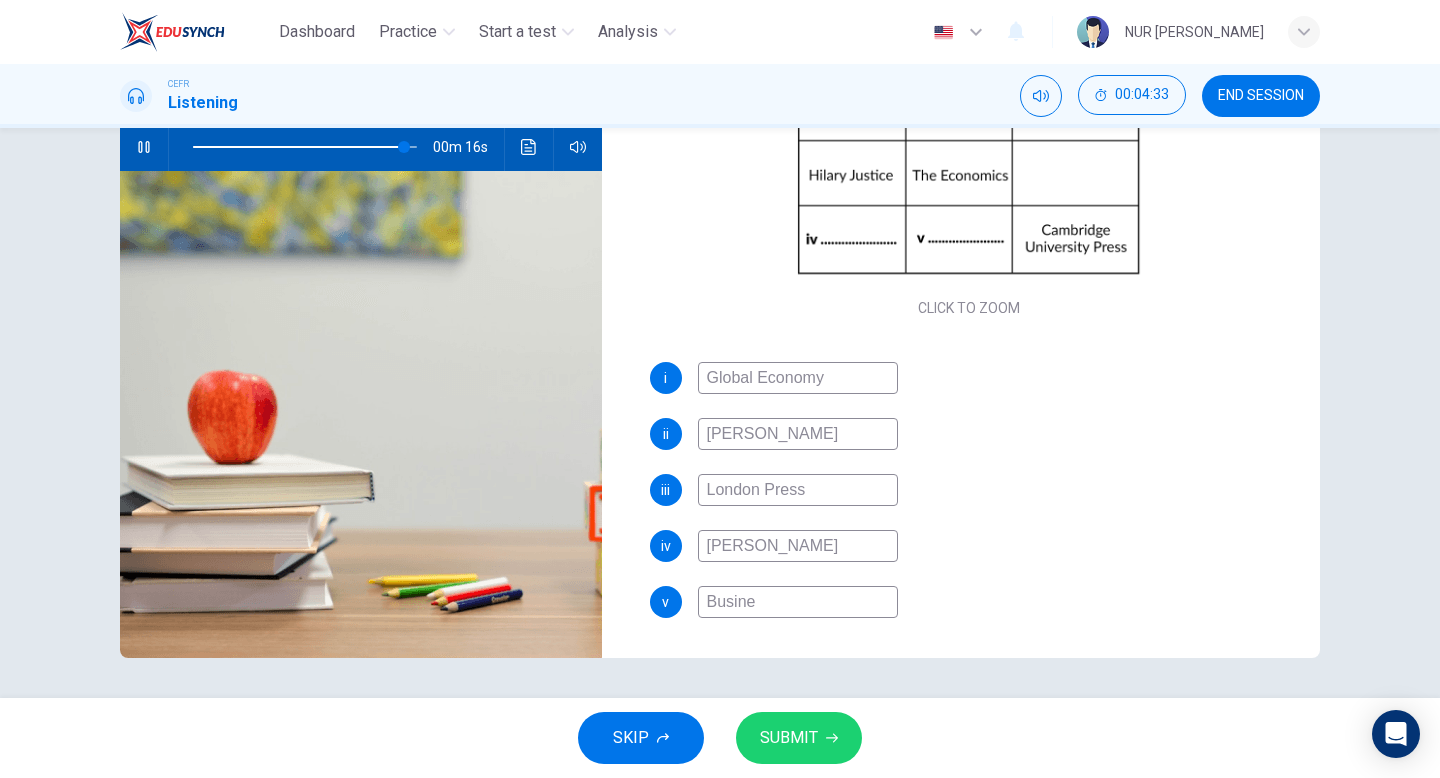 type on "95" 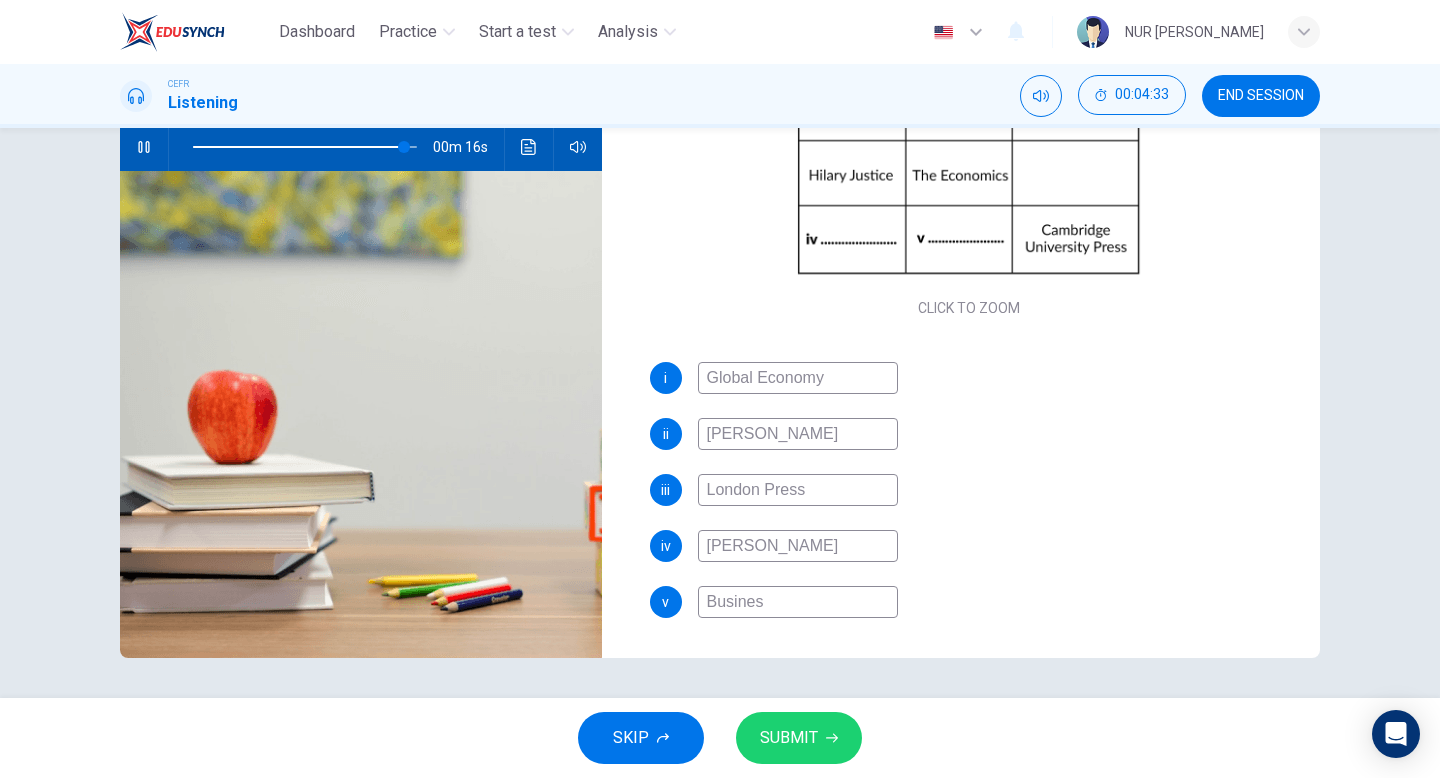 type on "Business" 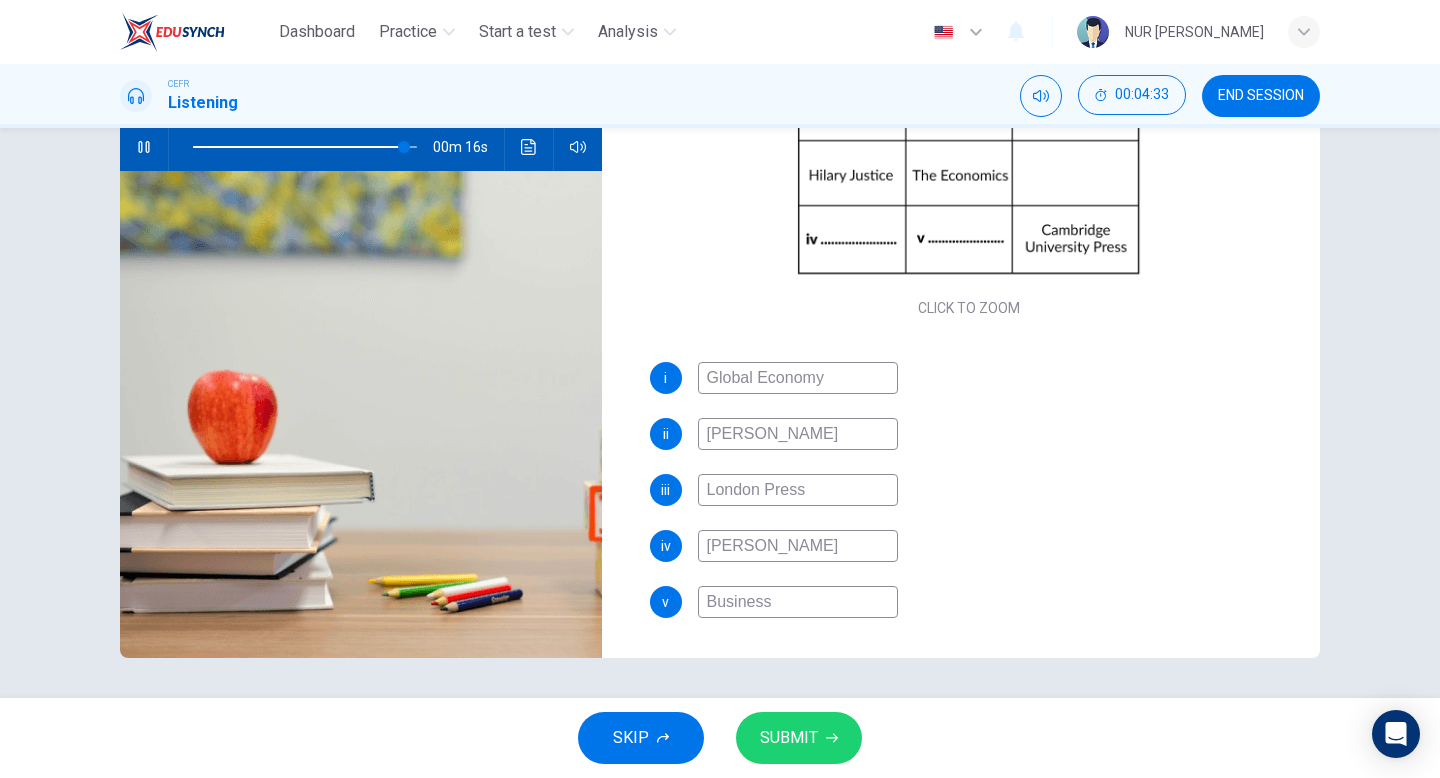 type on "95" 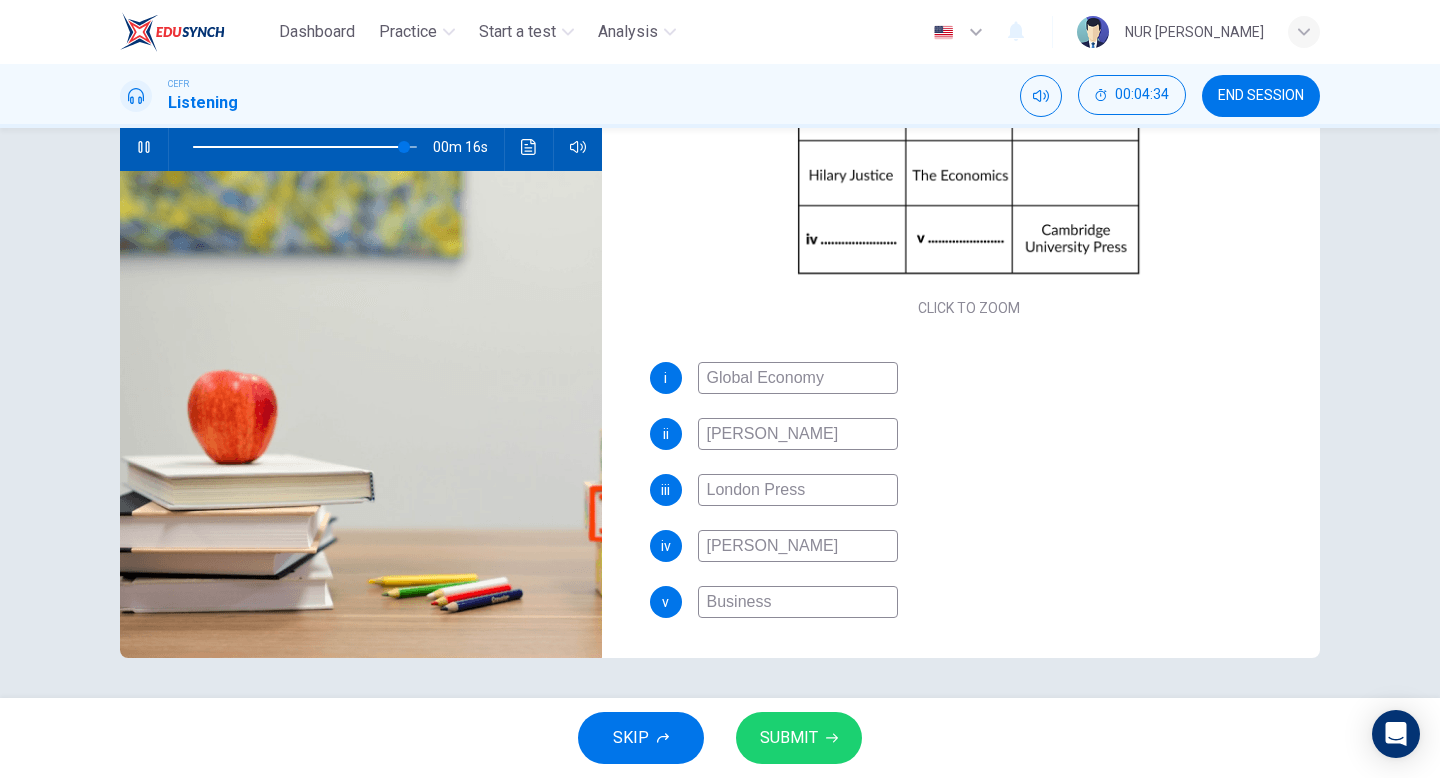 type on "Business M" 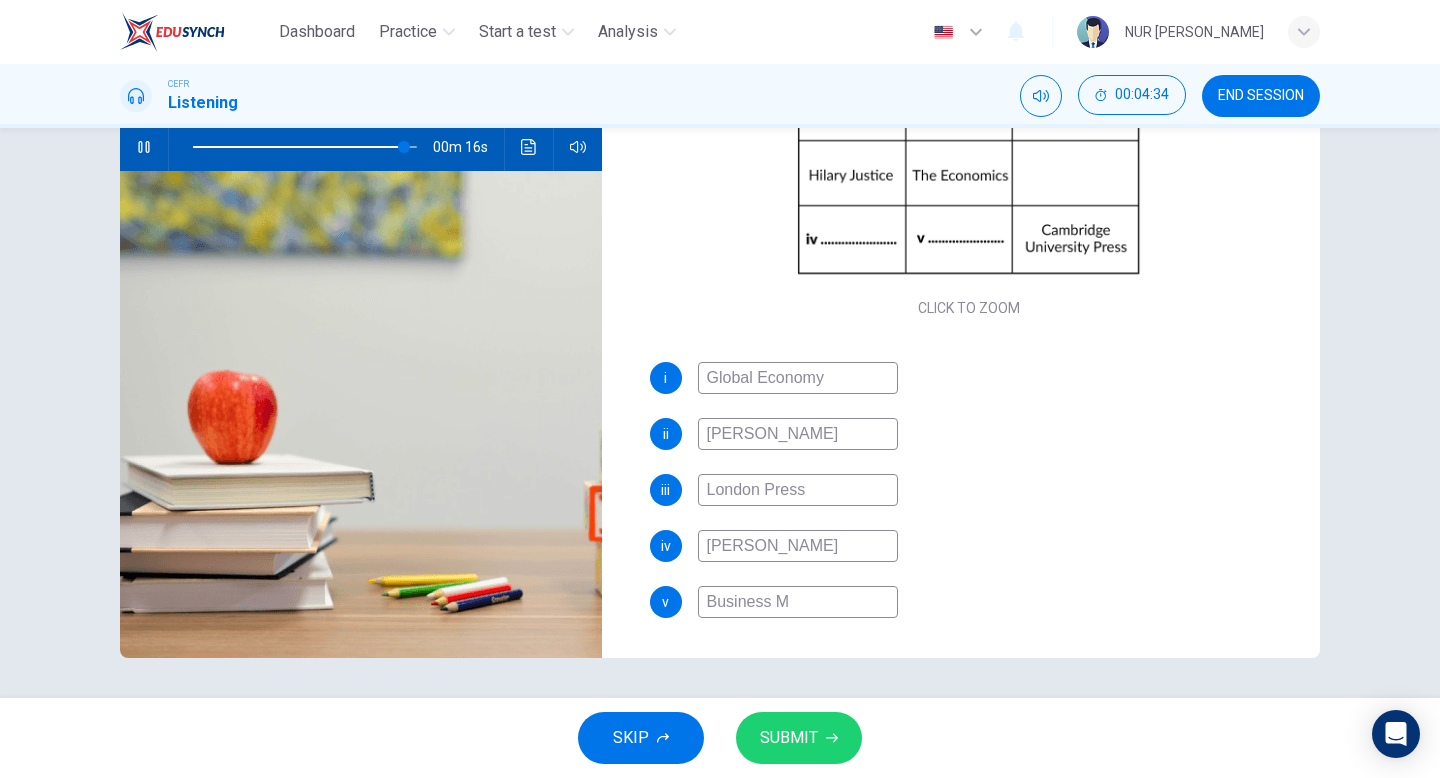 type on "95" 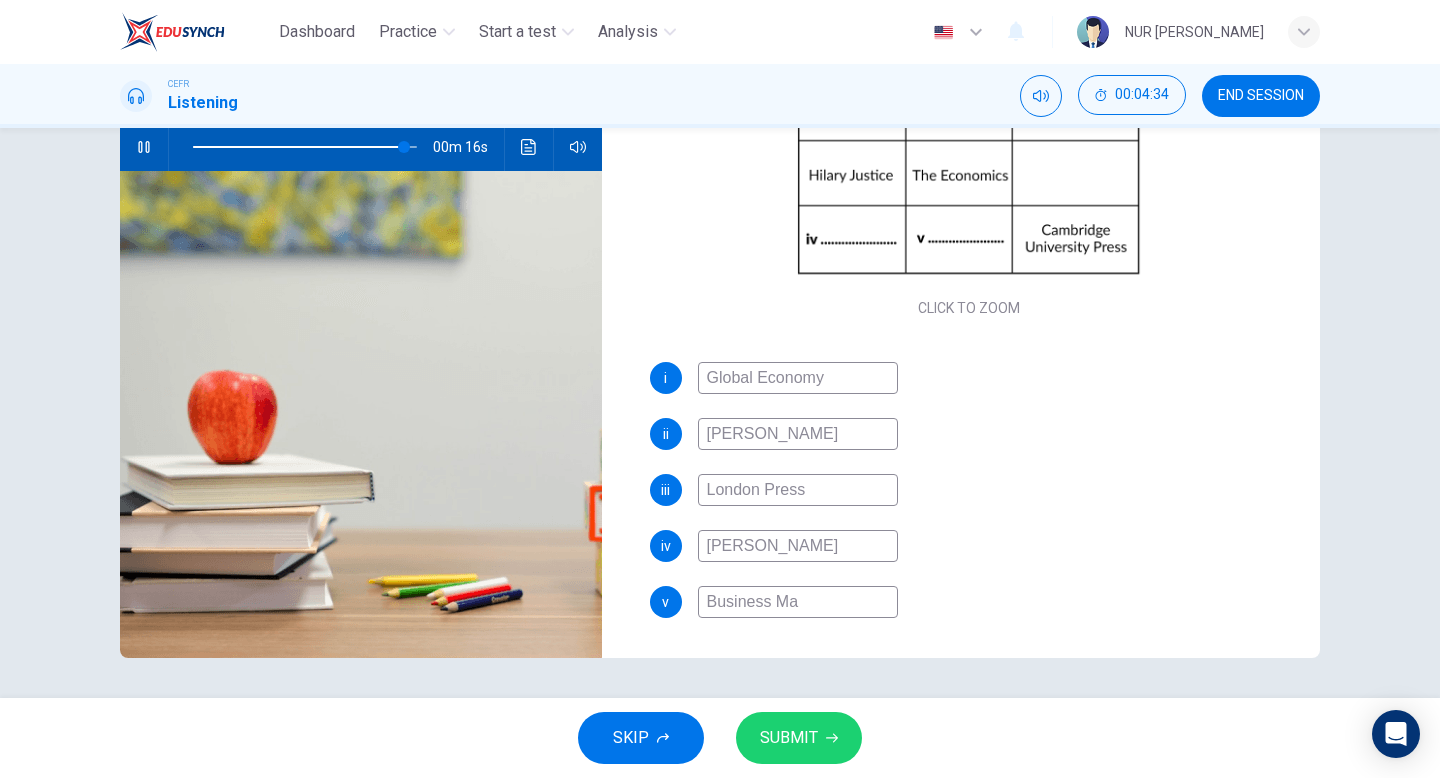 type on "95" 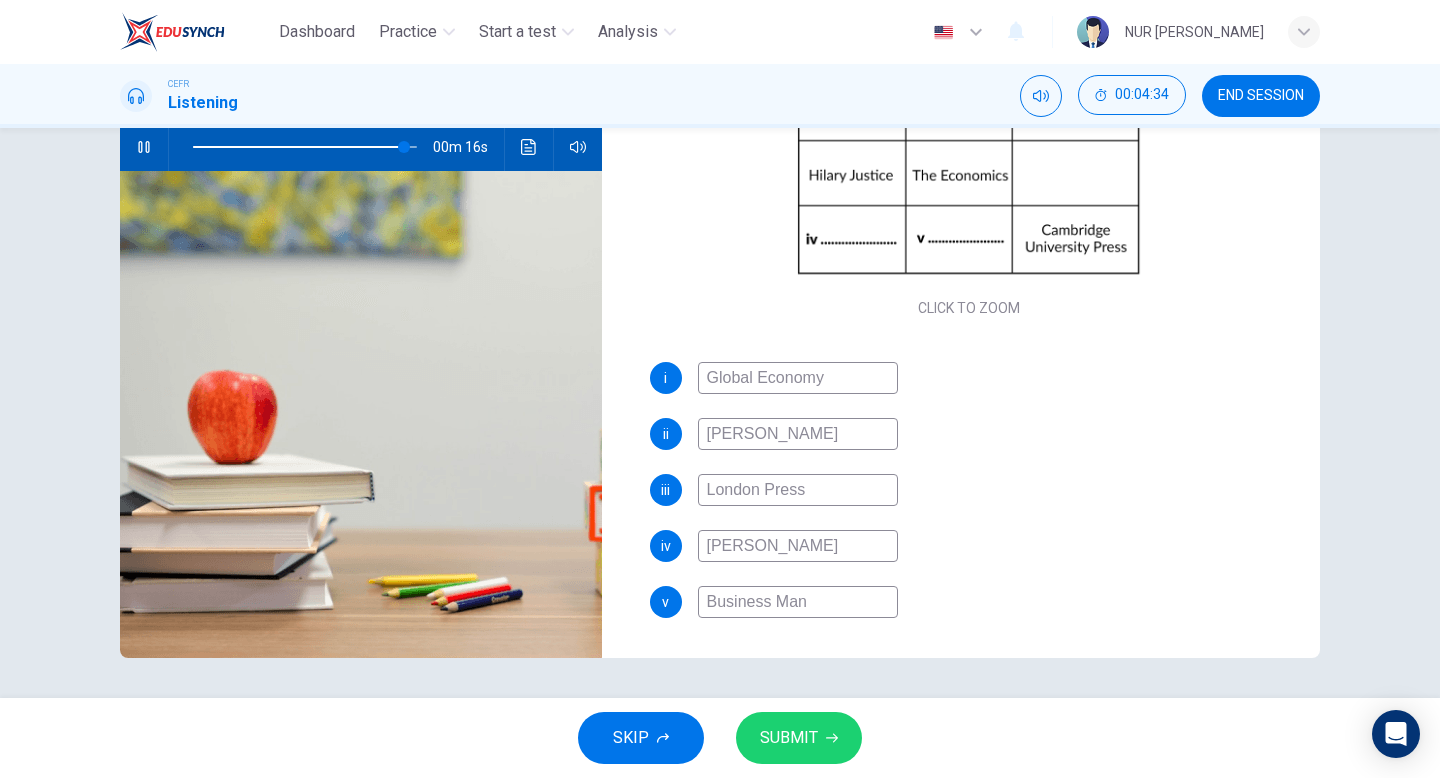 type on "95" 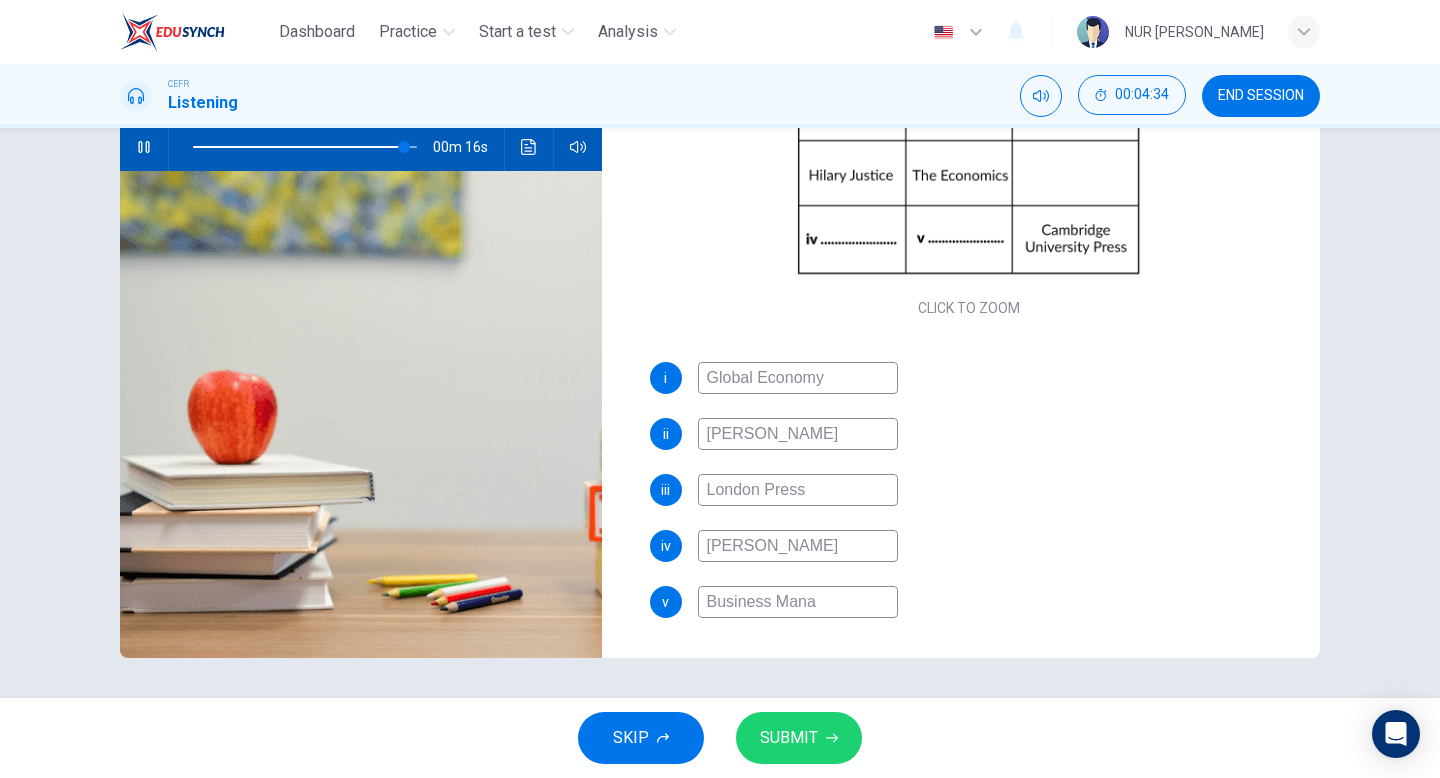 type on "95" 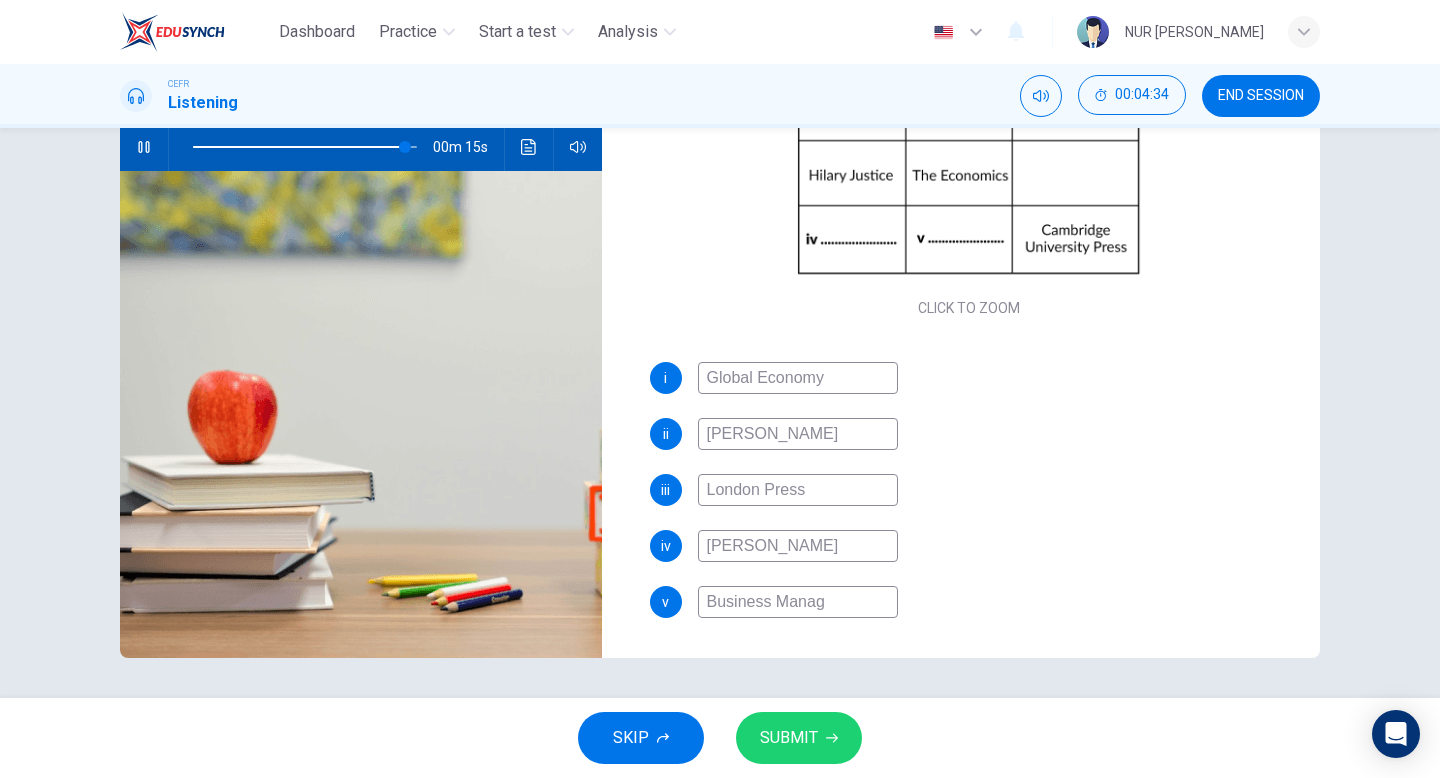 type on "95" 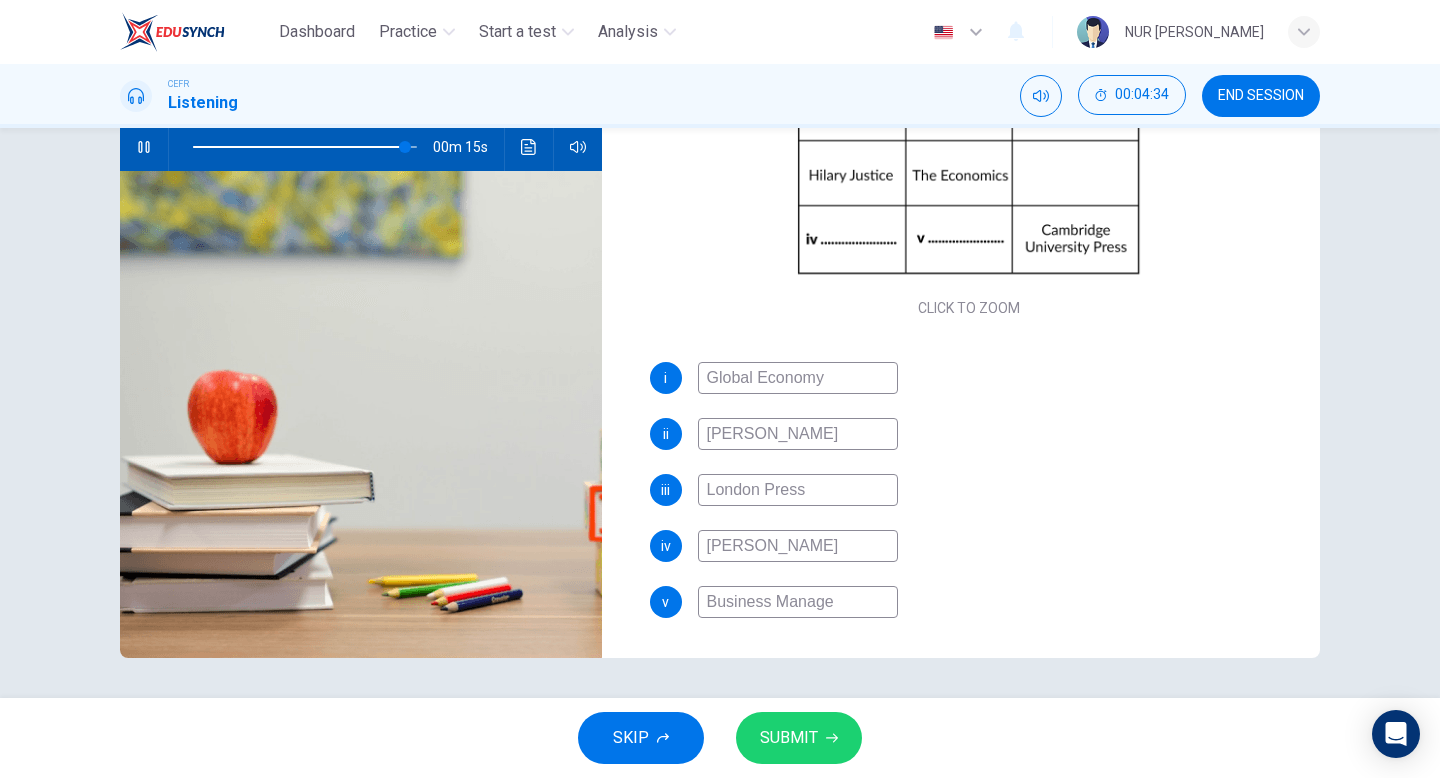 type on "Business Managem" 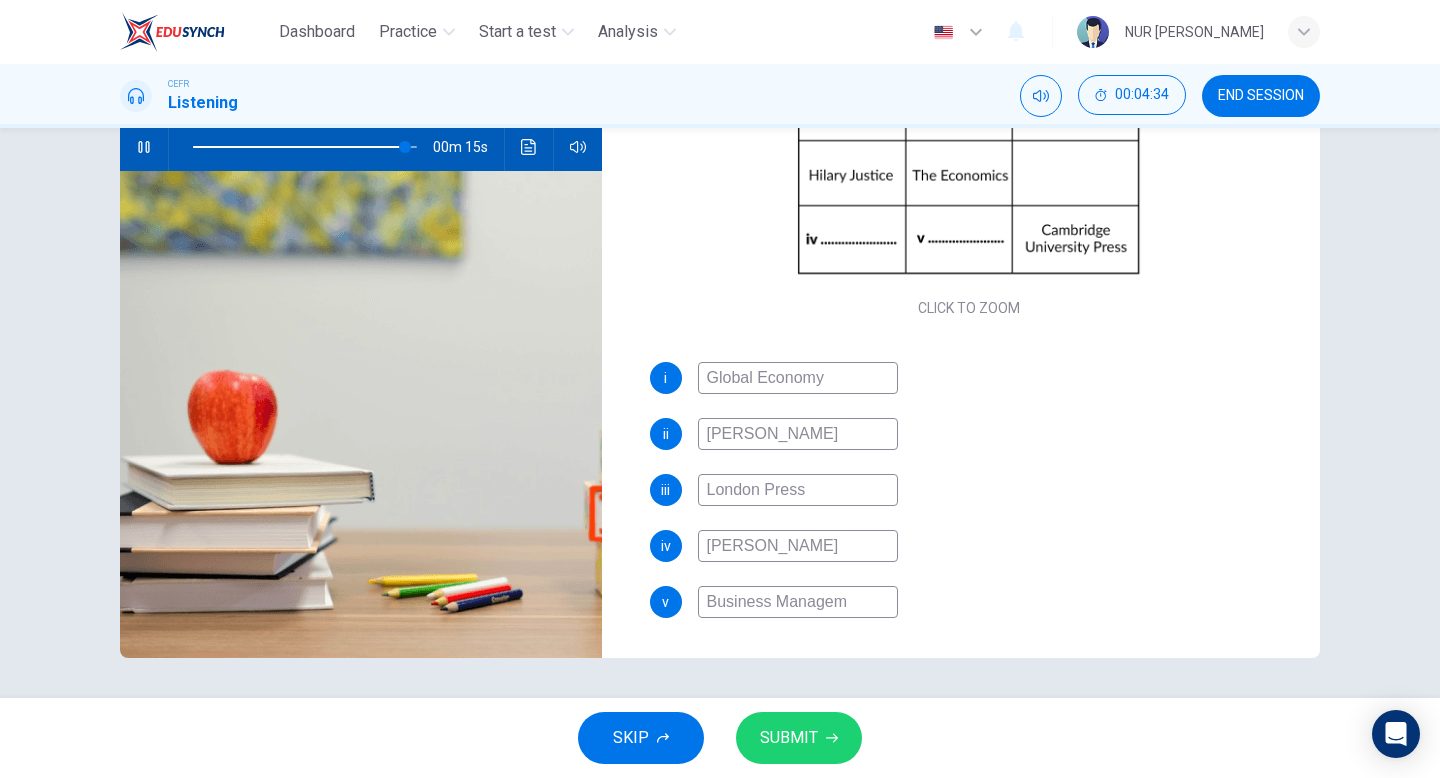 type on "95" 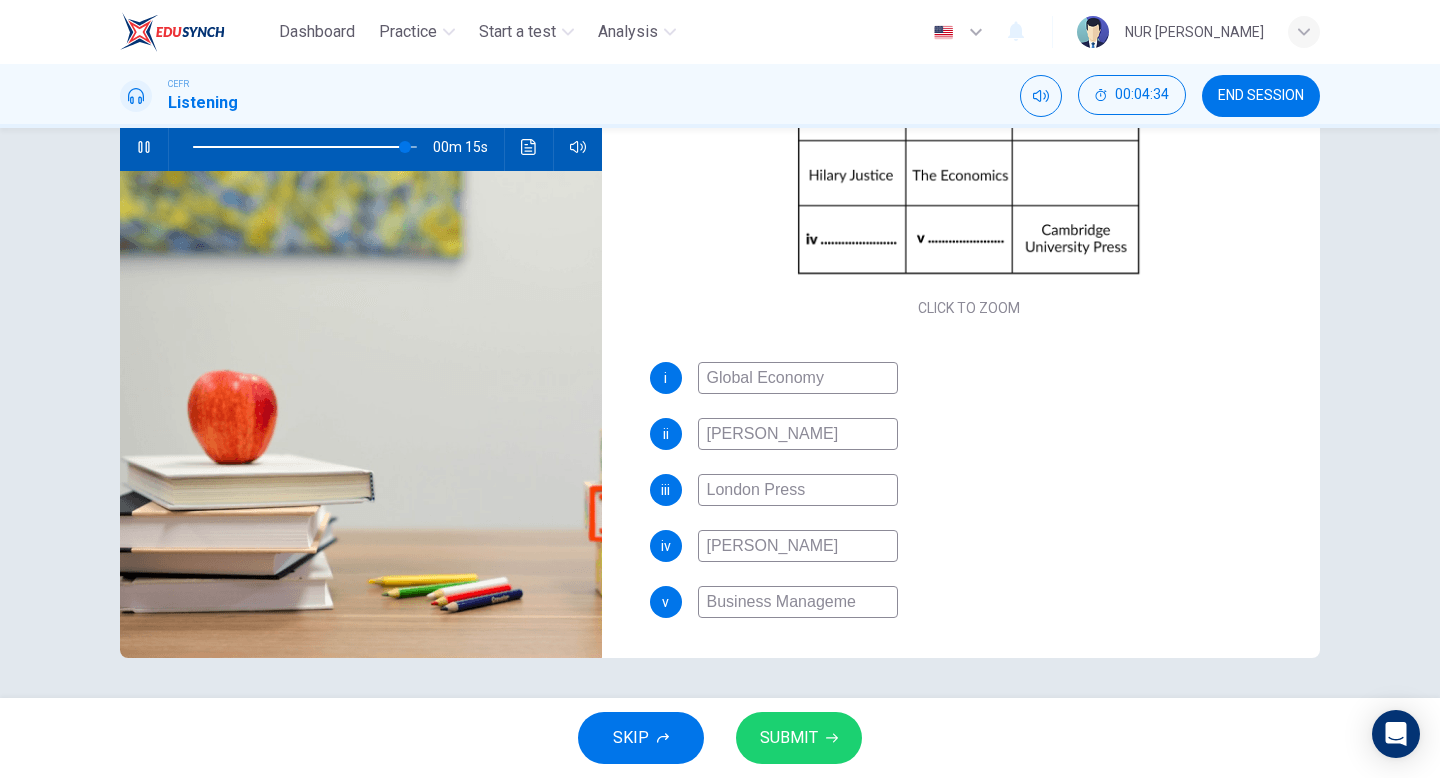 type on "95" 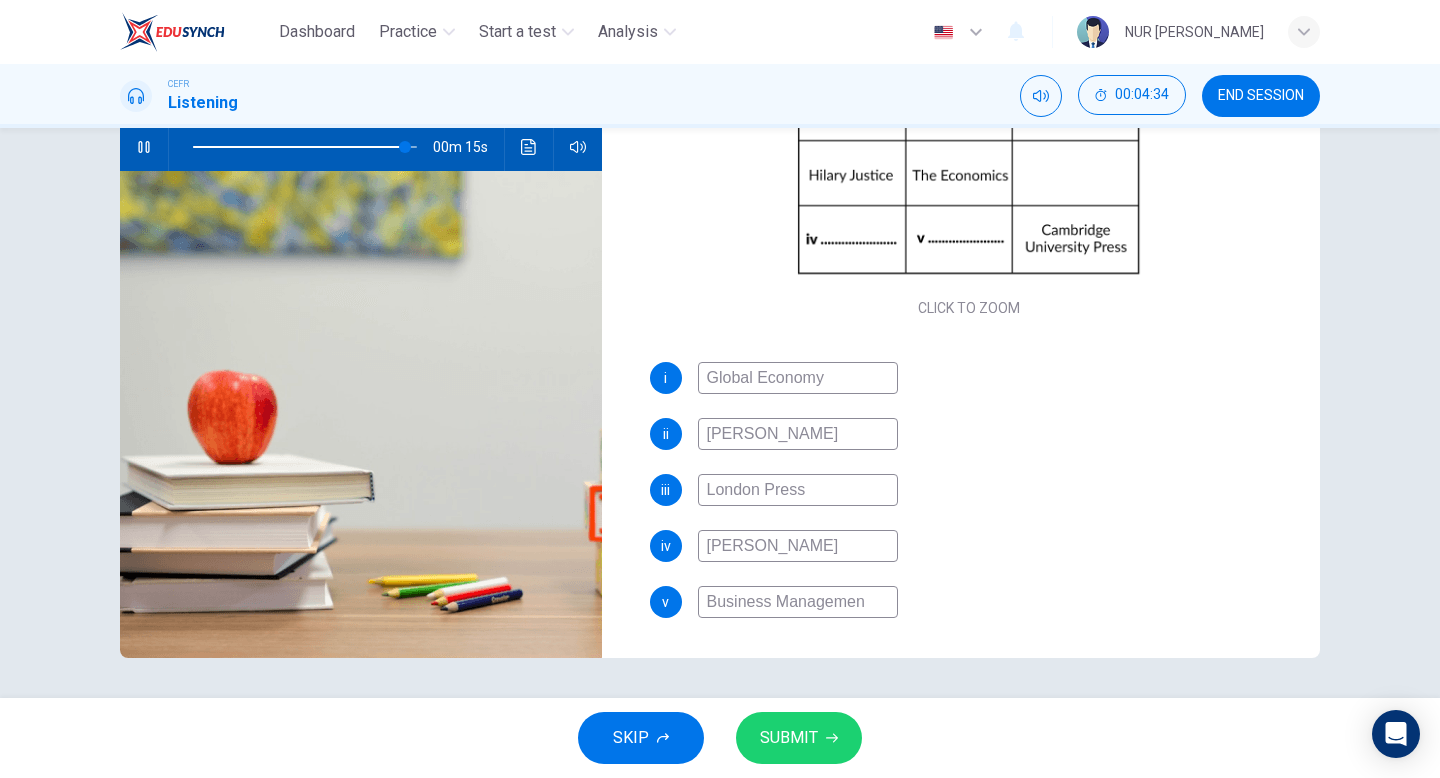 type on "95" 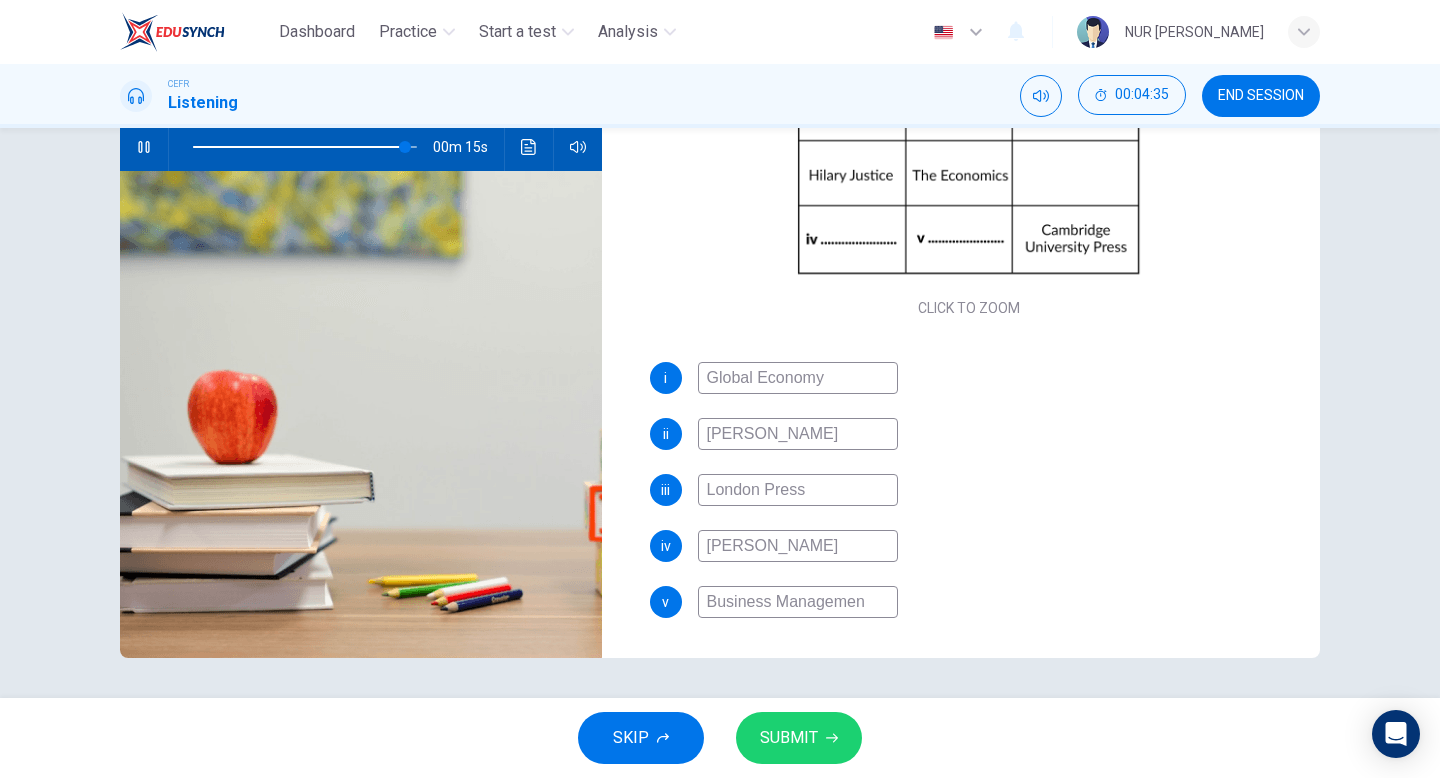 type on "Business Management" 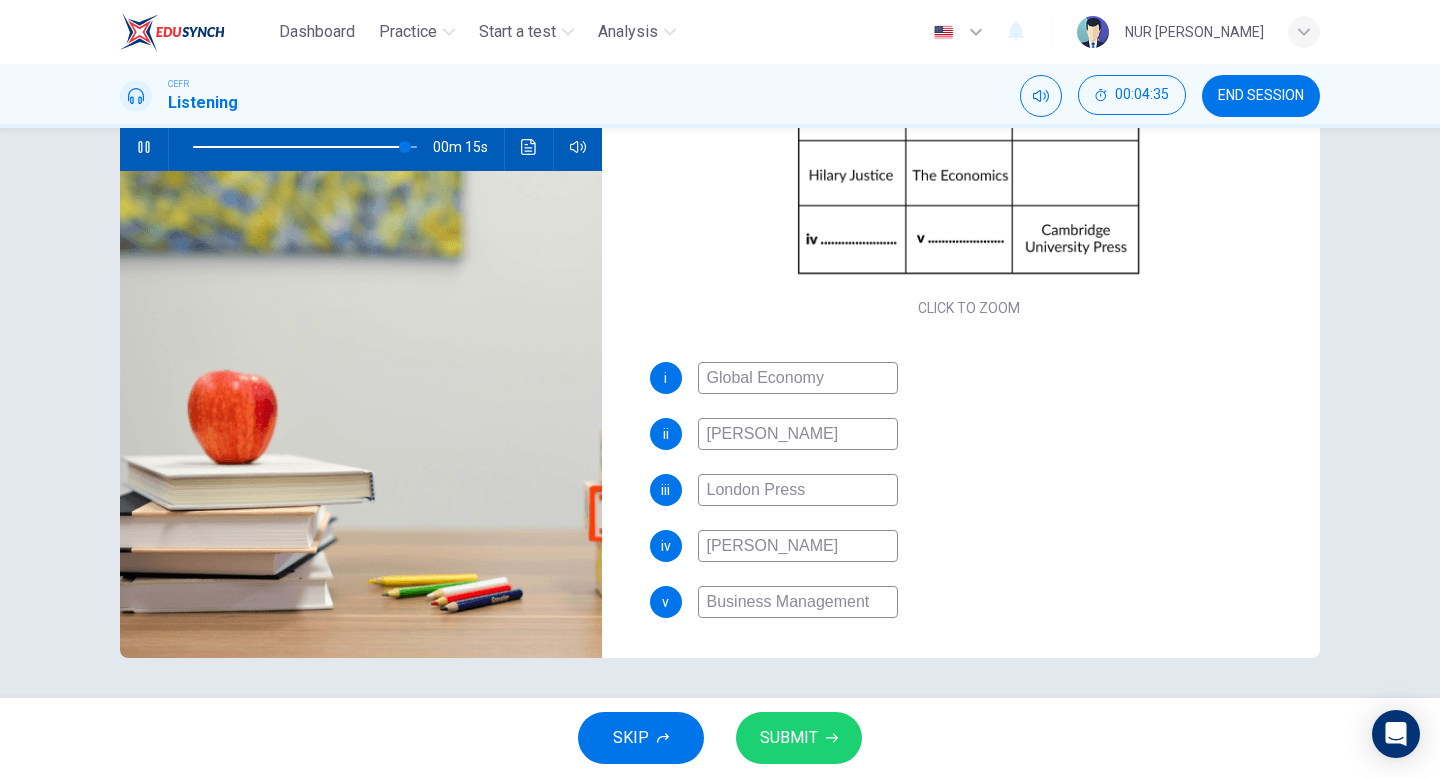 type on "95" 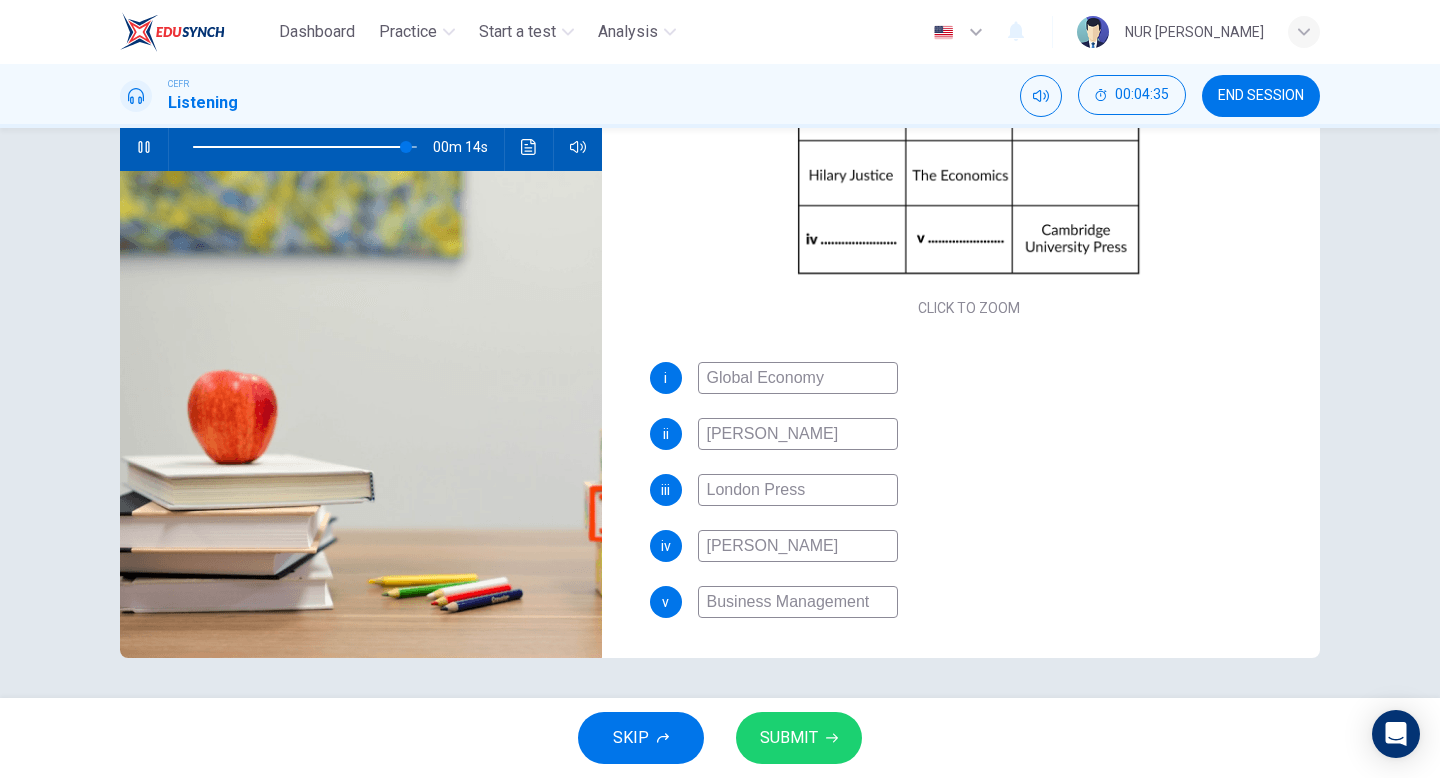type on "Business Management" 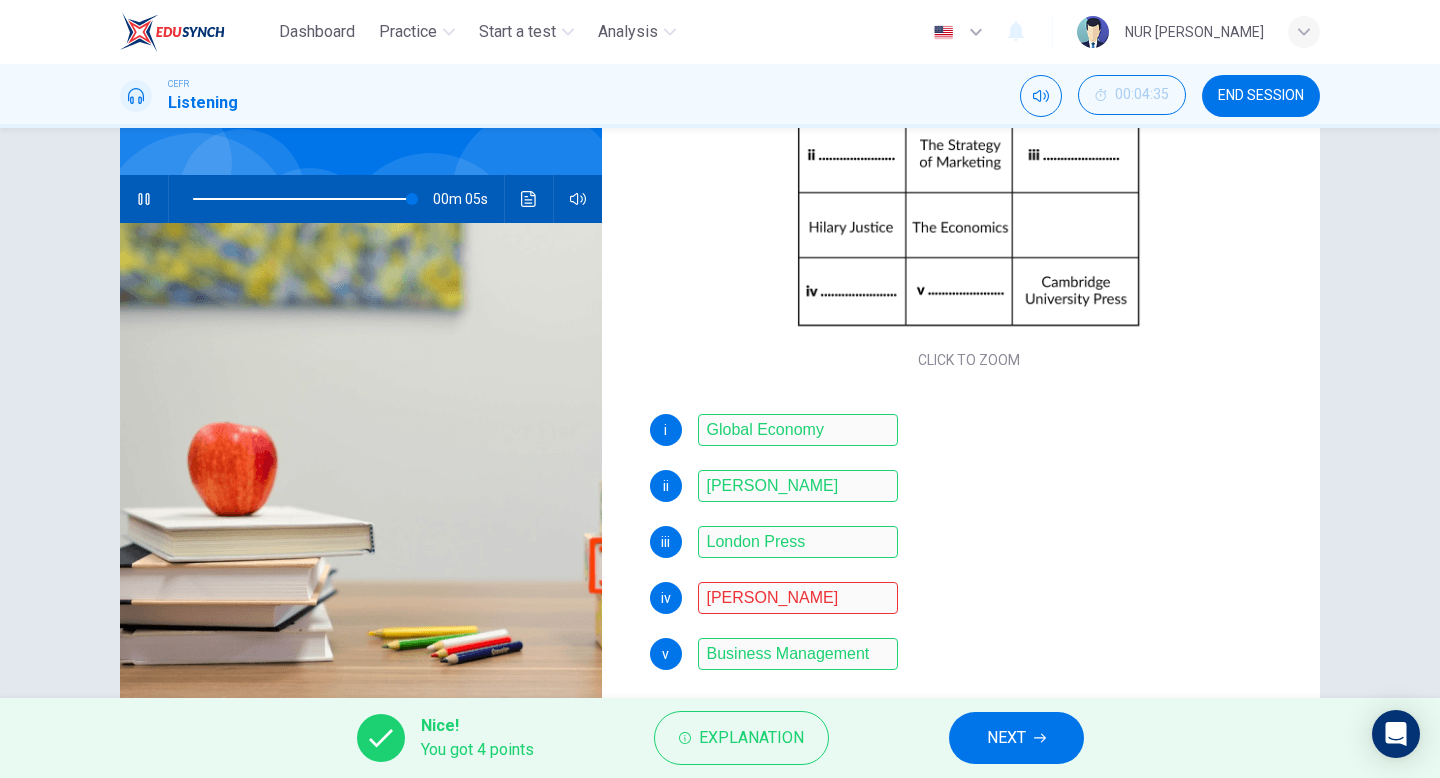 scroll, scrollTop: 146, scrollLeft: 0, axis: vertical 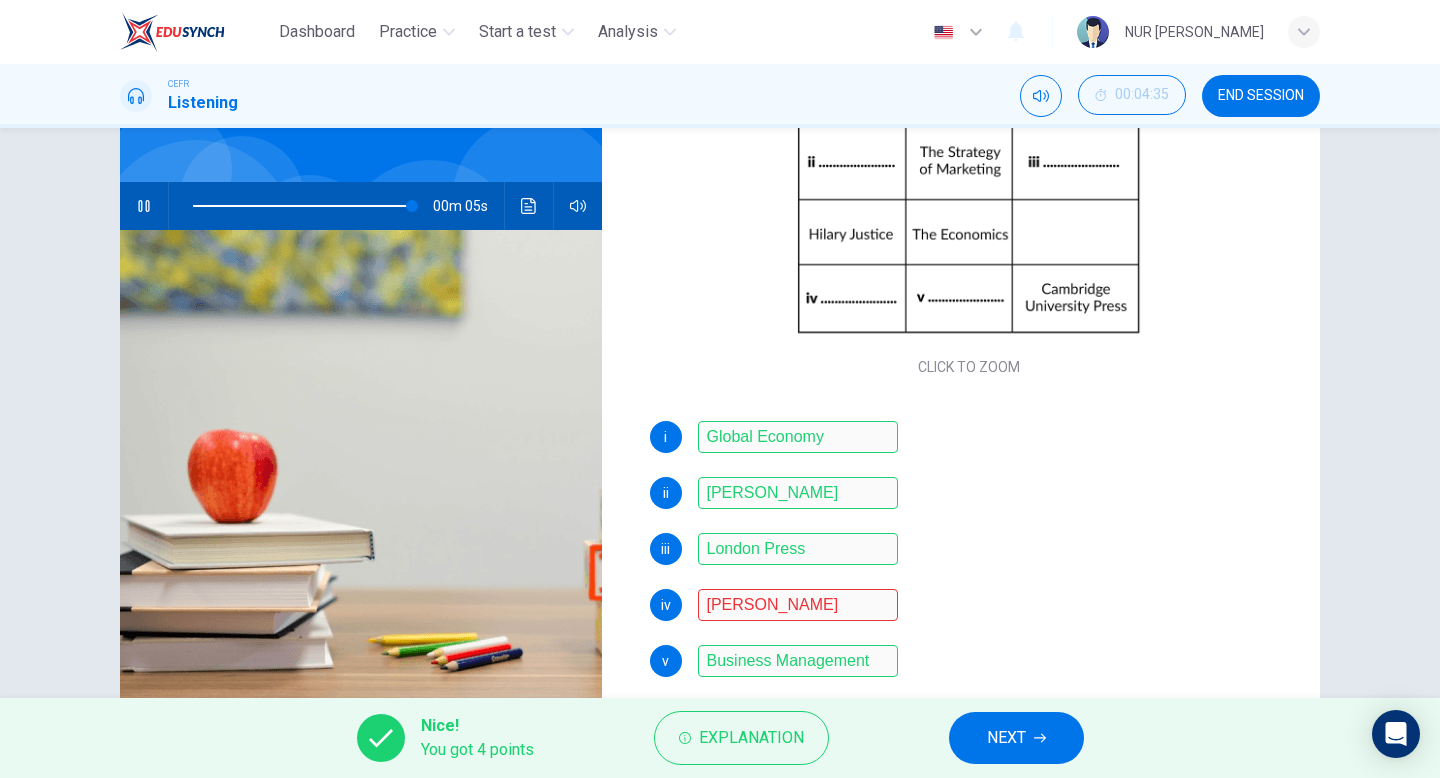 type on "98" 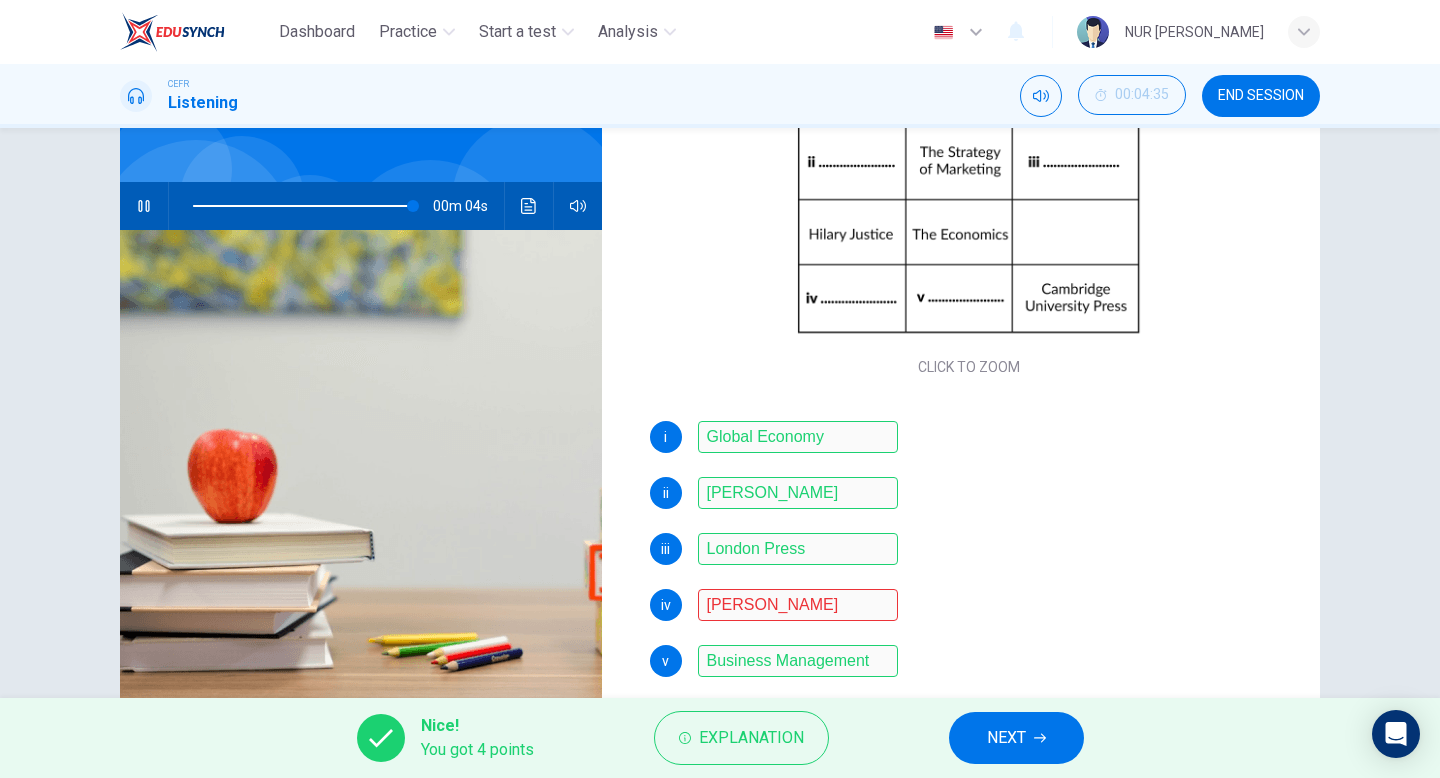 click on "NEXT" at bounding box center (1016, 738) 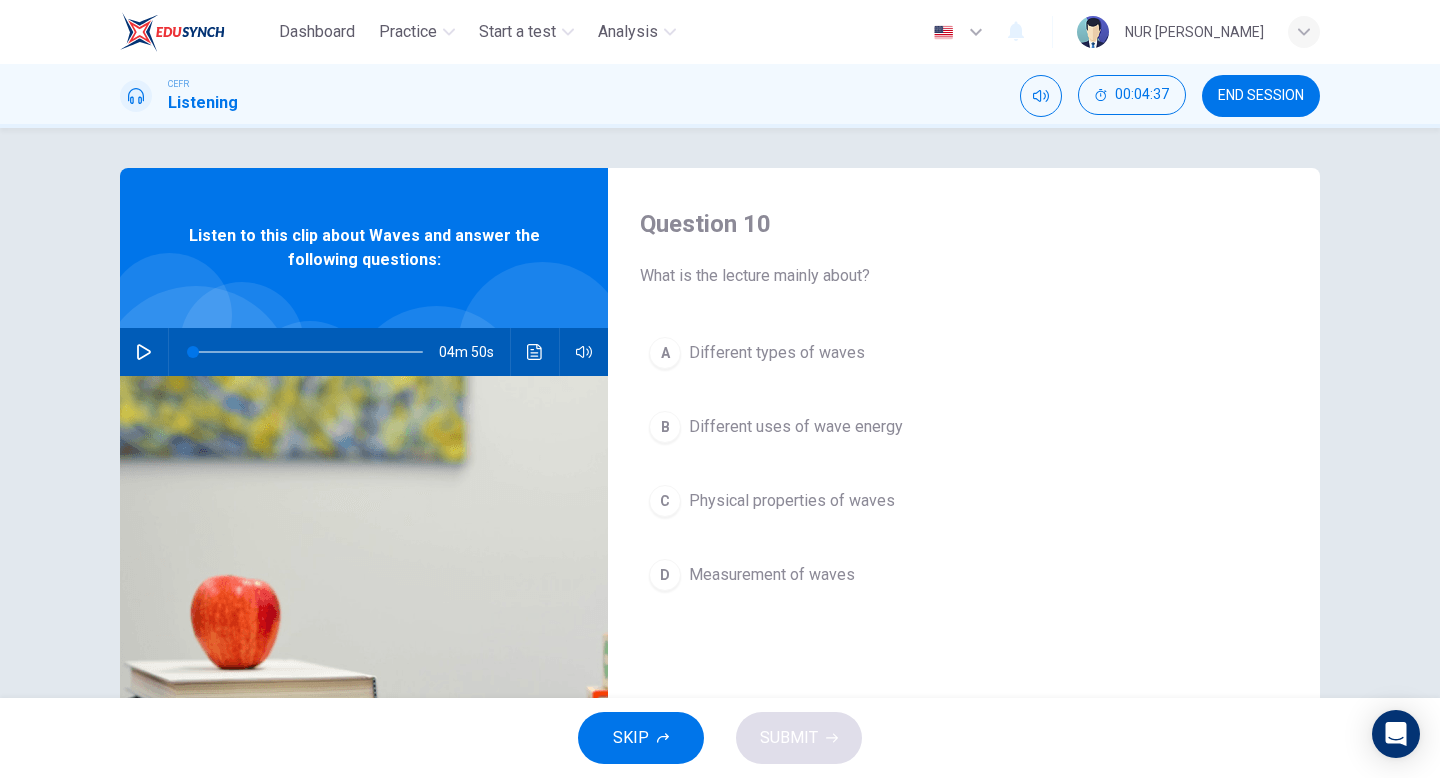 scroll, scrollTop: 205, scrollLeft: 0, axis: vertical 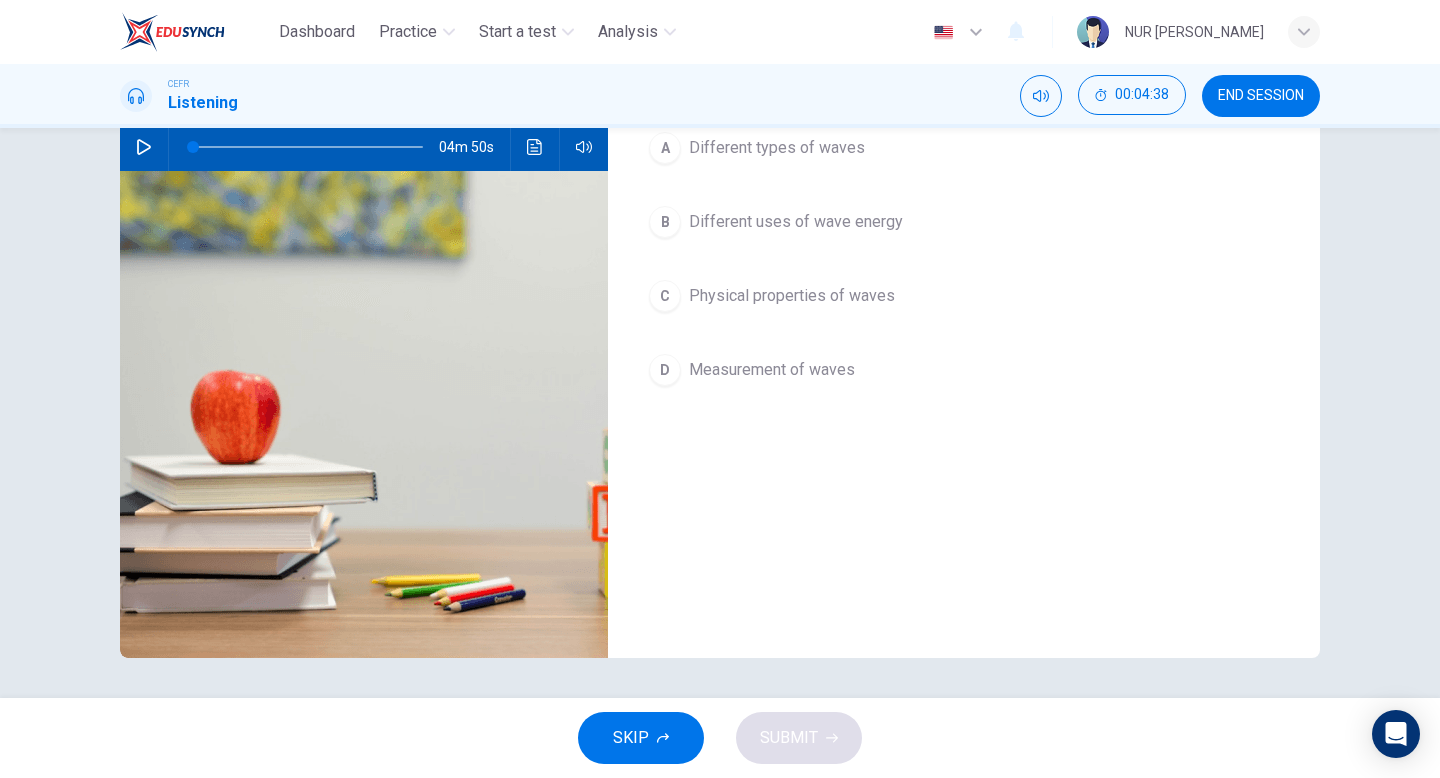 click on "END SESSION" at bounding box center (1261, 96) 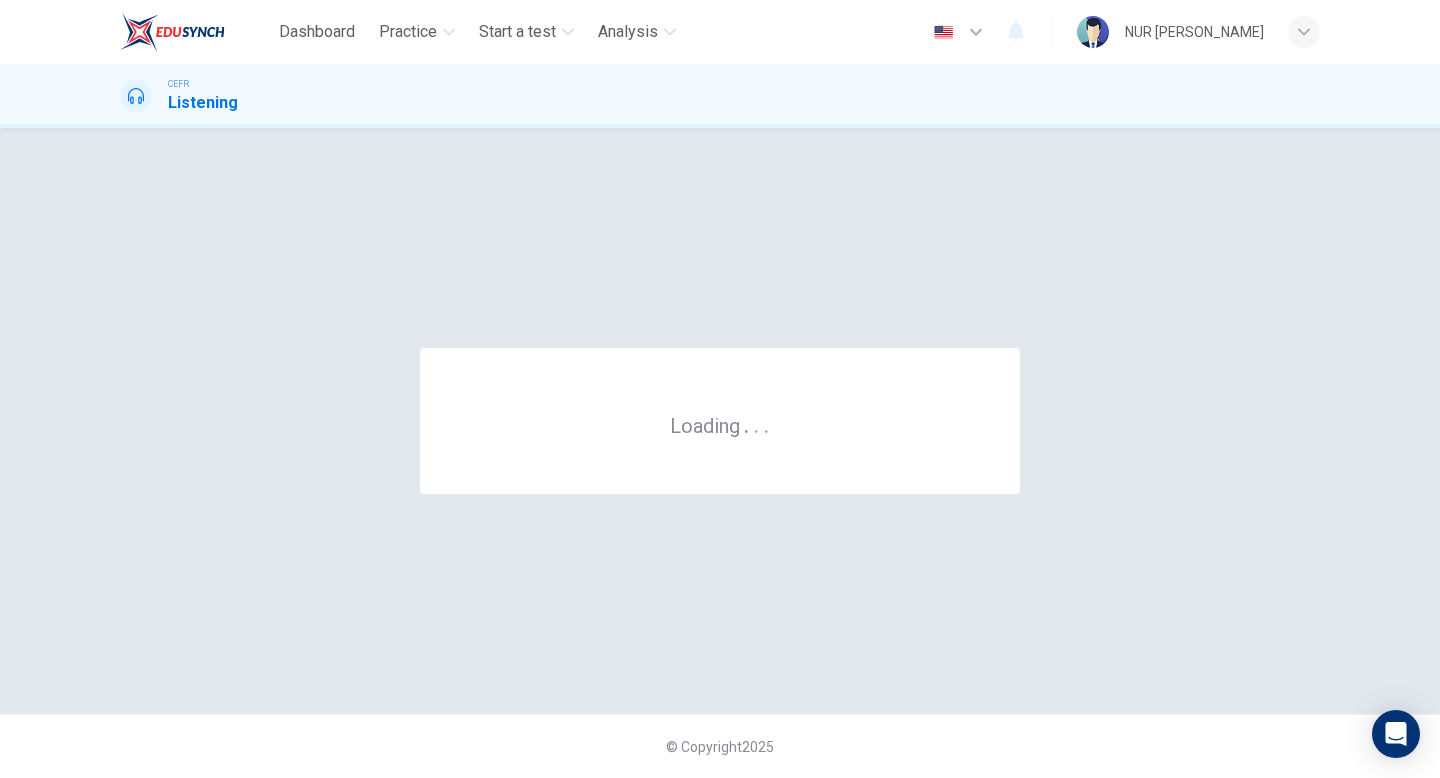 scroll, scrollTop: 0, scrollLeft: 0, axis: both 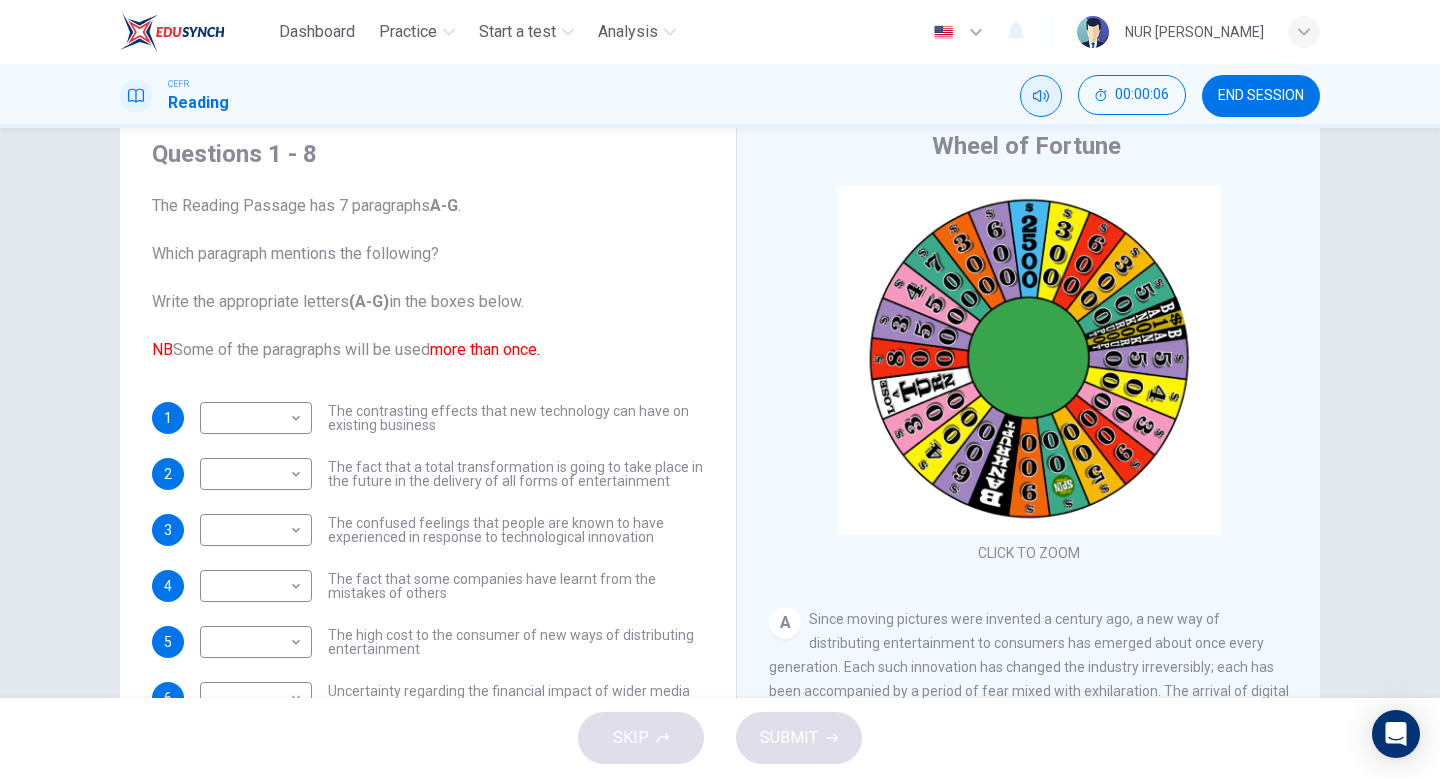 click at bounding box center [1041, 96] 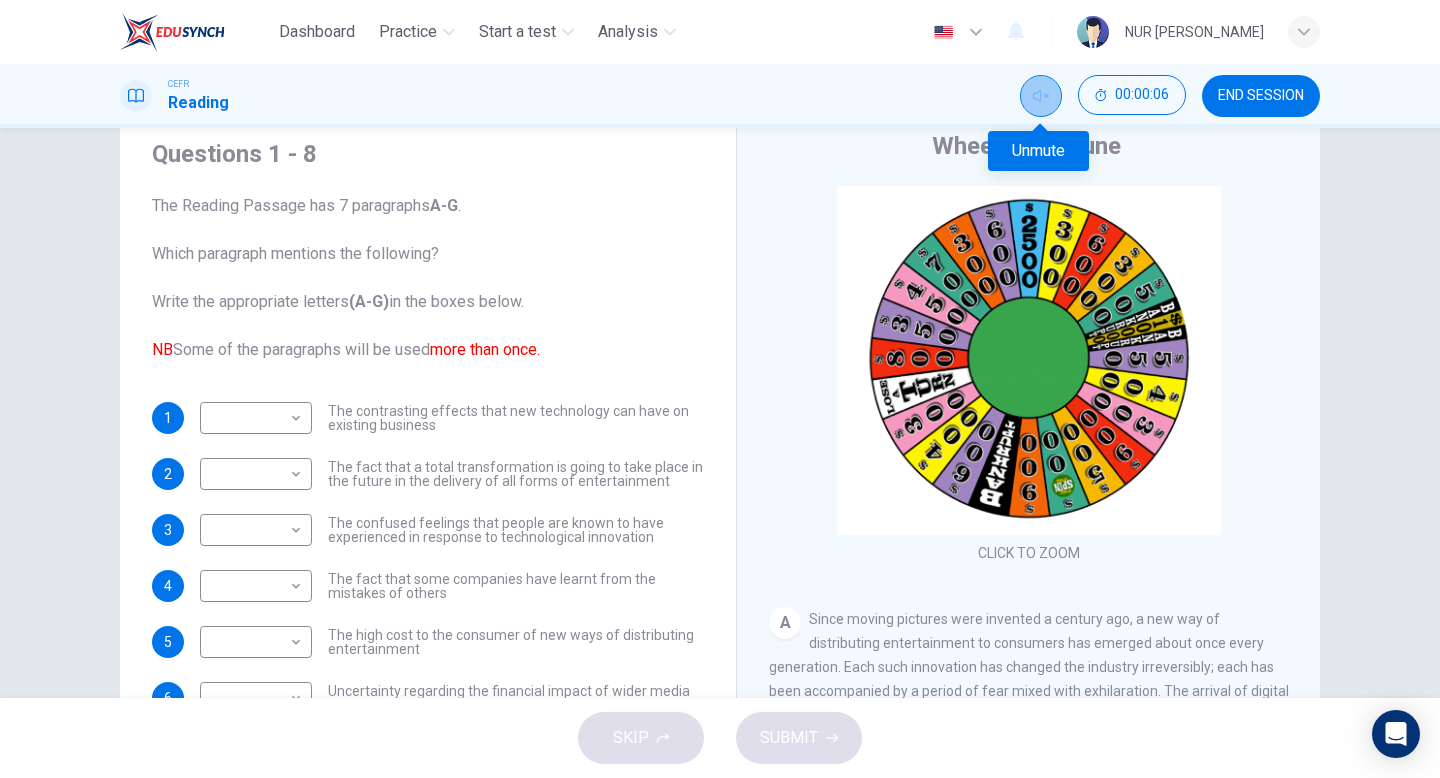 click at bounding box center (1041, 96) 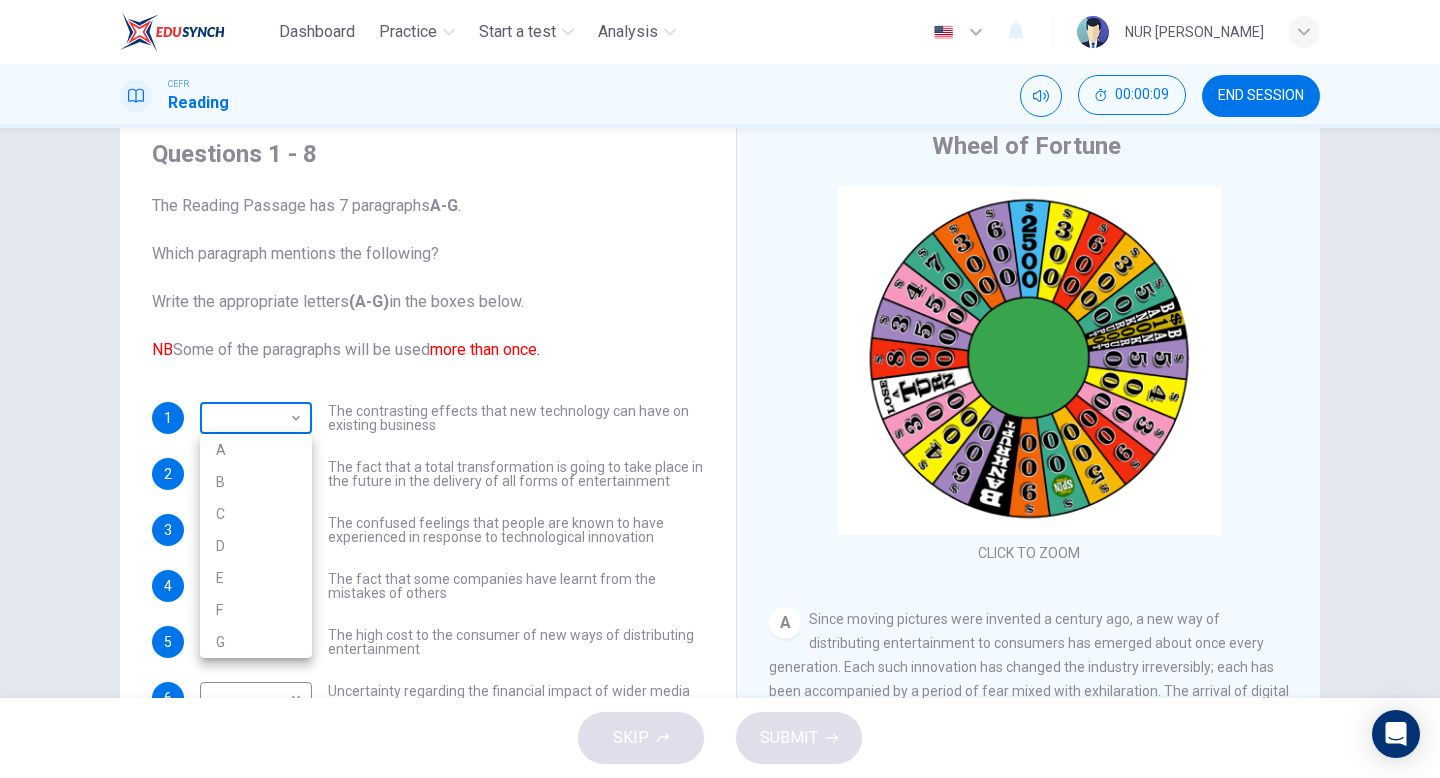 click on "Dashboard Practice Start a test Analysis English en ​ NUR QISTINA FAQIHAH BINTI NOOR ZURAIDIN CEFR Reading 00:00:09 END SESSION Questions 1 - 8 The Reading Passage has 7 paragraphs  A-G .
Which paragraph mentions the following?
Write the appropriate letters  (A-G)  in the boxes below.
NB  Some of the paragraphs will be used  more than once. 1 ​ ​ The contrasting effects that new technology can have on existing business 2 ​ ​ The fact that a total transformation is going to take place in the future in the delivery of all forms of entertainment 3 ​ ​ The confused feelings that people are known to have experienced in response to technological innovation 4 ​ ​ The fact that some companies have learnt from the mistakes of others 5 ​ ​ The high cost to the consumer of new ways of distributing entertainment 6 ​ ​ Uncertainty regarding the financial impact of wider media access 7 ​ ​ The fact that some companies were the victims of strict government policy 8 ​ ​ Wheel of Fortune" at bounding box center [720, 389] 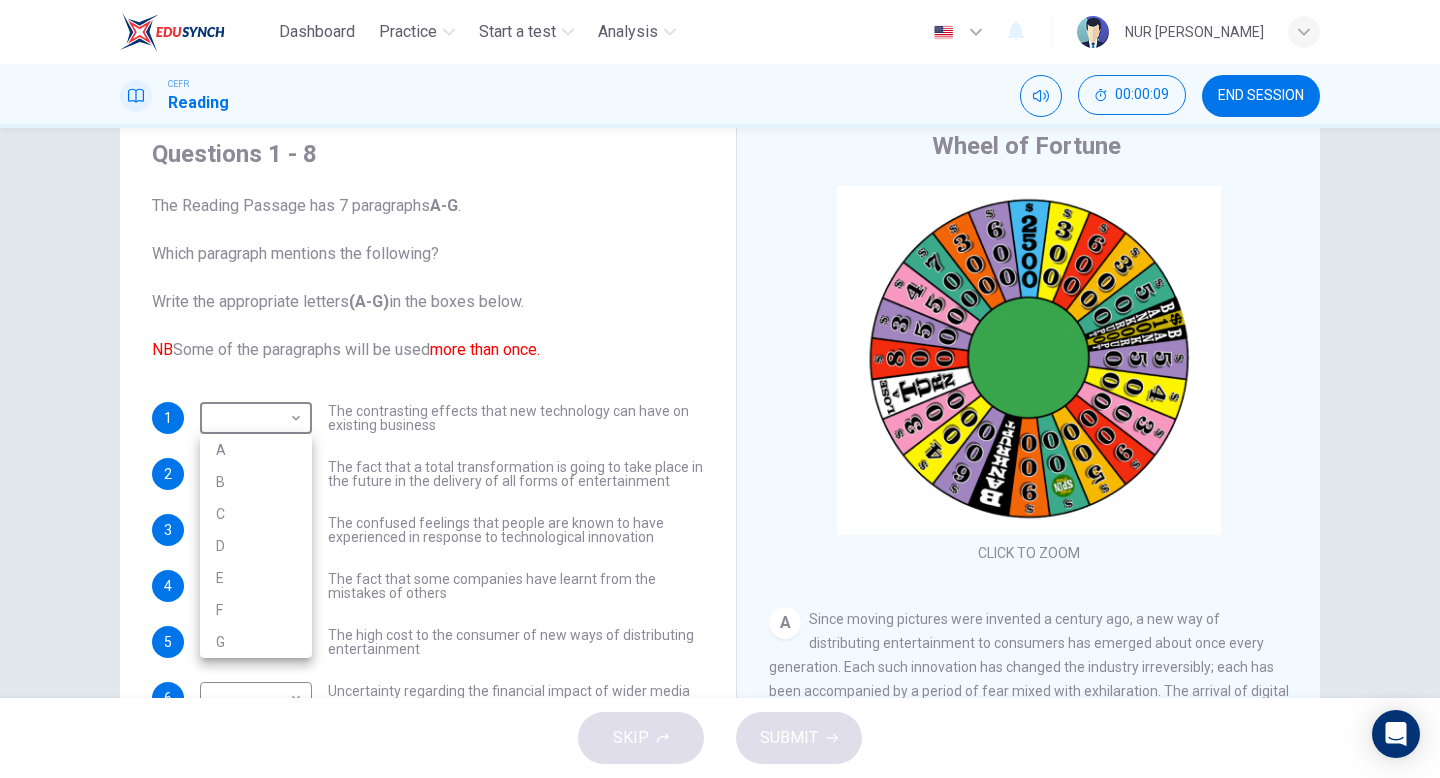 click at bounding box center [720, 389] 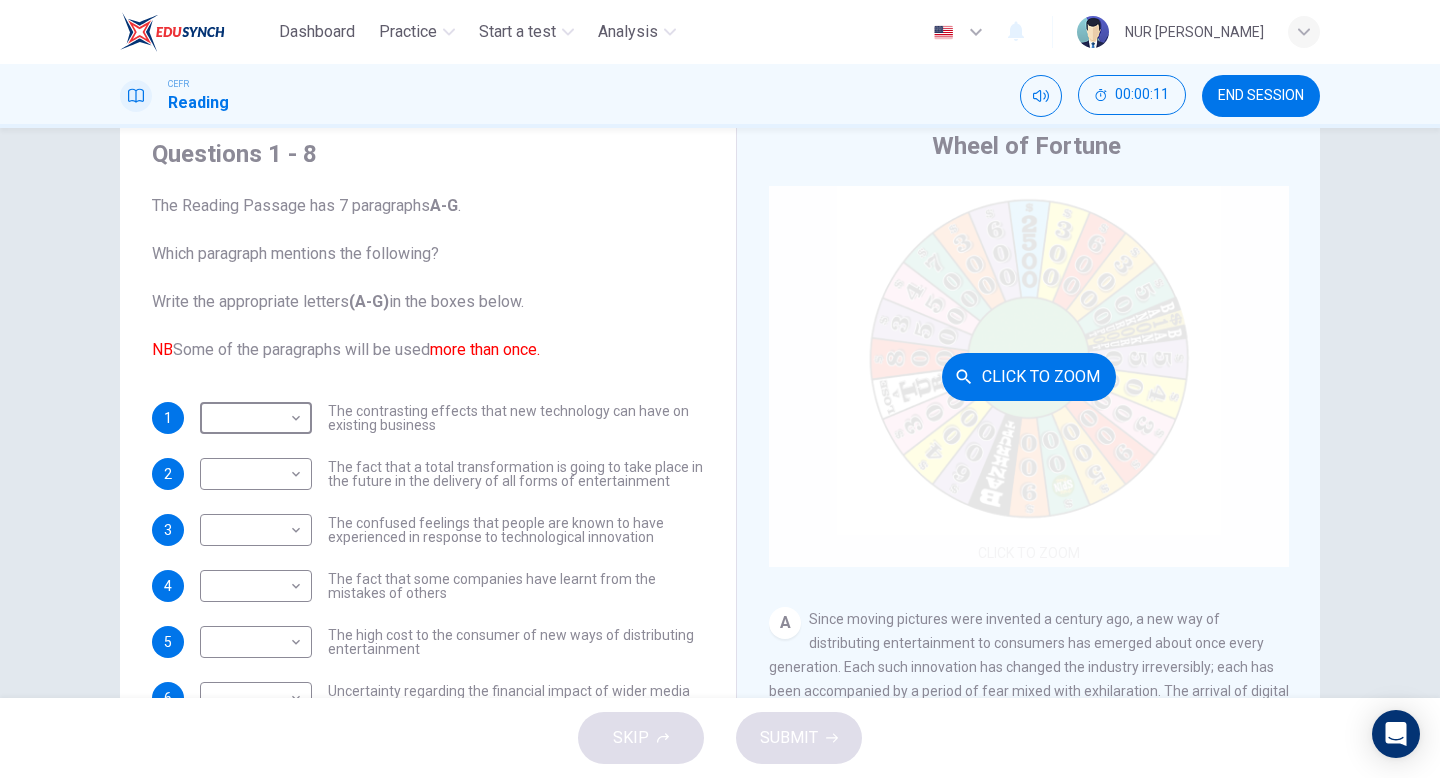 scroll, scrollTop: 211, scrollLeft: 0, axis: vertical 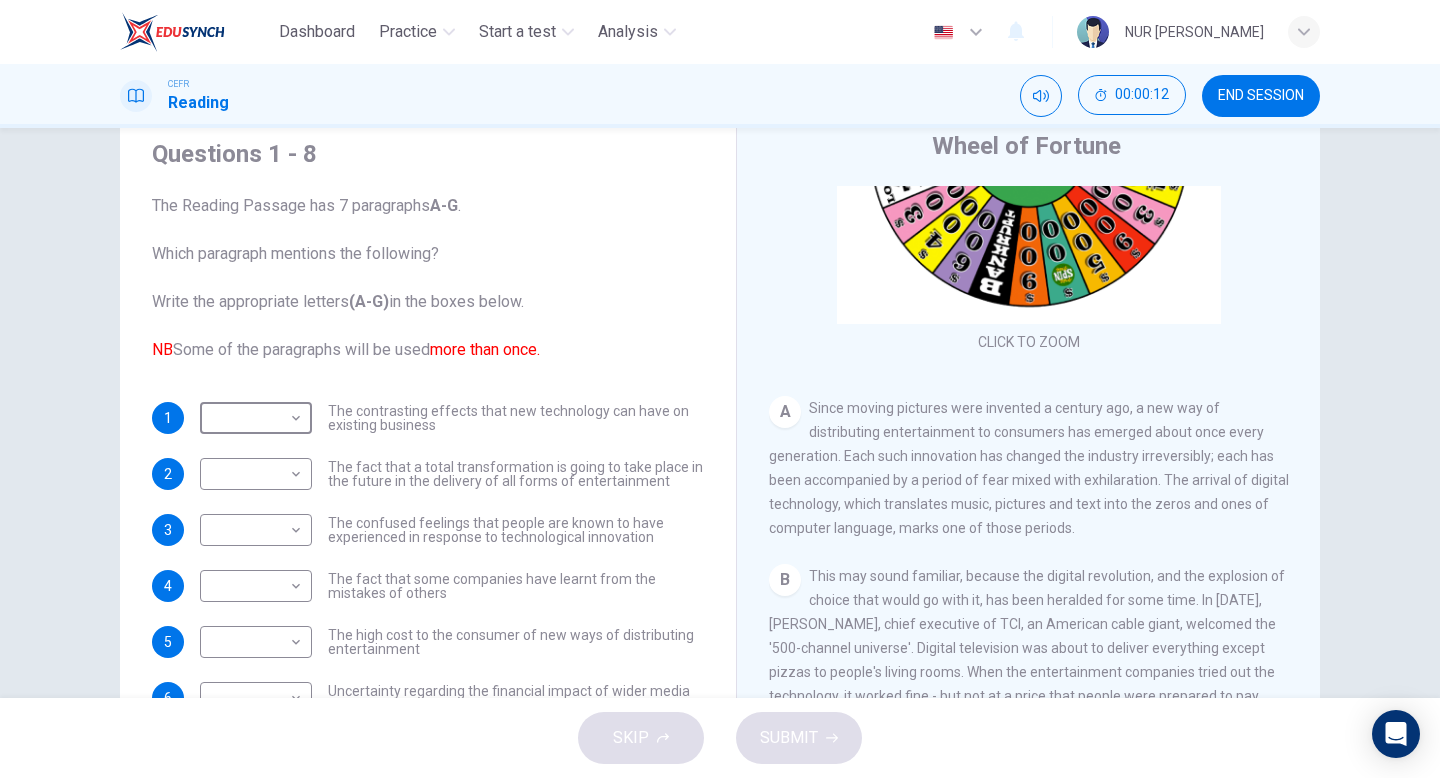 click on "Since moving pictures were invented a century ago, a new way of distributing entertainment to consumers has emerged about once every generation. Each such innovation has changed the industry irreversibly; each has been accompanied by a period of fear mixed with exhilaration. The arrival of digital technology, which translates music, pictures and text into the zeros and ones of computer language, marks one of those periods." at bounding box center (1029, 468) 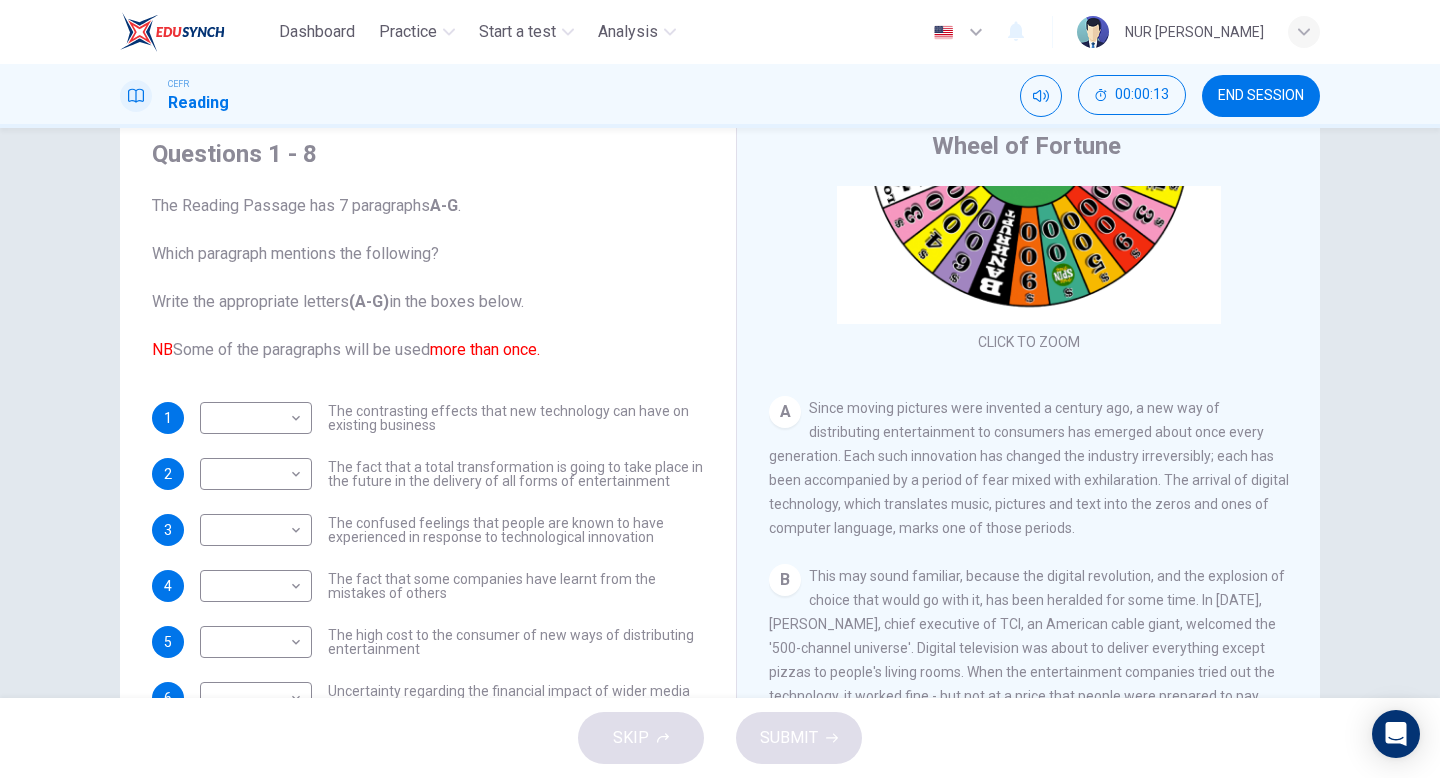 drag, startPoint x: 821, startPoint y: 403, endPoint x: 1097, endPoint y: 537, distance: 306.8094 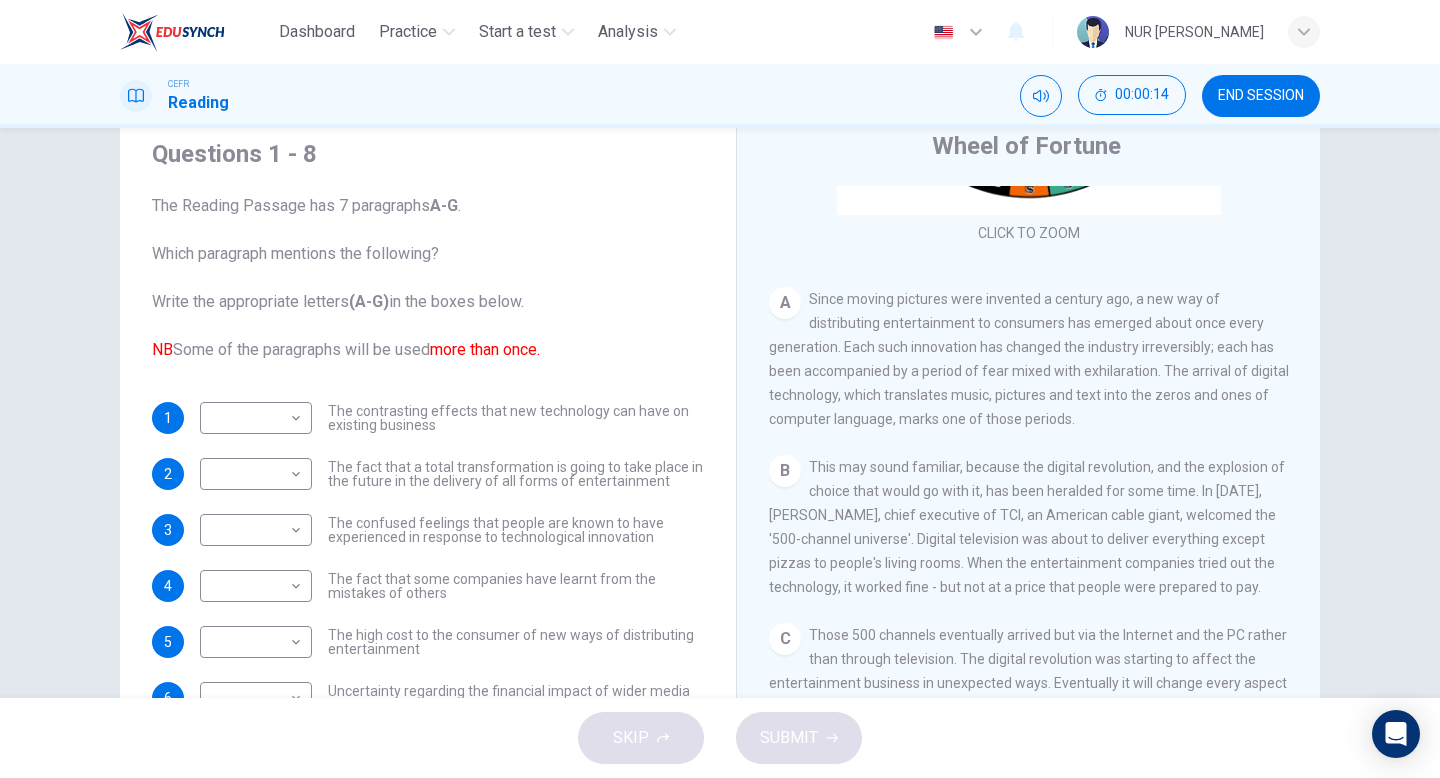 scroll, scrollTop: 327, scrollLeft: 0, axis: vertical 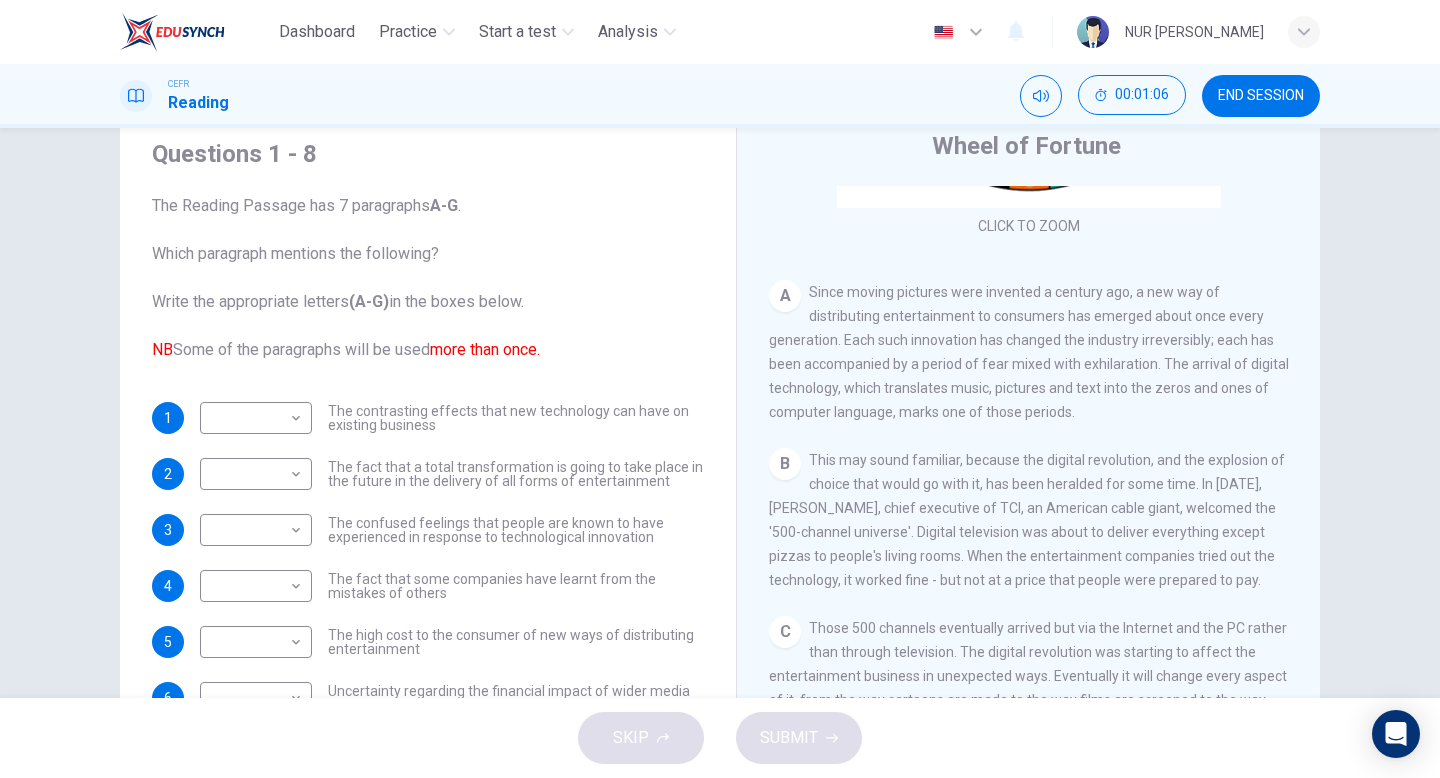 click on "END SESSION" at bounding box center (1261, 96) 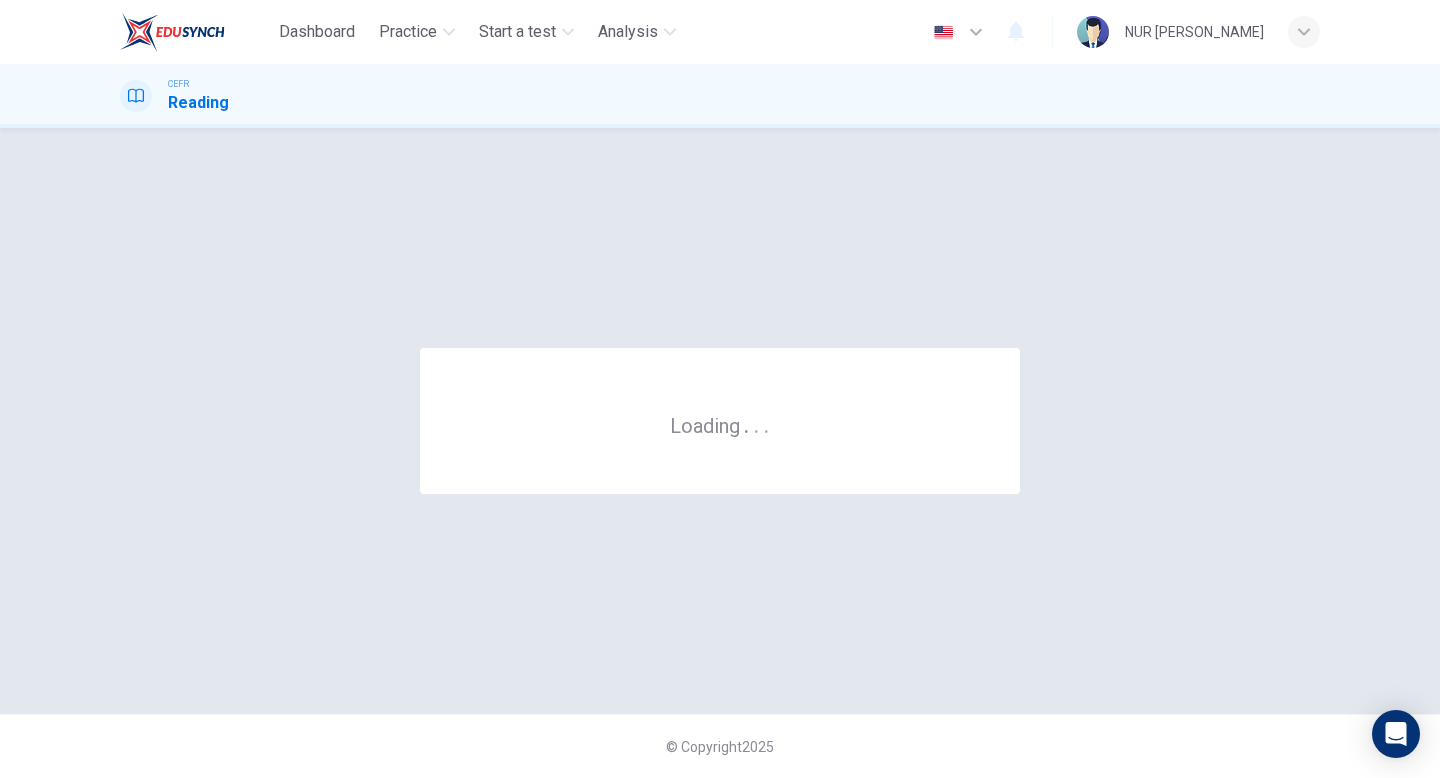 scroll, scrollTop: 0, scrollLeft: 0, axis: both 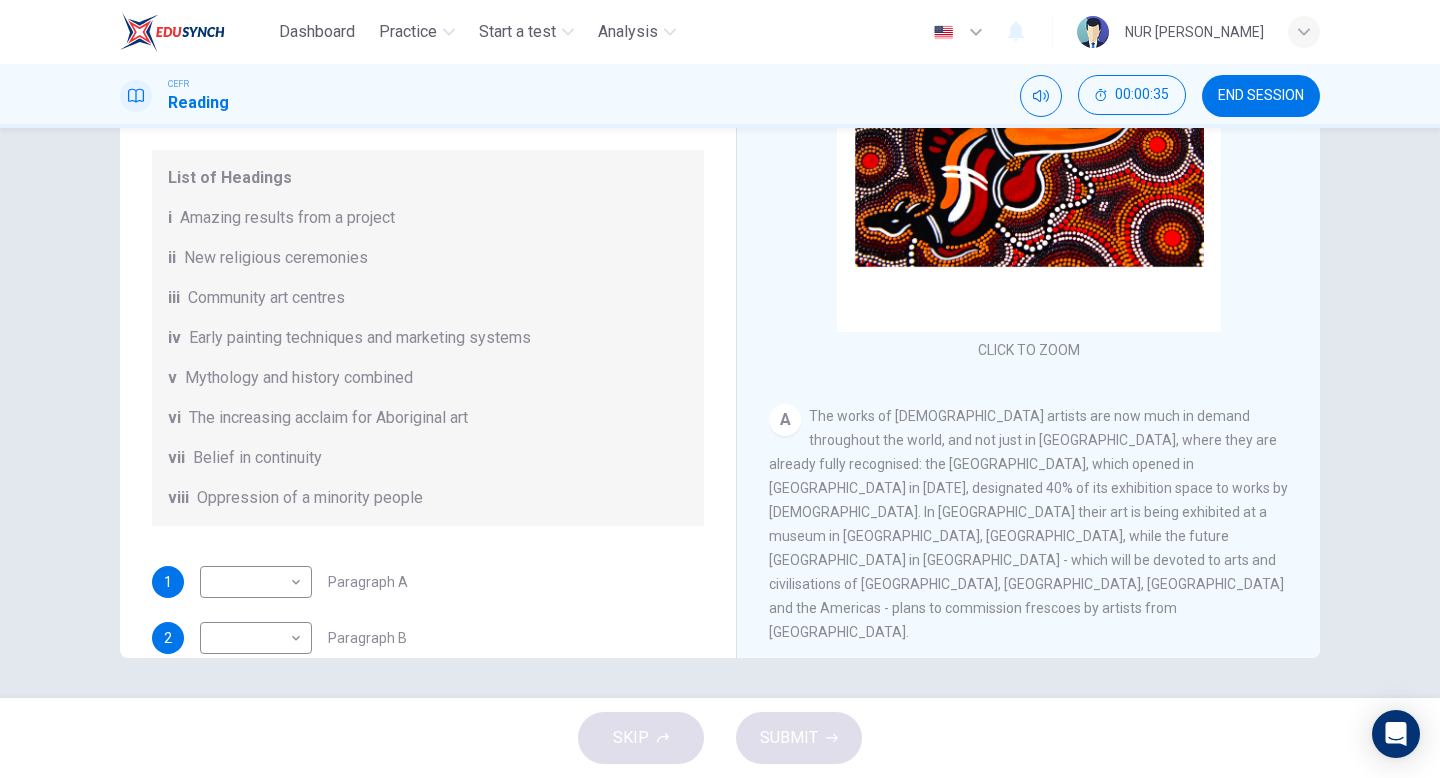 drag, startPoint x: 189, startPoint y: 345, endPoint x: 483, endPoint y: 335, distance: 294.17 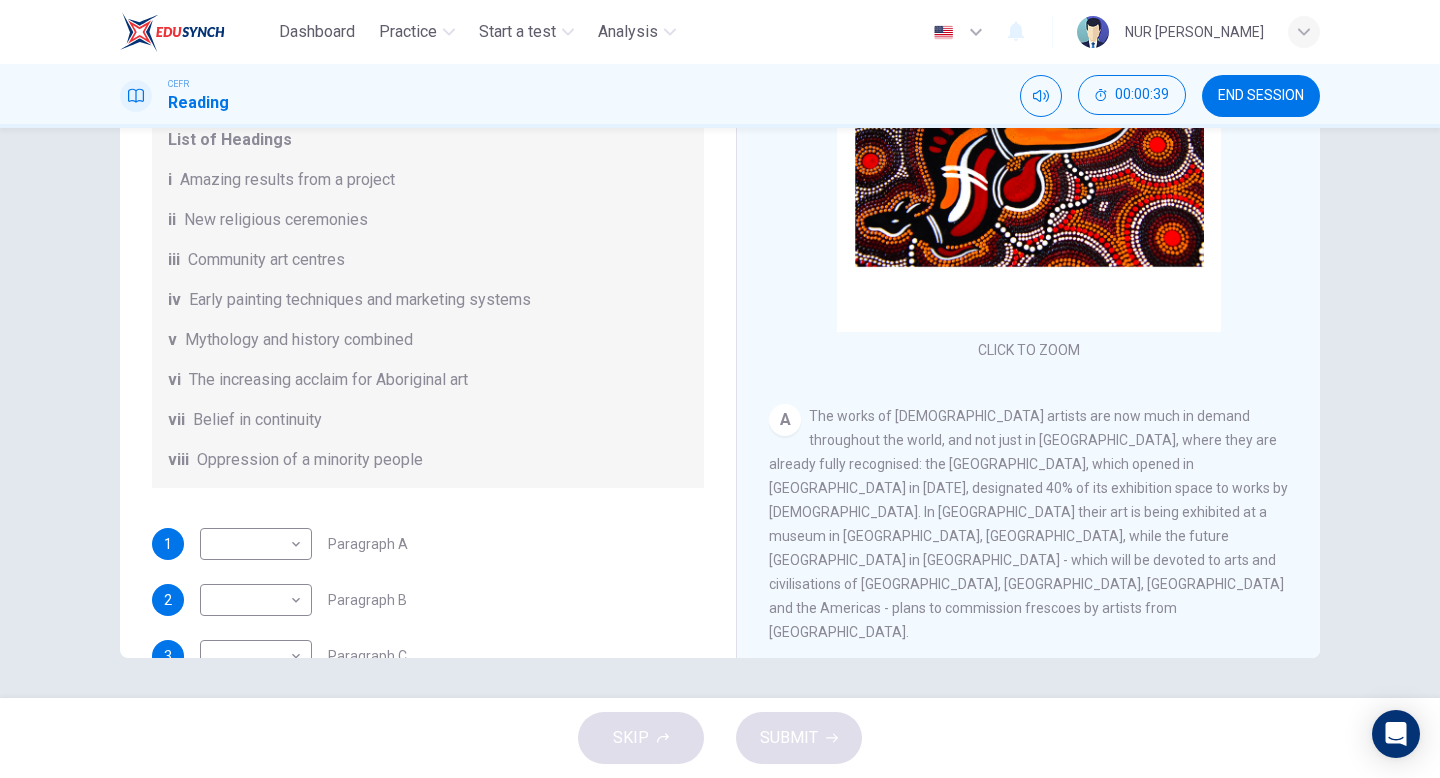 scroll, scrollTop: 144, scrollLeft: 0, axis: vertical 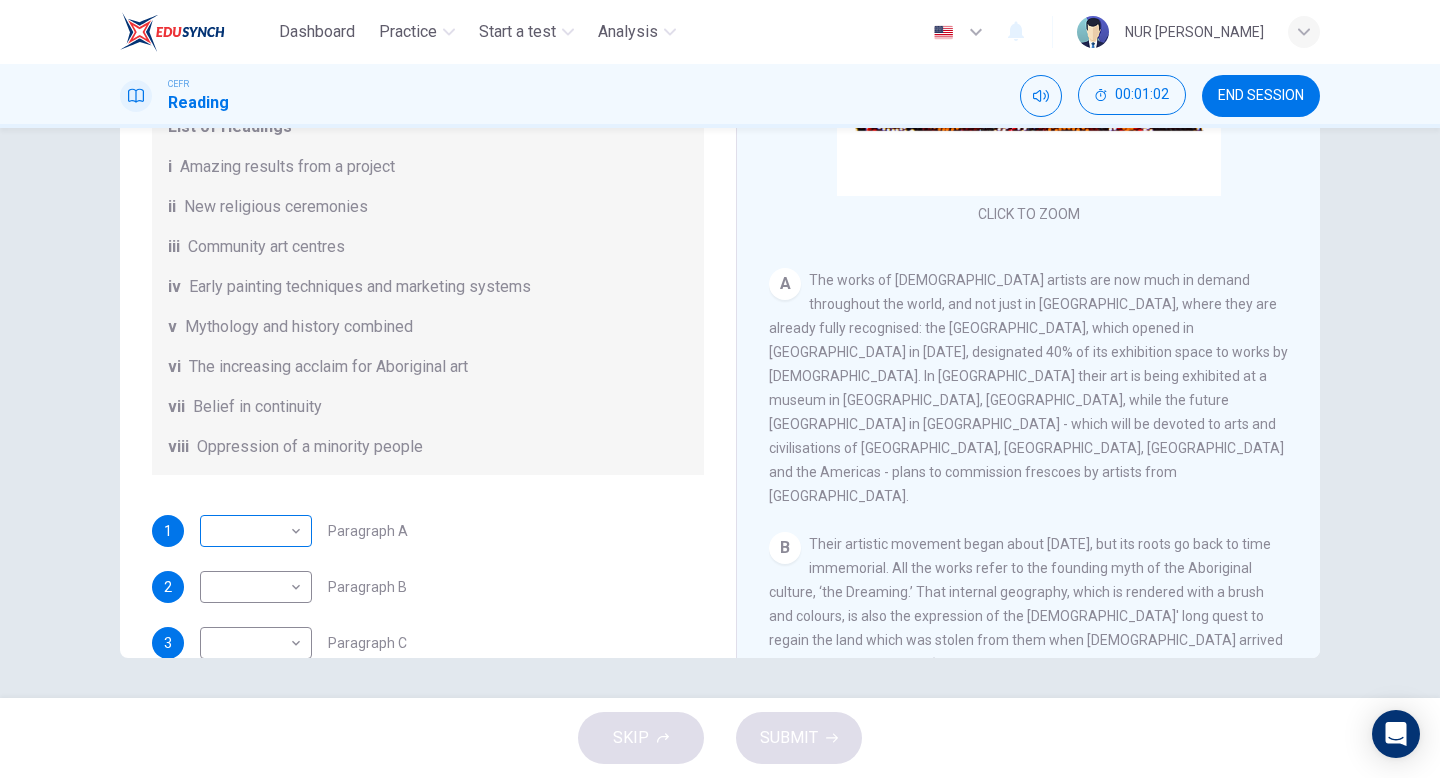 click on "Dashboard Practice Start a test Analysis English en ​ NUR QISTINA [PERSON_NAME] ZURAIDIN CEFR Reading 00:01:02 END SESSION Questions 1 - 6 The Reading Passage has eight paragraphs  A-H .
Choose the most suitable heading for paragraphs  A-F  from the list of headings below.
Write the correct number (i-viii) in the boxes below. List of Headings i Amazing results from a project ii New religious ceremonies iii Community art centres iv Early painting techniques and marketing systems v Mythology and history combined vi The increasing acclaim for Aboriginal art vii Belief in continuity viii Oppression of a minority people 1 ​ ​ Paragraph A 2 ​ ​ Paragraph B 3 ​ ​ Paragraph C 4 ​ ​ Paragraph D 5 ​ ​ Paragraph E 6 ​ ​ Paragraph F Painters of Time CLICK TO ZOOM Click to Zoom A B C D E F G H  [DATE], Aboriginal painting has become a great success. Some works sell for more than $25,000, and exceptional items may fetch as much as $180,000 in [GEOGRAPHIC_DATA]. SKIP SUBMIT
Dashboard Practice" at bounding box center [720, 389] 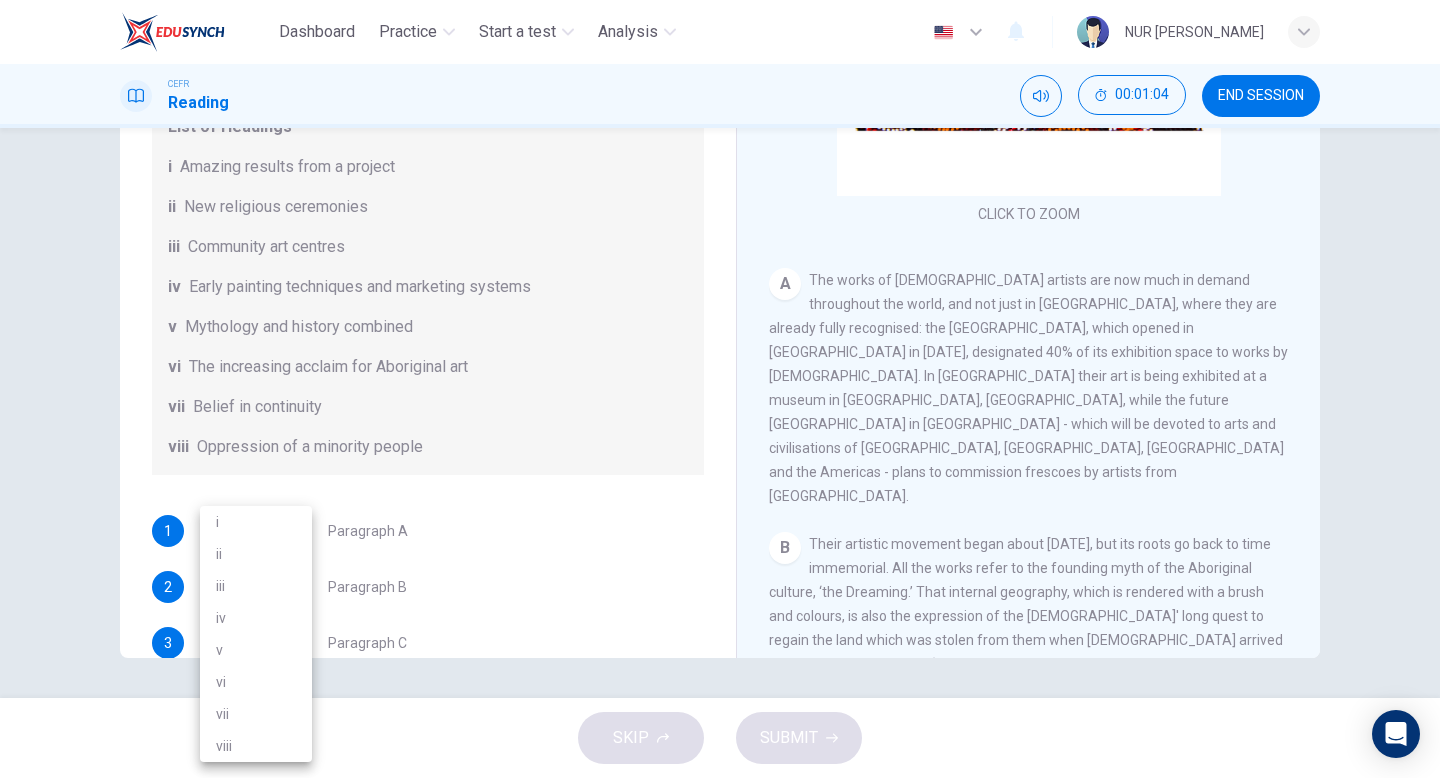 click on "vi" at bounding box center (256, 682) 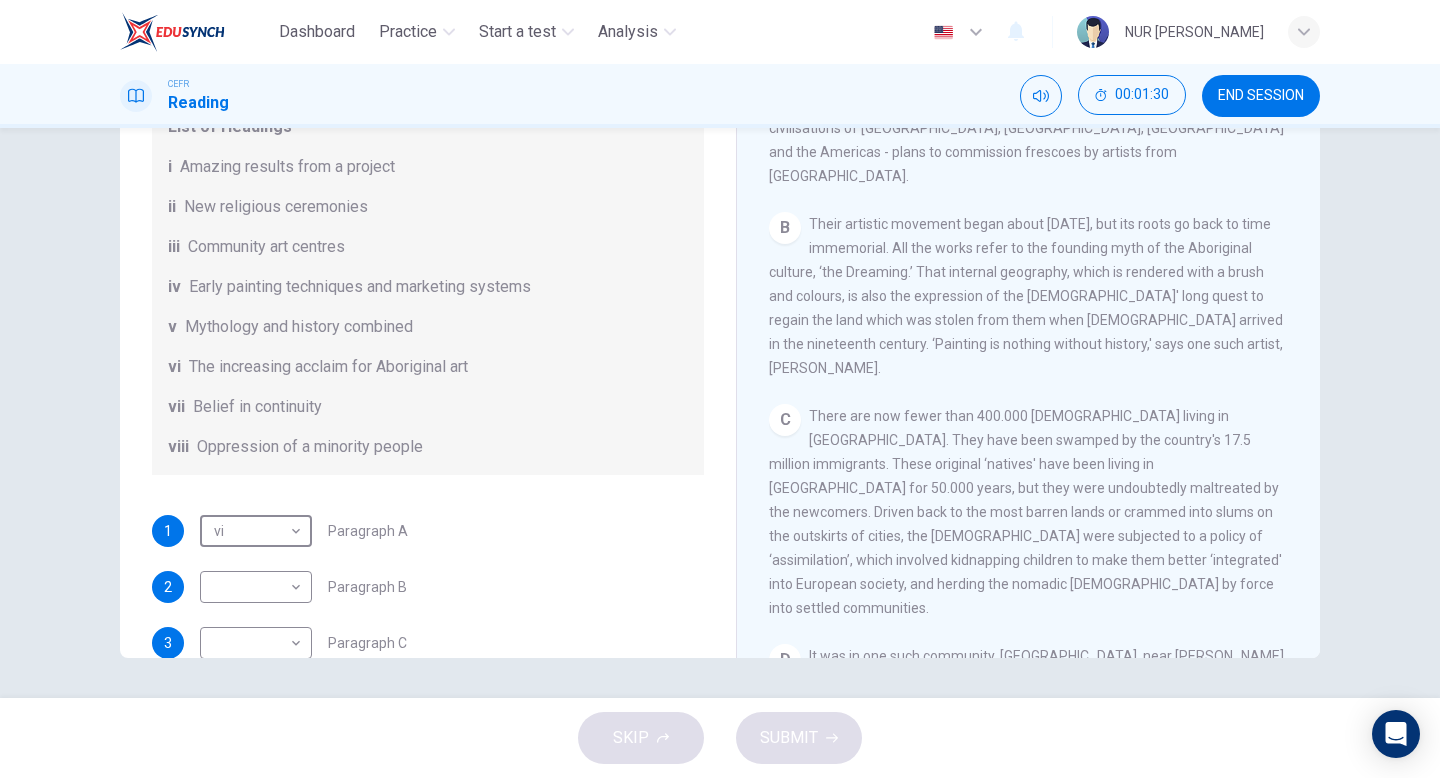 scroll, scrollTop: 529, scrollLeft: 0, axis: vertical 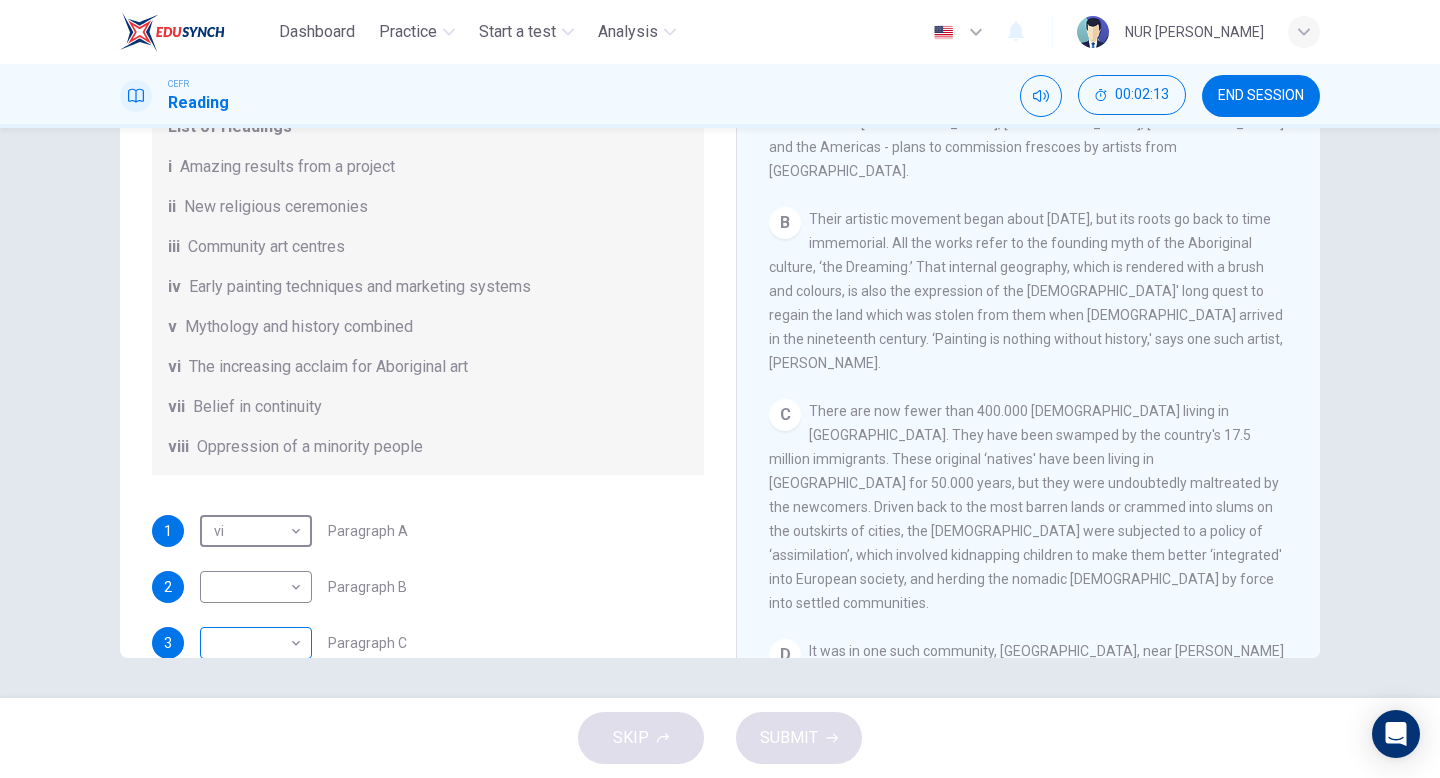 click on "Dashboard Practice Start a test Analysis English en ​ NUR QISTINA FAQIHAH BINTI NOOR ZURAIDIN CEFR Reading 00:02:13 END SESSION Questions 1 - 6 The Reading Passage has eight paragraphs  A-H .
Choose the most suitable heading for paragraphs  A-F  from the list of headings below.
Write the correct number (i-viii) in the boxes below. List of Headings i Amazing results from a project ii New religious ceremonies iii Community art centres iv Early painting techniques and marketing systems v Mythology and history combined vi The increasing acclaim for Aboriginal art vii Belief in continuity viii Oppression of a minority people 1 vi vi ​ Paragraph A 2 ​ ​ Paragraph B 3 ​ ​ Paragraph C 4 ​ ​ Paragraph D 5 ​ ​ Paragraph E 6 ​ ​ Paragraph F Painters of Time CLICK TO ZOOM Click to Zoom A B C D E F G H  Today, Aboriginal painting has become a great success. Some works sell for more than $25,000, and exceptional items may fetch as much as $180,000 in Australia. SKIP SUBMIT
Dashboard 2025" at bounding box center [720, 389] 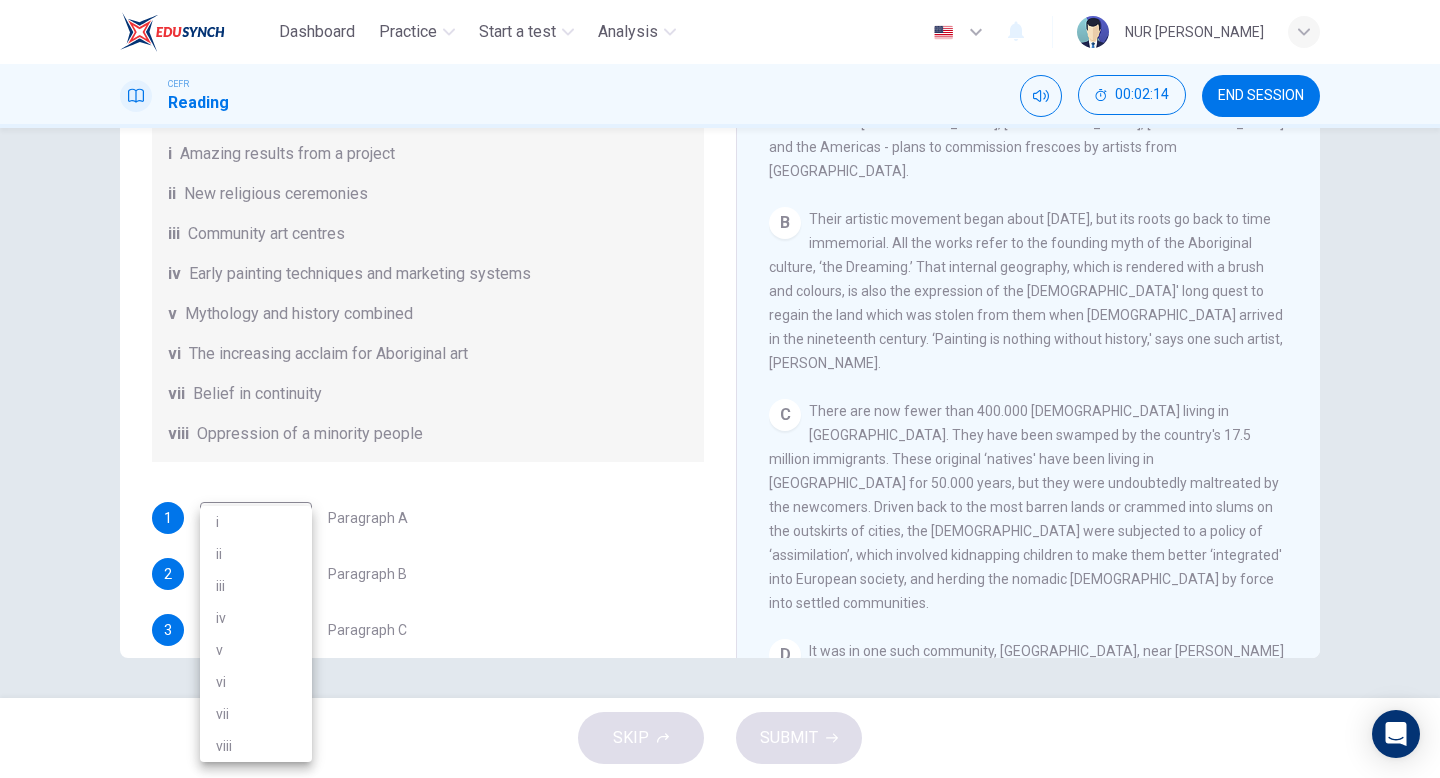 click on "viii" at bounding box center (256, 746) 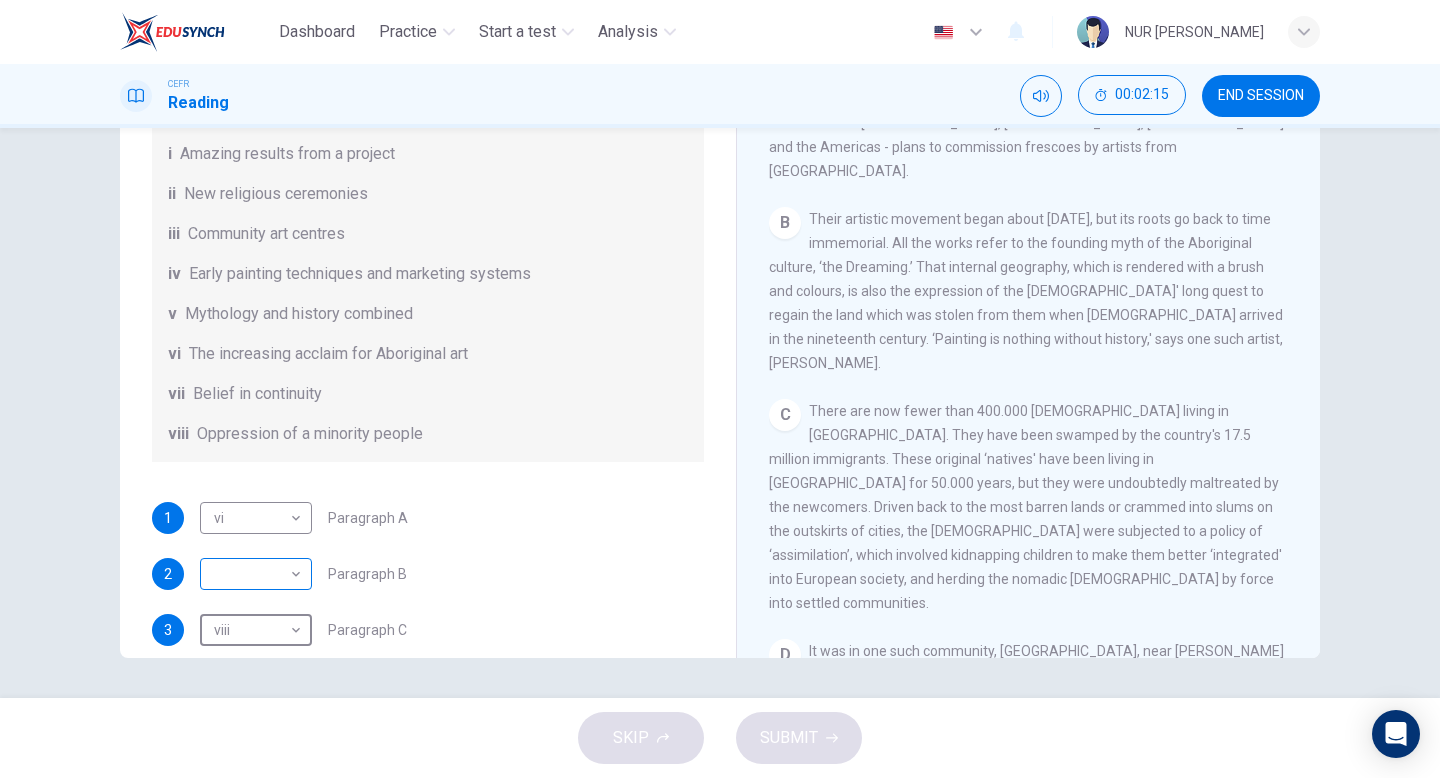 click on "Dashboard Practice Start a test Analysis English en ​ NUR QISTINA FAQIHAH BINTI NOOR ZURAIDIN CEFR Reading 00:02:15 END SESSION Questions 1 - 6 The Reading Passage has eight paragraphs  A-H .
Choose the most suitable heading for paragraphs  A-F  from the list of headings below.
Write the correct number (i-viii) in the boxes below. List of Headings i Amazing results from a project ii New religious ceremonies iii Community art centres iv Early painting techniques and marketing systems v Mythology and history combined vi The increasing acclaim for Aboriginal art vii Belief in continuity viii Oppression of a minority people 1 vi vi ​ Paragraph A 2 ​ ​ Paragraph B 3 viii viii ​ Paragraph C 4 ​ ​ Paragraph D 5 ​ ​ Paragraph E 6 ​ ​ Paragraph F Painters of Time CLICK TO ZOOM Click to Zoom A B C D E F G H  Today, Aboriginal painting has become a great success. Some works sell for more than $25,000, and exceptional items may fetch as much as $180,000 in Australia. SKIP SUBMIT
Dashboard" at bounding box center [720, 389] 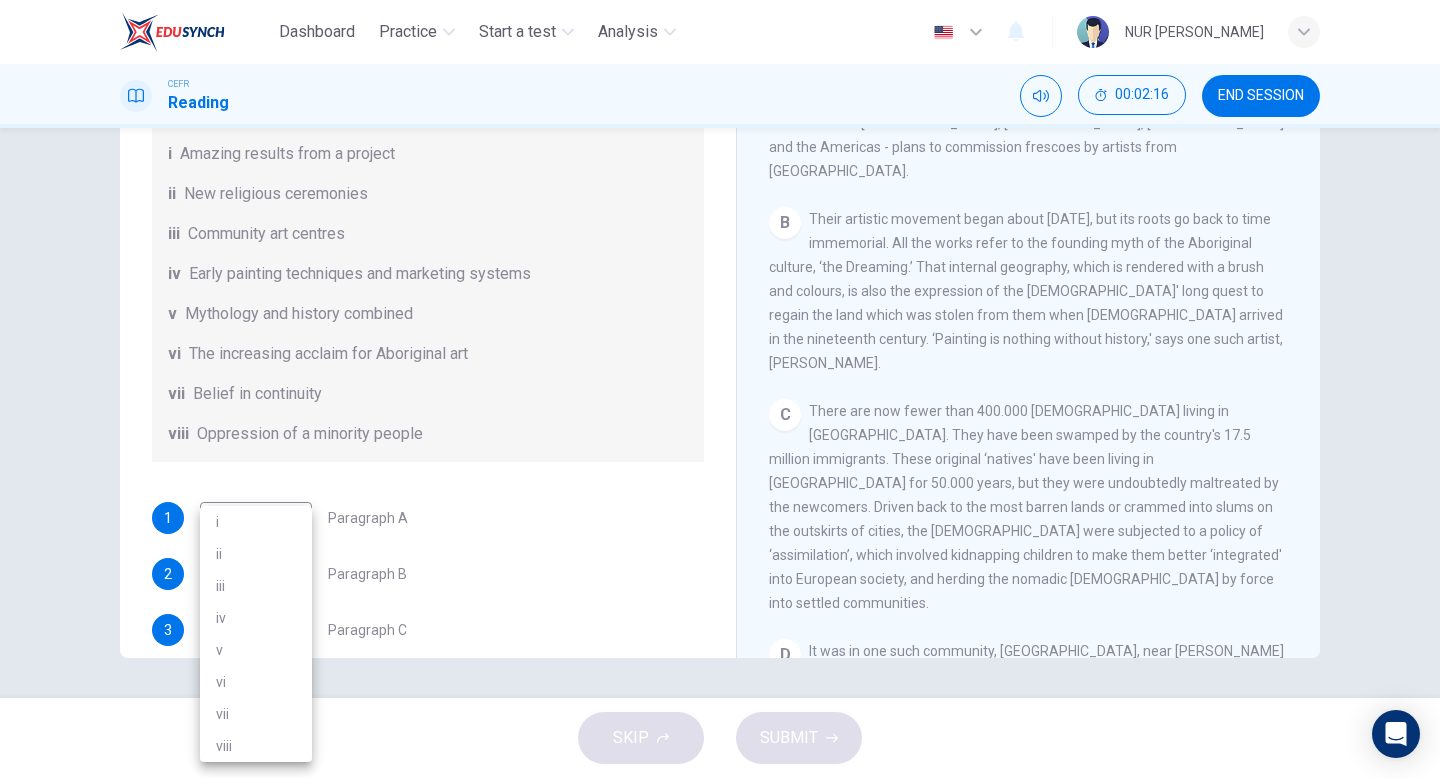 click on "iv" at bounding box center [256, 618] 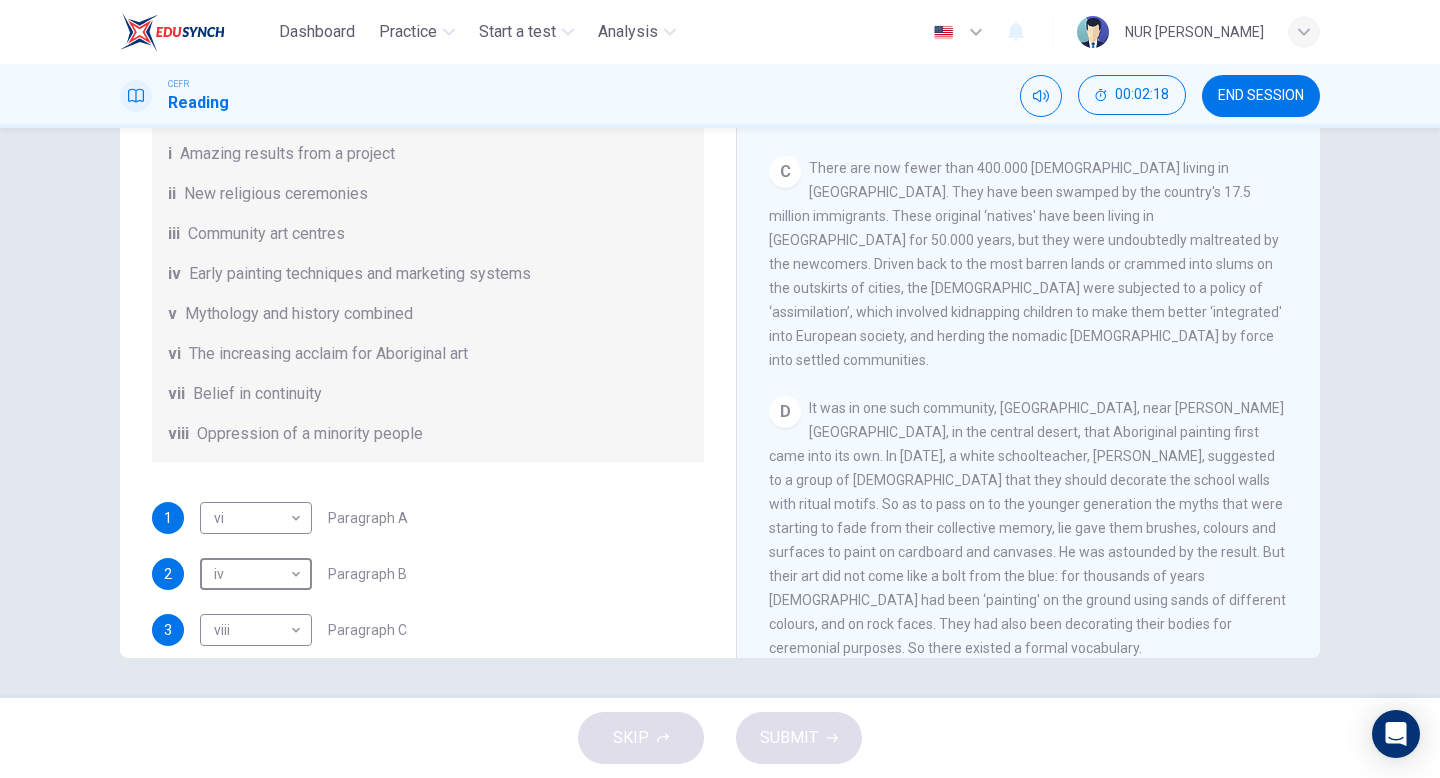 scroll, scrollTop: 798, scrollLeft: 0, axis: vertical 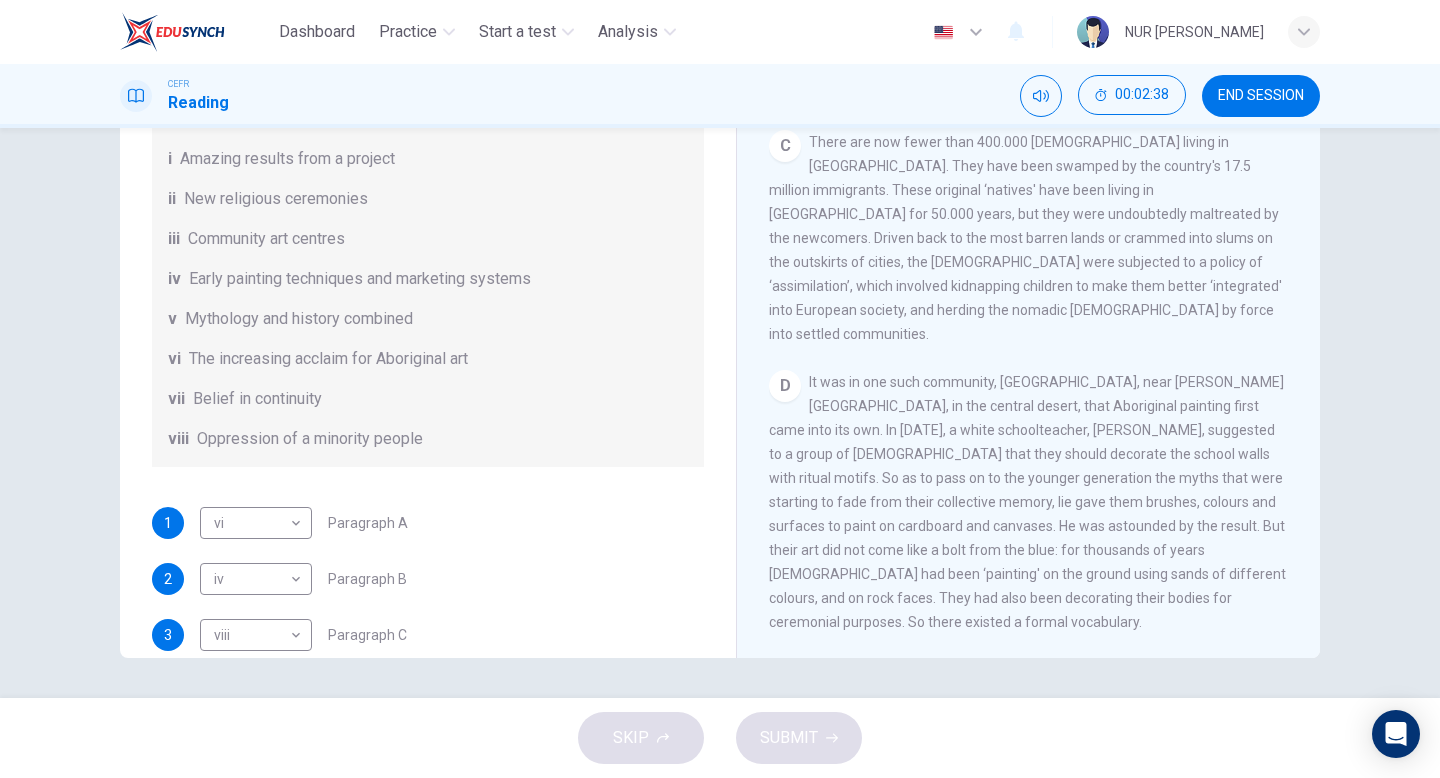 drag, startPoint x: 888, startPoint y: 453, endPoint x: 991, endPoint y: 457, distance: 103.077644 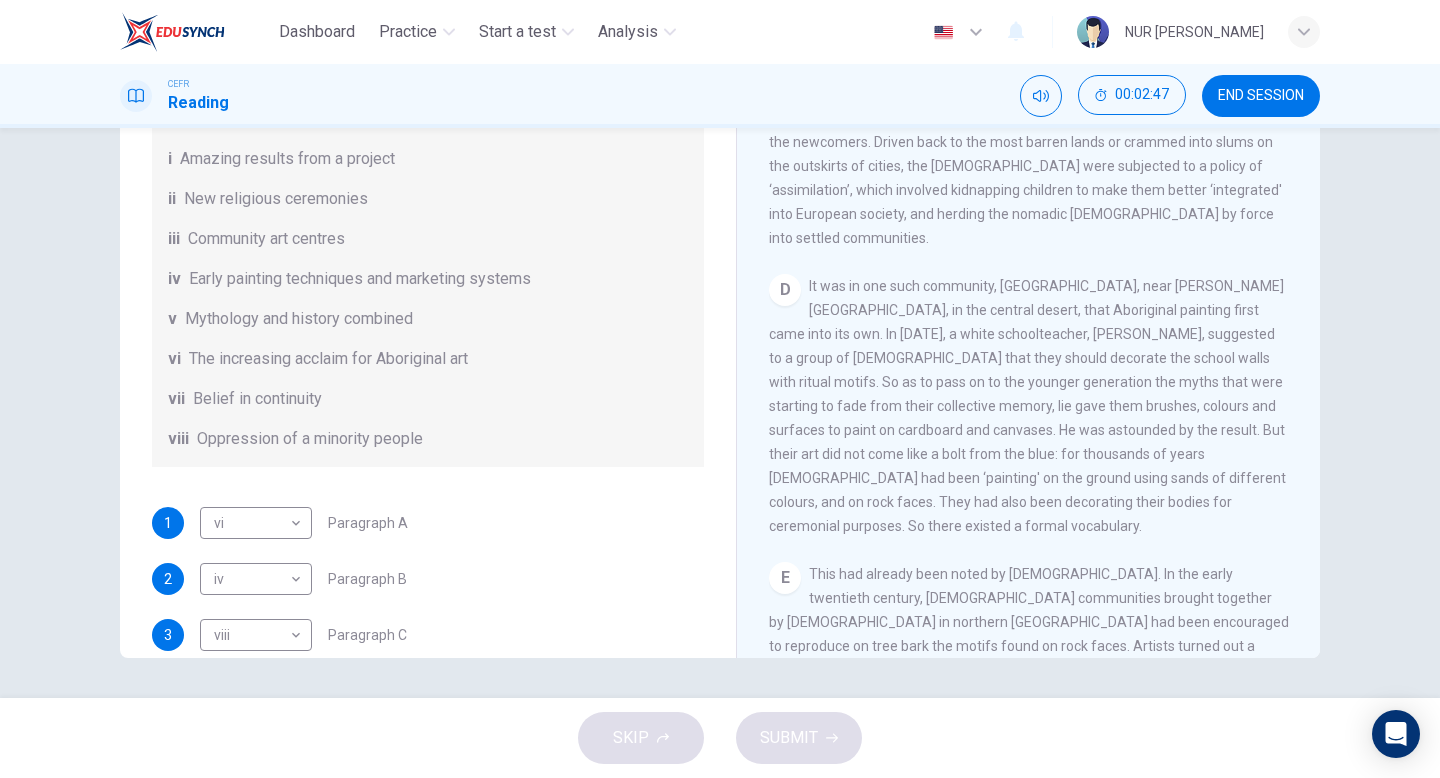 scroll, scrollTop: 895, scrollLeft: 0, axis: vertical 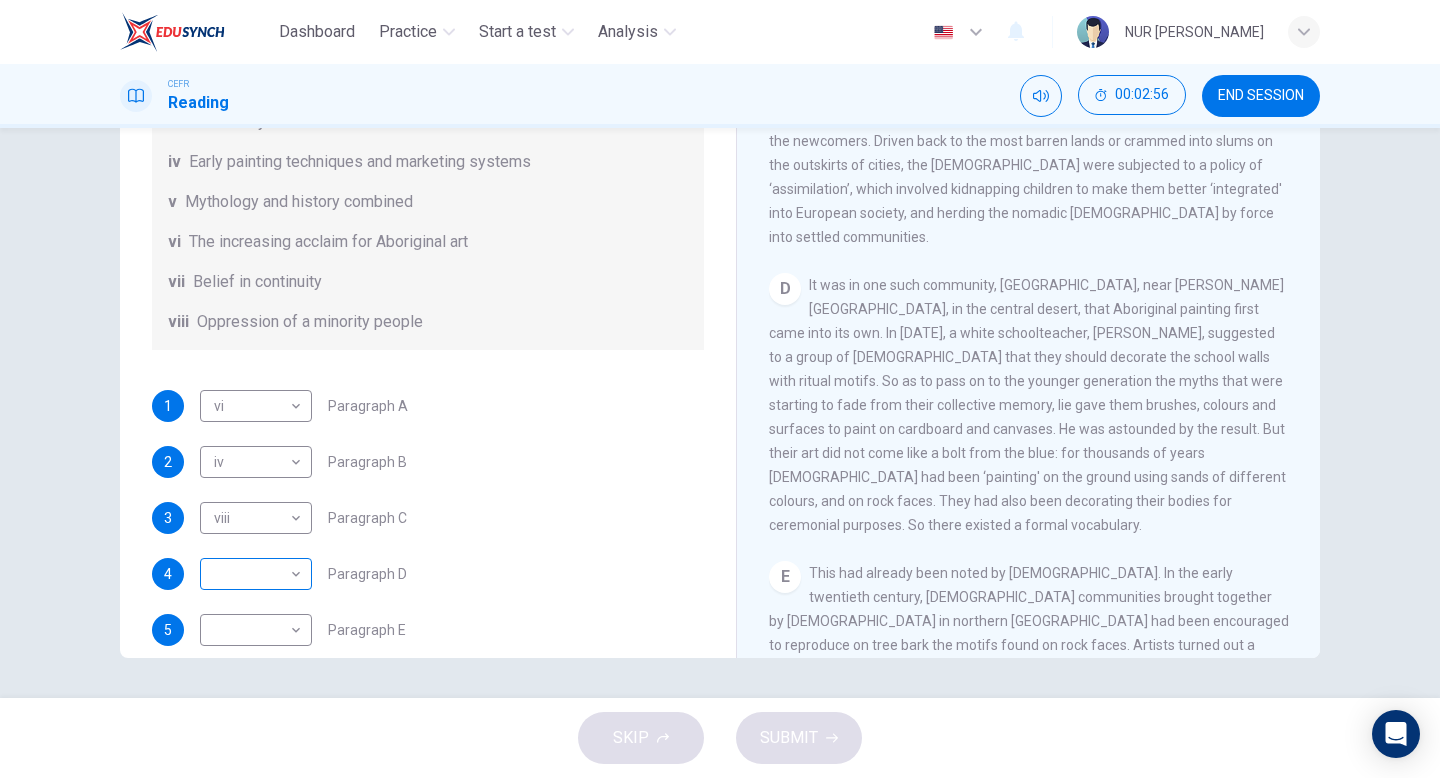 click on "Dashboard Practice Start a test Analysis English en ​ NUR QISTINA FAQIHAH BINTI NOOR ZURAIDIN CEFR Reading 00:02:56 END SESSION Questions 1 - 6 The Reading Passage has eight paragraphs  A-H .
Choose the most suitable heading for paragraphs  A-F  from the list of headings below.
Write the correct number (i-viii) in the boxes below. List of Headings i Amazing results from a project ii New religious ceremonies iii Community art centres iv Early painting techniques and marketing systems v Mythology and history combined vi The increasing acclaim for Aboriginal art vii Belief in continuity viii Oppression of a minority people 1 vi vi ​ Paragraph A 2 iv iv ​ Paragraph B 3 viii viii ​ Paragraph C 4 ​ ​ Paragraph D 5 ​ ​ Paragraph E 6 ​ ​ Paragraph F Painters of Time CLICK TO ZOOM Click to Zoom A B C D E F G H  Today, Aboriginal painting has become a great success. Some works sell for more than $25,000, and exceptional items may fetch as much as $180,000 in Australia. SKIP SUBMIT
Practice" at bounding box center [720, 389] 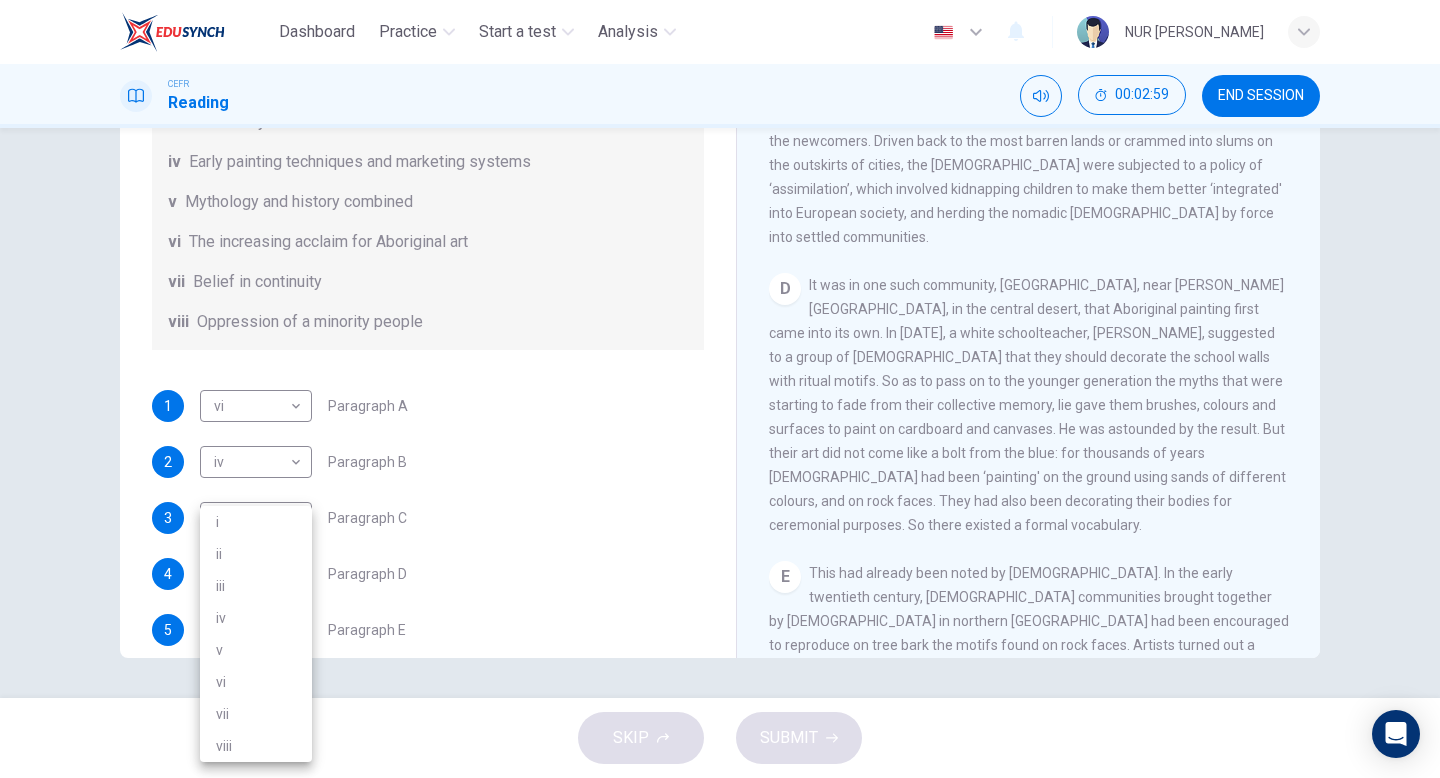 click on "vii" at bounding box center (256, 714) 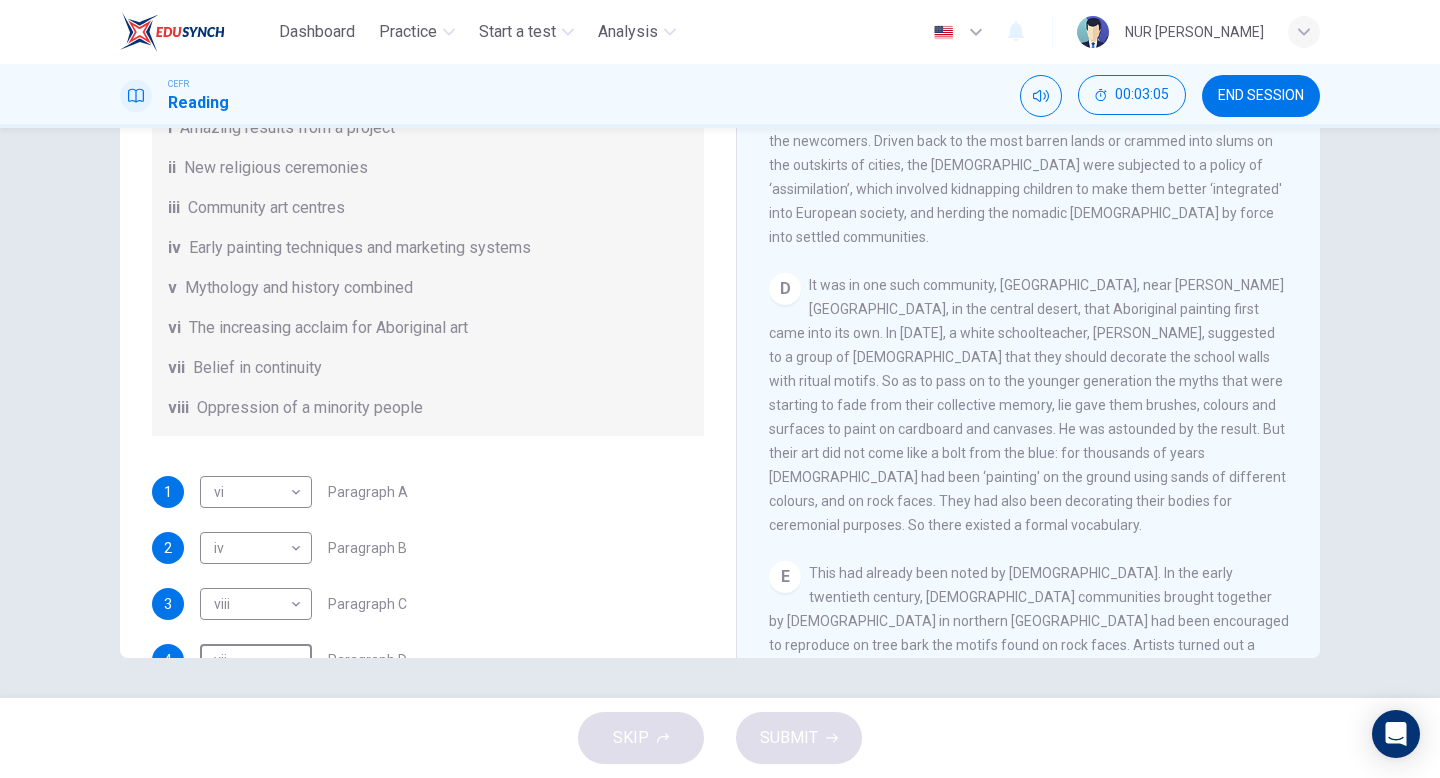 scroll, scrollTop: 193, scrollLeft: 0, axis: vertical 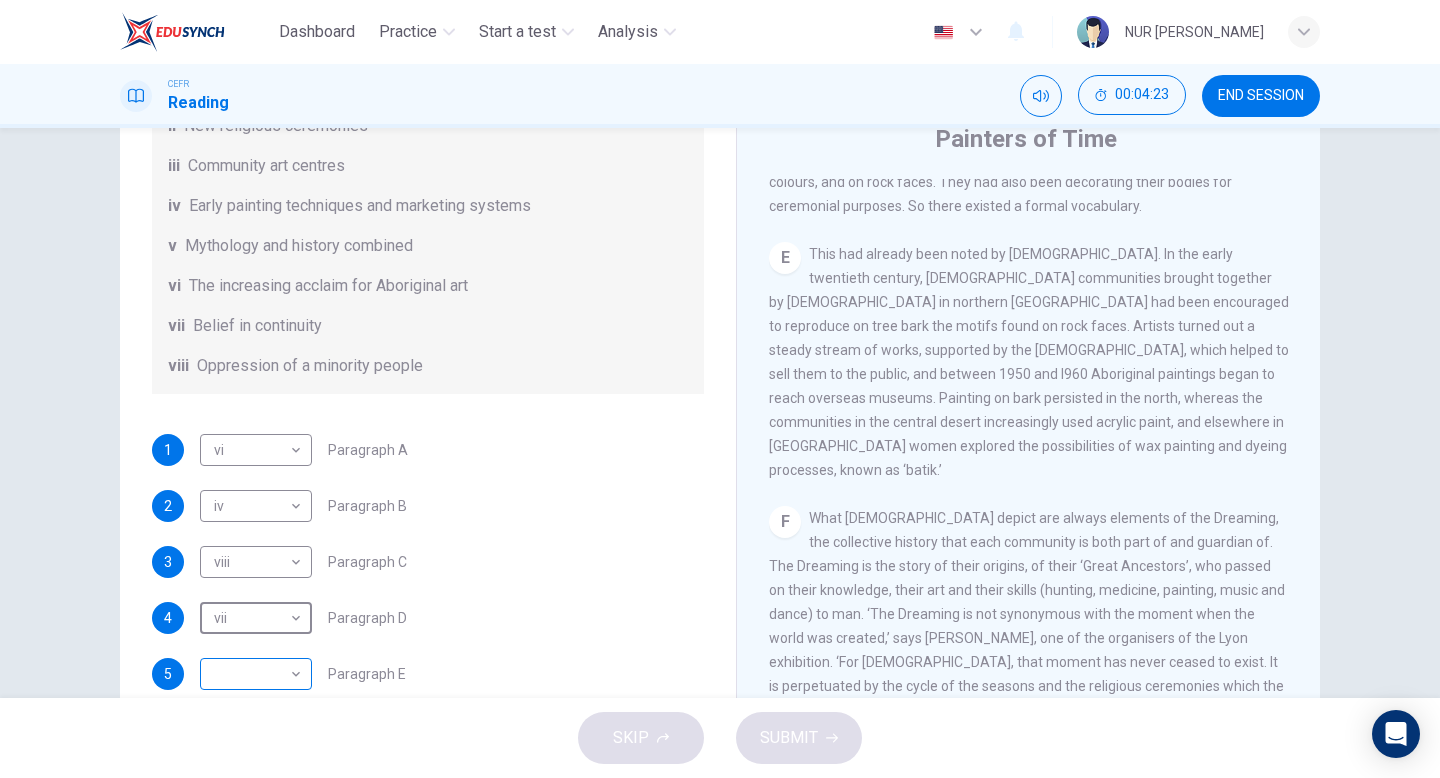 click on "Dashboard Practice Start a test Analysis English en ​ NUR QISTINA FAQIHAH BINTI NOOR ZURAIDIN CEFR Reading 00:04:23 END SESSION Questions 1 - 6 The Reading Passage has eight paragraphs  A-H .
Choose the most suitable heading for paragraphs  A-F  from the list of headings below.
Write the correct number (i-viii) in the boxes below. List of Headings i Amazing results from a project ii New religious ceremonies iii Community art centres iv Early painting techniques and marketing systems v Mythology and history combined vi The increasing acclaim for Aboriginal art vii Belief in continuity viii Oppression of a minority people 1 vi vi ​ Paragraph A 2 iv iv ​ Paragraph B 3 viii viii ​ Paragraph C 4 vii vii ​ Paragraph D 5 ​ ​ Paragraph E 6 ​ ​ Paragraph F Painters of Time CLICK TO ZOOM Click to Zoom A B C D E F G H  Today, Aboriginal painting has become a great success. Some works sell for more than $25,000, and exceptional items may fetch as much as $180,000 in Australia. SKIP SUBMIT
2025" at bounding box center (720, 389) 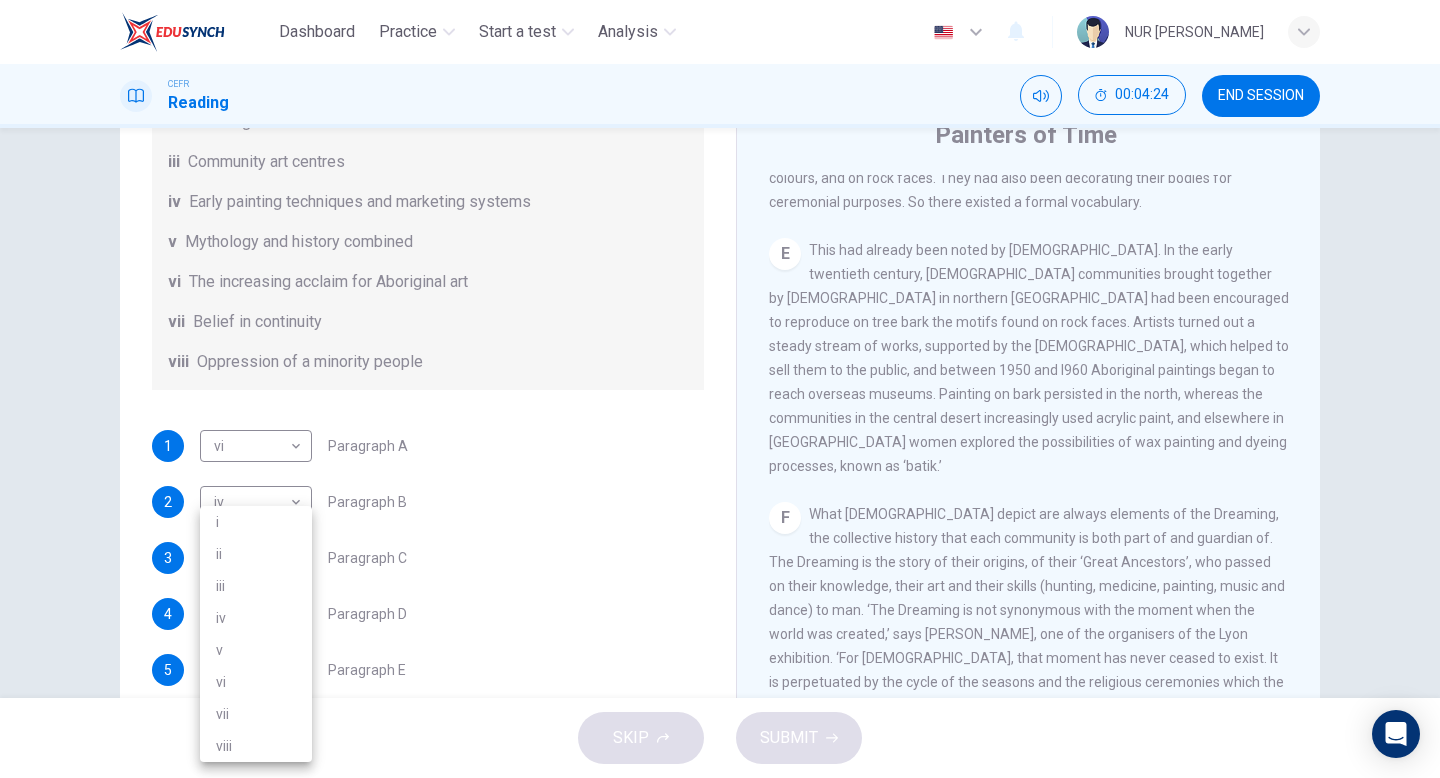 click at bounding box center (720, 389) 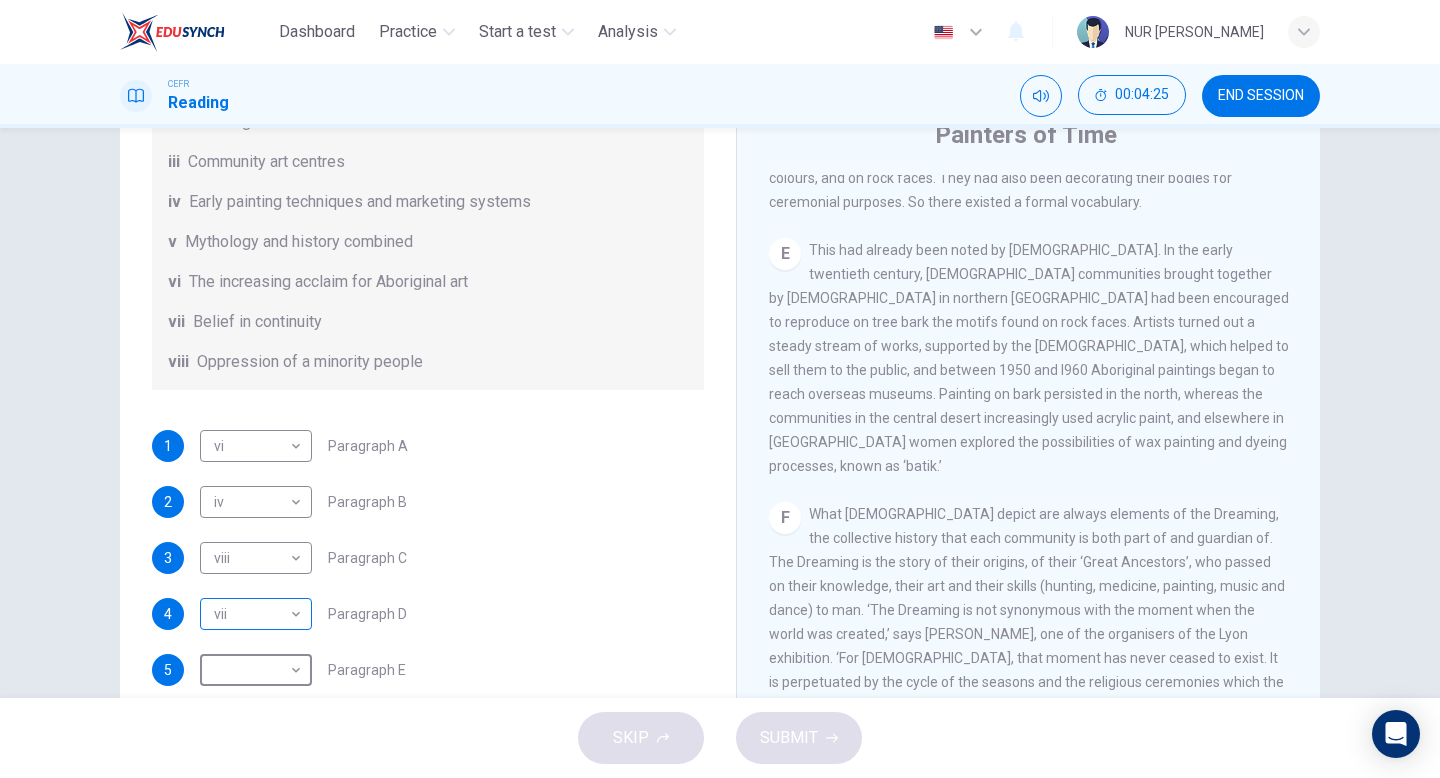 scroll, scrollTop: 205, scrollLeft: 0, axis: vertical 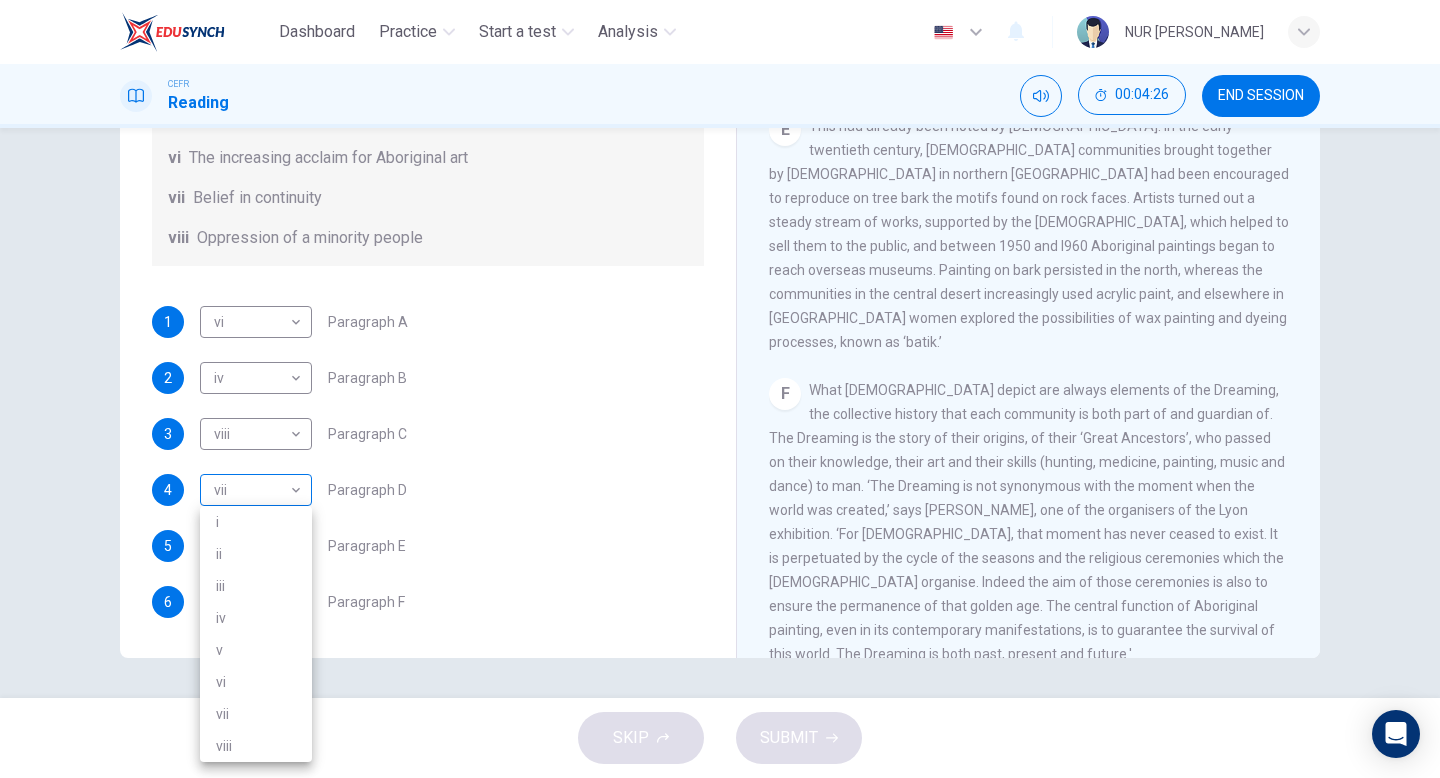 click on "Dashboard Practice Start a test Analysis English en ​ NUR QISTINA FAQIHAH BINTI NOOR ZURAIDIN CEFR Reading 00:04:26 END SESSION Questions 1 - 6 The Reading Passage has eight paragraphs  A-H .
Choose the most suitable heading for paragraphs  A-F  from the list of headings below.
Write the correct number (i-viii) in the boxes below. List of Headings i Amazing results from a project ii New religious ceremonies iii Community art centres iv Early painting techniques and marketing systems v Mythology and history combined vi The increasing acclaim for Aboriginal art vii Belief in continuity viii Oppression of a minority people 1 vi vi ​ Paragraph A 2 iv iv ​ Paragraph B 3 viii viii ​ Paragraph C 4 vii vii ​ Paragraph D 5 ​ ​ Paragraph E 6 ​ ​ Paragraph F Painters of Time CLICK TO ZOOM Click to Zoom A B C D E F G H  Today, Aboriginal painting has become a great success. Some works sell for more than $25,000, and exceptional items may fetch as much as $180,000 in Australia. SKIP SUBMIT
2025" at bounding box center (720, 389) 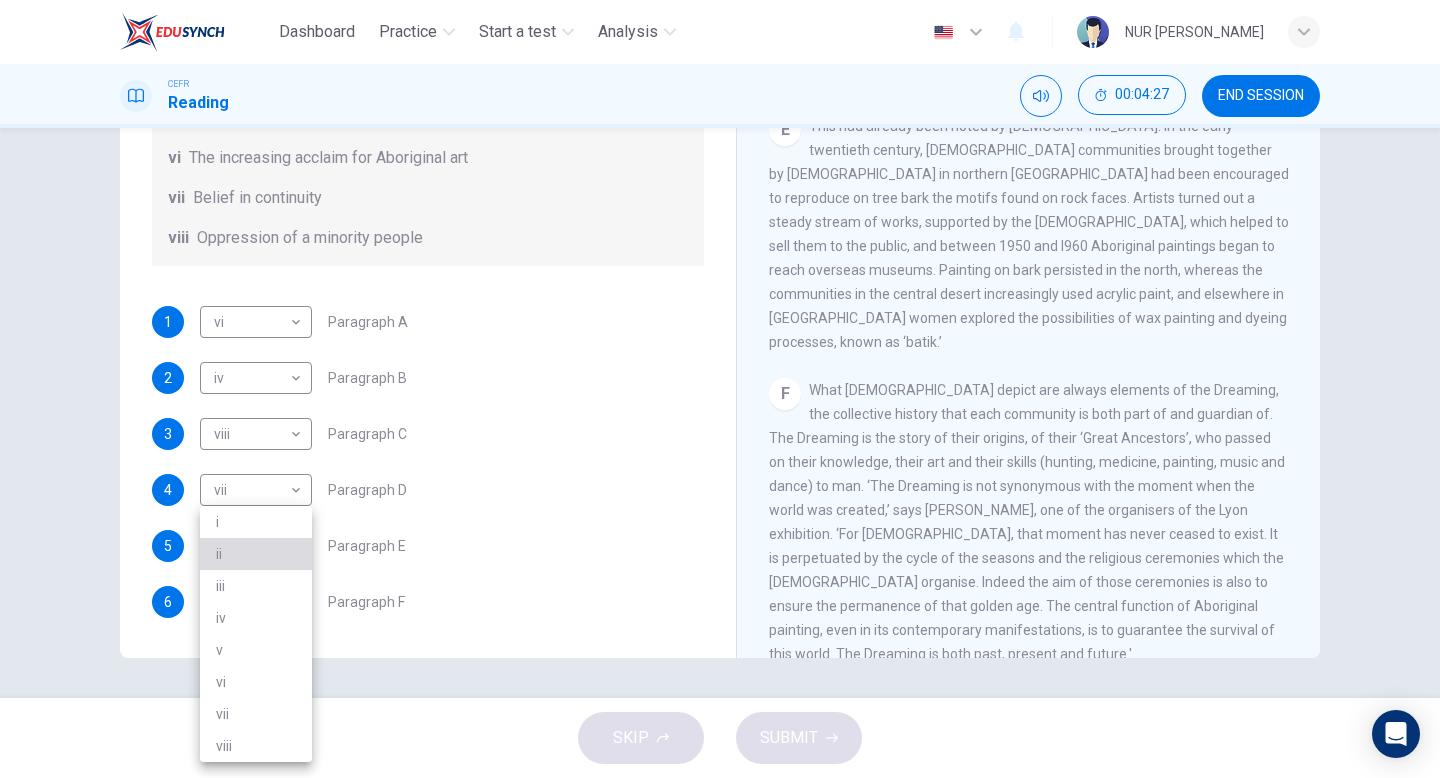 click on "ii" at bounding box center (256, 554) 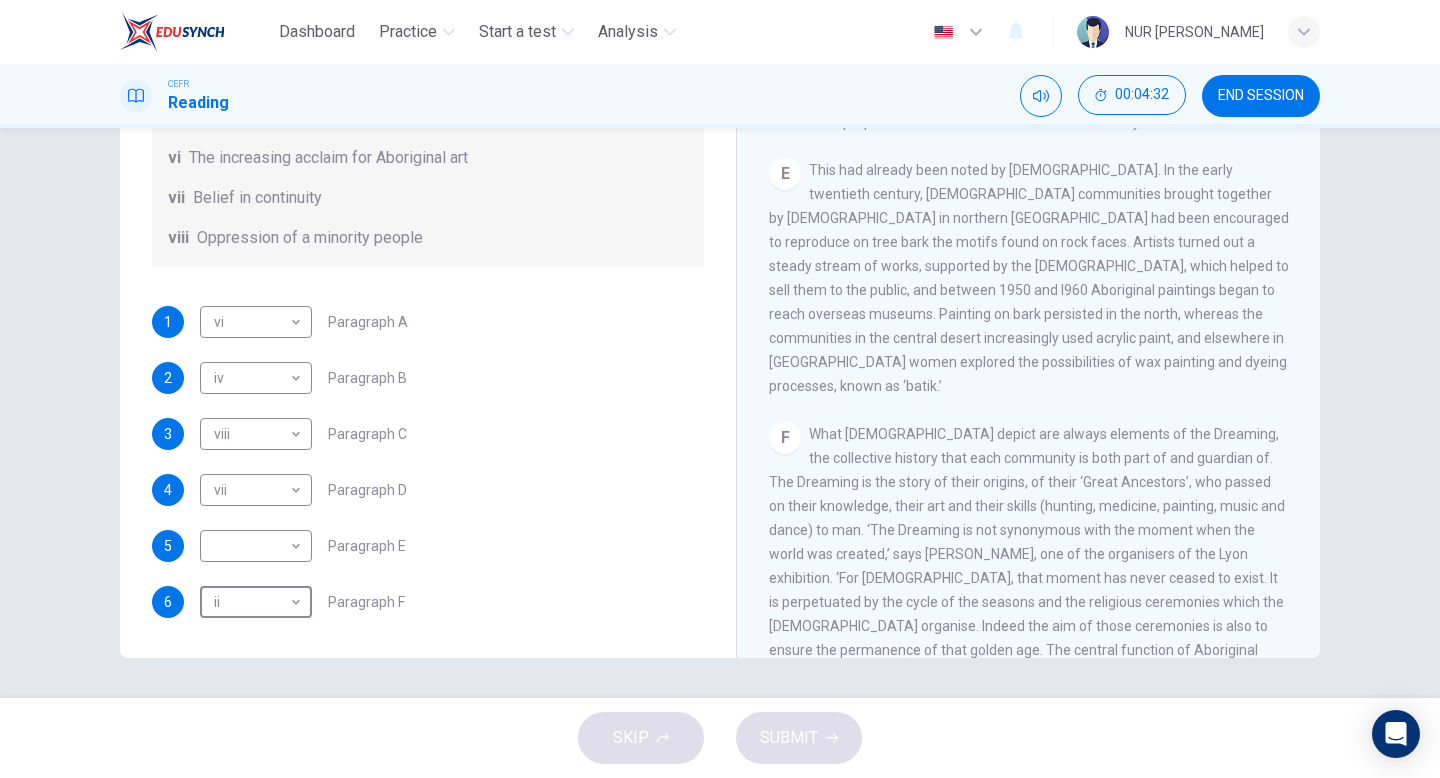scroll, scrollTop: 1242, scrollLeft: 0, axis: vertical 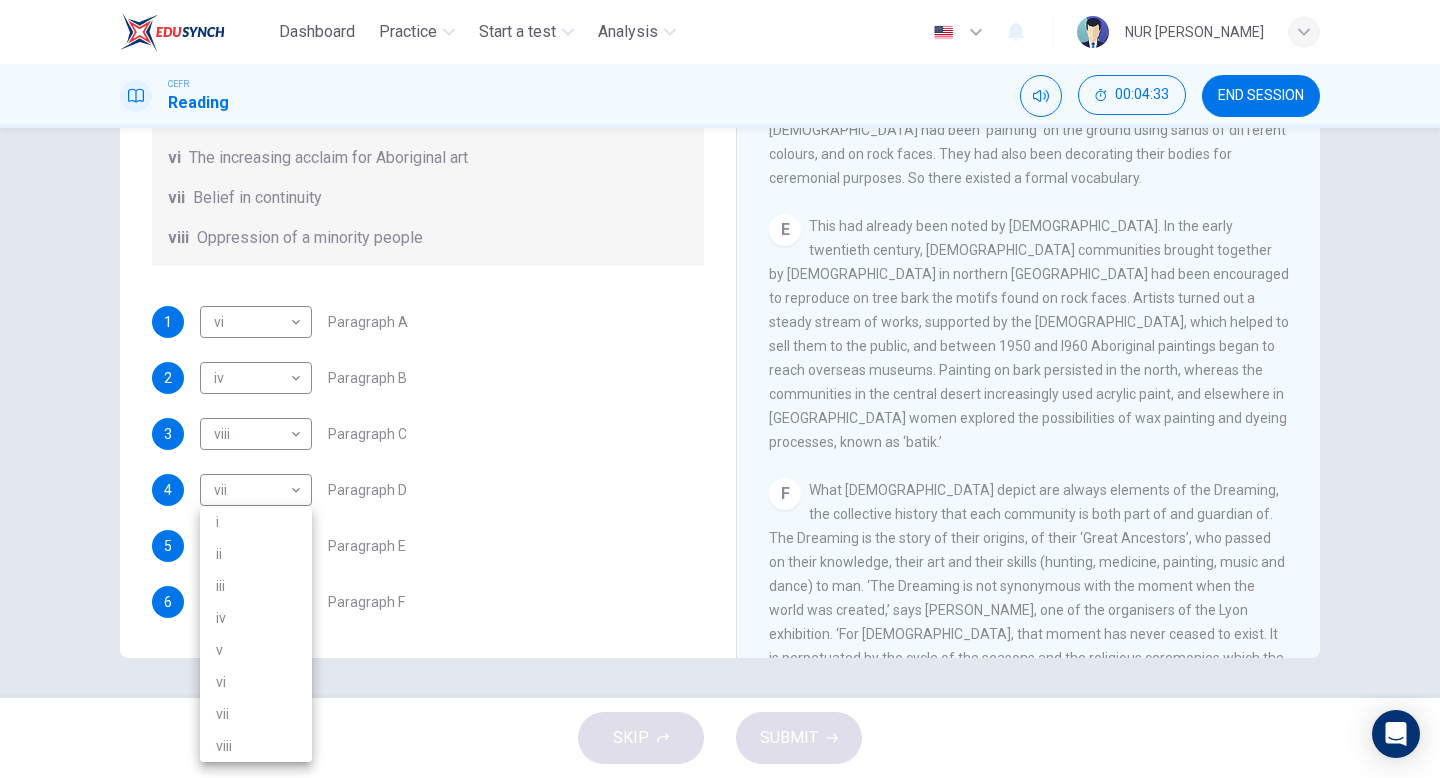 click on "Dashboard Practice Start a test Analysis English en ​ NUR QISTINA FAQIHAH BINTI NOOR ZURAIDIN CEFR Reading 00:04:33 END SESSION Questions 1 - 6 The Reading Passage has eight paragraphs  A-H .
Choose the most suitable heading for paragraphs  A-F  from the list of headings below.
Write the correct number (i-viii) in the boxes below. List of Headings i Amazing results from a project ii New religious ceremonies iii Community art centres iv Early painting techniques and marketing systems v Mythology and history combined vi The increasing acclaim for Aboriginal art vii Belief in continuity viii Oppression of a minority people 1 vi vi ​ Paragraph A 2 iv iv ​ Paragraph B 3 viii viii ​ Paragraph C 4 vii vii ​ Paragraph D 5 ​ ​ Paragraph E 6 ii ii ​ Paragraph F Painters of Time CLICK TO ZOOM Click to Zoom A B C D E F G H  Today, Aboriginal painting has become a great success. Some works sell for more than $25,000, and exceptional items may fetch as much as $180,000 in Australia. SKIP SUBMIT
i" at bounding box center [720, 389] 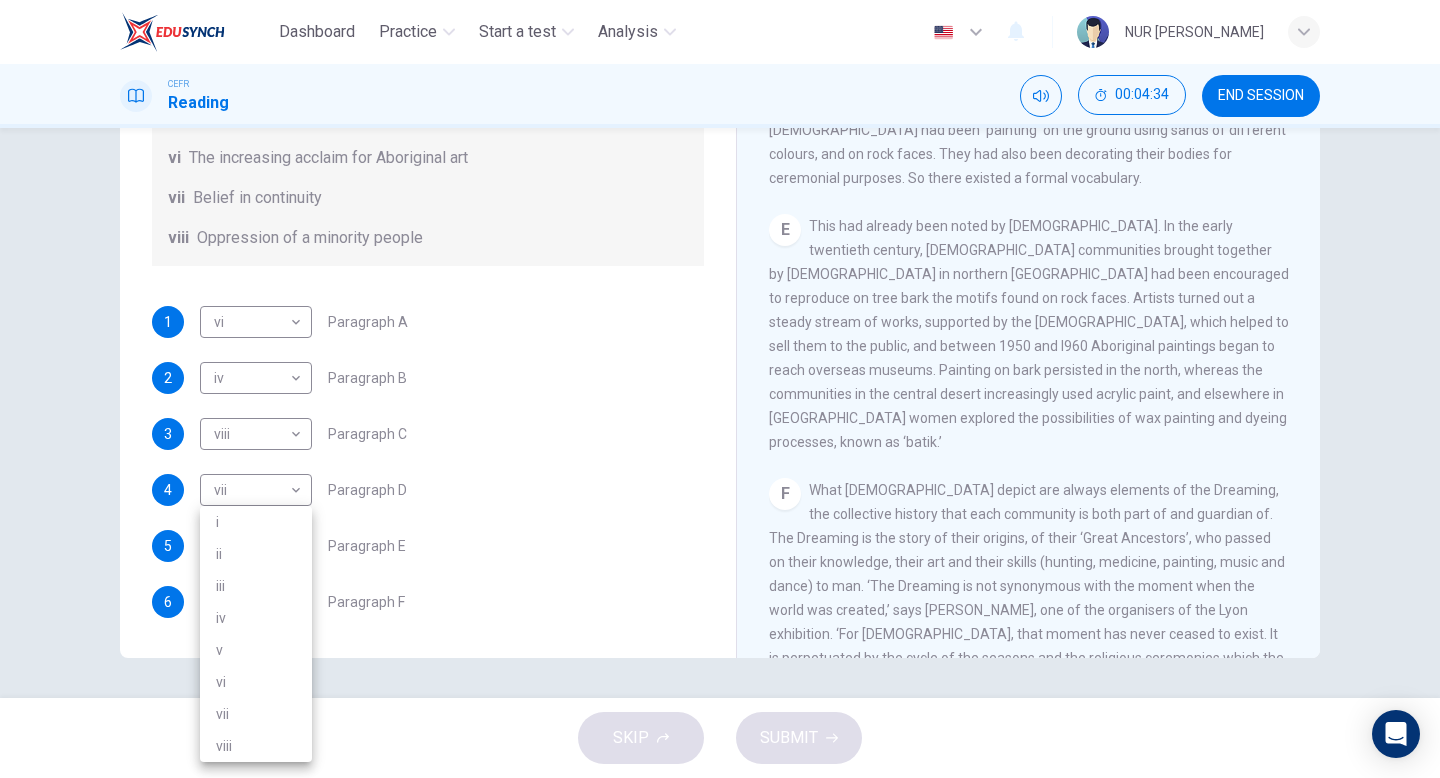 click on "i" at bounding box center [256, 522] 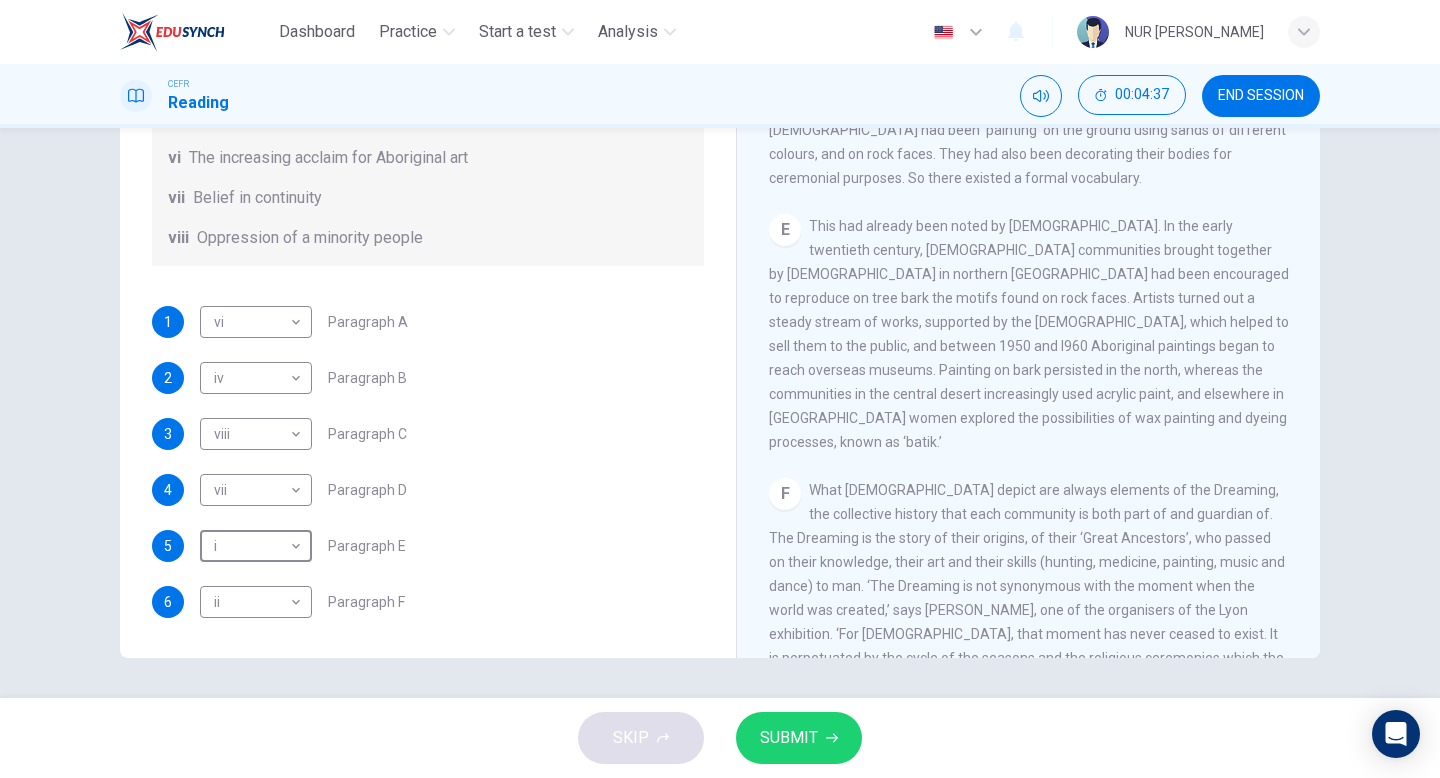 scroll, scrollTop: 0, scrollLeft: 0, axis: both 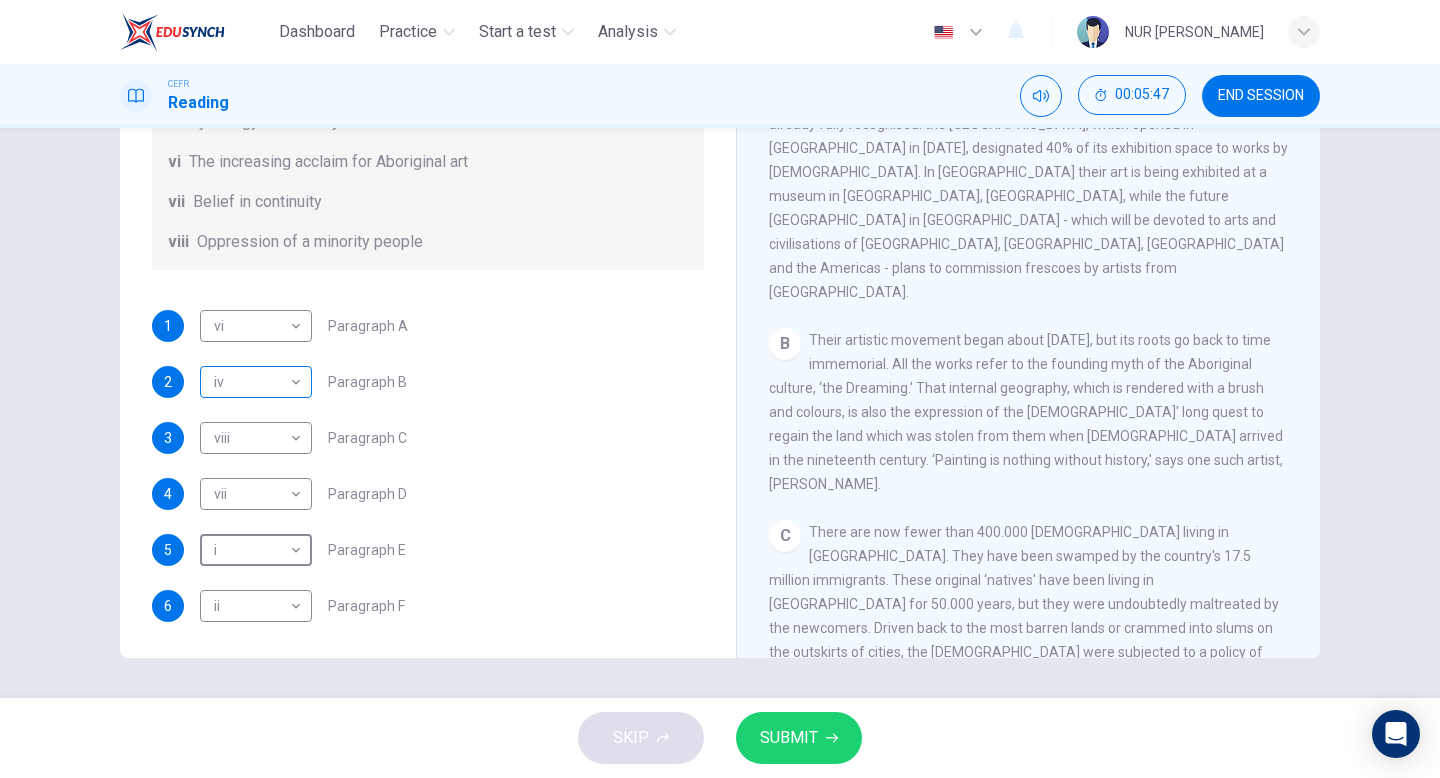 click on "Dashboard Practice Start a test Analysis English en ​ NUR QISTINA FAQIHAH BINTI NOOR ZURAIDIN CEFR Reading 00:05:47 END SESSION Questions 1 - 6 The Reading Passage has eight paragraphs  A-H .
Choose the most suitable heading for paragraphs  A-F  from the list of headings below.
Write the correct number (i-viii) in the boxes below. List of Headings i Amazing results from a project ii New religious ceremonies iii Community art centres iv Early painting techniques and marketing systems v Mythology and history combined vi The increasing acclaim for Aboriginal art vii Belief in continuity viii Oppression of a minority people 1 vi vi ​ Paragraph A 2 iv iv ​ Paragraph B 3 viii viii ​ Paragraph C 4 vii vii ​ Paragraph D 5 i i ​ Paragraph E 6 ii ii ​ Paragraph F Painters of Time CLICK TO ZOOM Click to Zoom A B C D E F G H  Today, Aboriginal painting has become a great success. Some works sell for more than $25,000, and exceptional items may fetch as much as $180,000 in Australia. SKIP SUBMIT" at bounding box center [720, 389] 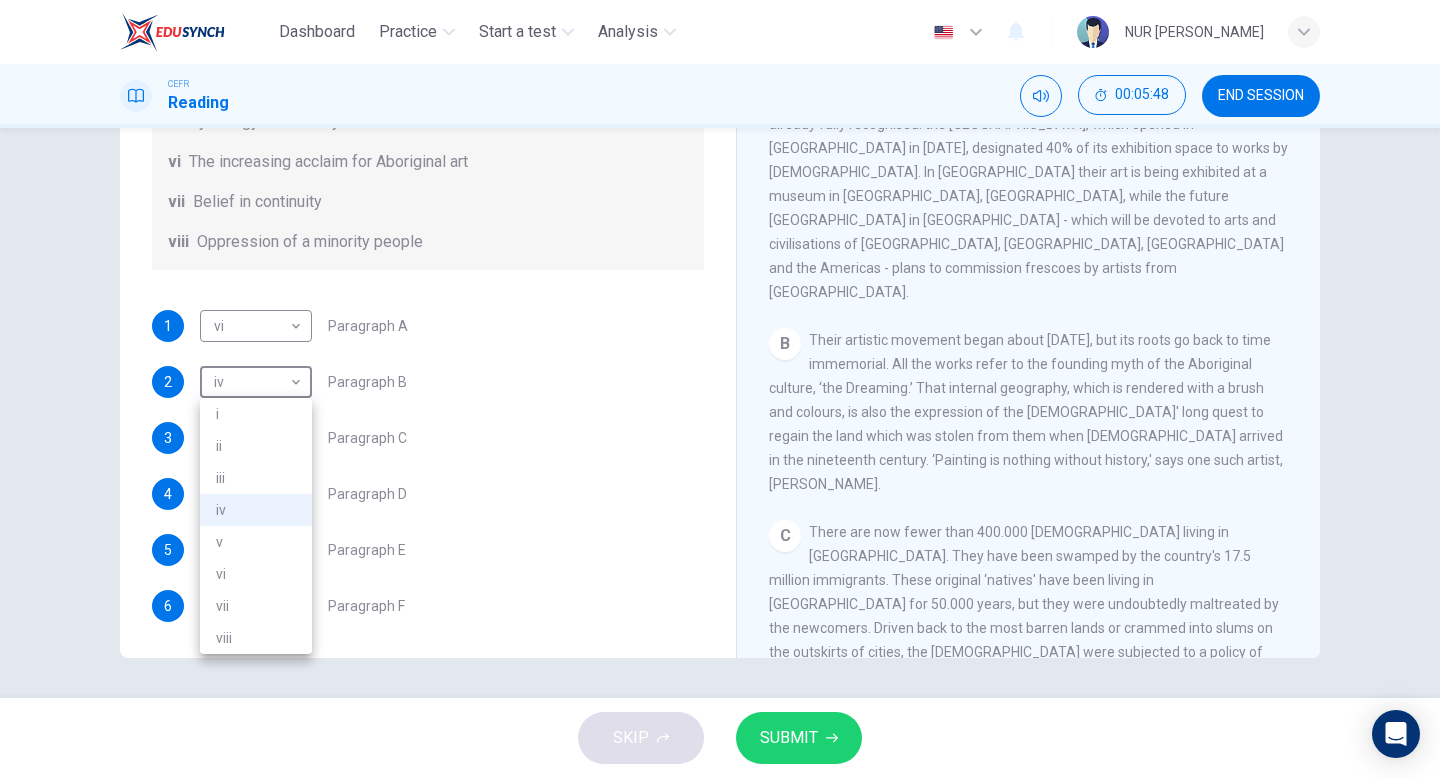 click on "v" at bounding box center [256, 542] 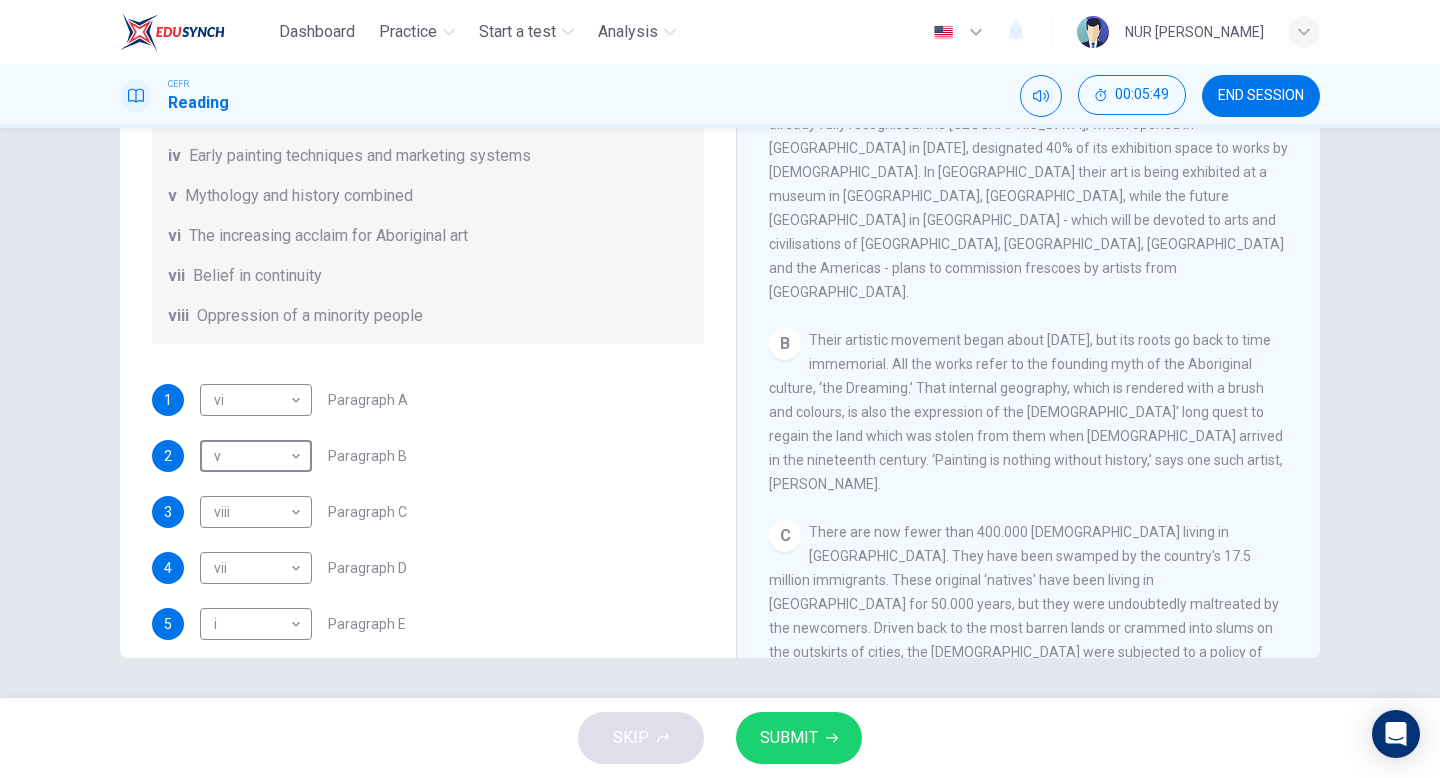 scroll, scrollTop: 267, scrollLeft: 0, axis: vertical 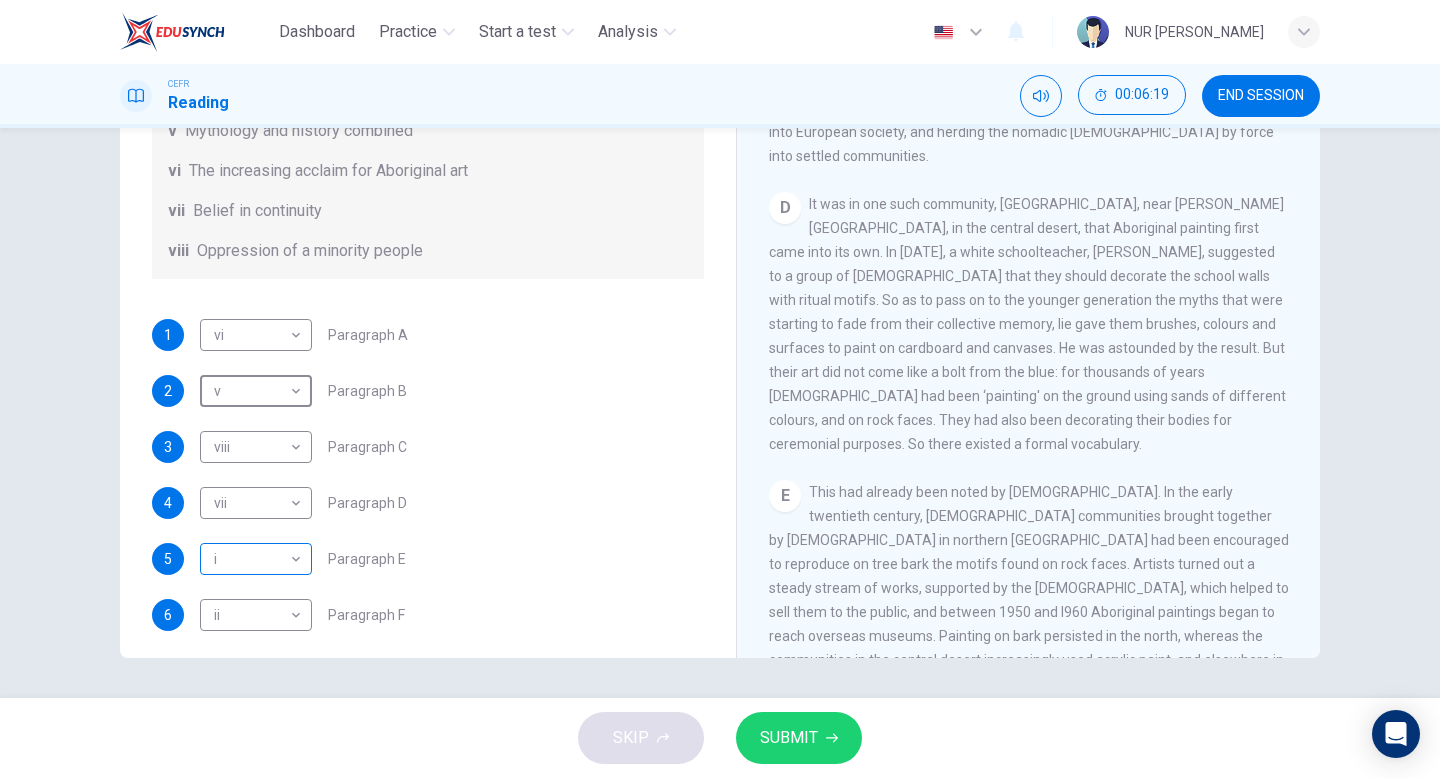 click on "Dashboard Practice Start a test Analysis English en ​ NUR QISTINA FAQIHAH BINTI NOOR ZURAIDIN CEFR Reading 00:06:19 END SESSION Questions 1 - 6 The Reading Passage has eight paragraphs  A-H .
Choose the most suitable heading for paragraphs  A-F  from the list of headings below.
Write the correct number (i-viii) in the boxes below. List of Headings i Amazing results from a project ii New religious ceremonies iii Community art centres iv Early painting techniques and marketing systems v Mythology and history combined vi The increasing acclaim for Aboriginal art vii Belief in continuity viii Oppression of a minority people 1 vi vi ​ Paragraph A 2 v v ​ Paragraph B 3 viii viii ​ Paragraph C 4 vii vii ​ Paragraph D 5 i i ​ Paragraph E 6 ii ii ​ Paragraph F Painters of Time CLICK TO ZOOM Click to Zoom A B C D E F G H  Today, Aboriginal painting has become a great success. Some works sell for more than $25,000, and exceptional items may fetch as much as $180,000 in Australia. SKIP SUBMIT
2025" at bounding box center [720, 389] 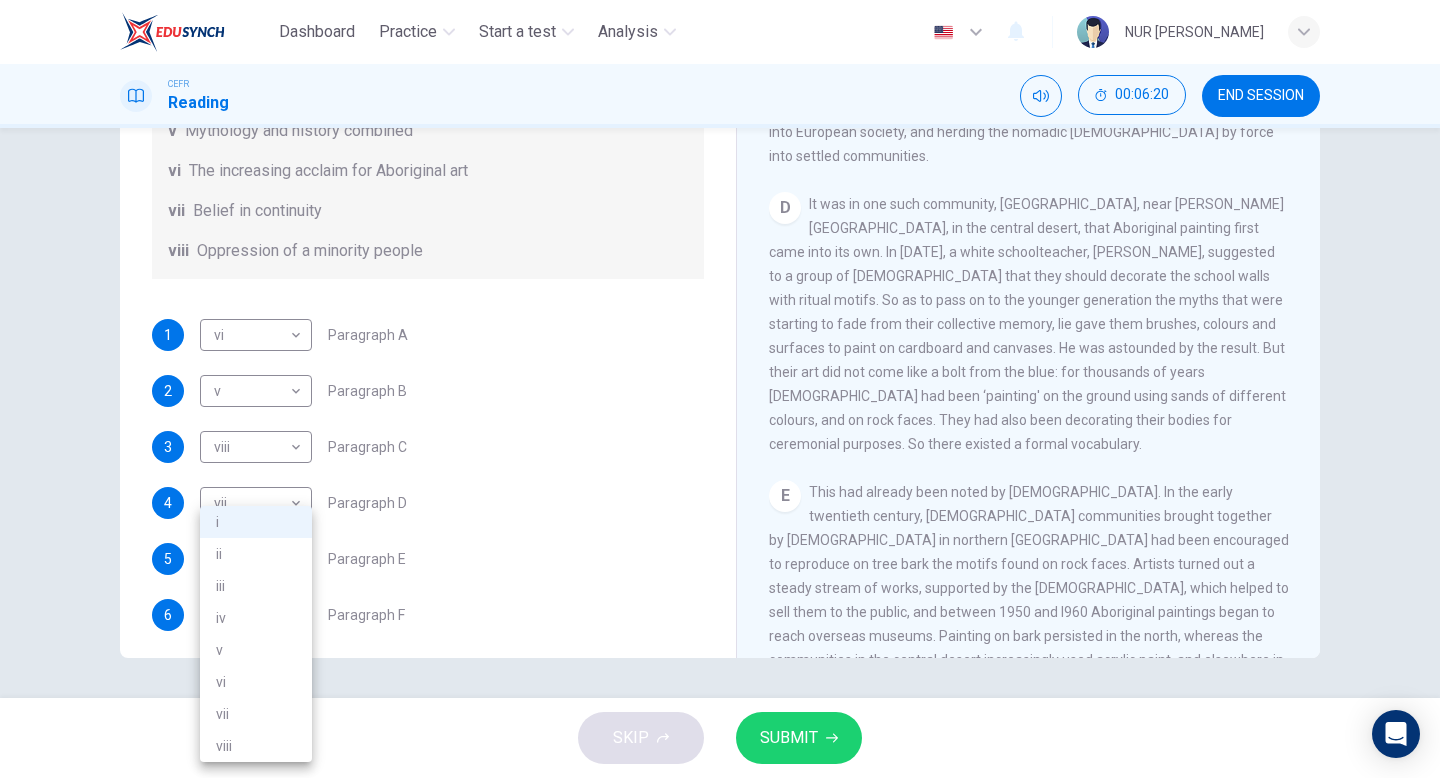 click on "iv" at bounding box center (256, 618) 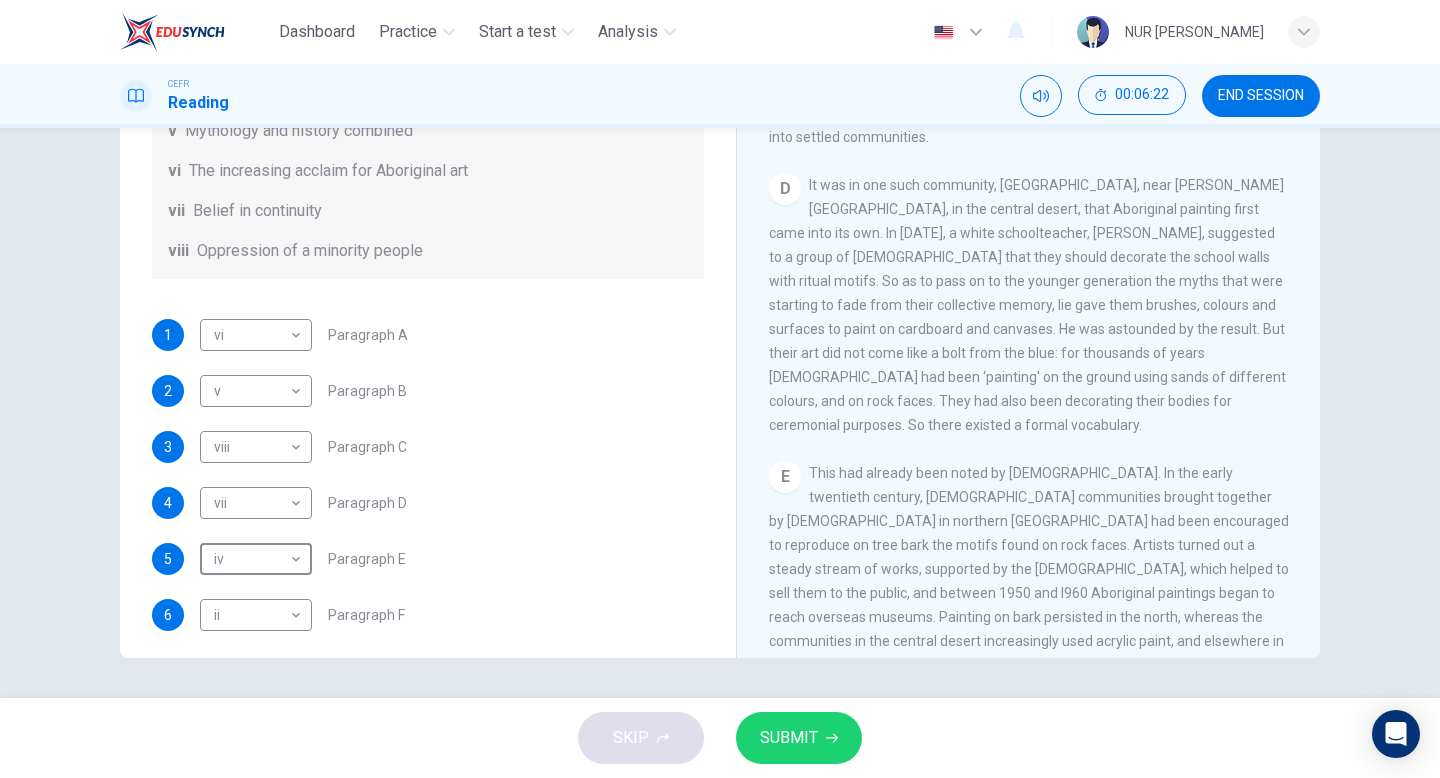 scroll, scrollTop: 1003, scrollLeft: 0, axis: vertical 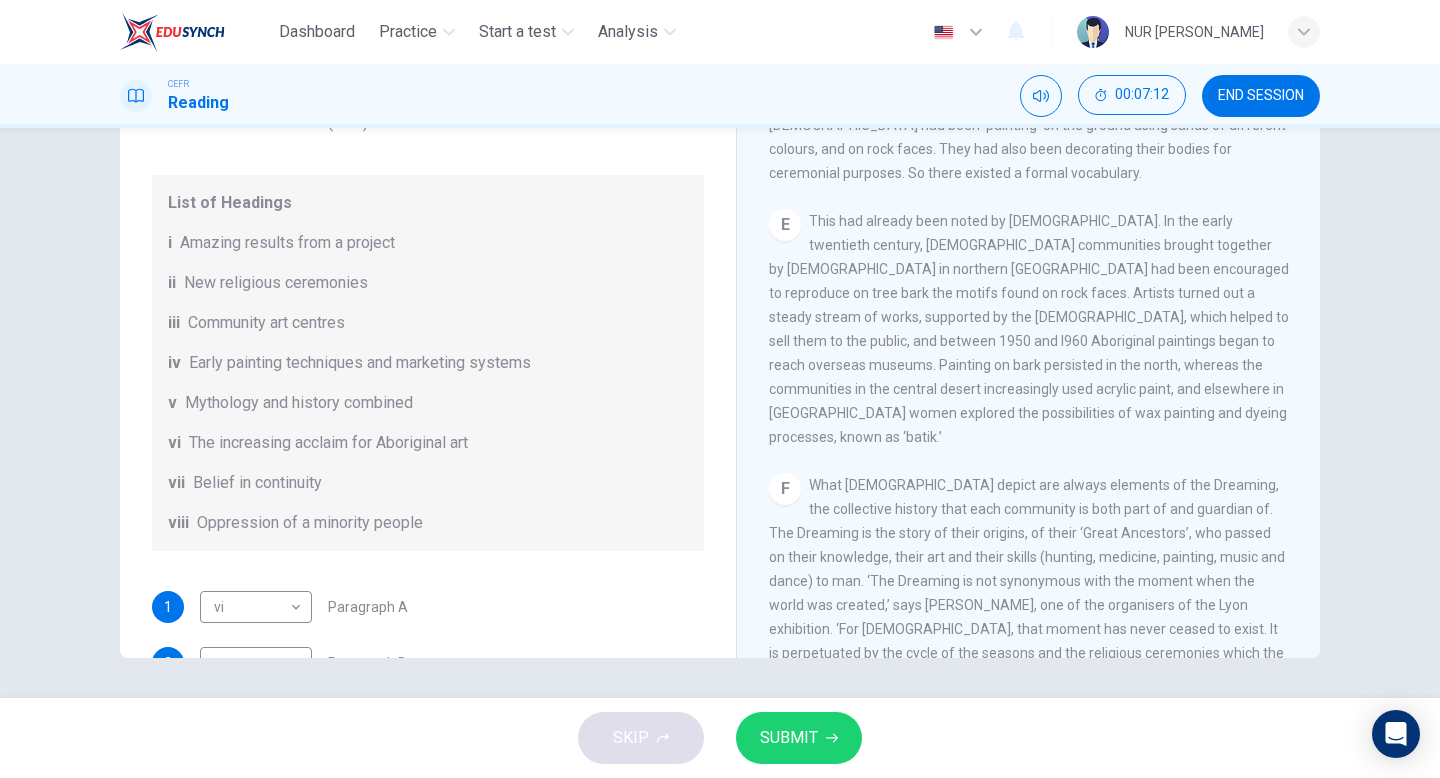 drag, startPoint x: 187, startPoint y: 286, endPoint x: 367, endPoint y: 286, distance: 180 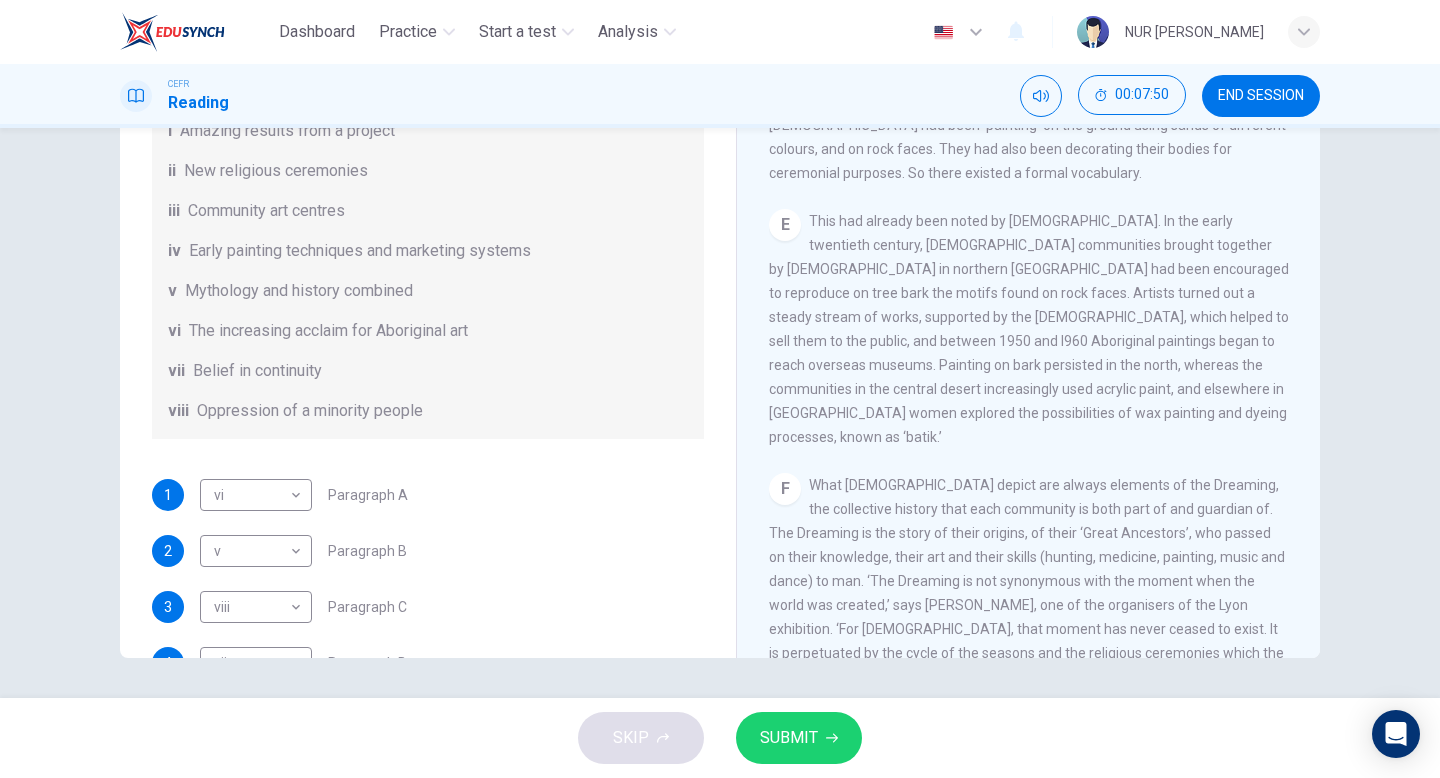 scroll, scrollTop: 133, scrollLeft: 0, axis: vertical 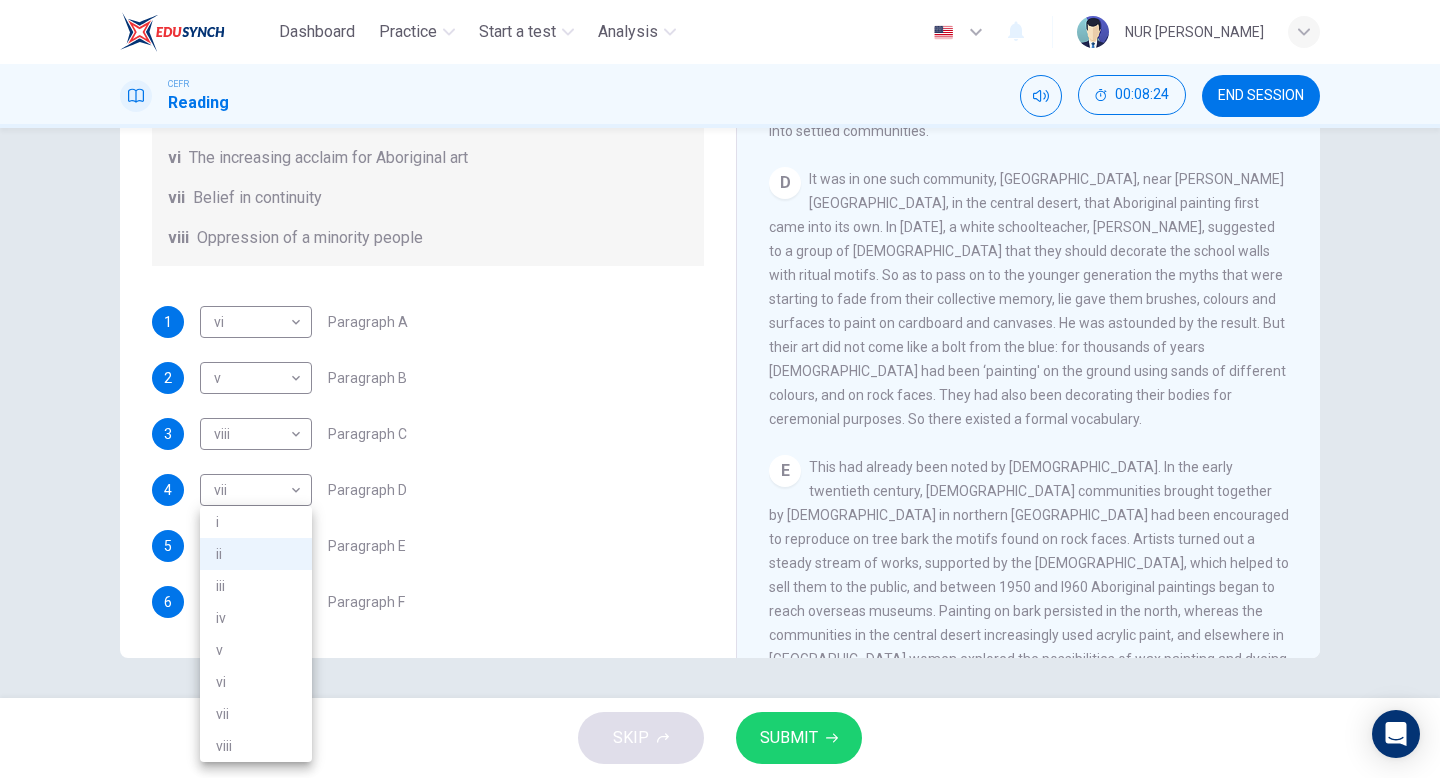 click on "Dashboard Practice Start a test Analysis English en ​ NUR QISTINA FAQIHAH BINTI NOOR ZURAIDIN CEFR Reading 00:08:24 END SESSION Questions 1 - 6 The Reading Passage has eight paragraphs  A-H .
Choose the most suitable heading for paragraphs  A-F  from the list of headings below.
Write the correct number (i-viii) in the boxes below. List of Headings i Amazing results from a project ii New religious ceremonies iii Community art centres iv Early painting techniques and marketing systems v Mythology and history combined vi The increasing acclaim for Aboriginal art vii Belief in continuity viii Oppression of a minority people 1 vi vi ​ Paragraph A 2 v v ​ Paragraph B 3 viii viii ​ Paragraph C 4 vii vii ​ Paragraph D 5 iv iv ​ Paragraph E 6 ii ii ​ Paragraph F Painters of Time CLICK TO ZOOM Click to Zoom A B C D E F G H  Today, Aboriginal painting has become a great success. Some works sell for more than $25,000, and exceptional items may fetch as much as $180,000 in Australia. SKIP SUBMIT
i" at bounding box center (720, 389) 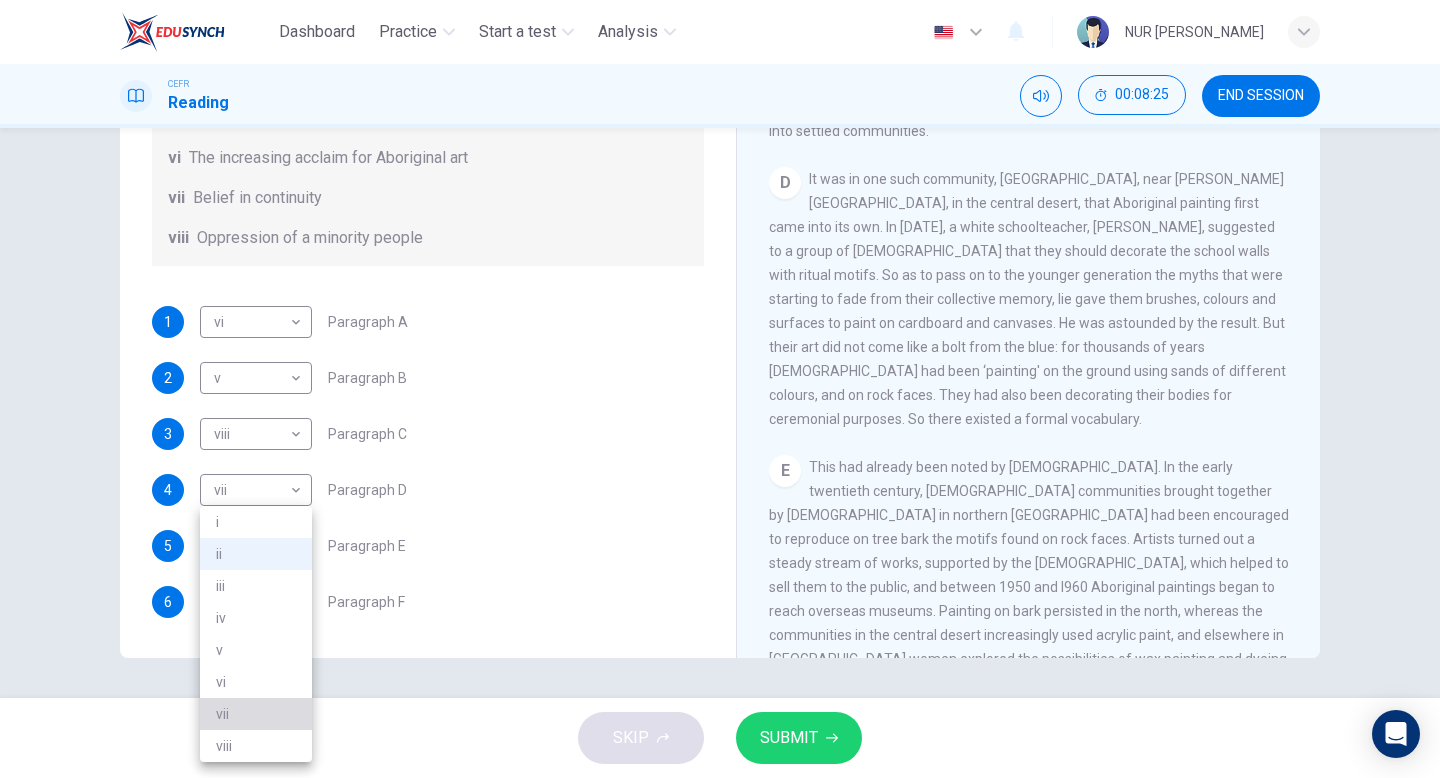 click on "vii" at bounding box center (256, 714) 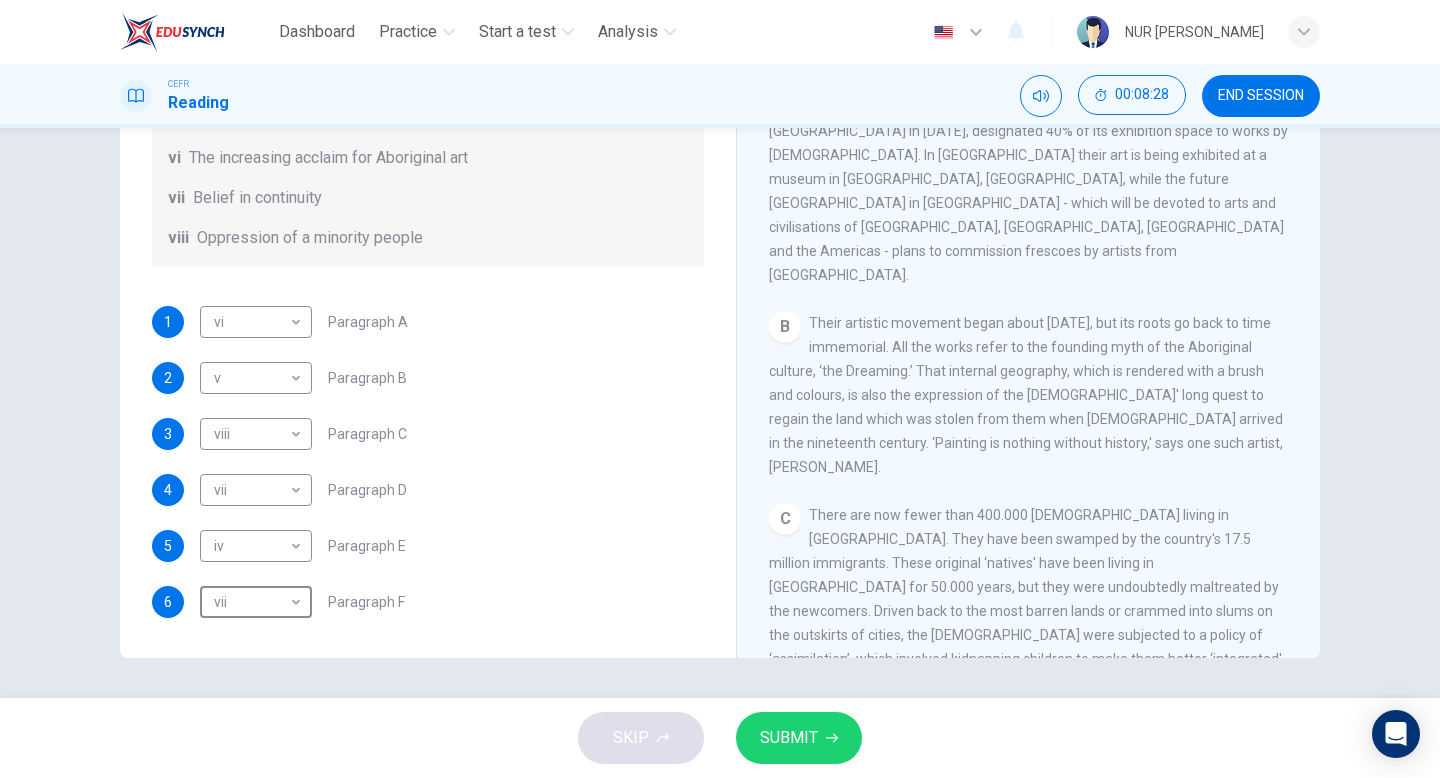 scroll, scrollTop: 643, scrollLeft: 0, axis: vertical 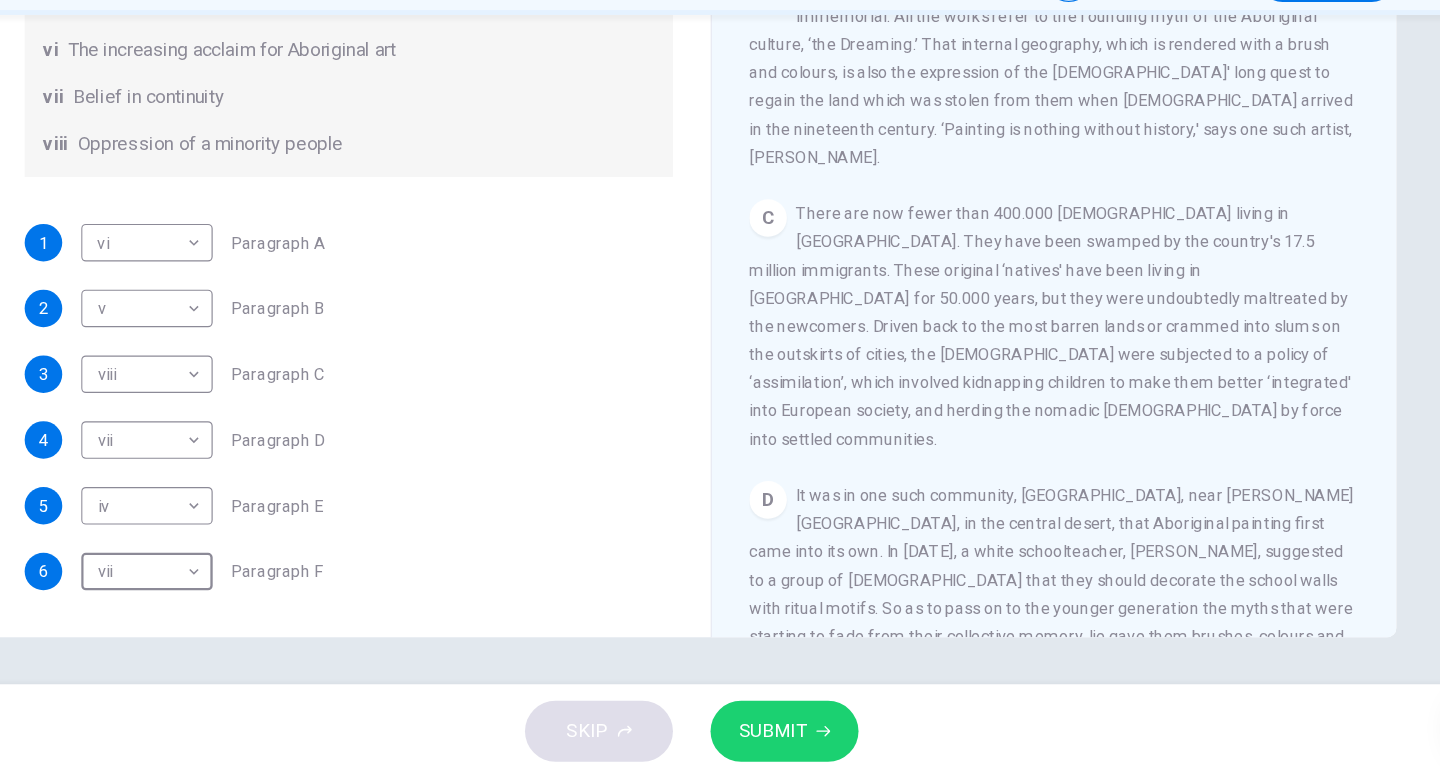 click on "It was in one such community, Papunya, near Alice Springs, in the central desert, that Aboriginal painting first came into its own. In 1971, a white schoolteacher, Geoffrey Bardon, suggested to a group of Aborigines that they should decorate the school walls with ritual motifs. So as to pass on to the younger generation the myths that were starting to fade from their collective memory, lie gave them brushes, colours and surfaces to paint on cardboard and canvases. He was astounded by the result. But their art did not come like a bolt from the blue: for thousands of years Aborigines had been ‘painting' on the ground using sands of different colours, and on rock faces. They had also been decorating their bodies for ceremonial purposes. So there existed a formal vocabulary." at bounding box center [1027, 657] 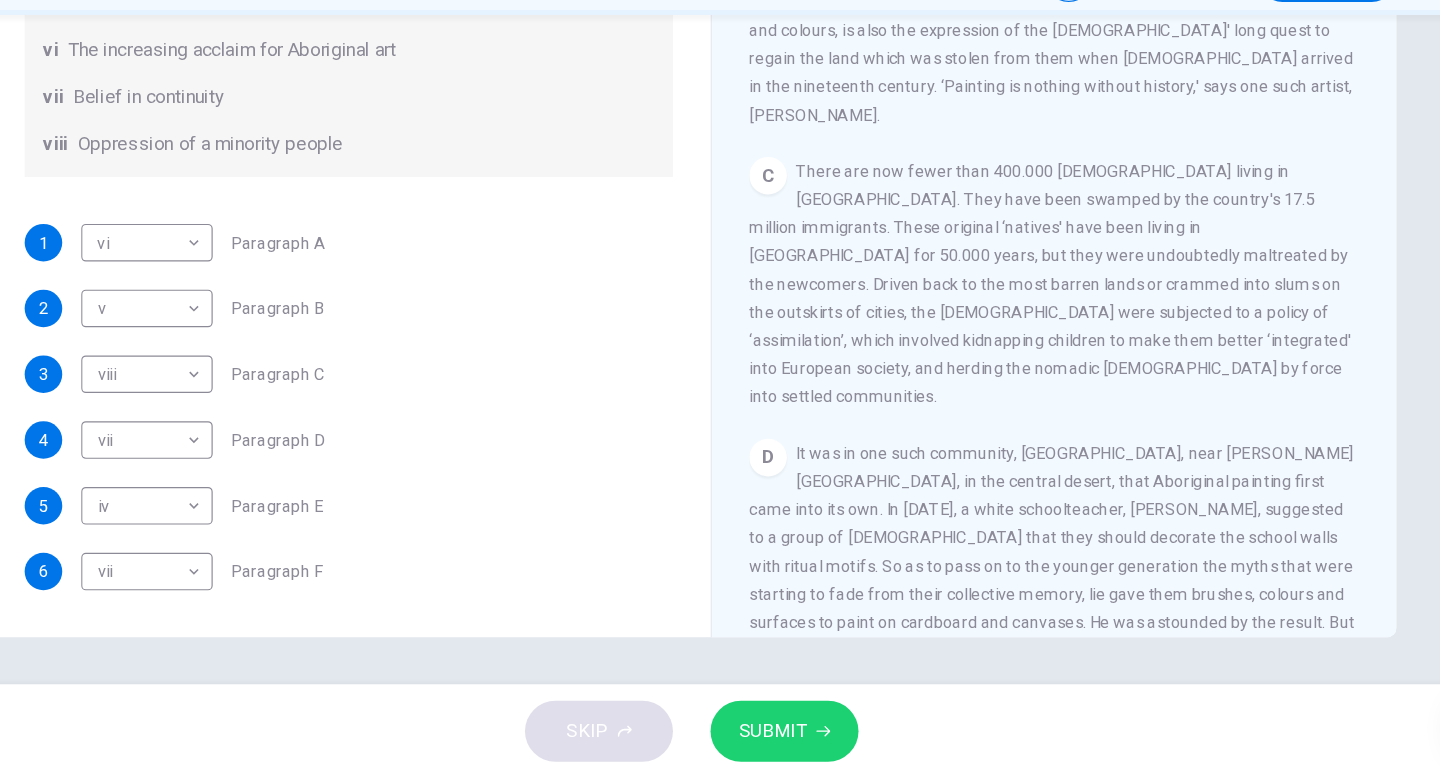 scroll, scrollTop: 679, scrollLeft: 0, axis: vertical 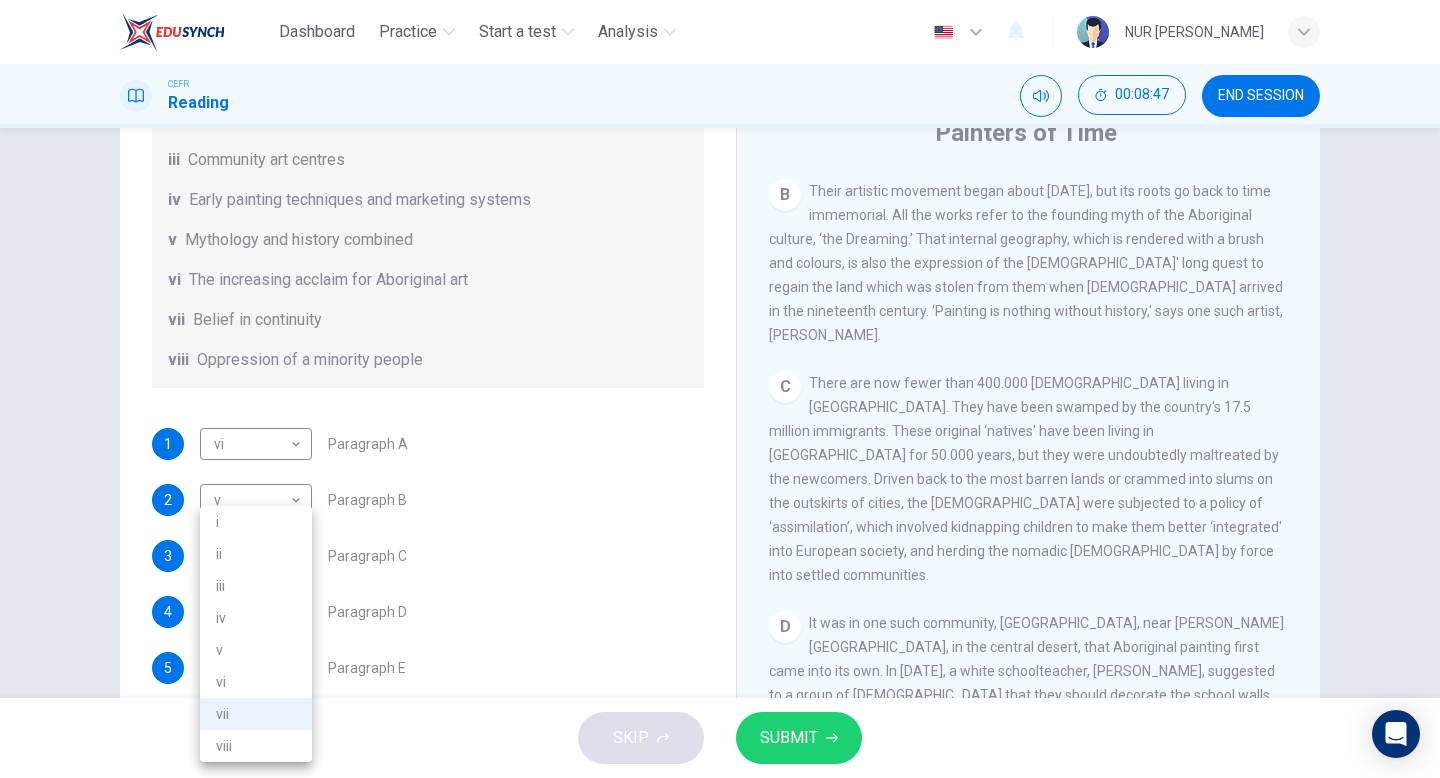 click on "Dashboard Practice Start a test Analysis English en ​ NUR QISTINA FAQIHAH BINTI NOOR ZURAIDIN CEFR Reading 00:08:47 END SESSION Questions 1 - 6 The Reading Passage has eight paragraphs  A-H .
Choose the most suitable heading for paragraphs  A-F  from the list of headings below.
Write the correct number (i-viii) in the boxes below. List of Headings i Amazing results from a project ii New religious ceremonies iii Community art centres iv Early painting techniques and marketing systems v Mythology and history combined vi The increasing acclaim for Aboriginal art vii Belief in continuity viii Oppression of a minority people 1 vi vi ​ Paragraph A 2 v v ​ Paragraph B 3 viii viii ​ Paragraph C 4 vii vii ​ Paragraph D 5 iv iv ​ Paragraph E 6 vii vii ​ Paragraph F Painters of Time CLICK TO ZOOM Click to Zoom A B C D E F G H  Today, Aboriginal painting has become a great success. Some works sell for more than $25,000, and exceptional items may fetch as much as $180,000 in Australia. SKIP SUBMIT" at bounding box center [720, 389] 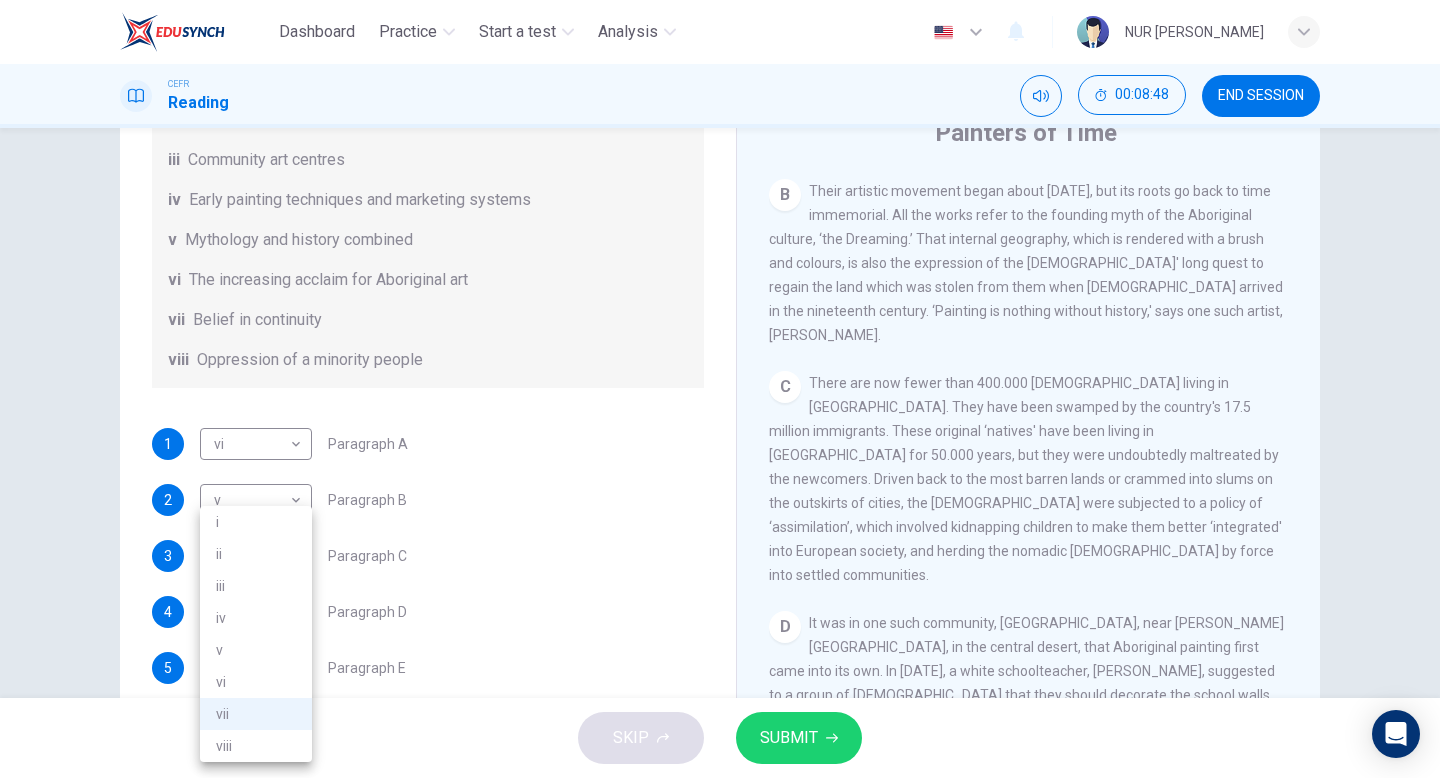 click on "i" at bounding box center (256, 522) 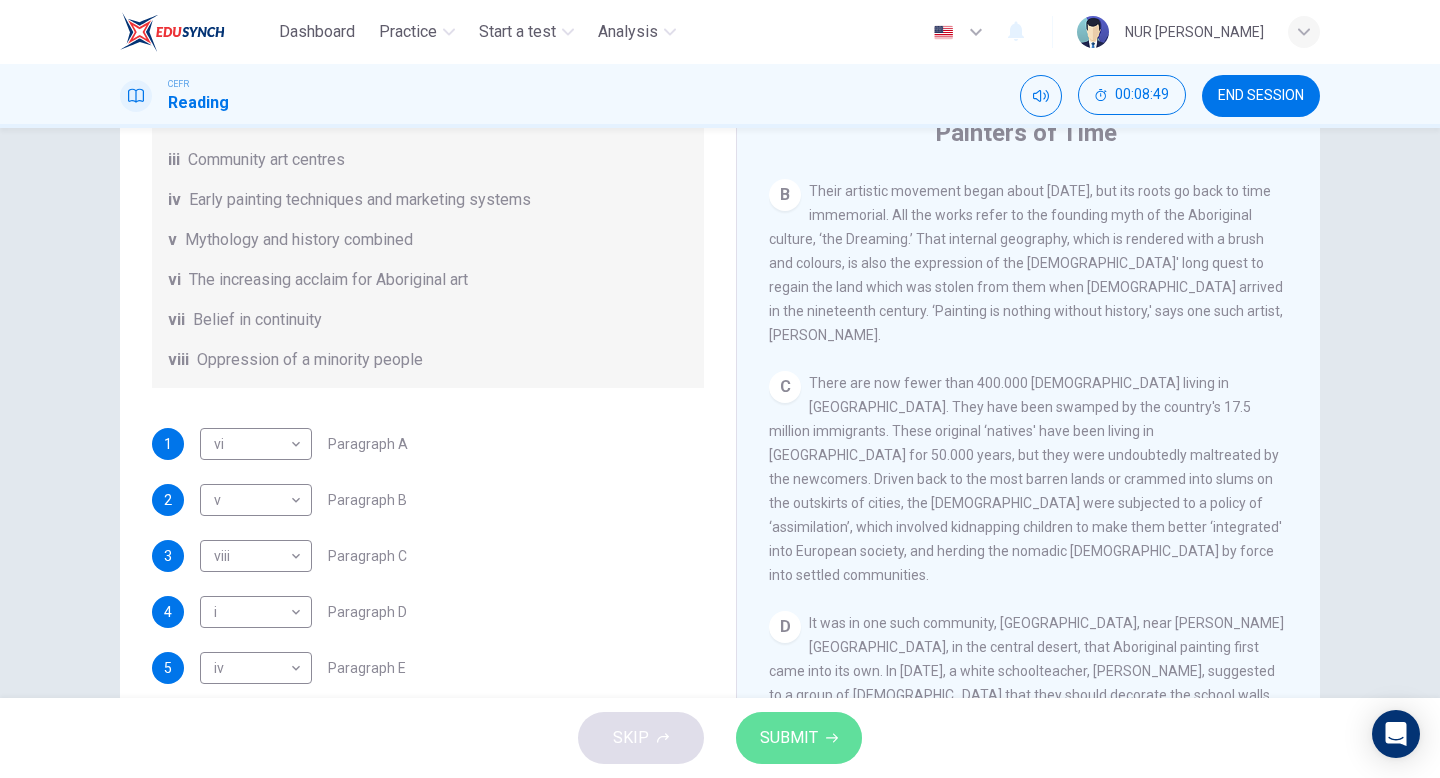 click on "SUBMIT" at bounding box center (789, 738) 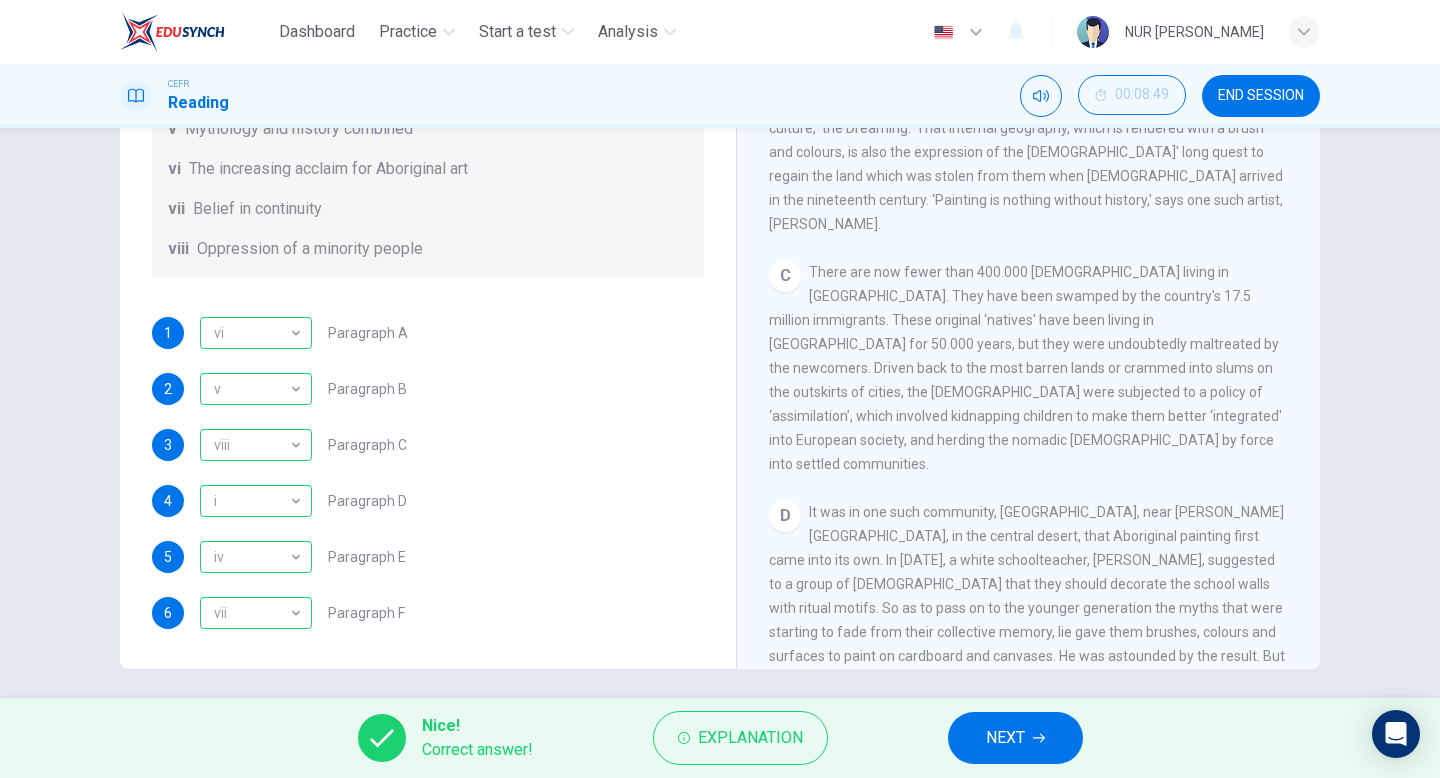 scroll, scrollTop: 192, scrollLeft: 0, axis: vertical 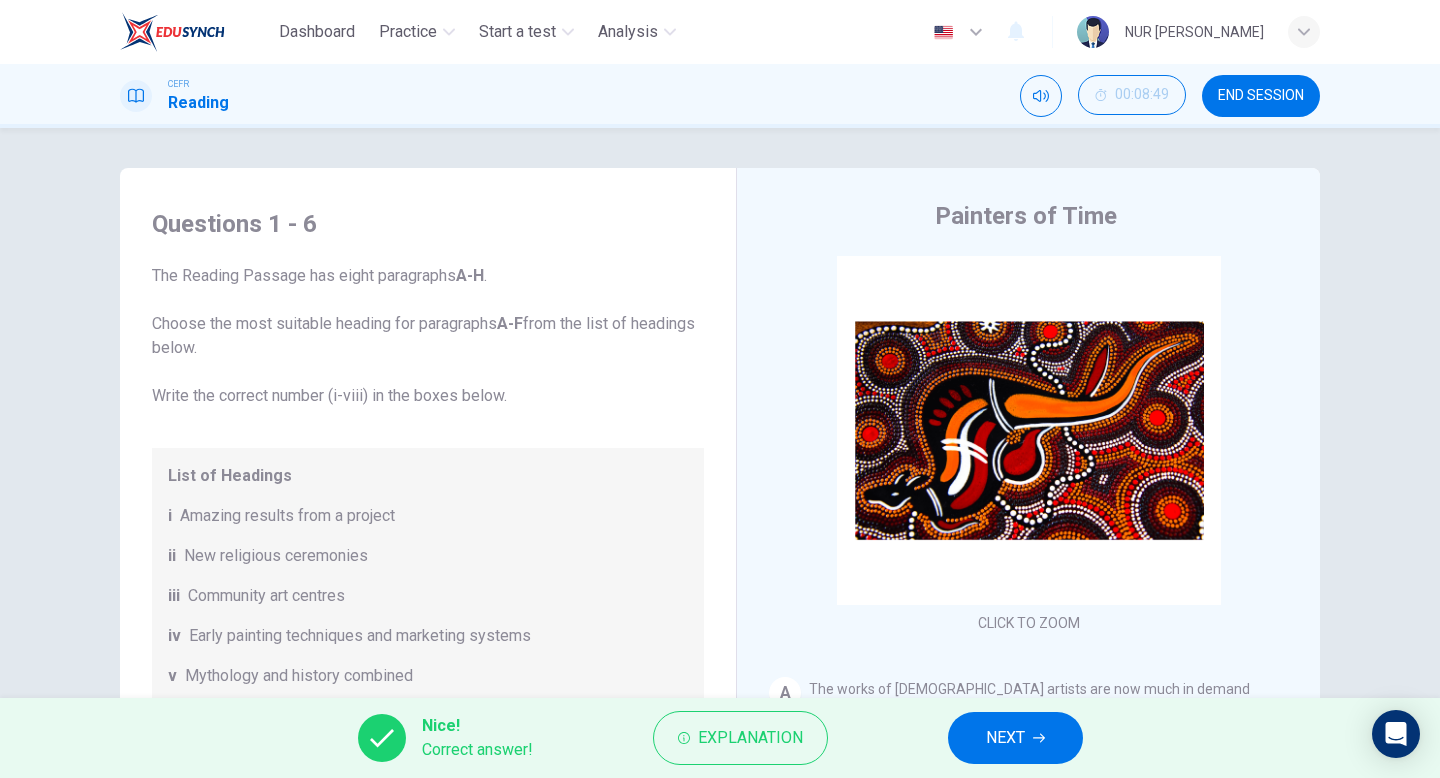 click on "NEXT" at bounding box center [1005, 738] 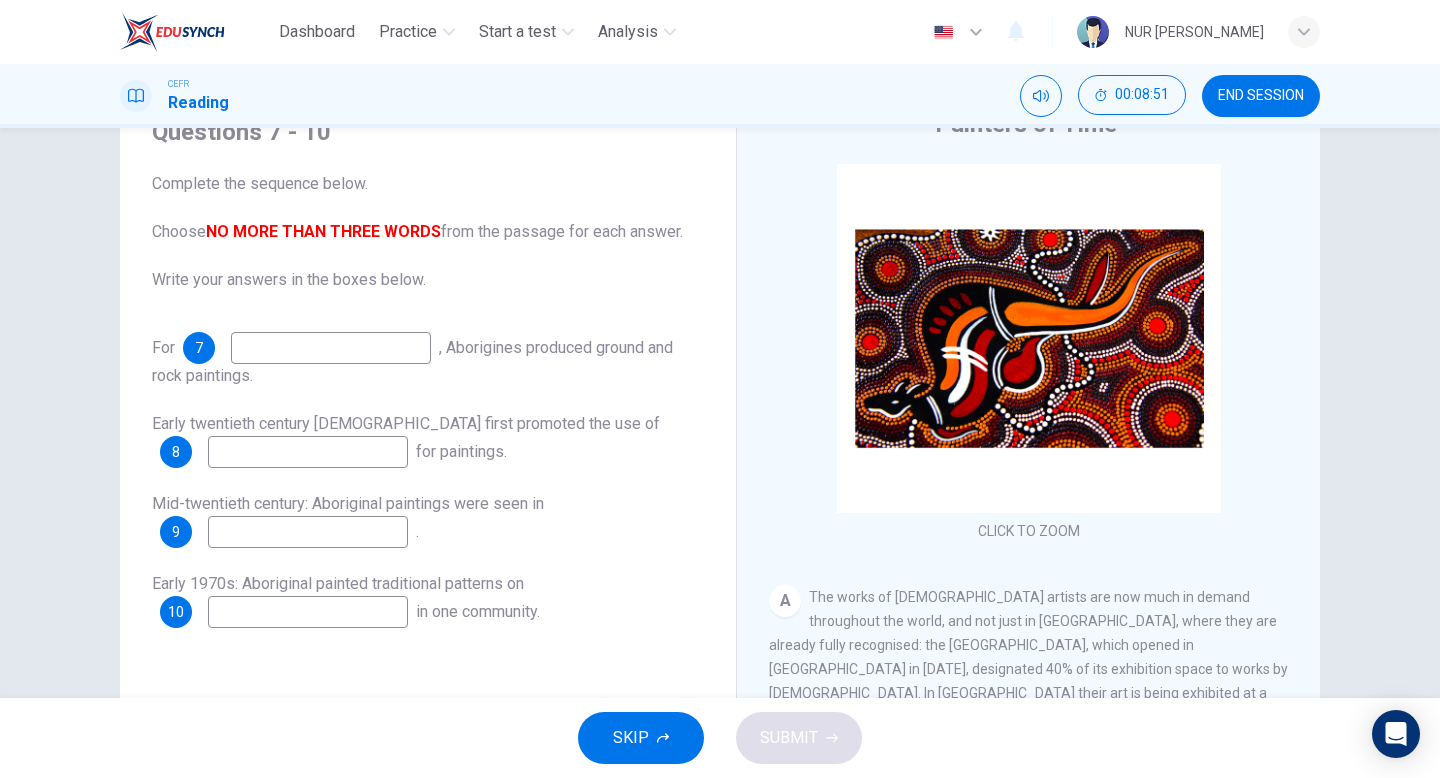 scroll, scrollTop: 88, scrollLeft: 0, axis: vertical 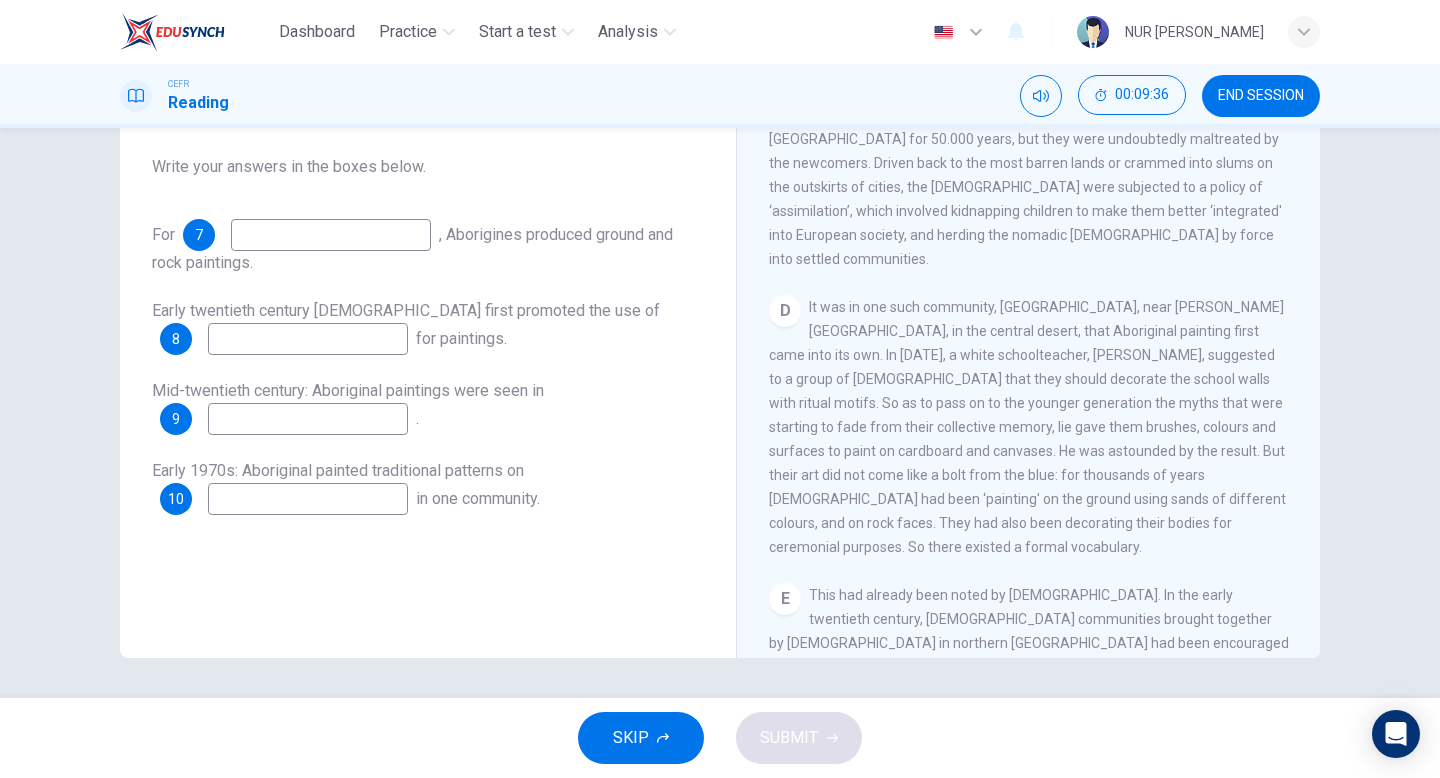 click at bounding box center [308, 499] 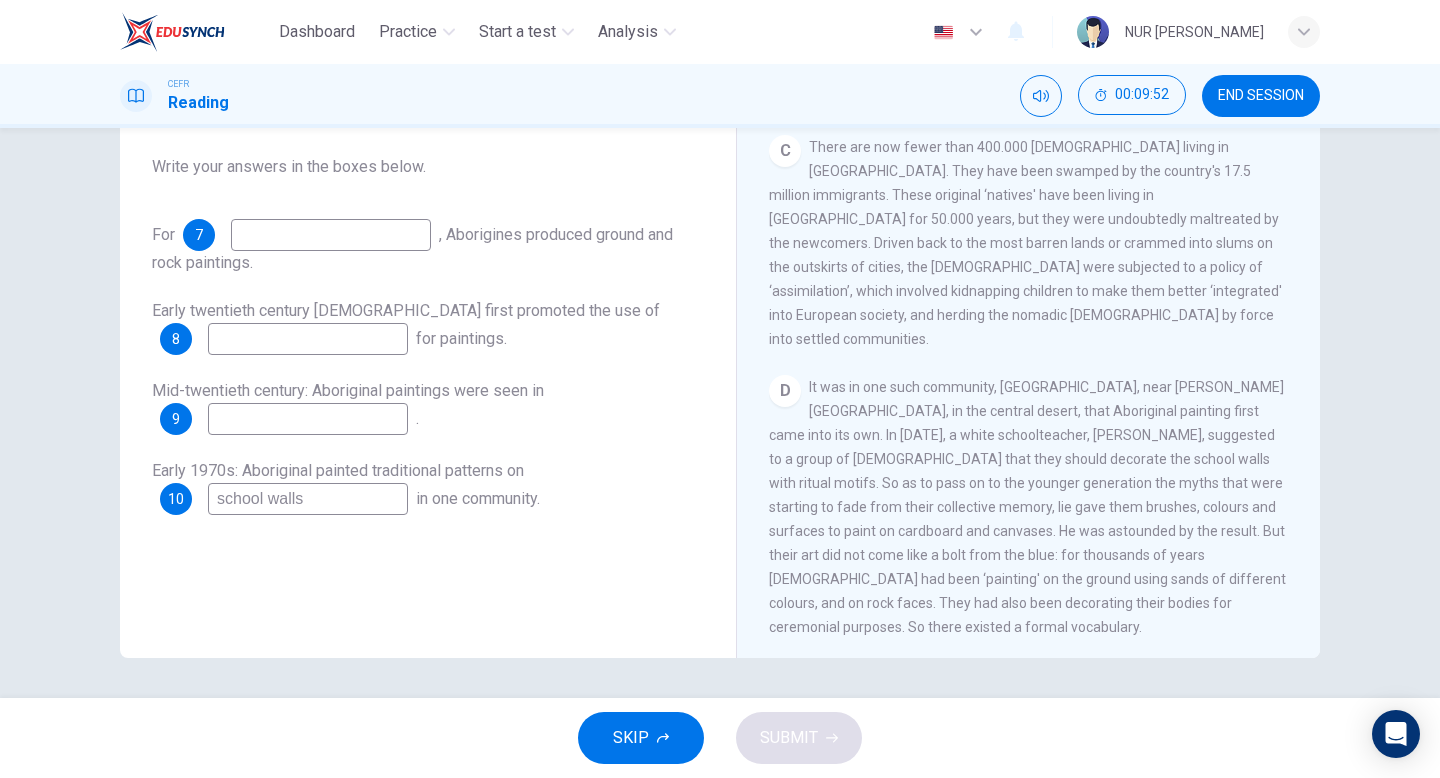 scroll, scrollTop: 798, scrollLeft: 0, axis: vertical 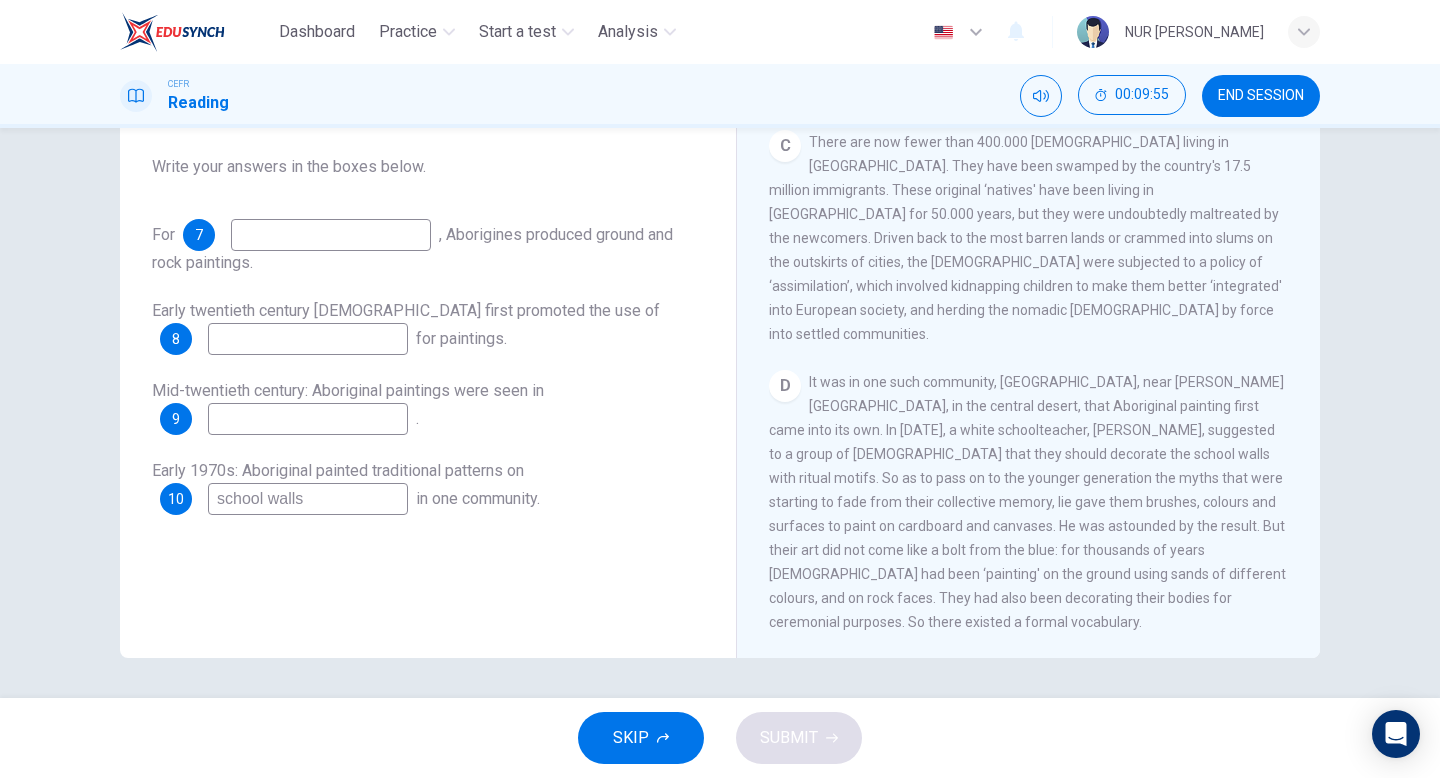 type on "school walls" 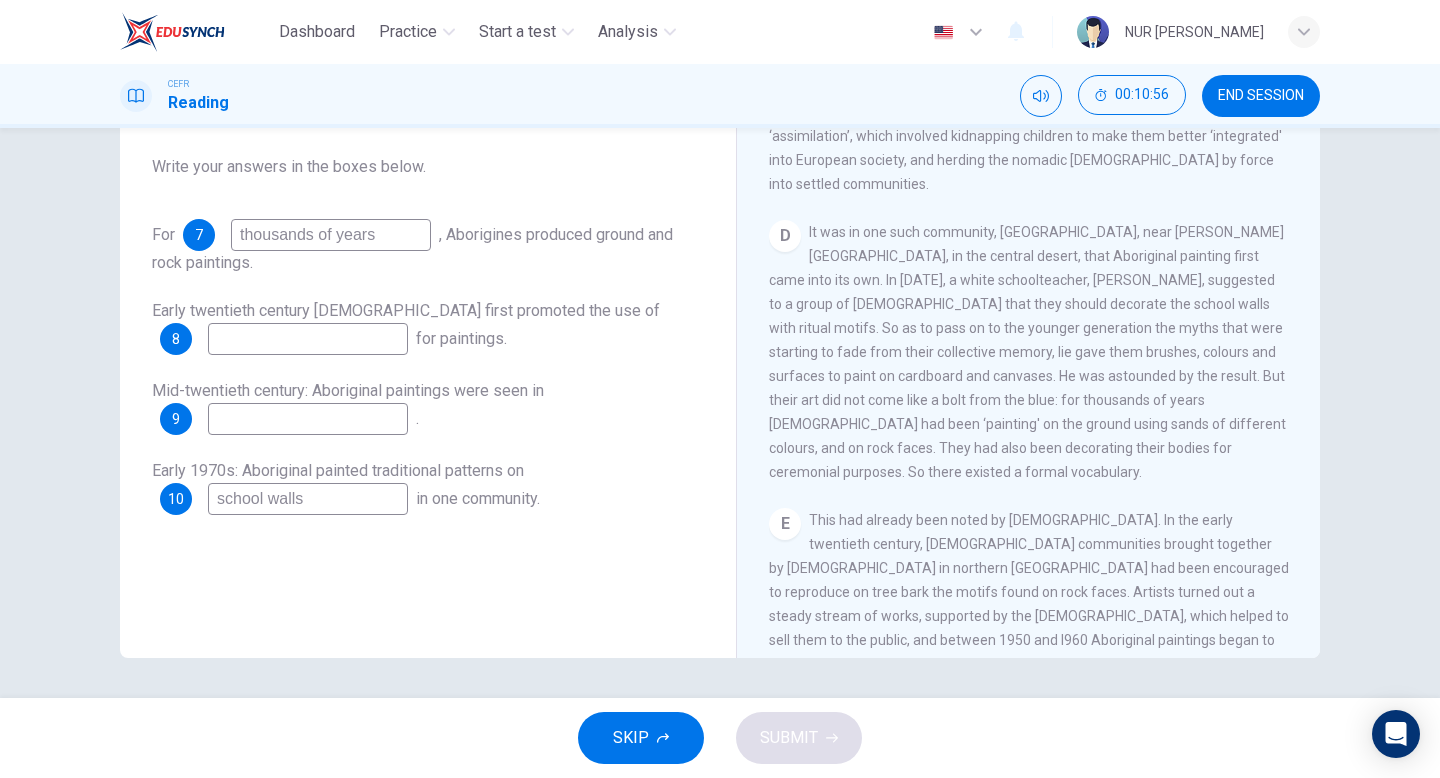 scroll, scrollTop: 960, scrollLeft: 0, axis: vertical 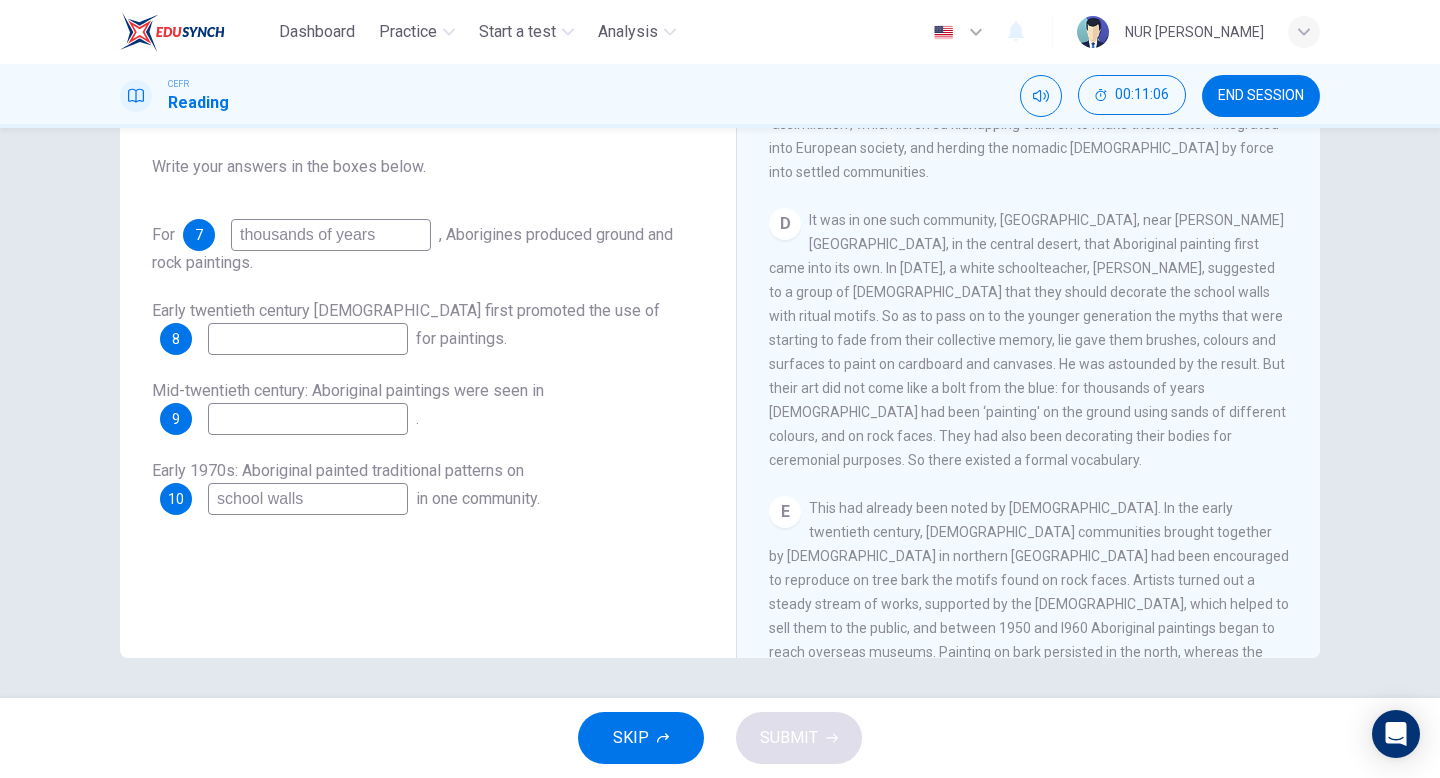 type on "thousands of years" 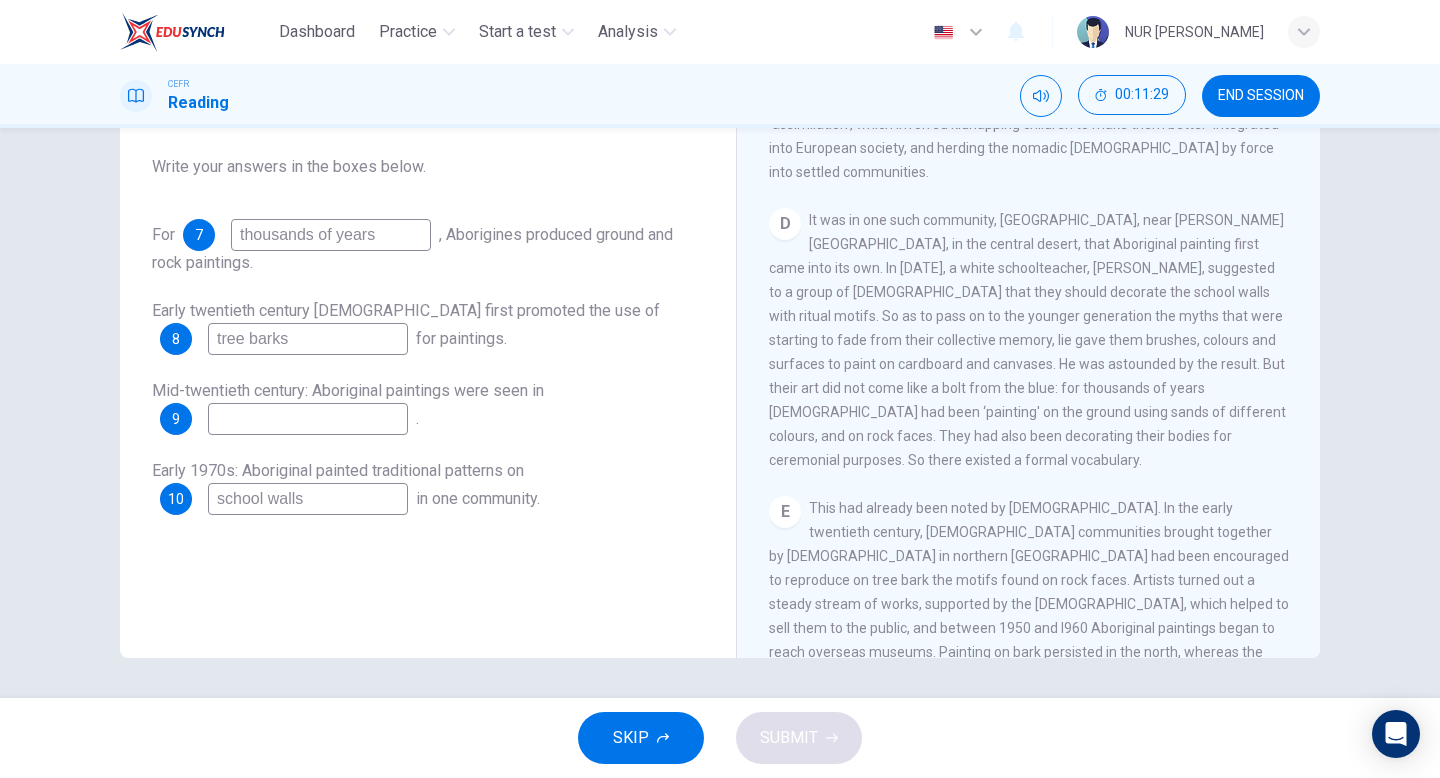 type on "tree barks" 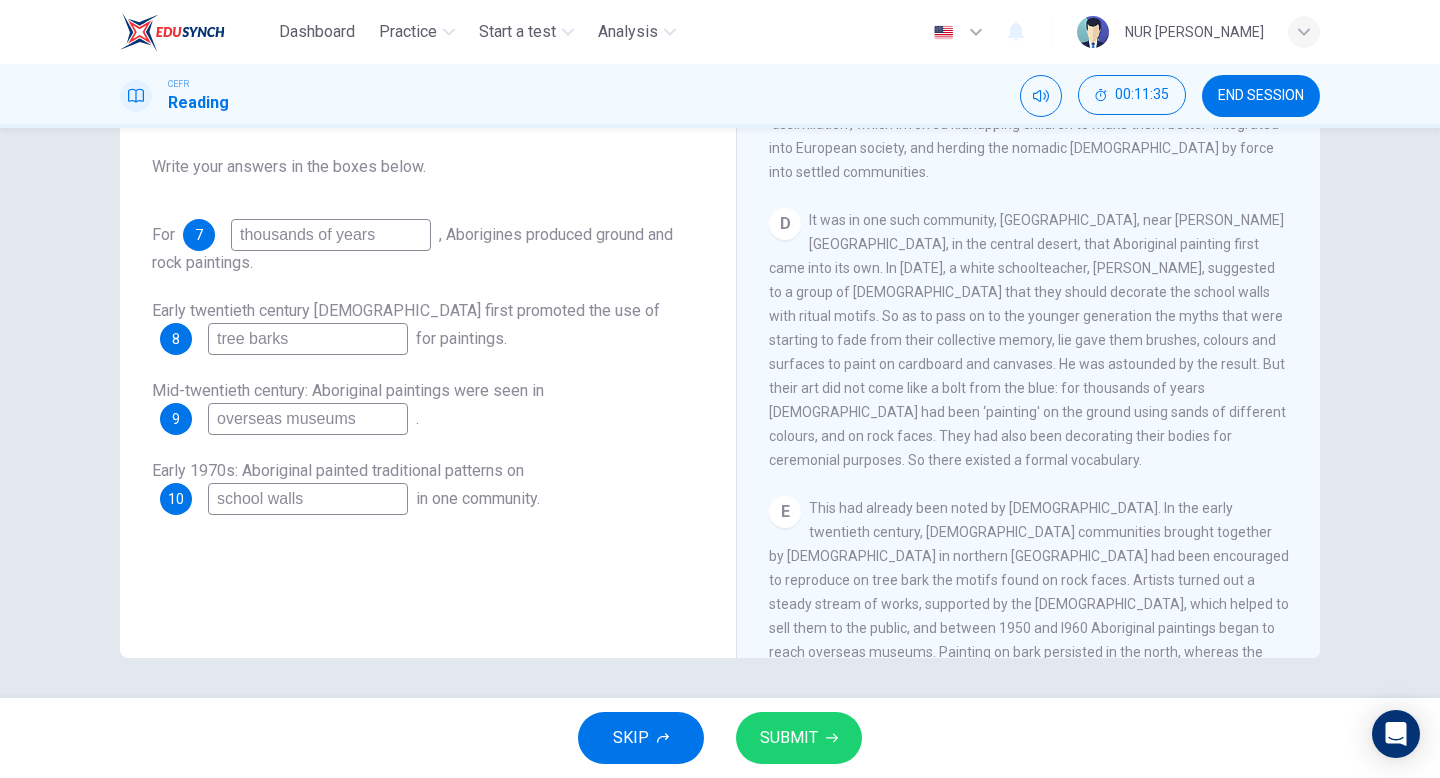 type on "overseas museums" 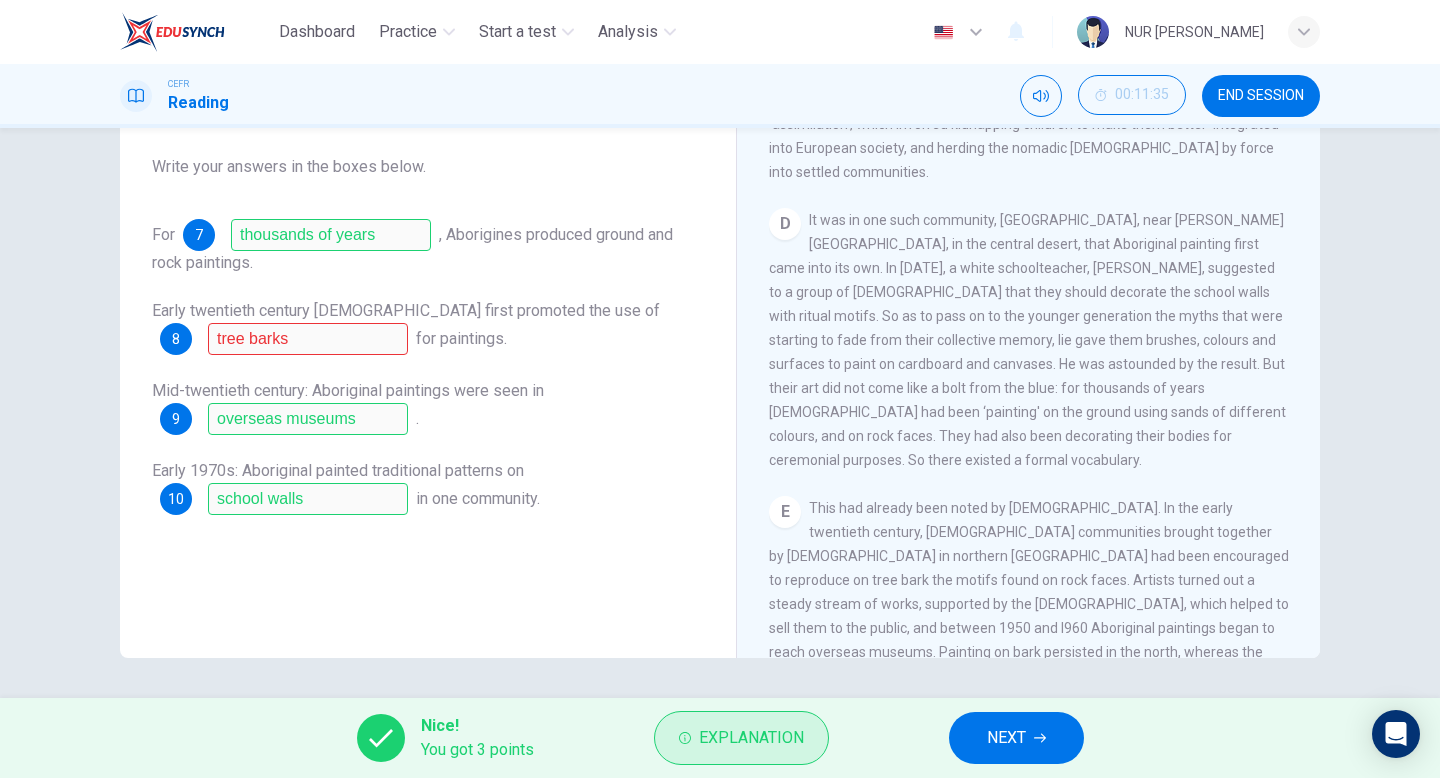click on "Explanation" at bounding box center (751, 738) 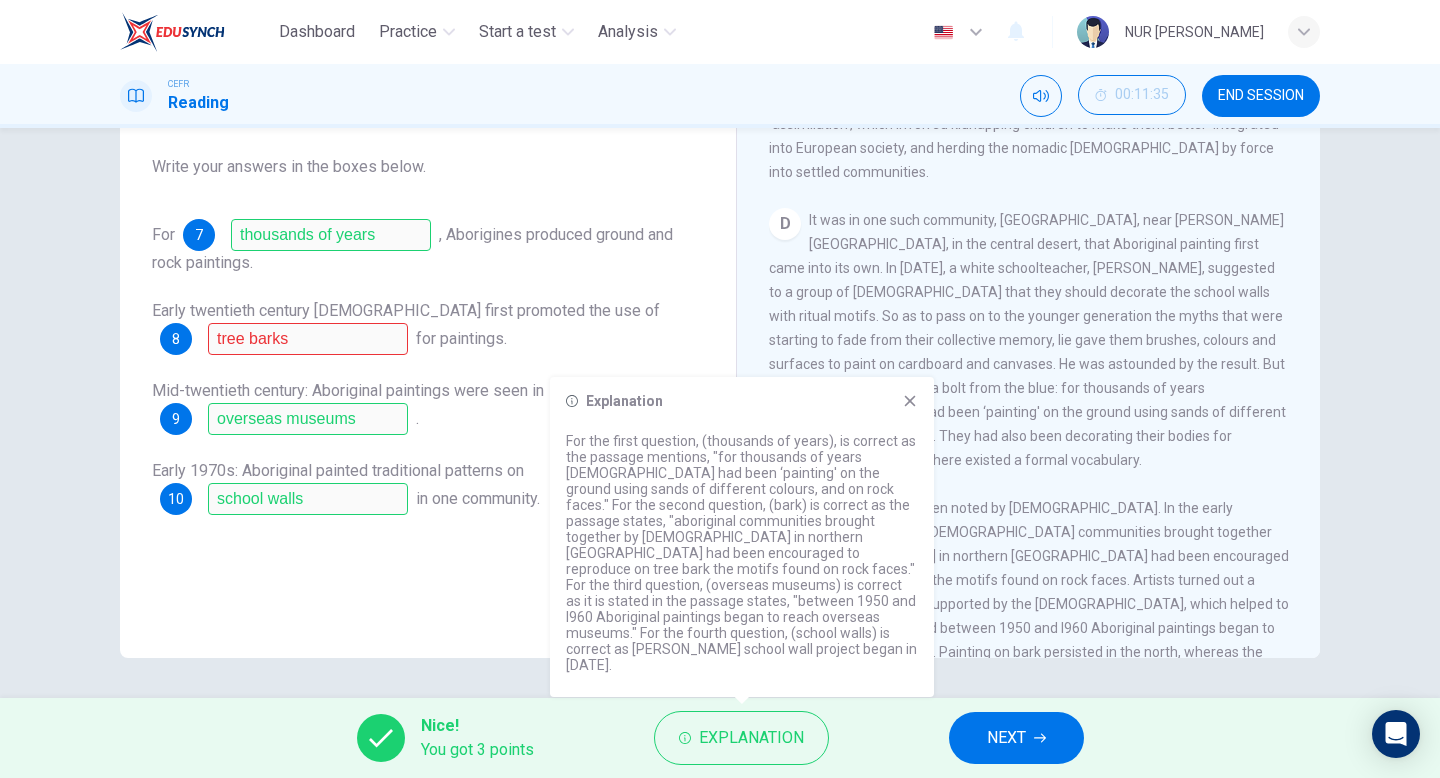 click on "Explanation For the first question, (thousands of years), is correct as the passage mentions, "for thousands of years Aborigines had been ‘painting' on the ground using sands of different colours, and on rock faces."
For the second question, (bark) is correct as the passage states, "aboriginal communities brought together by missionaries in northern Australia had been encouraged to reproduce on tree bark the motifs found on rock faces."
For the third question, (overseas museums) is correct as it is stated in the passage states, "between 1950 and I960 Aboriginal paintings began to reach overseas museums."
For the fourth question, (school walls) is correct as Geoffrey Bardon's school wall project began in 1971." at bounding box center [742, 537] 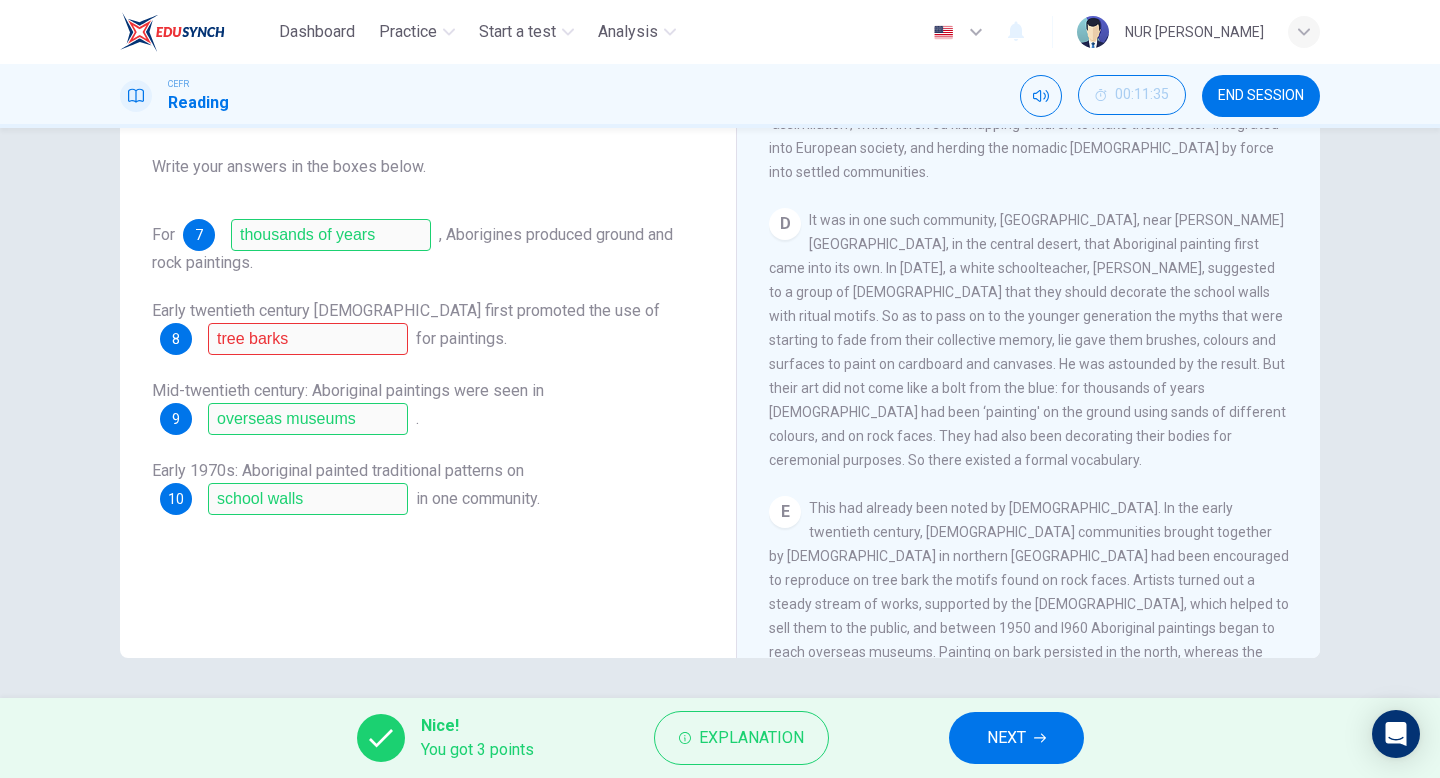 click on "NEXT" at bounding box center (1006, 738) 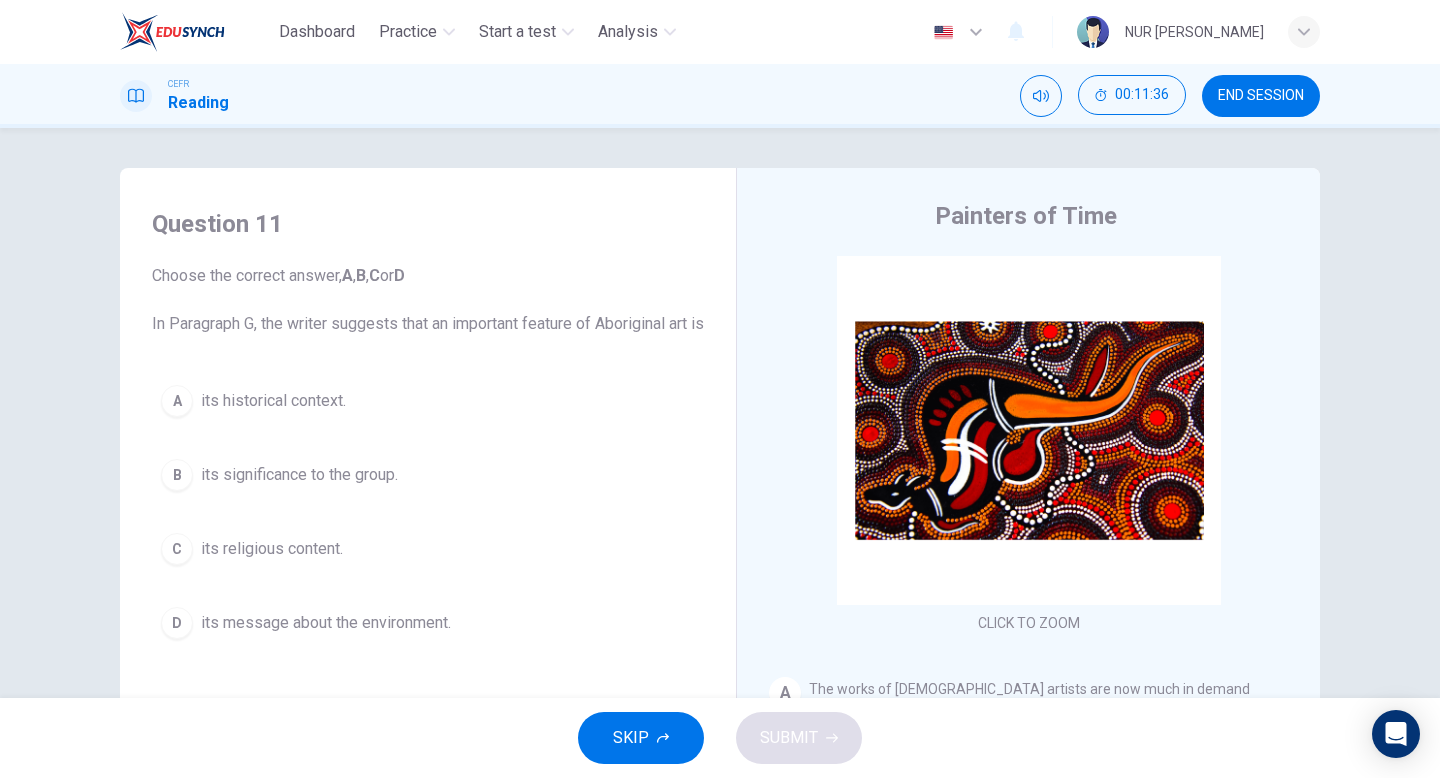 scroll, scrollTop: 141, scrollLeft: 0, axis: vertical 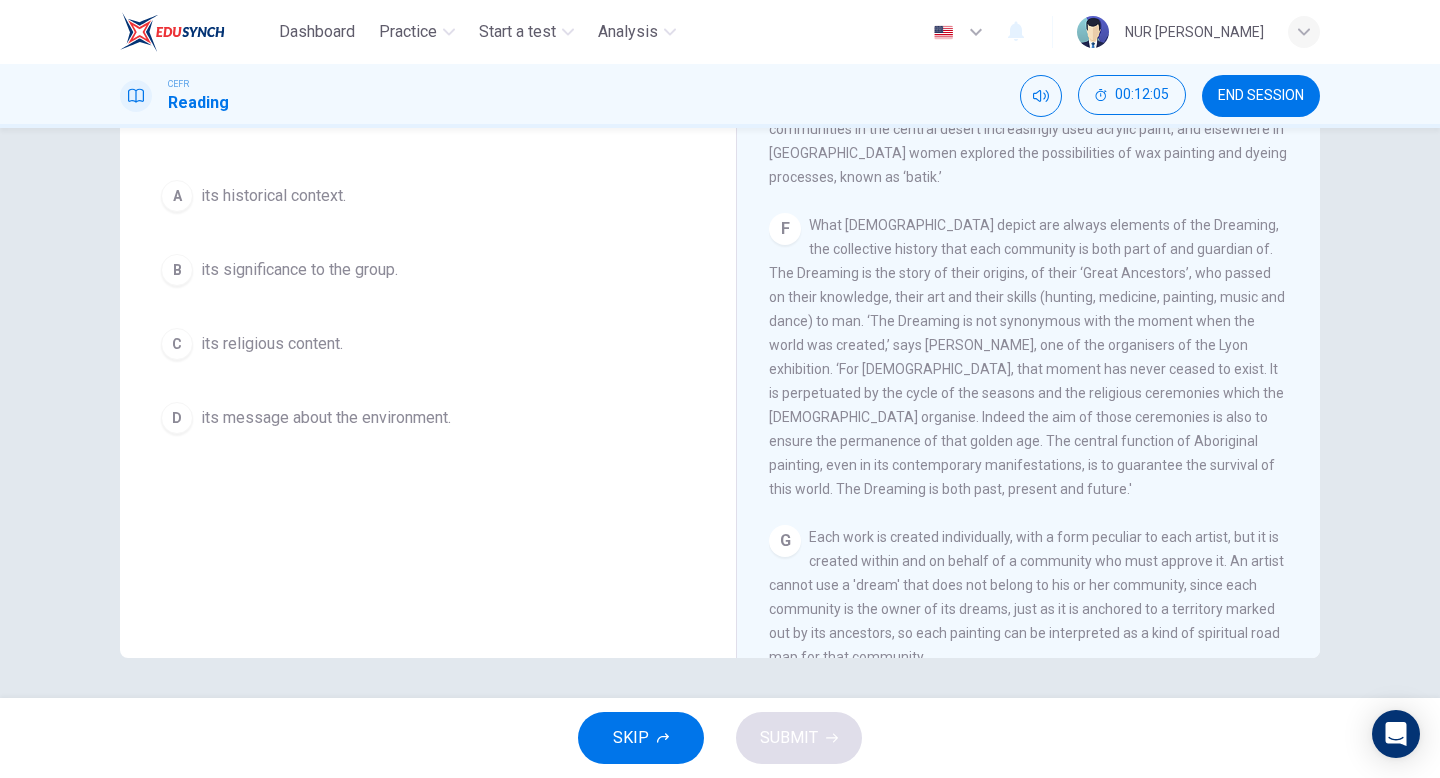 drag, startPoint x: 810, startPoint y: 390, endPoint x: 844, endPoint y: 390, distance: 34 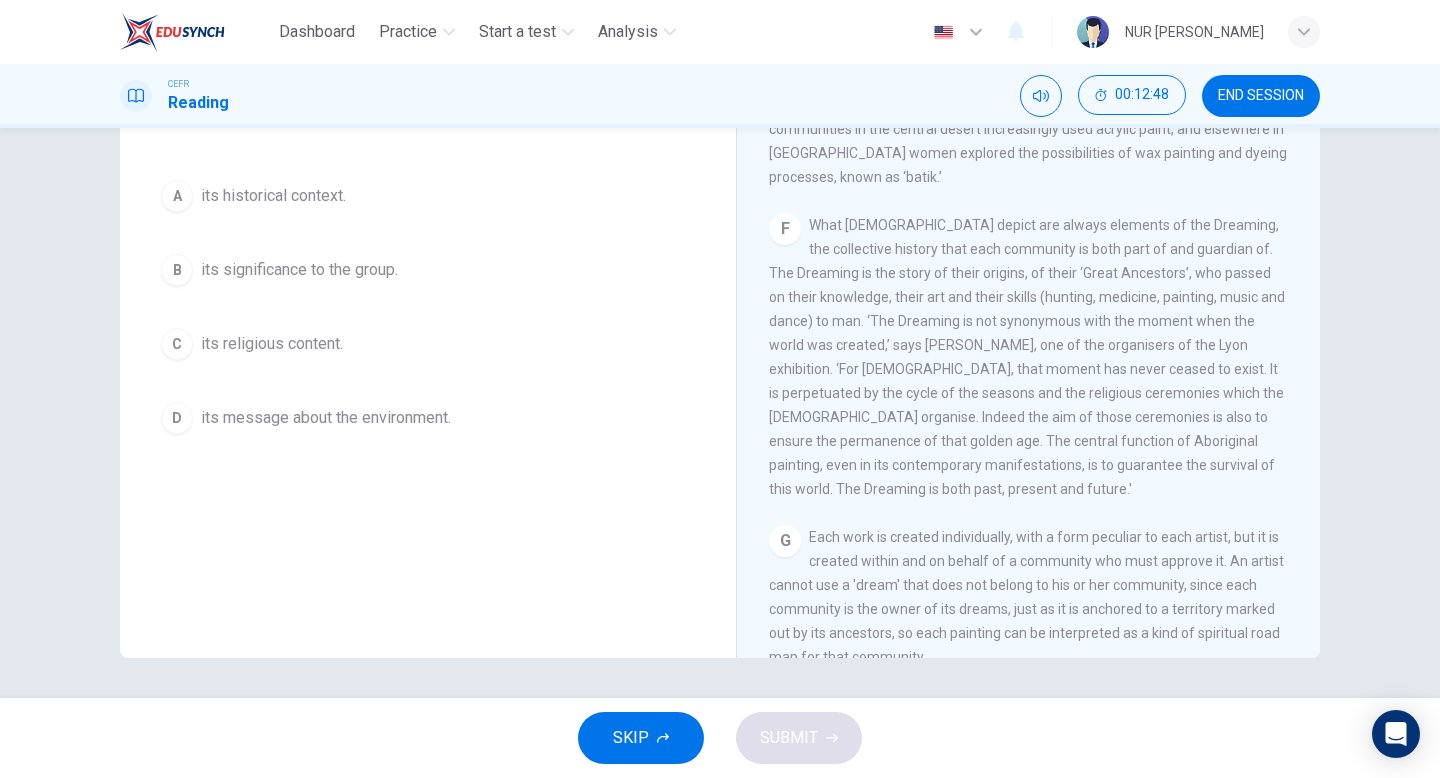 scroll, scrollTop: 131, scrollLeft: 0, axis: vertical 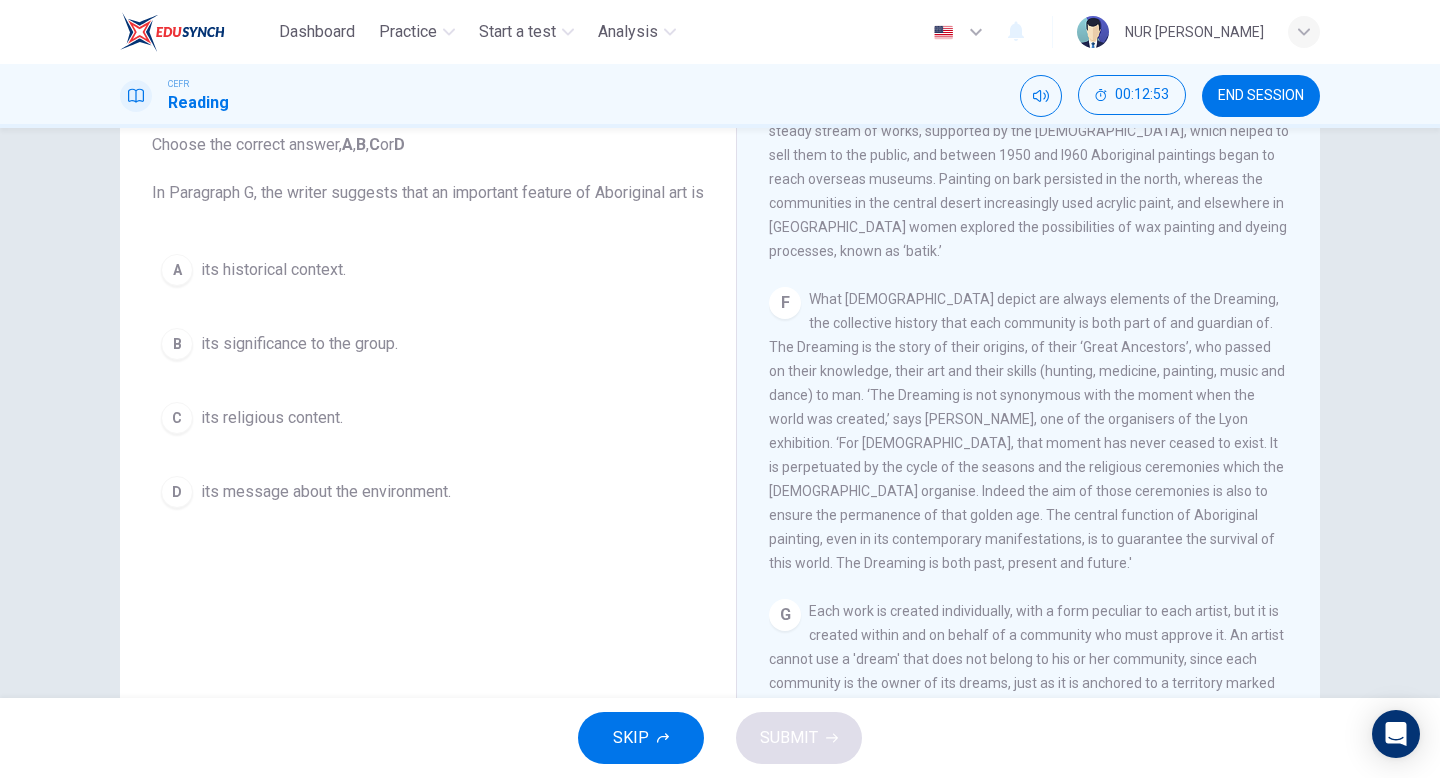 click on "its significance to the group." at bounding box center (299, 344) 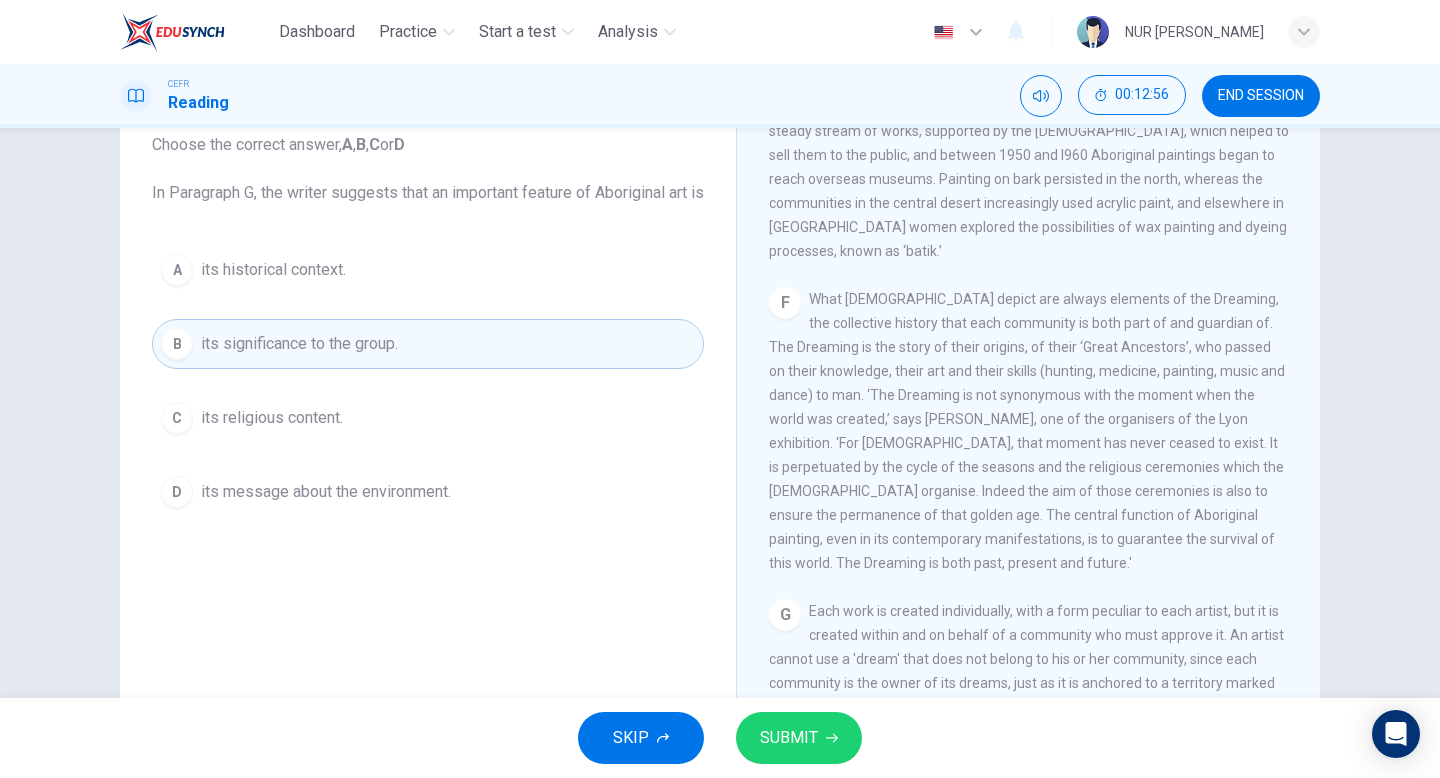 click on "SUBMIT" at bounding box center [799, 738] 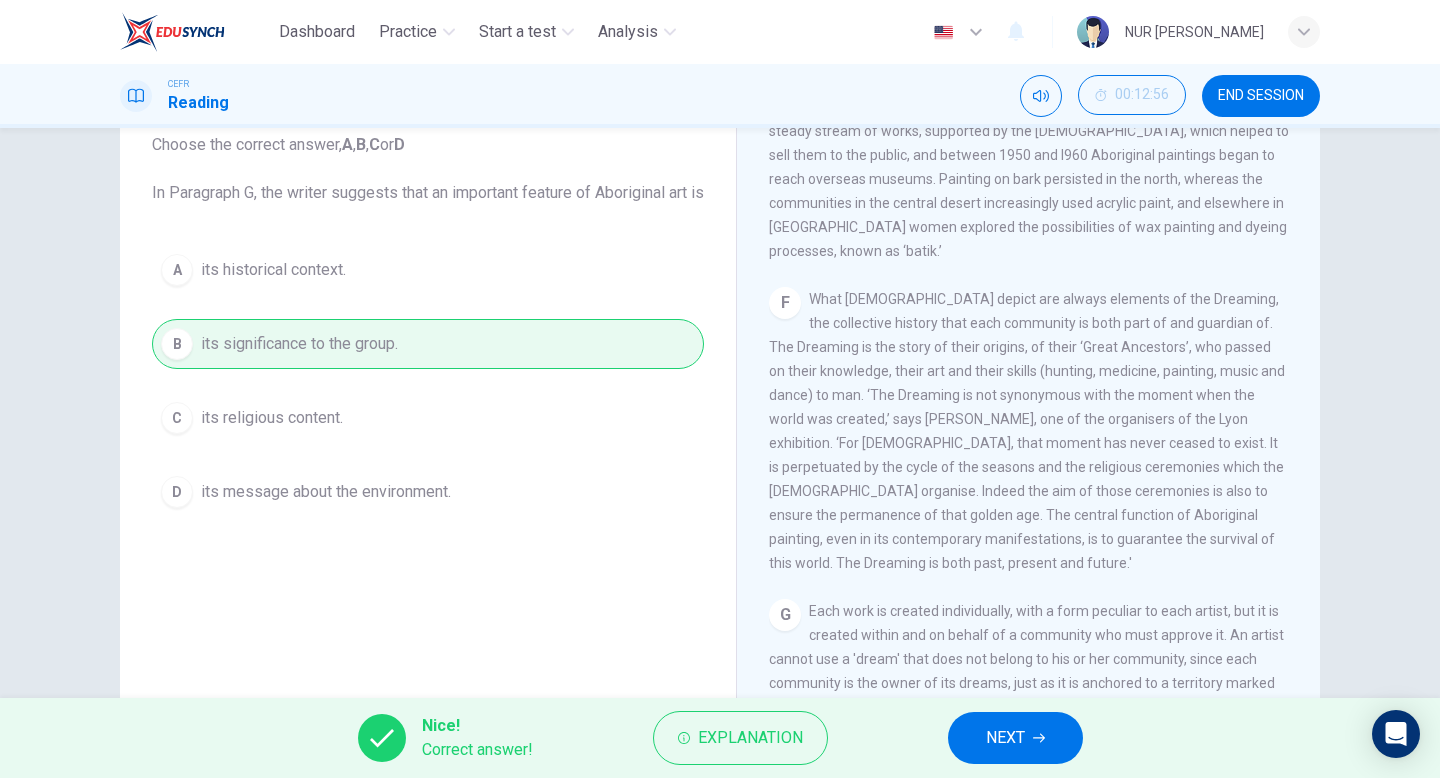 click on "NEXT" at bounding box center [1015, 738] 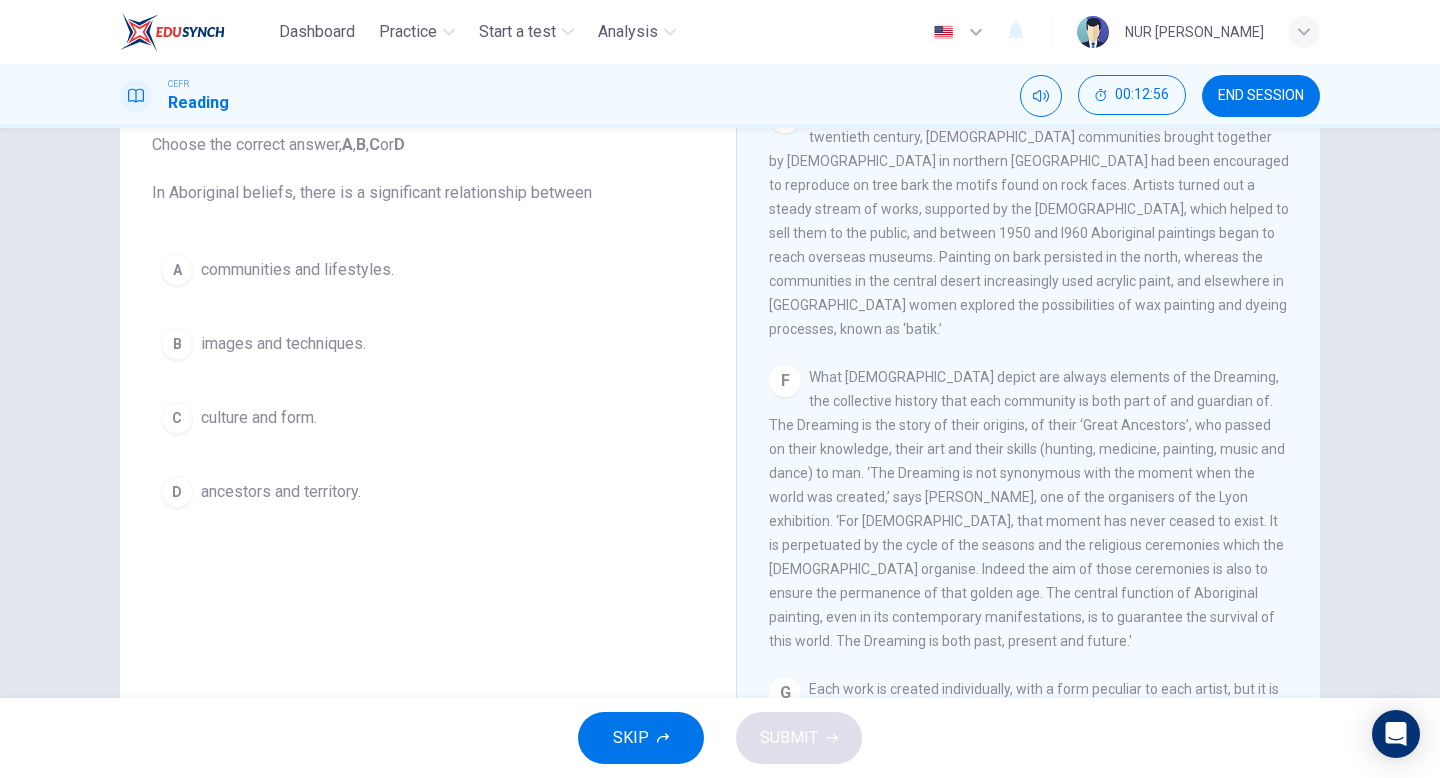 scroll, scrollTop: 1414, scrollLeft: 0, axis: vertical 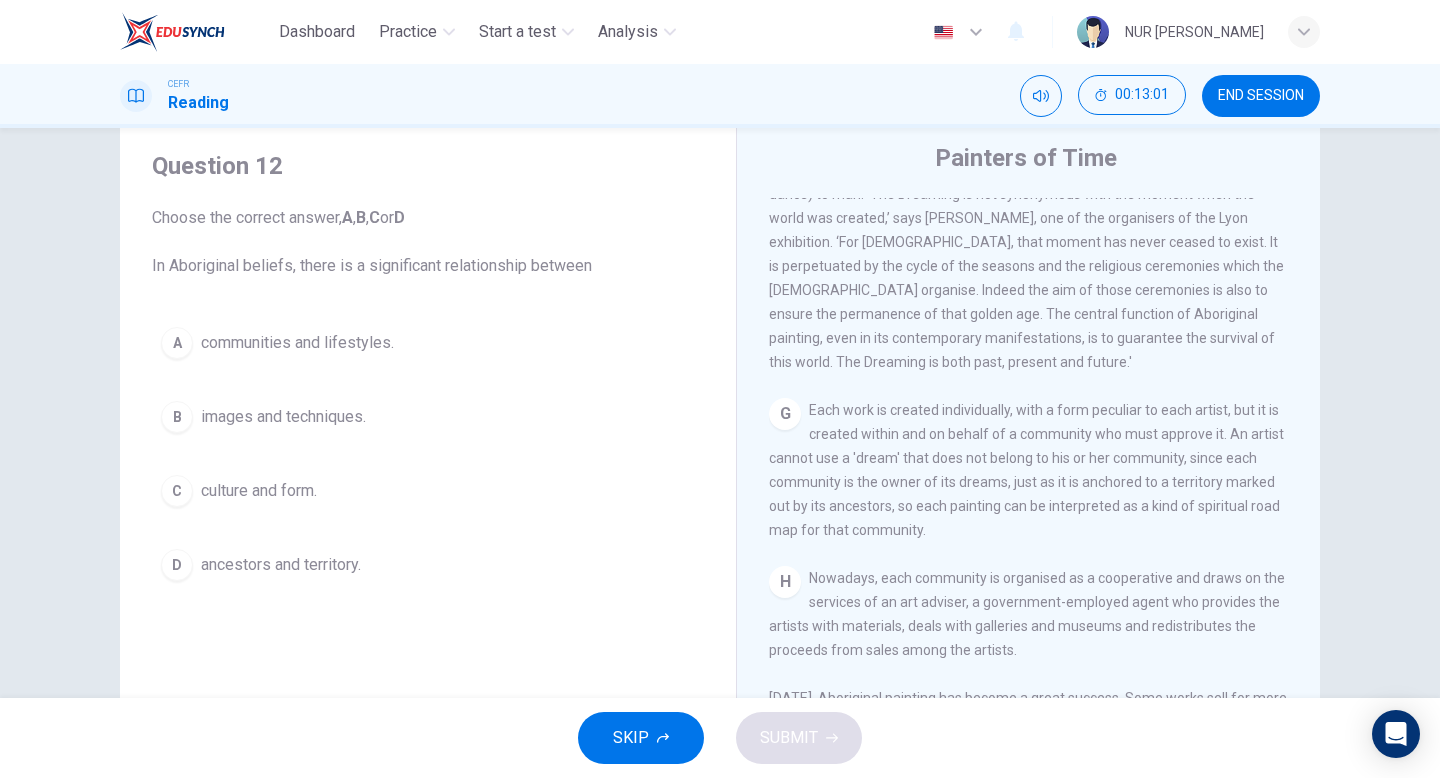 click on "D ancestors and territory." at bounding box center (428, 565) 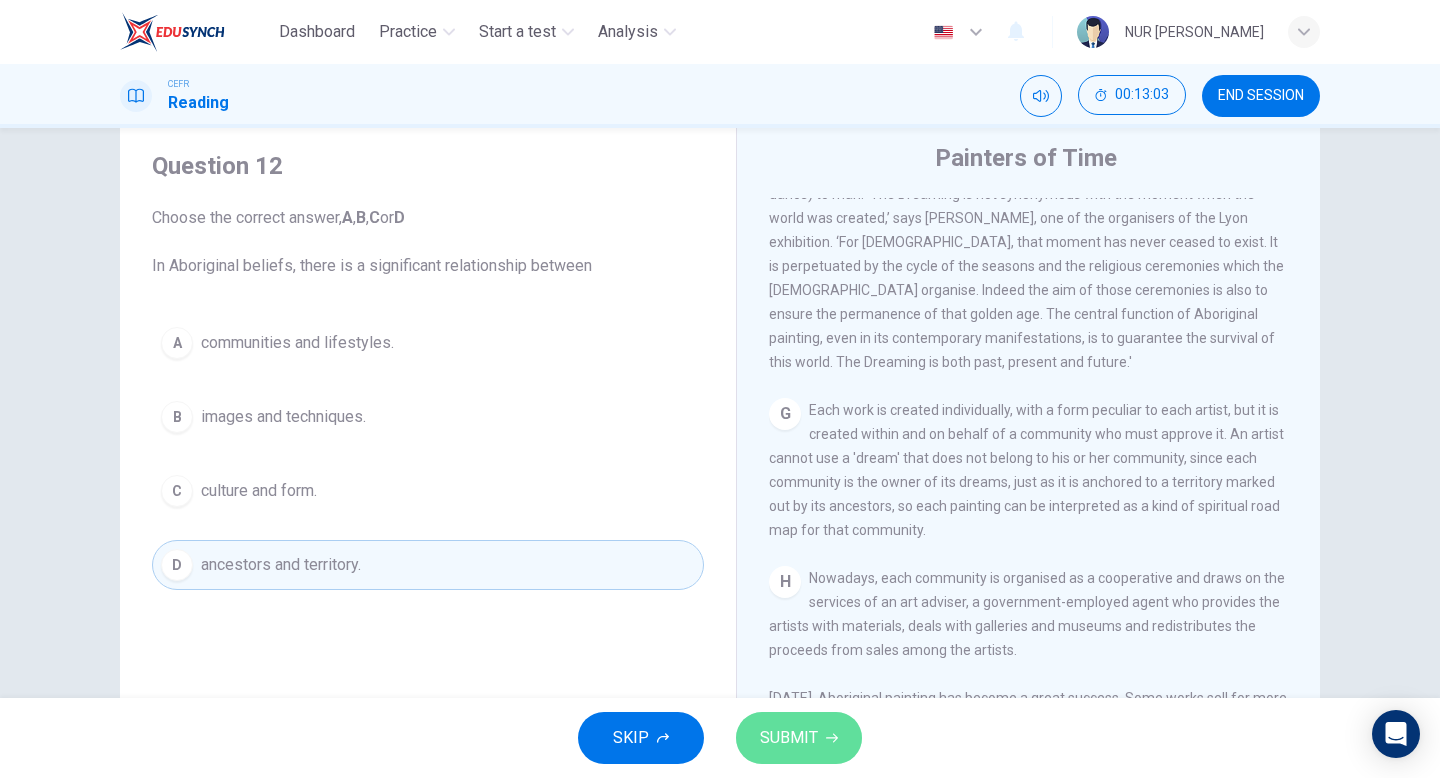 click on "SUBMIT" at bounding box center (789, 738) 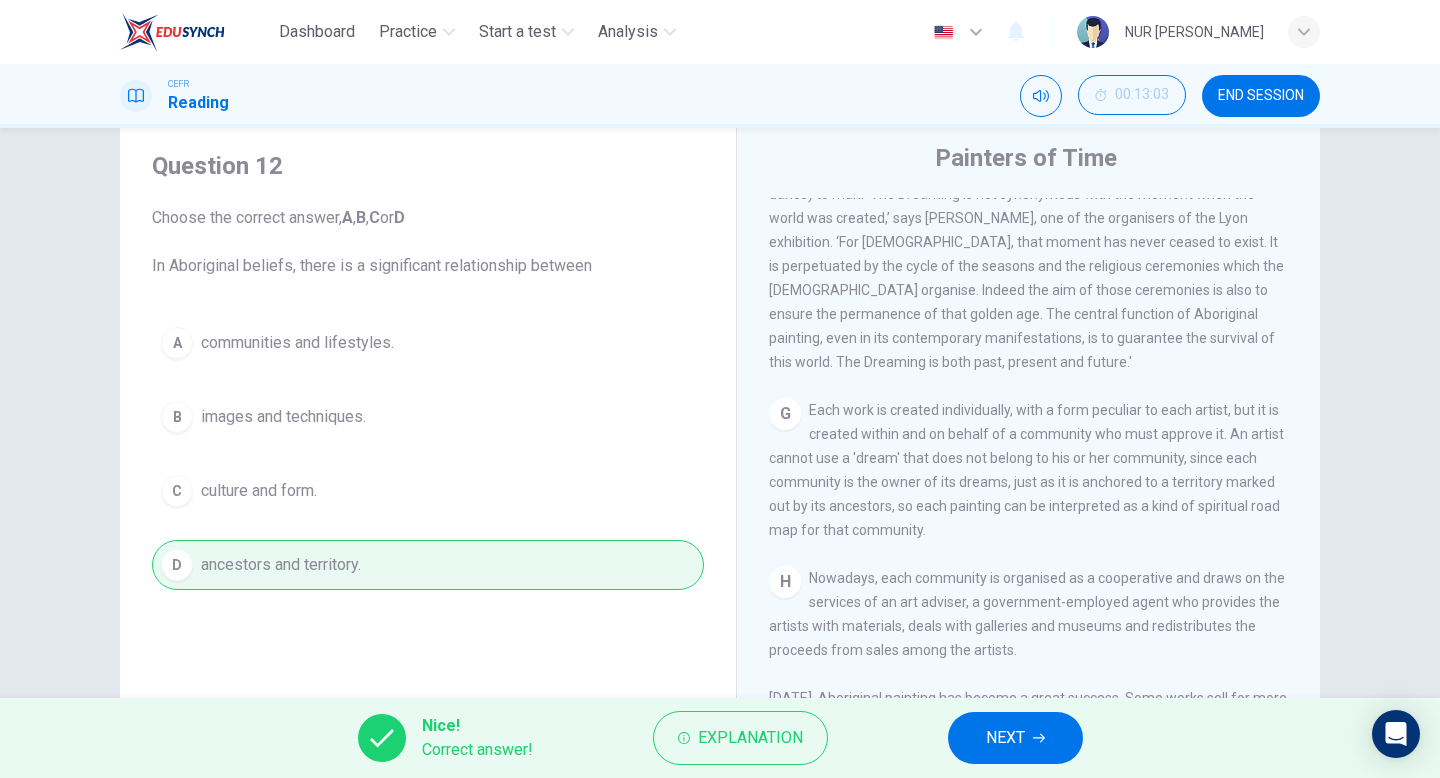 click on "NEXT" at bounding box center [1015, 738] 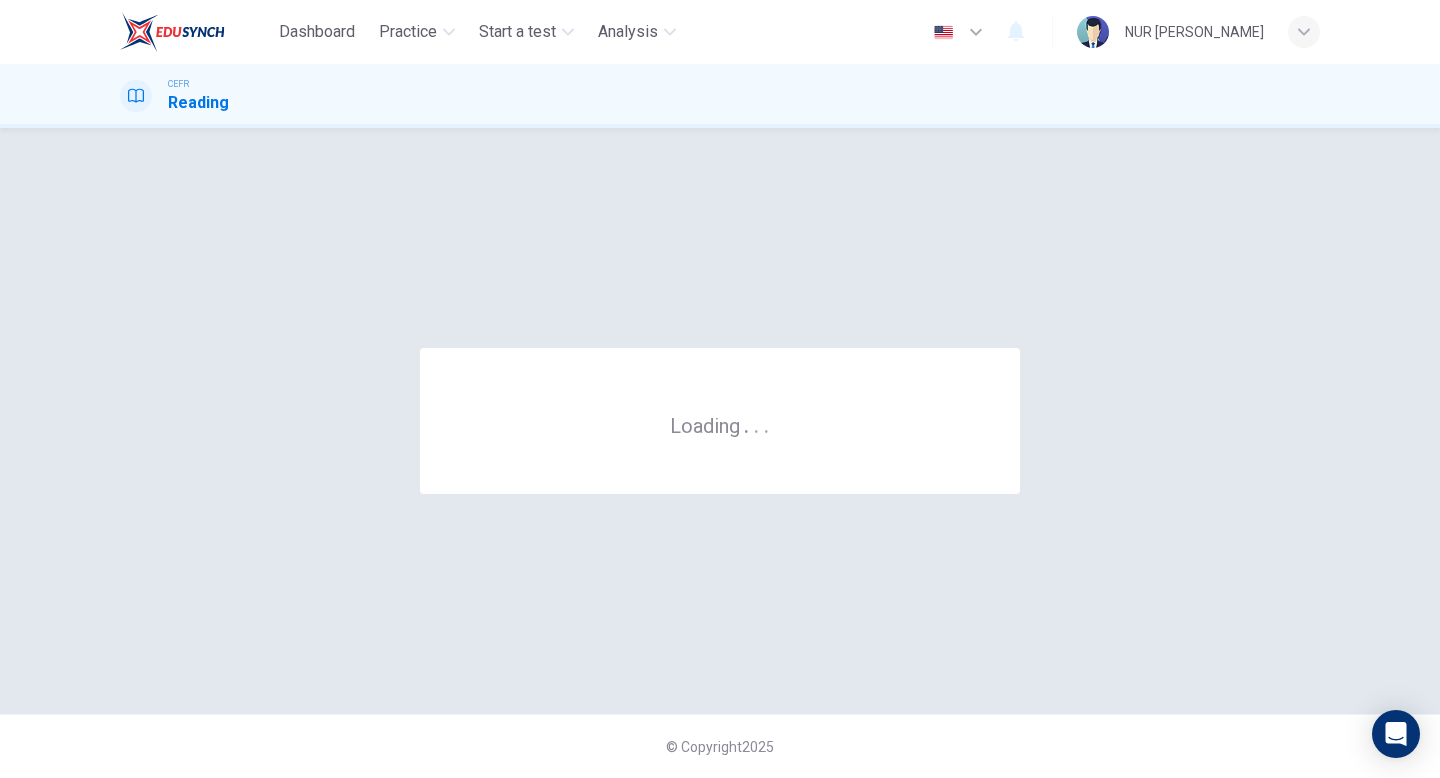 scroll, scrollTop: 0, scrollLeft: 0, axis: both 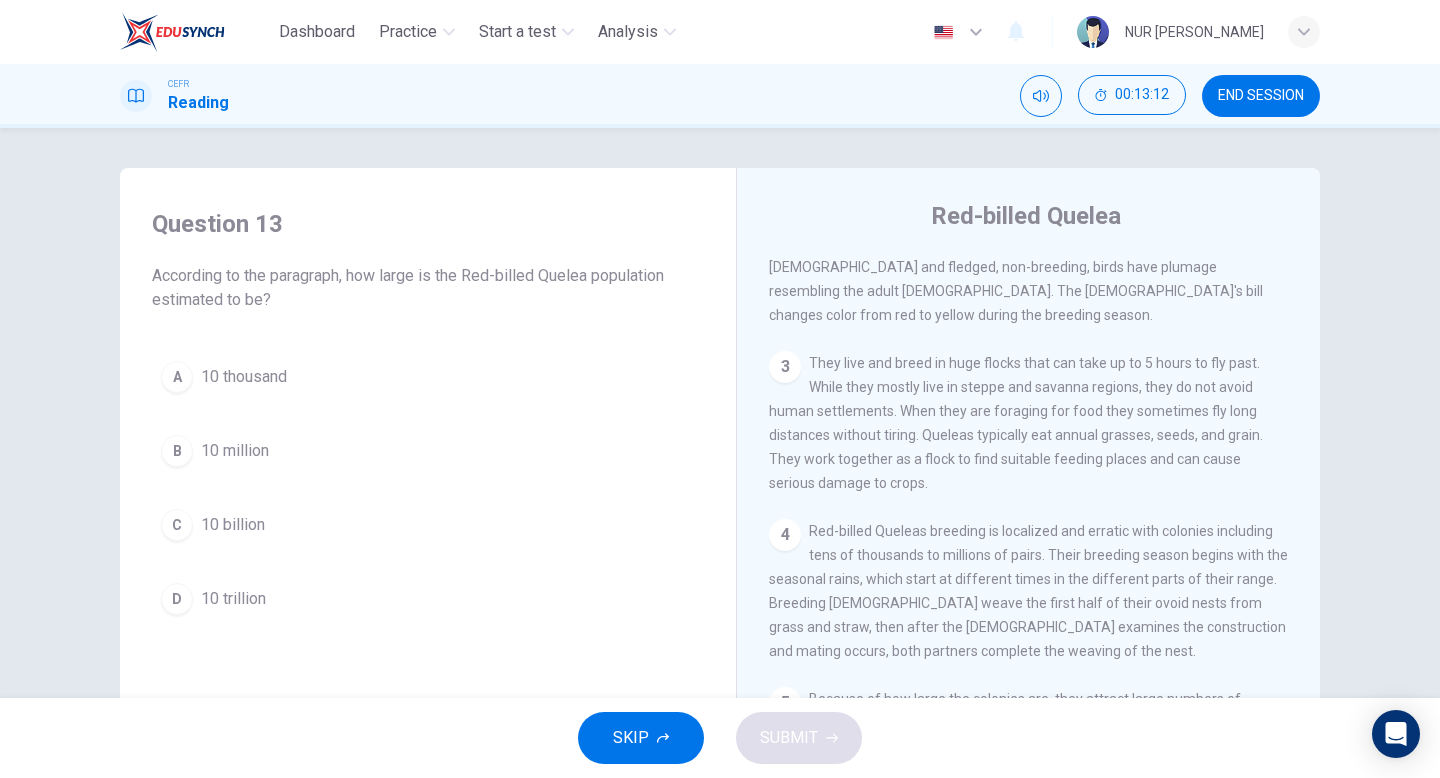 click on "END SESSION" at bounding box center (1261, 96) 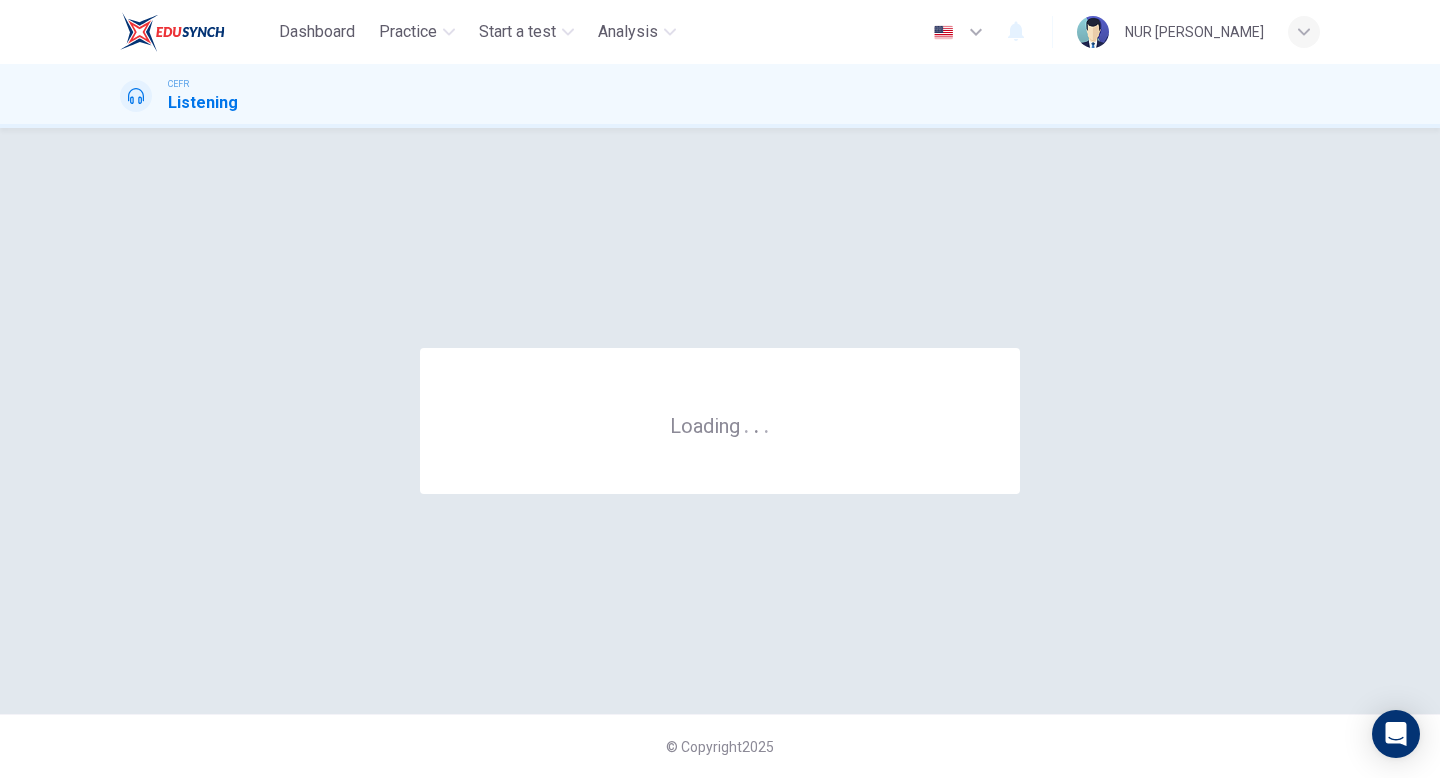 scroll, scrollTop: 0, scrollLeft: 0, axis: both 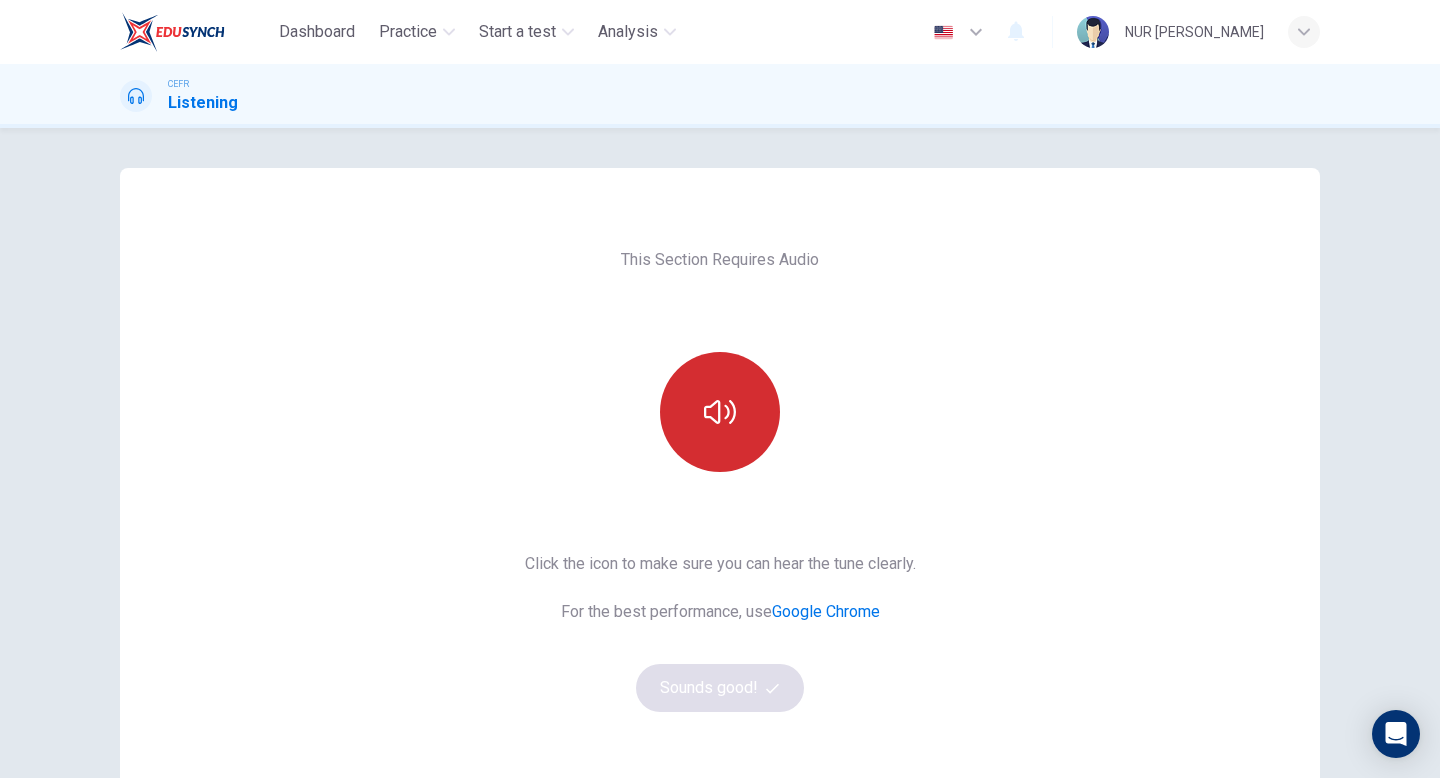 click at bounding box center [720, 412] 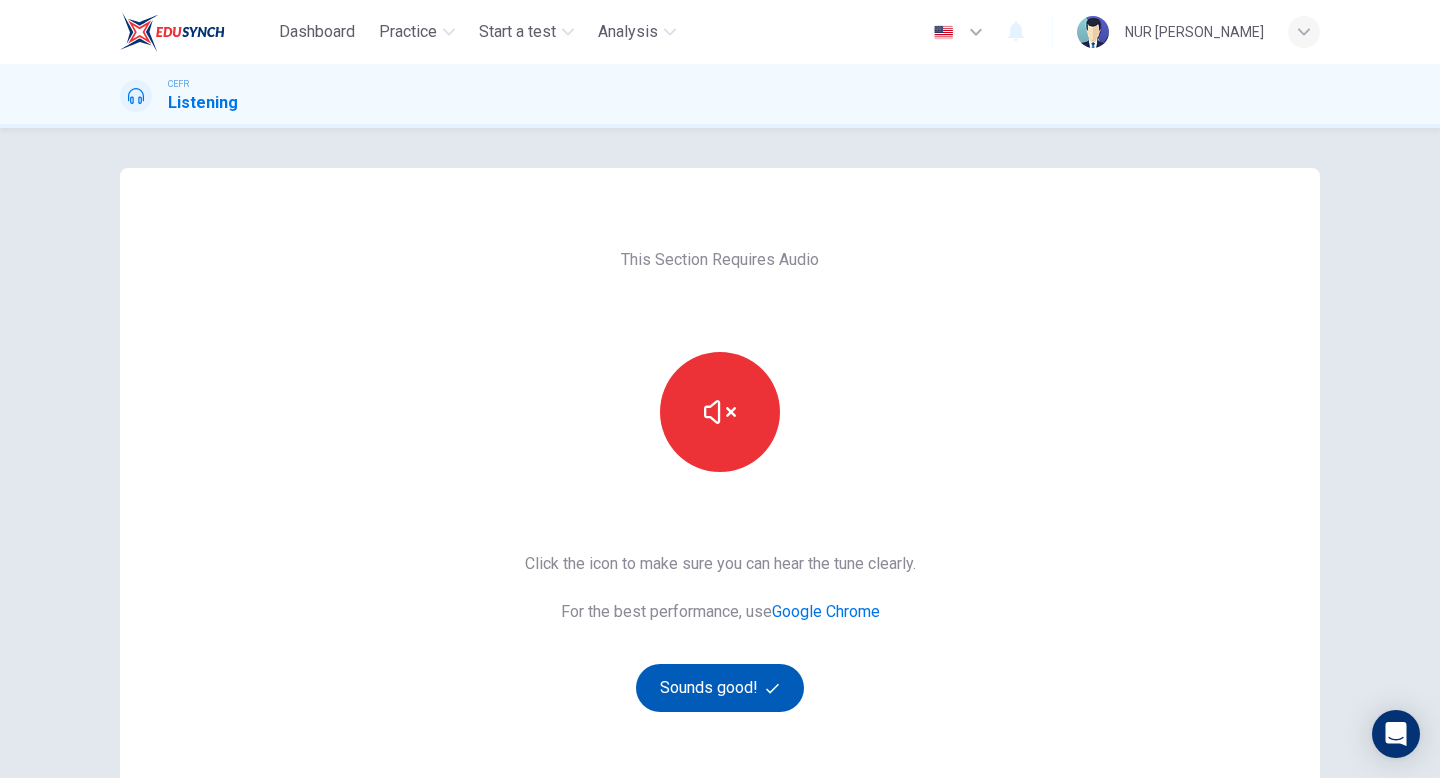 click on "Sounds good!" at bounding box center (720, 688) 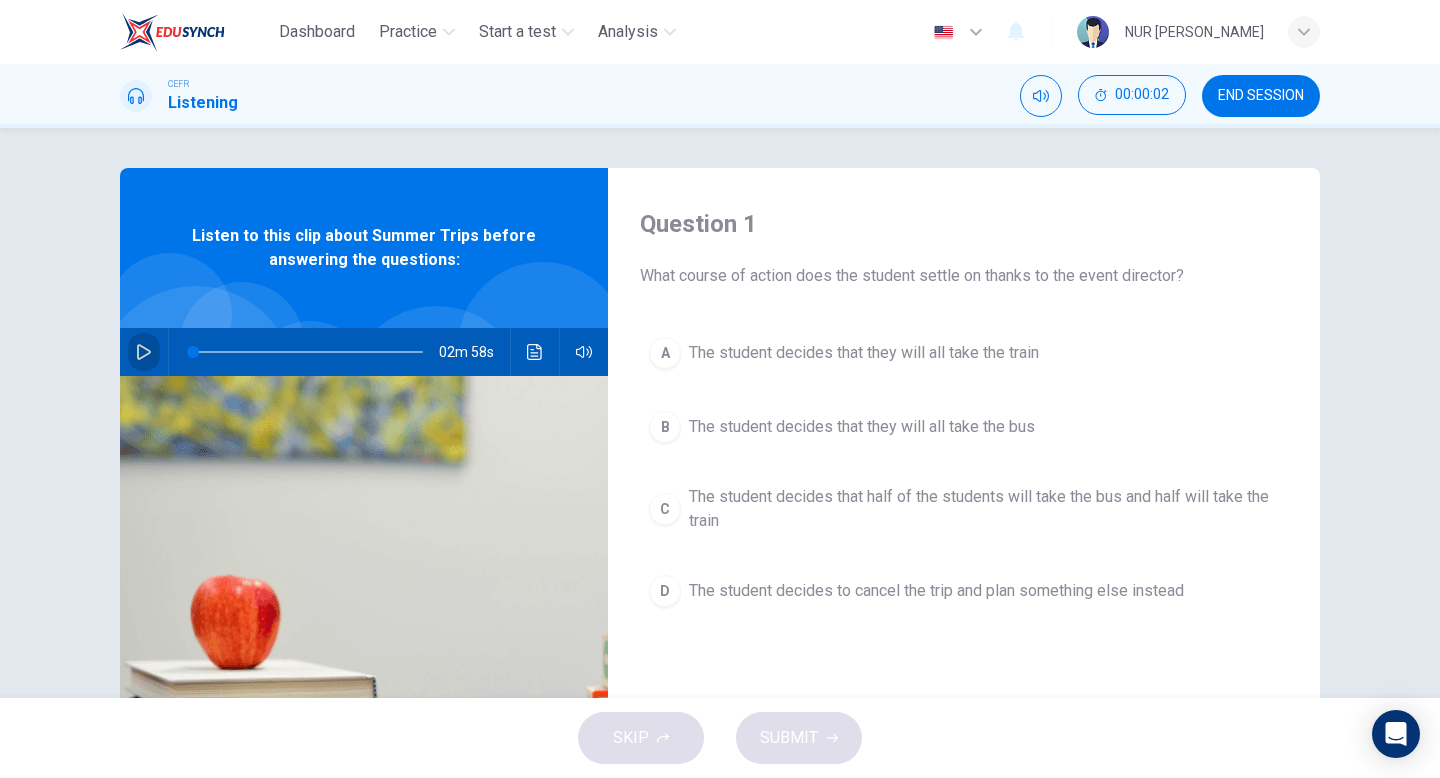 click at bounding box center [144, 352] 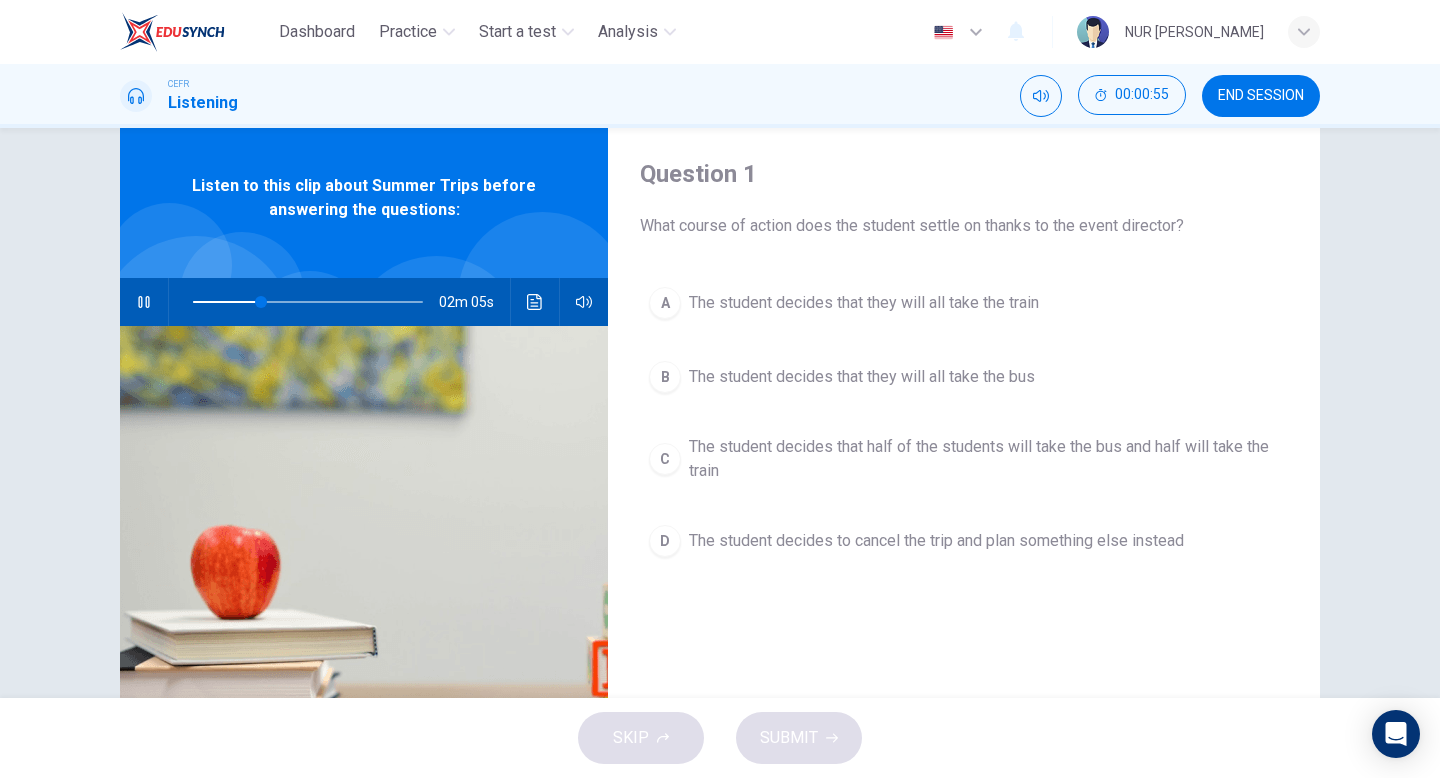 scroll, scrollTop: 8, scrollLeft: 0, axis: vertical 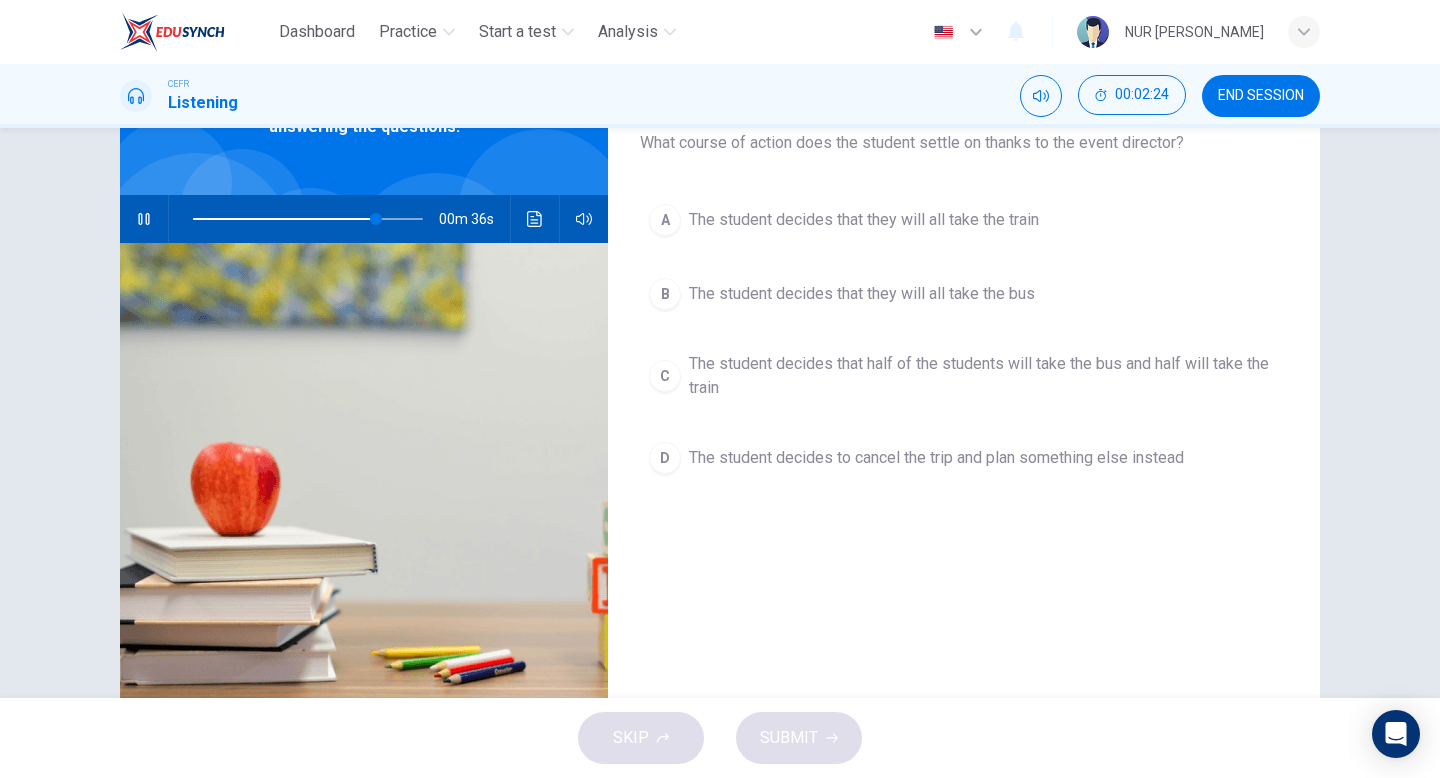 click on "The student decides that they will all take the train" at bounding box center (864, 220) 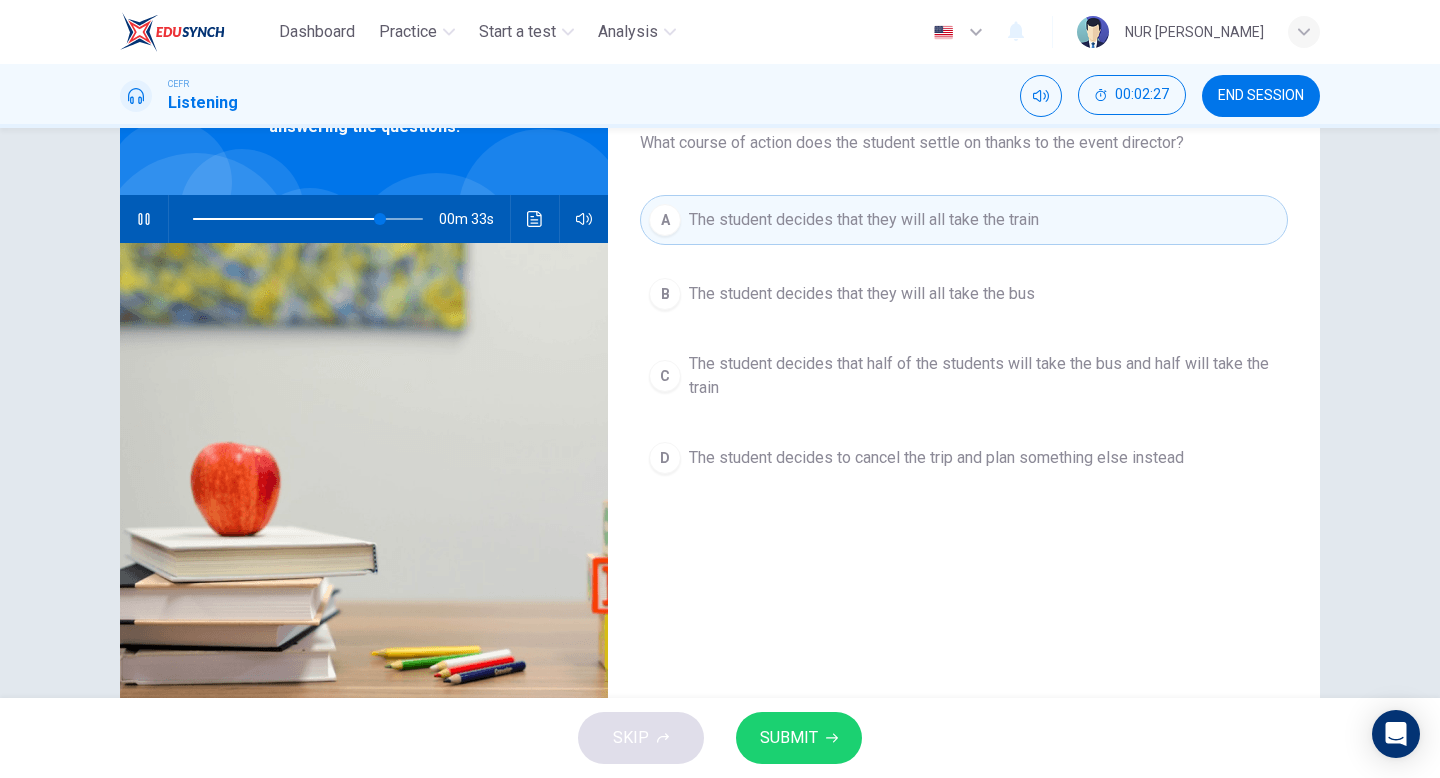 click on "B The student decides that they will all take the bus" at bounding box center [964, 294] 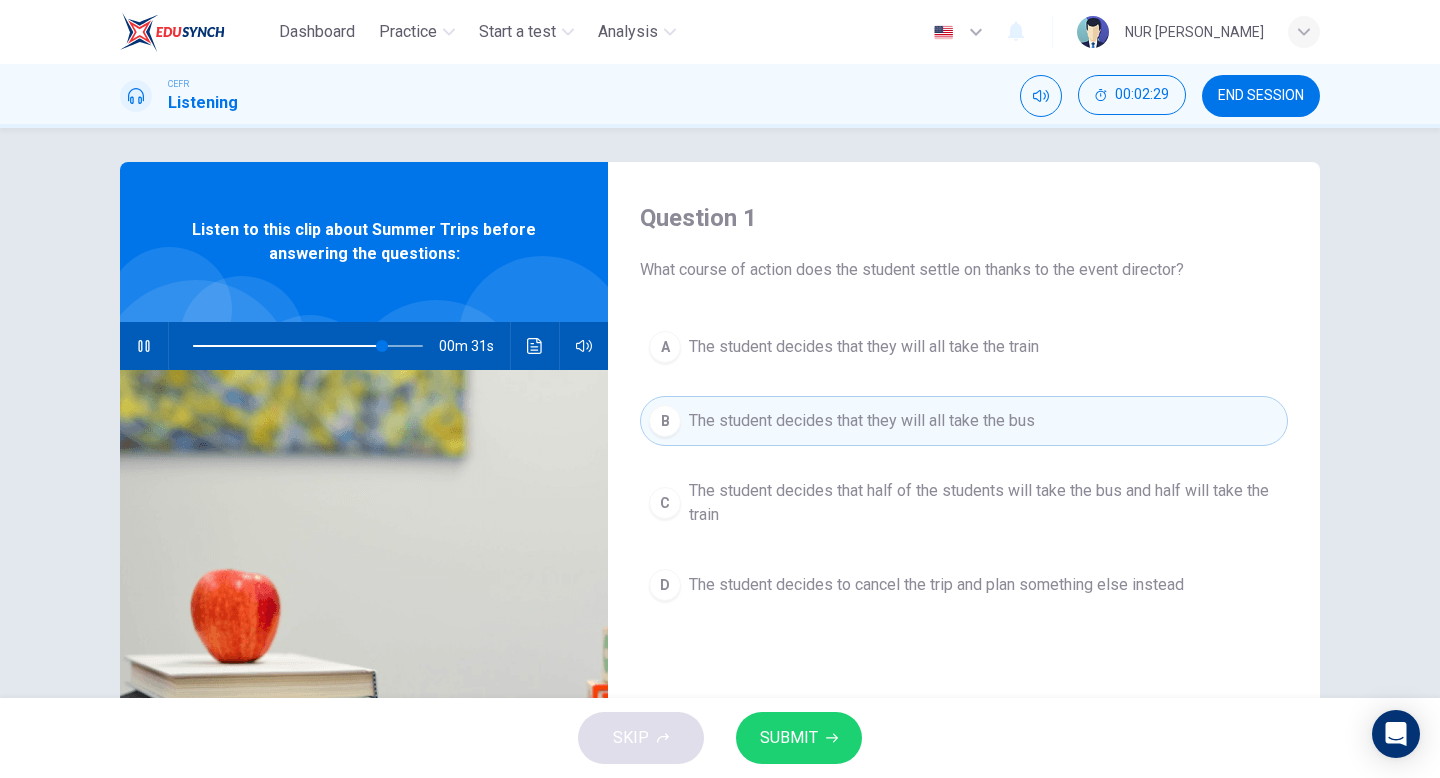 scroll, scrollTop: 7, scrollLeft: 0, axis: vertical 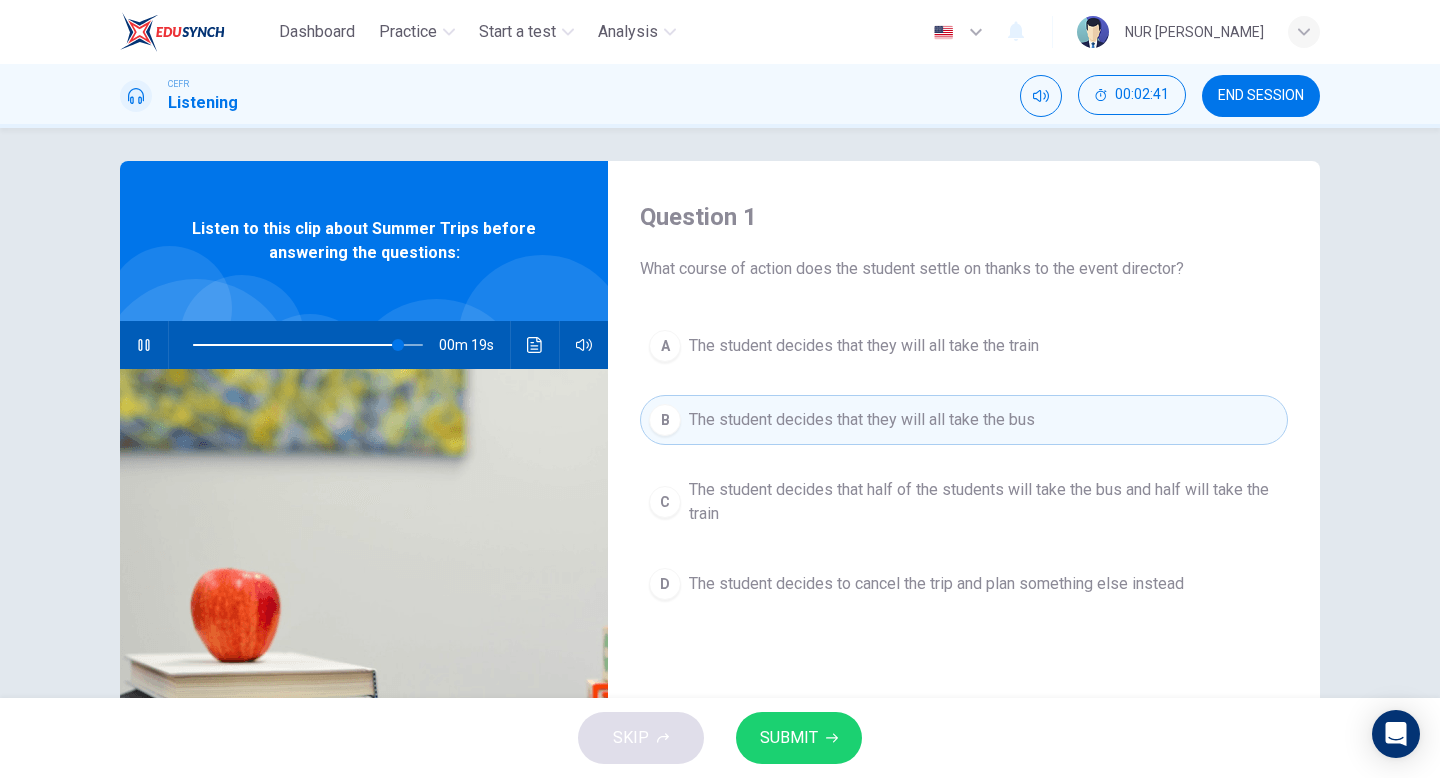 click on "The student decides that half of the students will take the bus and half will take the train" at bounding box center (984, 502) 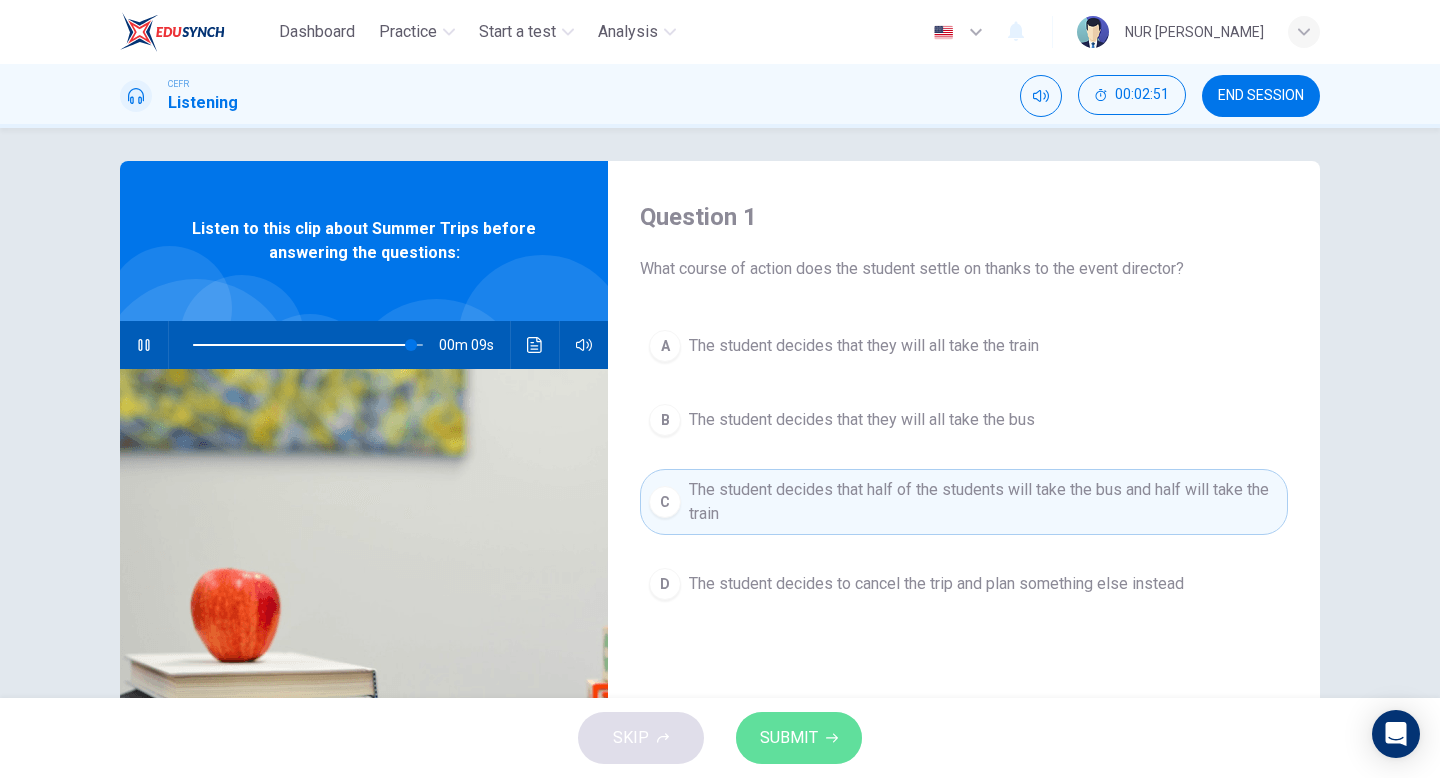click 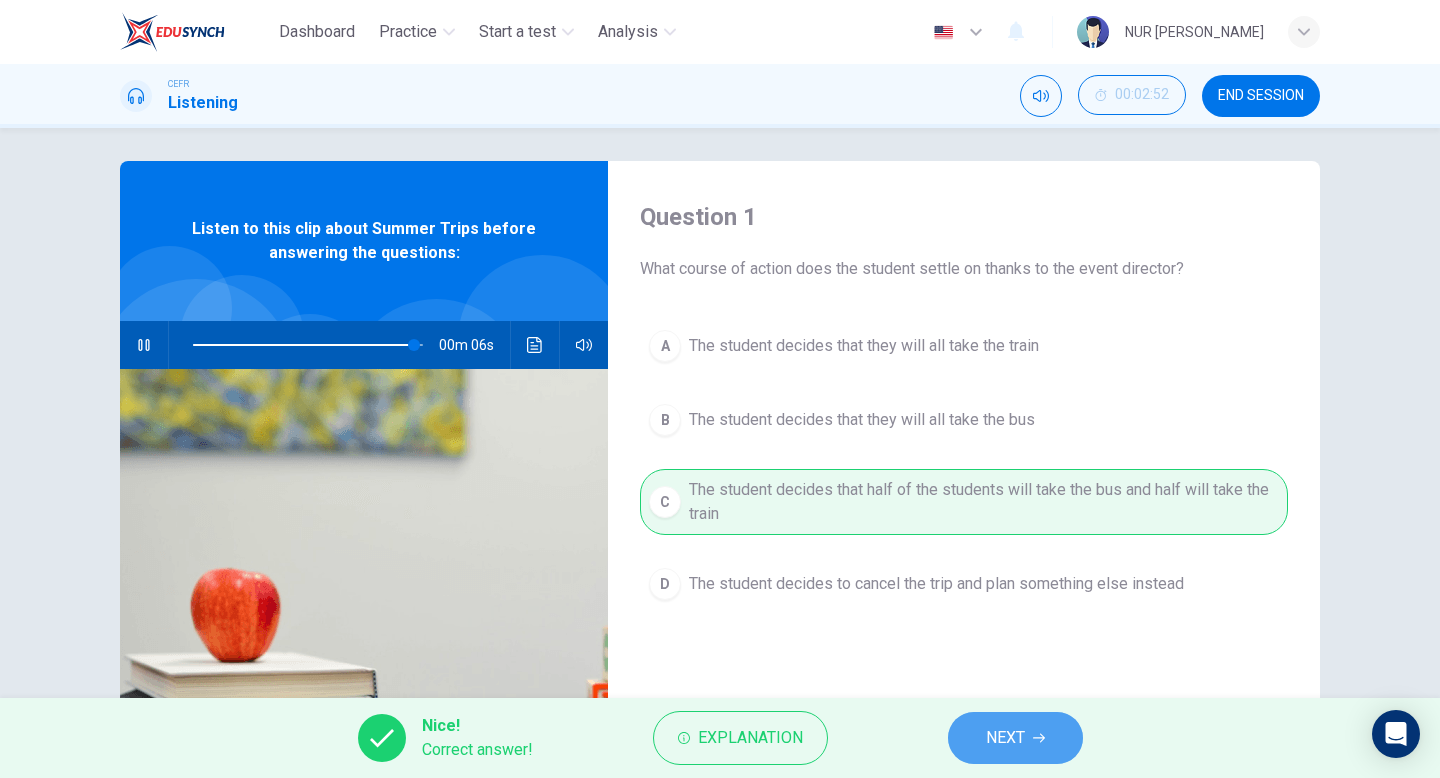 click on "NEXT" at bounding box center [1005, 738] 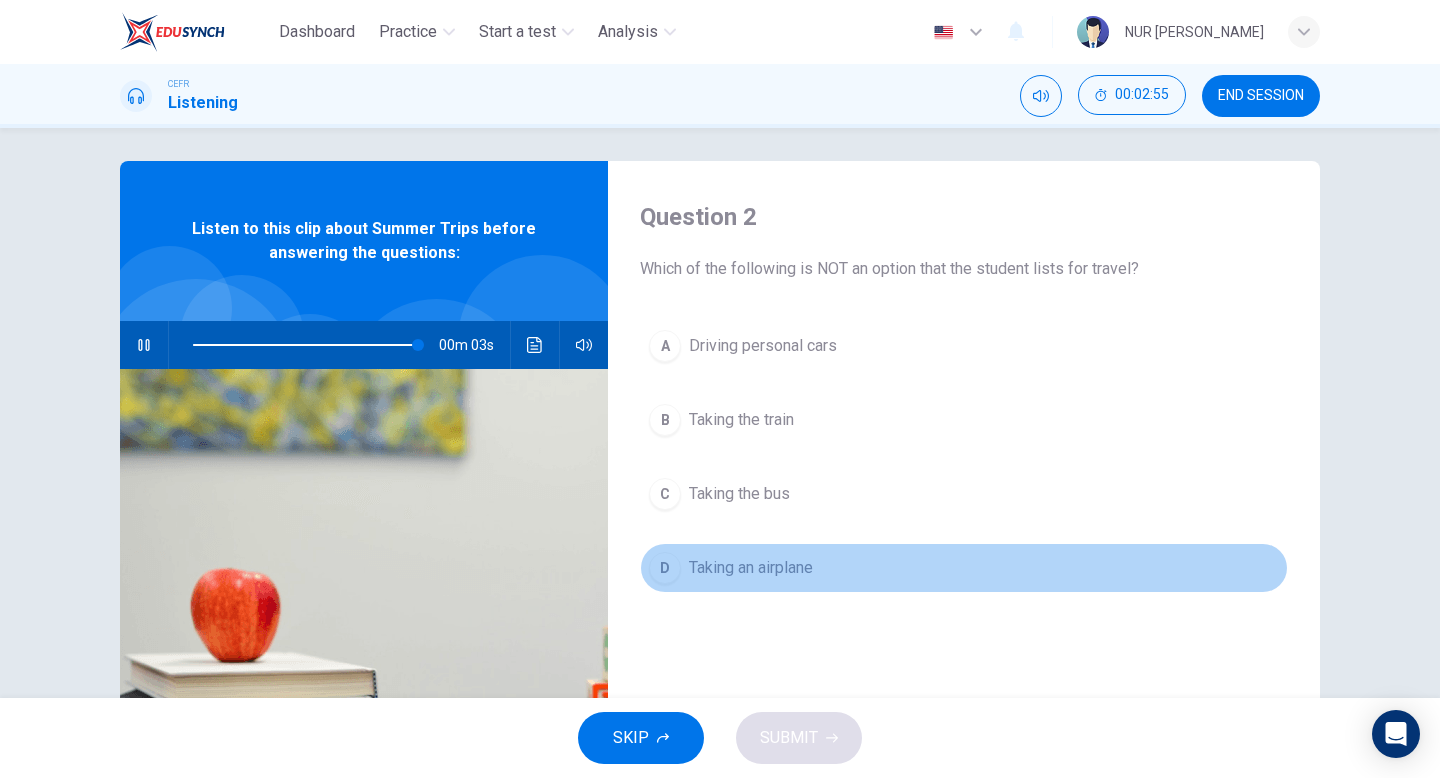 click on "D Taking an airplane" at bounding box center [964, 568] 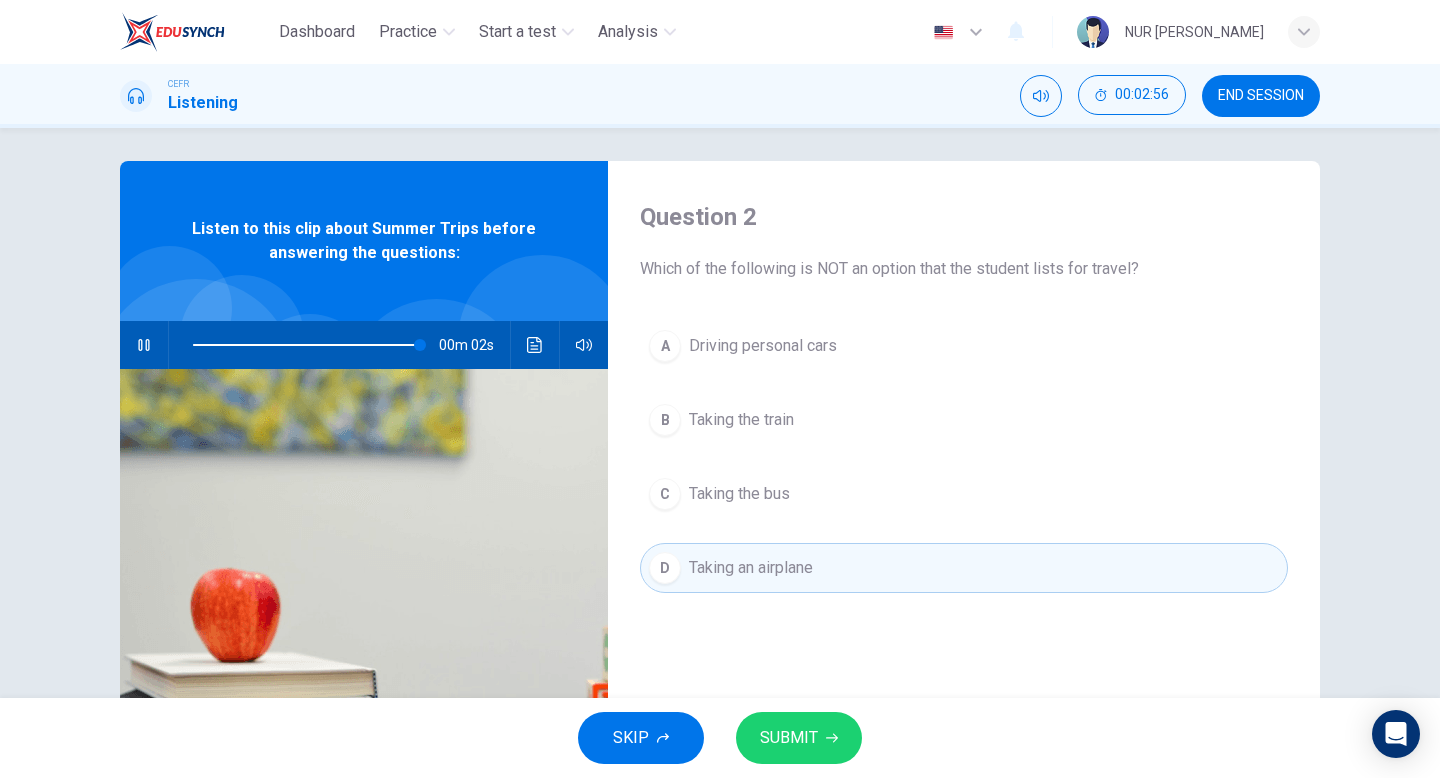 click on "SUBMIT" at bounding box center (799, 738) 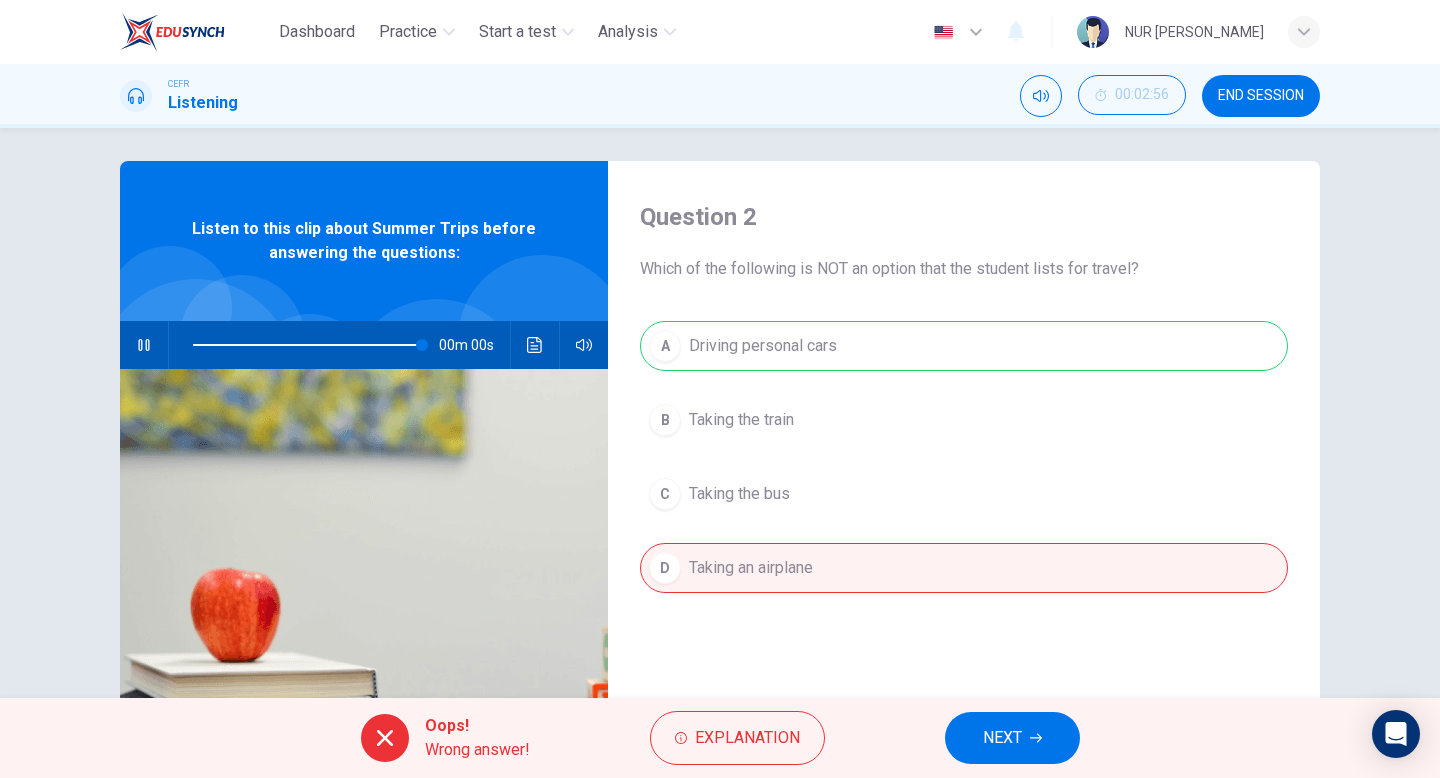type on "0" 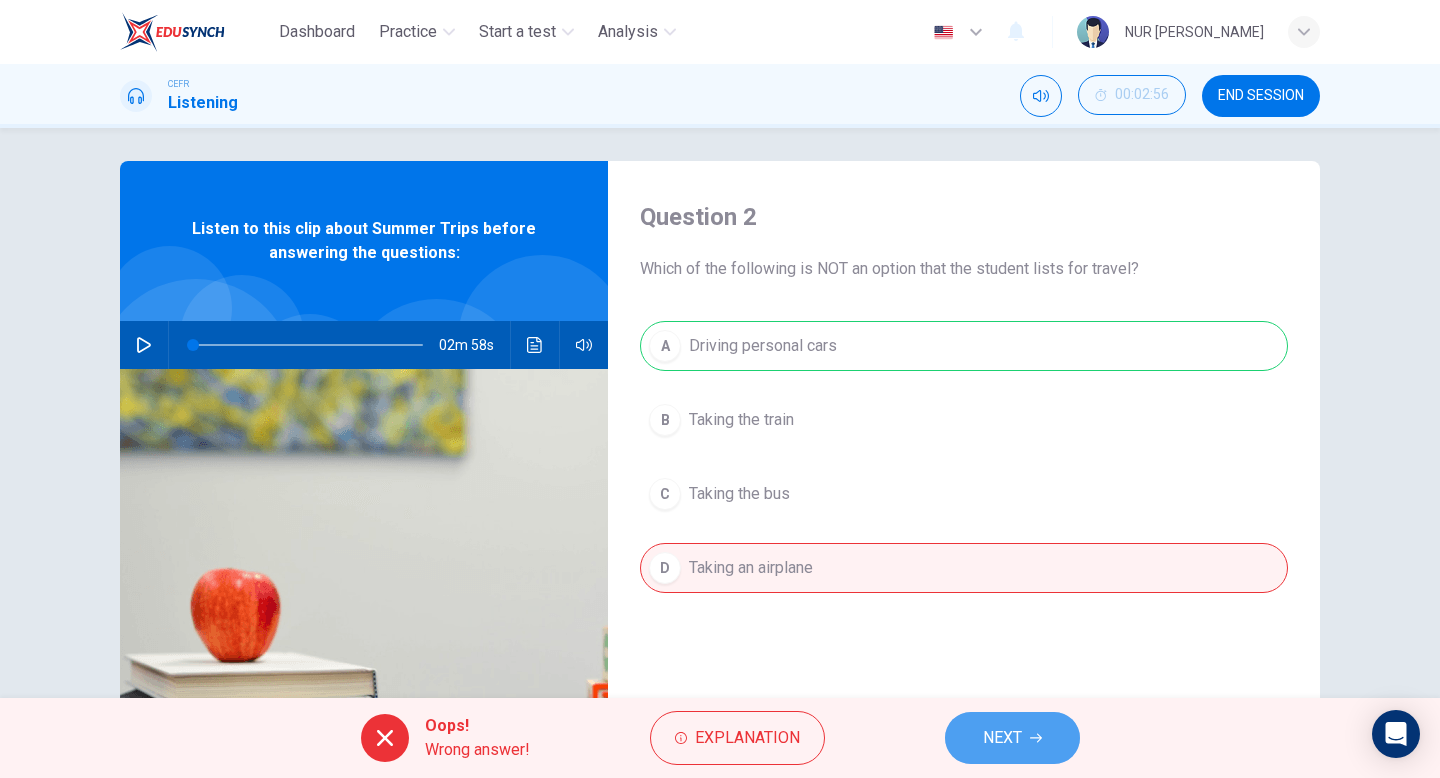 click on "NEXT" at bounding box center (1012, 738) 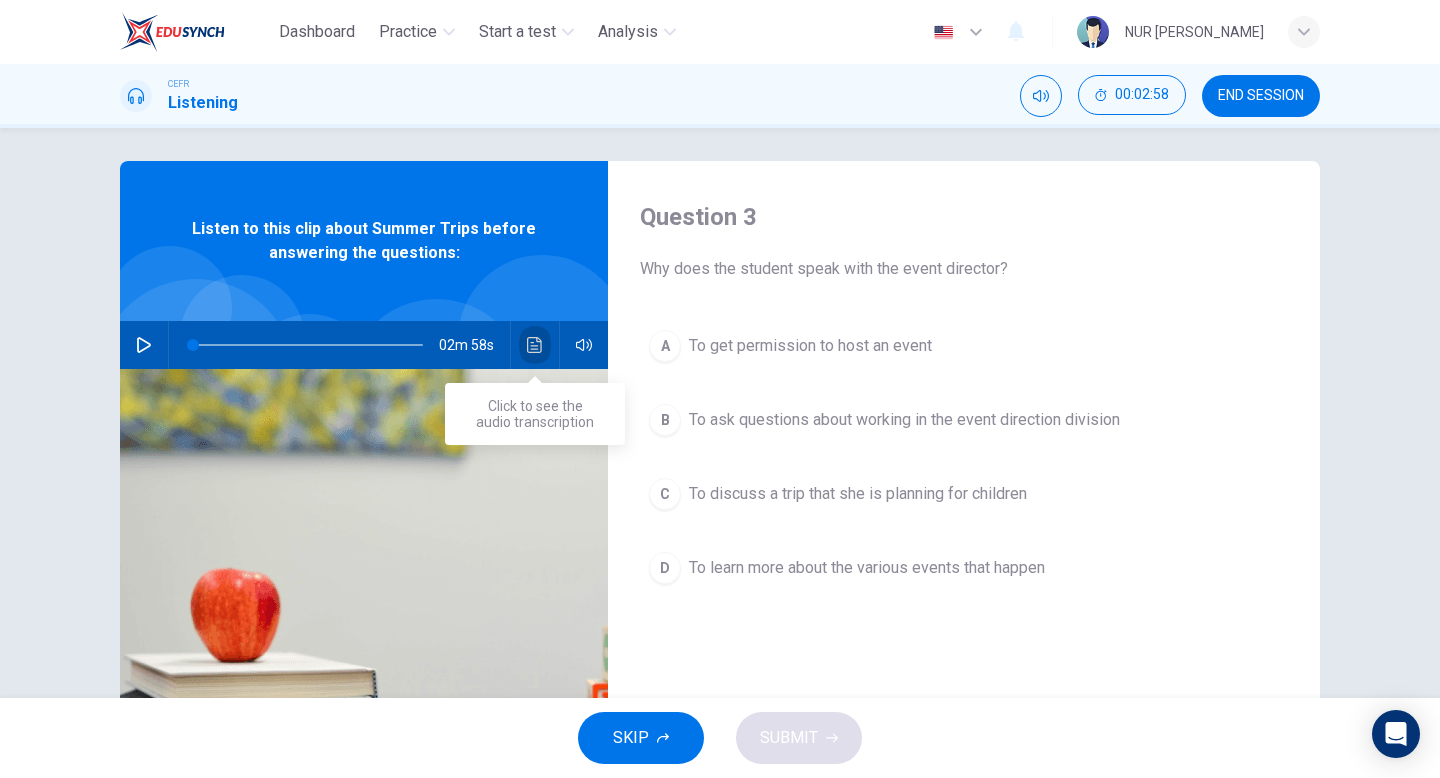 click at bounding box center (535, 345) 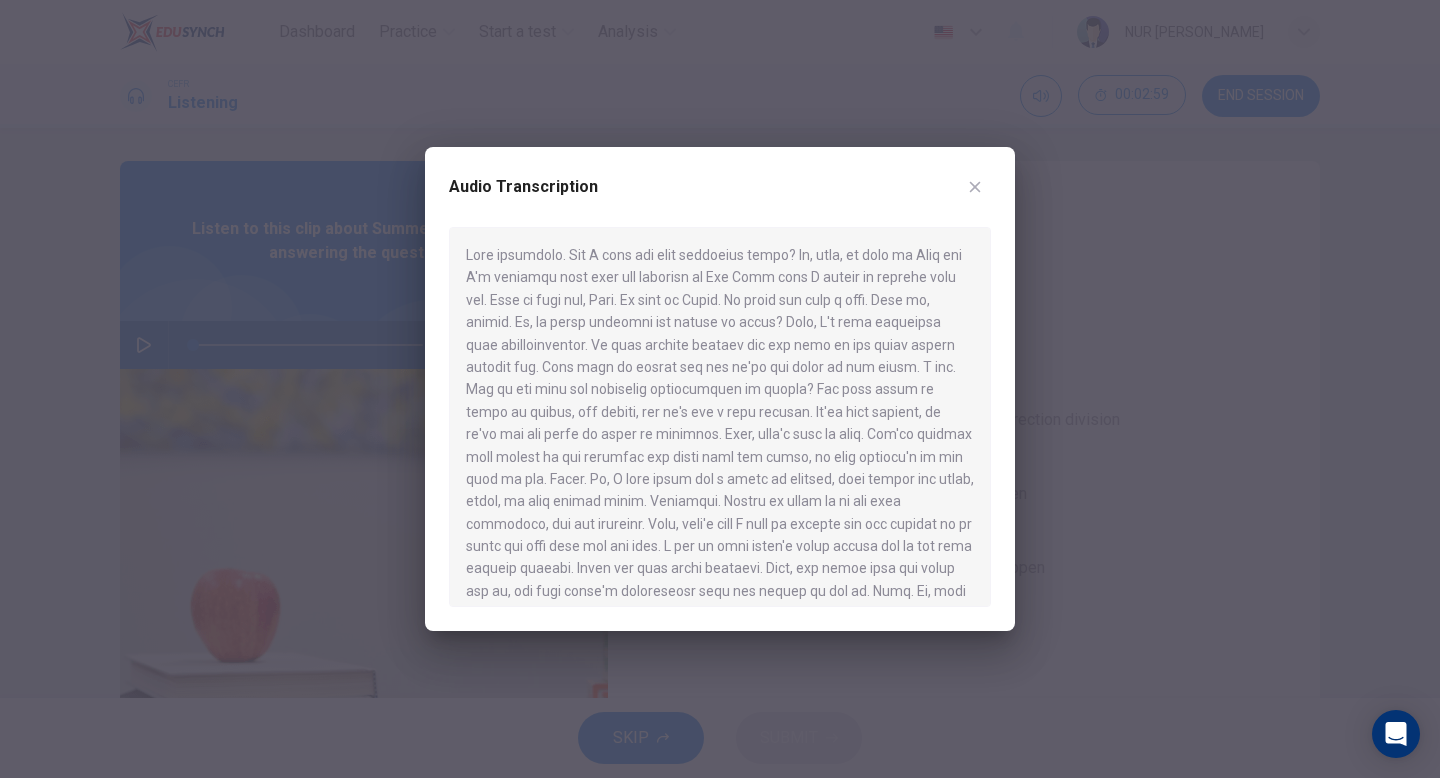 scroll, scrollTop: 482, scrollLeft: 0, axis: vertical 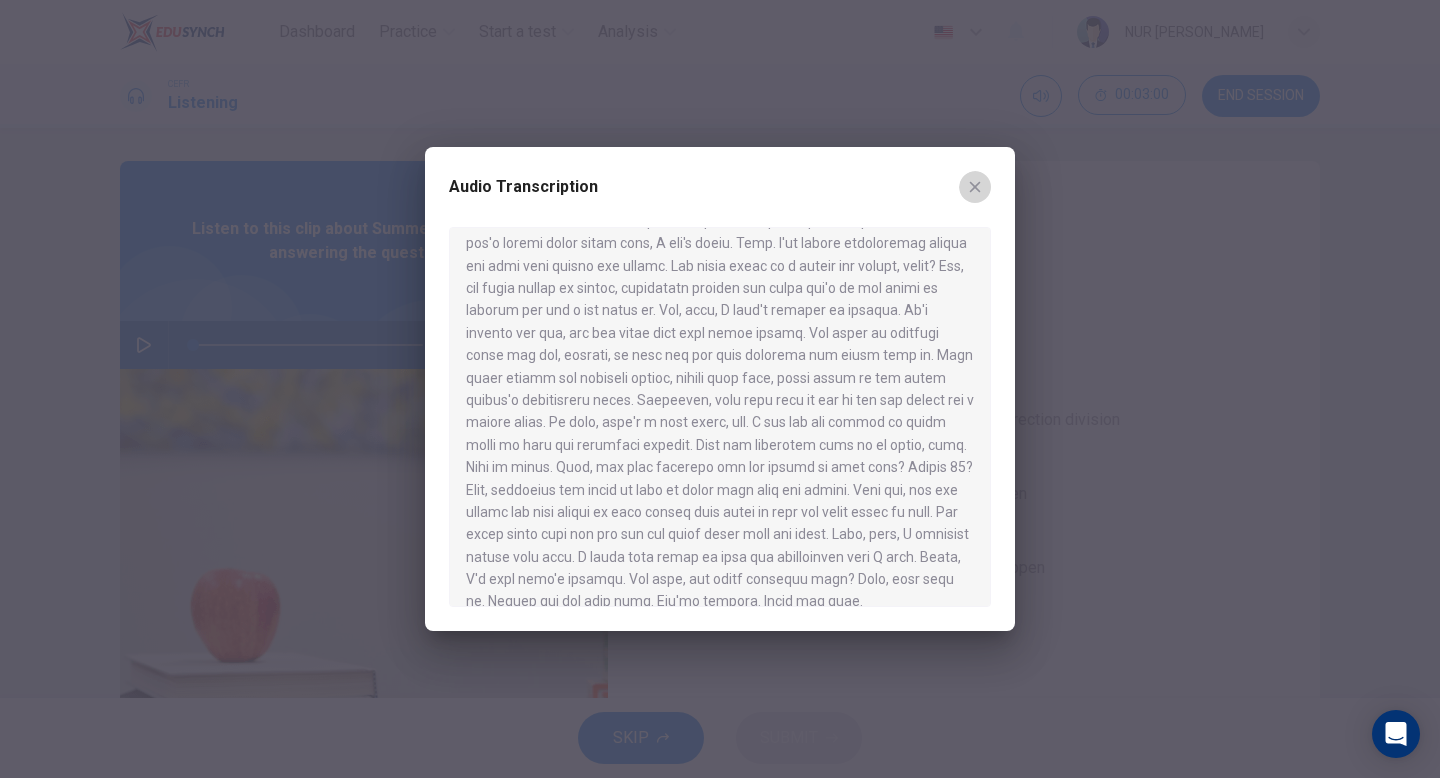 click 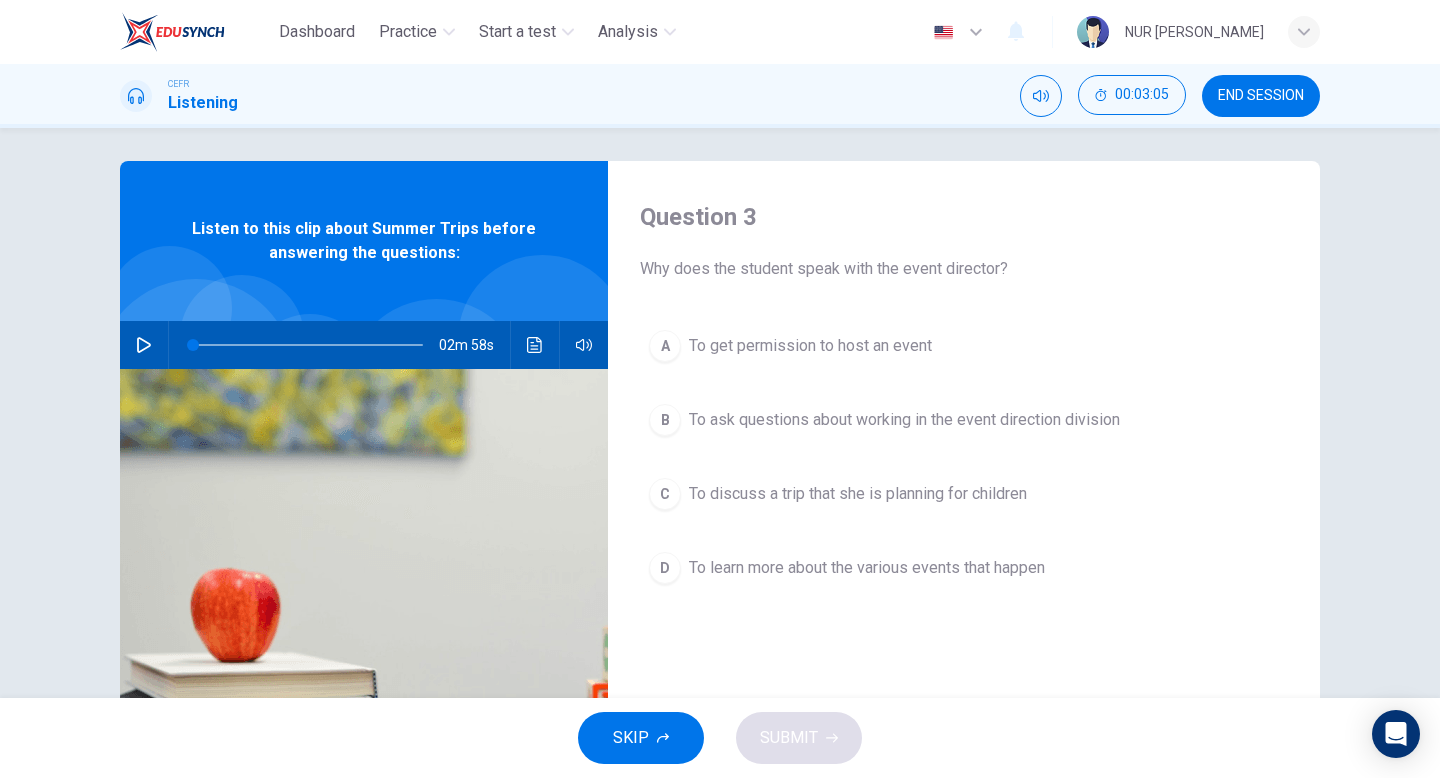 click on "To discuss a trip that she is planning for children" at bounding box center [858, 494] 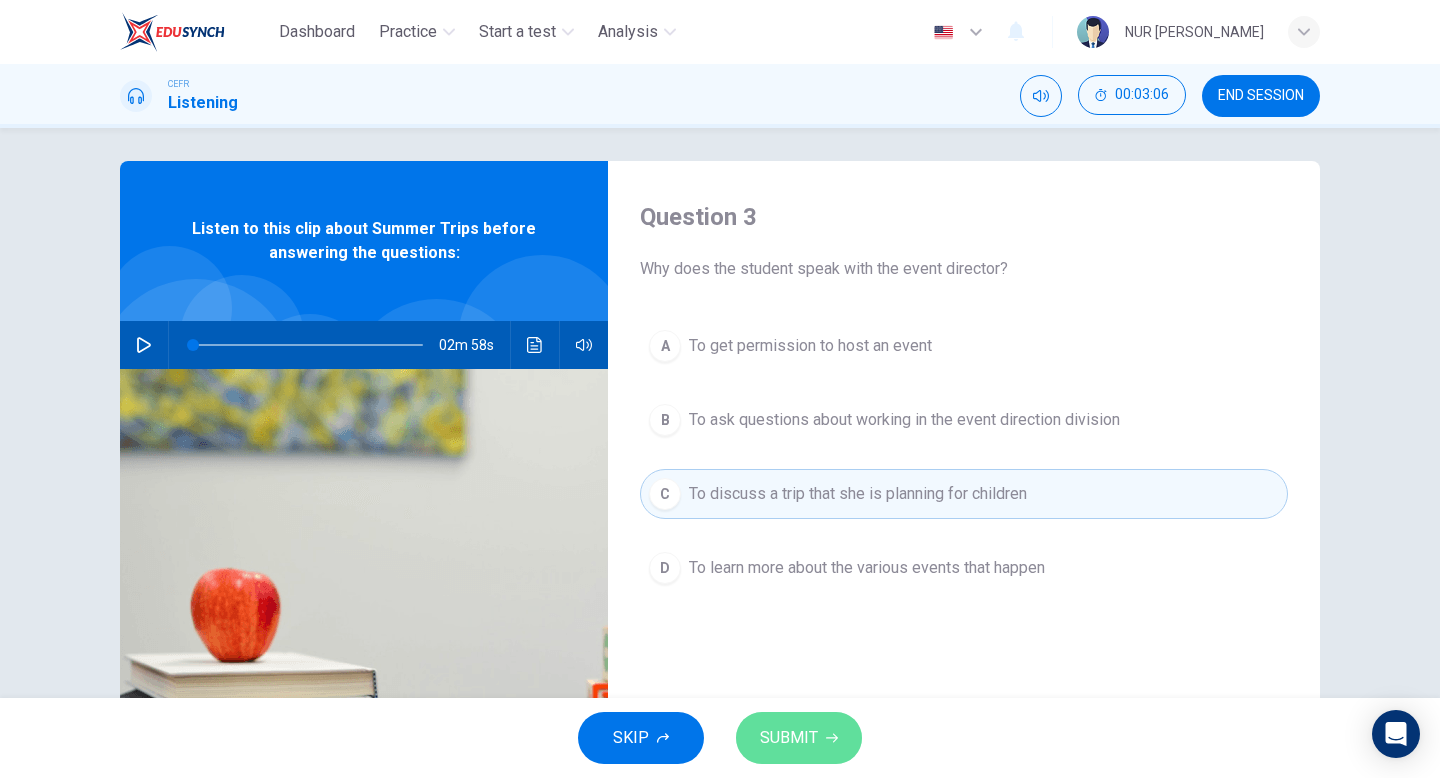 click on "SUBMIT" at bounding box center (799, 738) 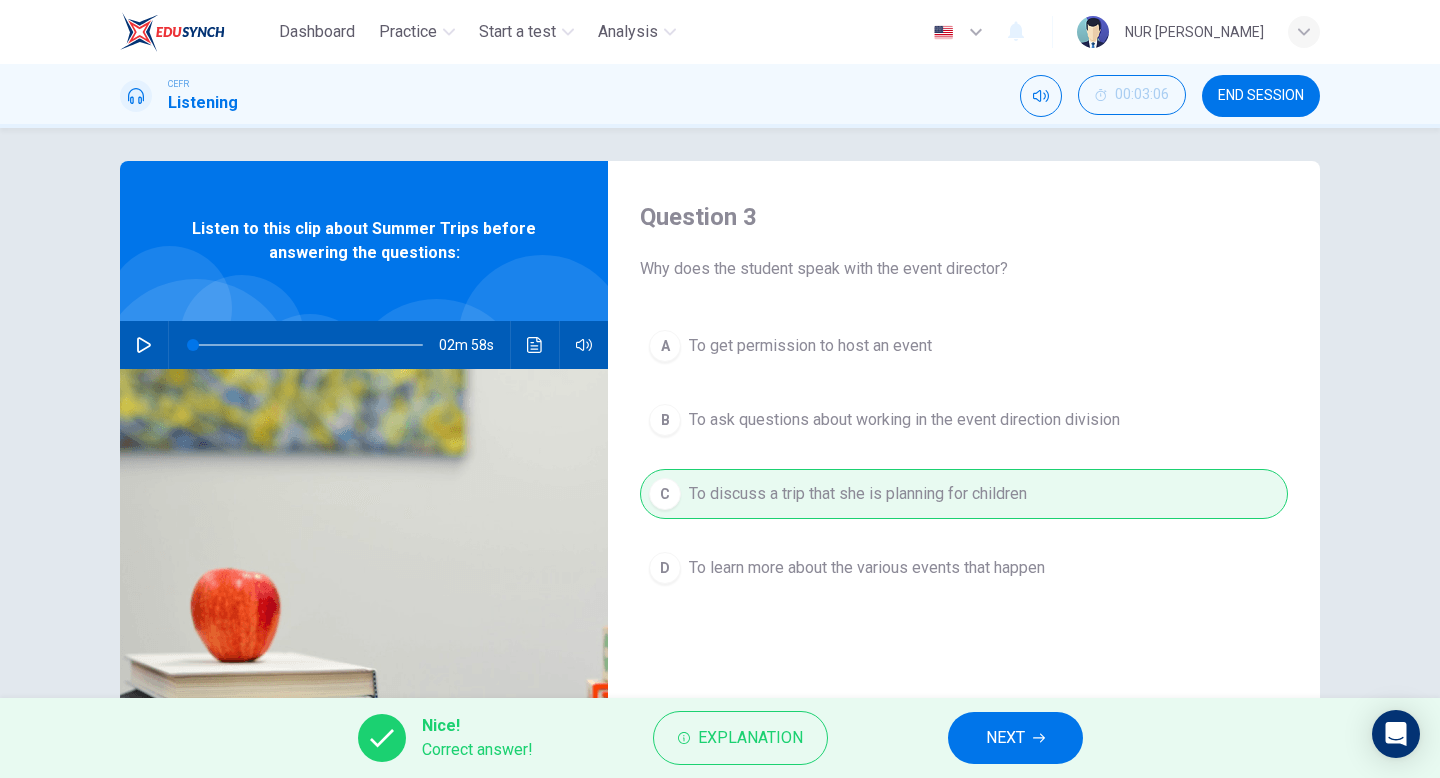click on "NEXT" at bounding box center [1005, 738] 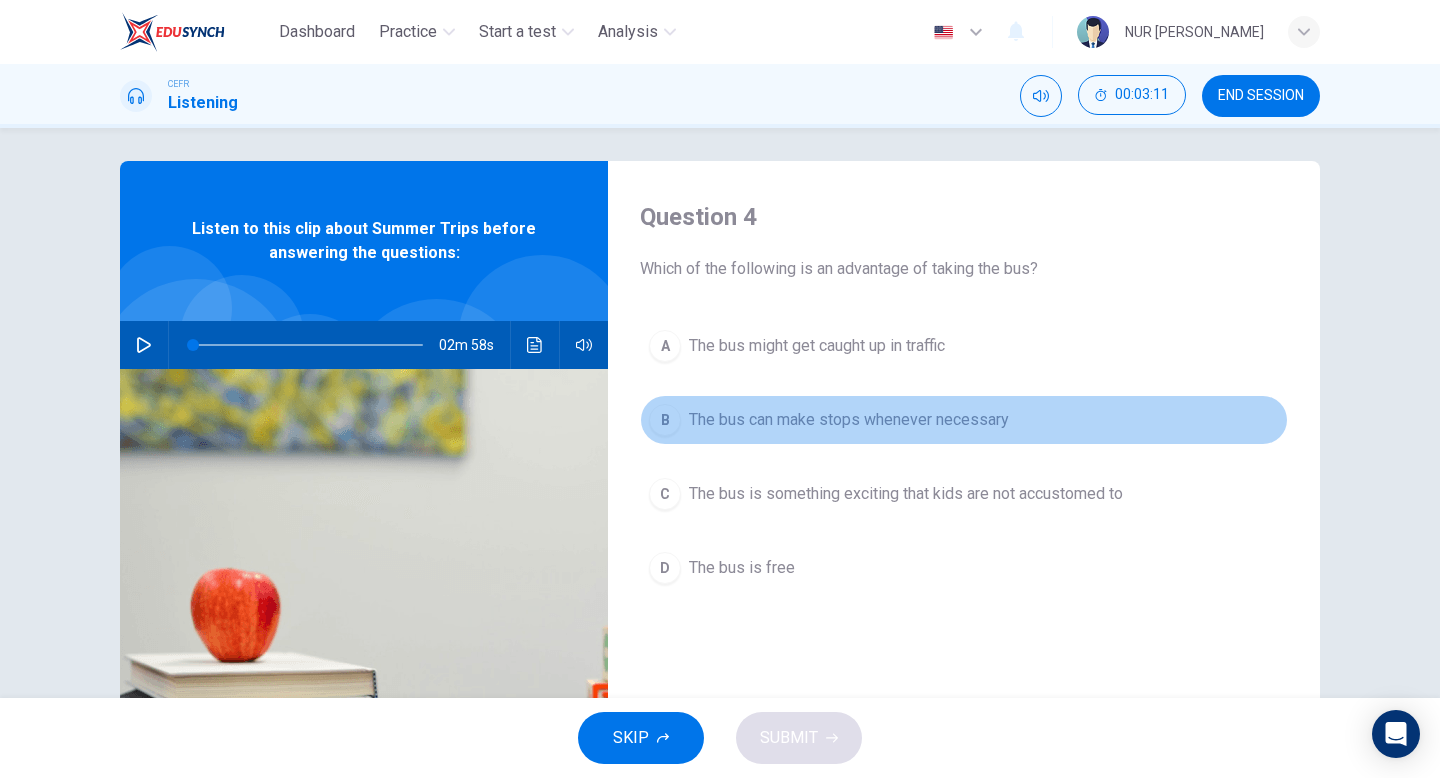 click on "The bus can make stops whenever necessary" at bounding box center (849, 420) 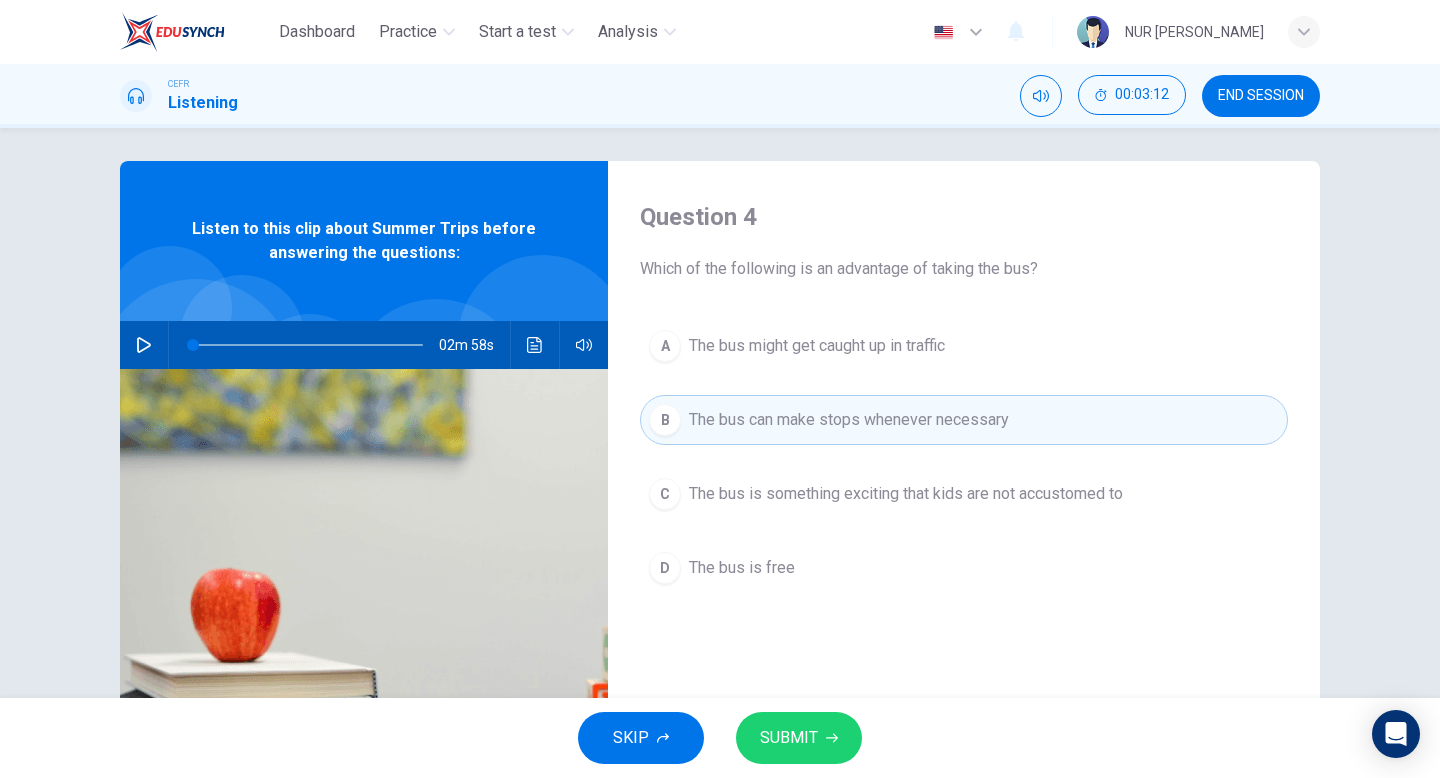 click on "SUBMIT" at bounding box center (799, 738) 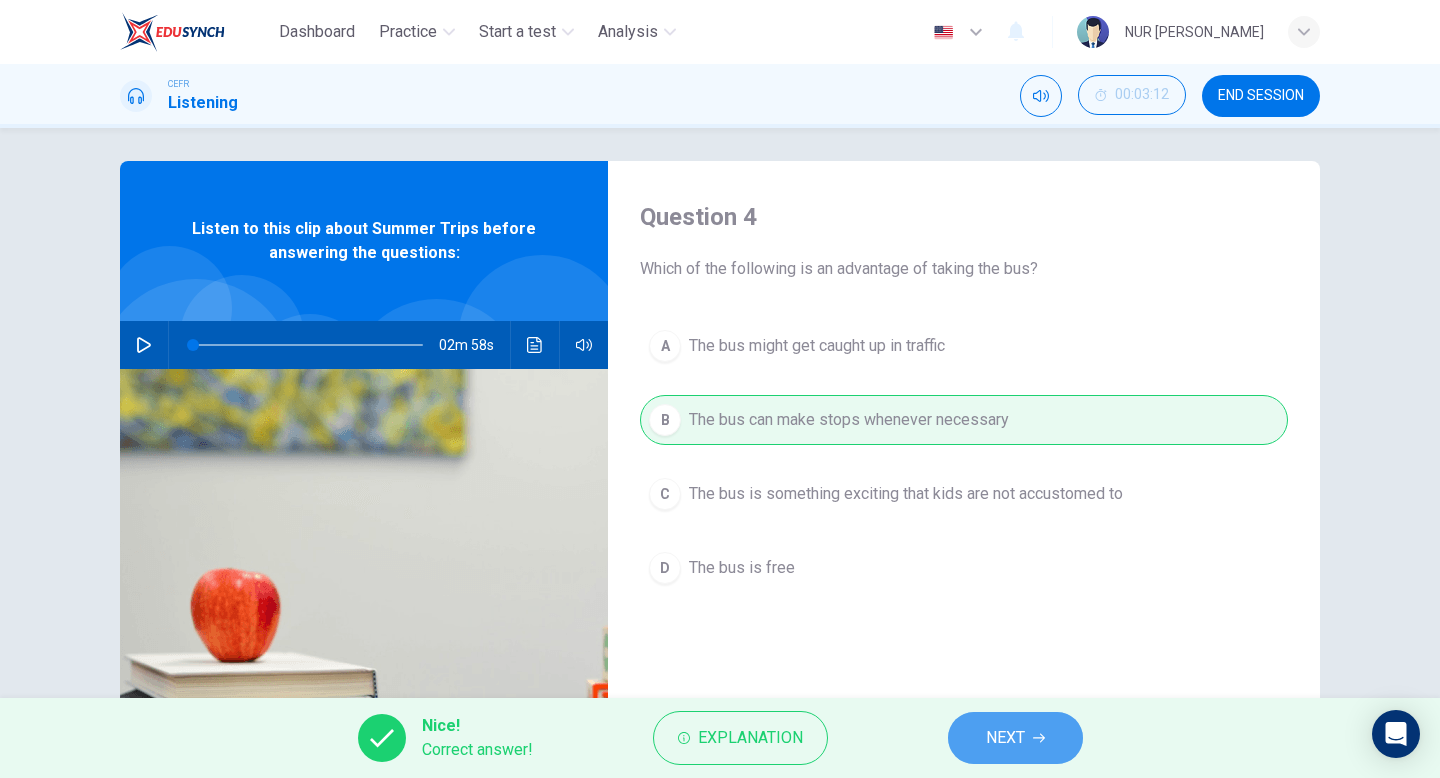 click on "NEXT" at bounding box center (1005, 738) 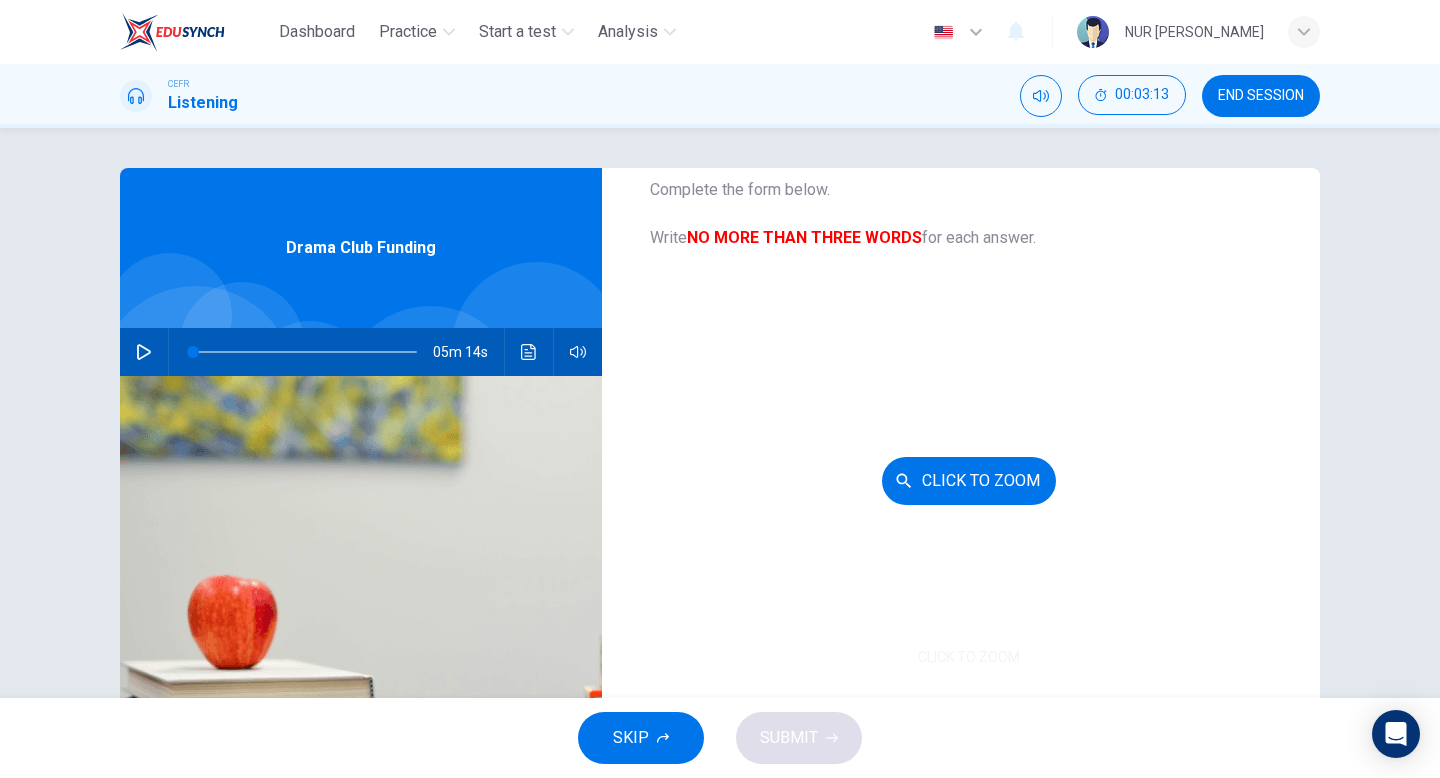 scroll, scrollTop: 101, scrollLeft: 0, axis: vertical 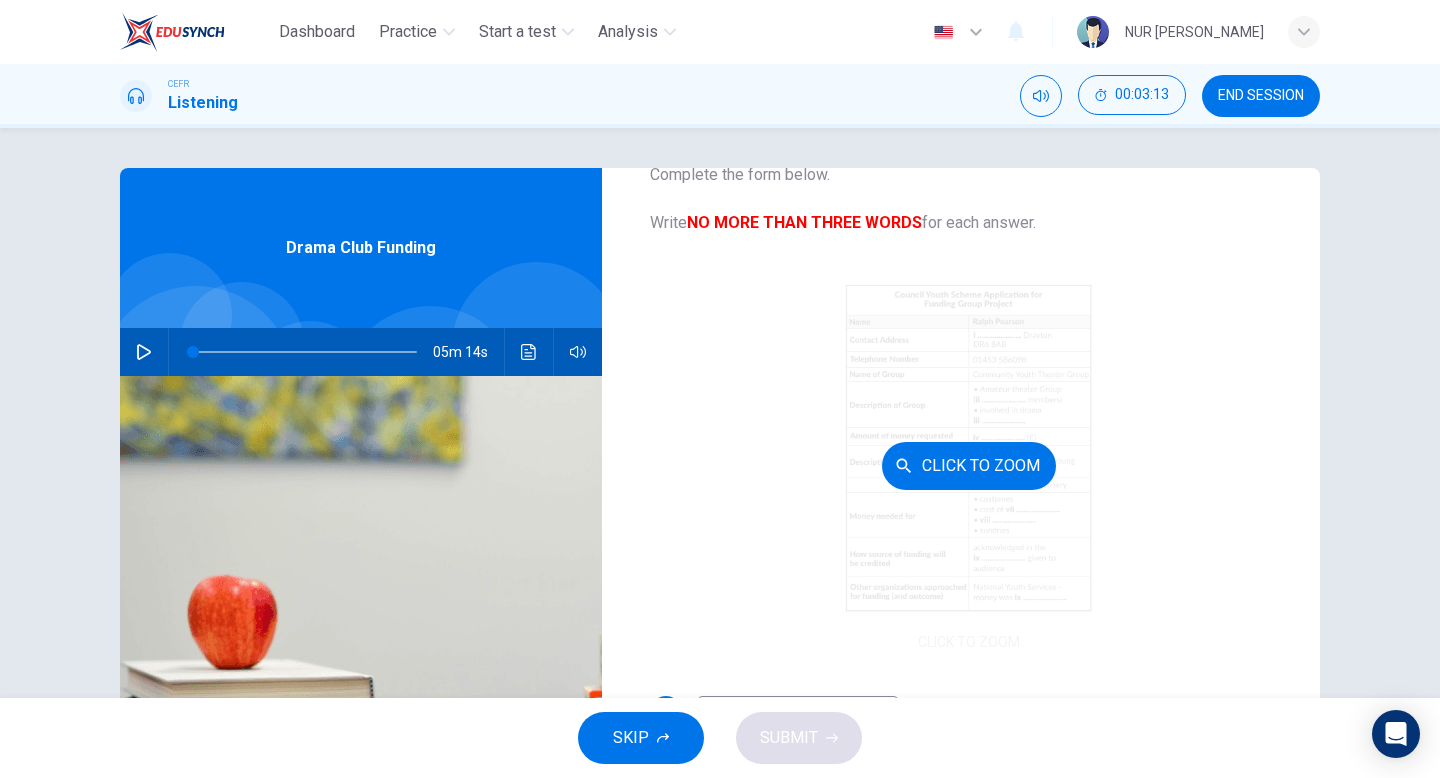 click on "Click to Zoom" at bounding box center [969, 465] 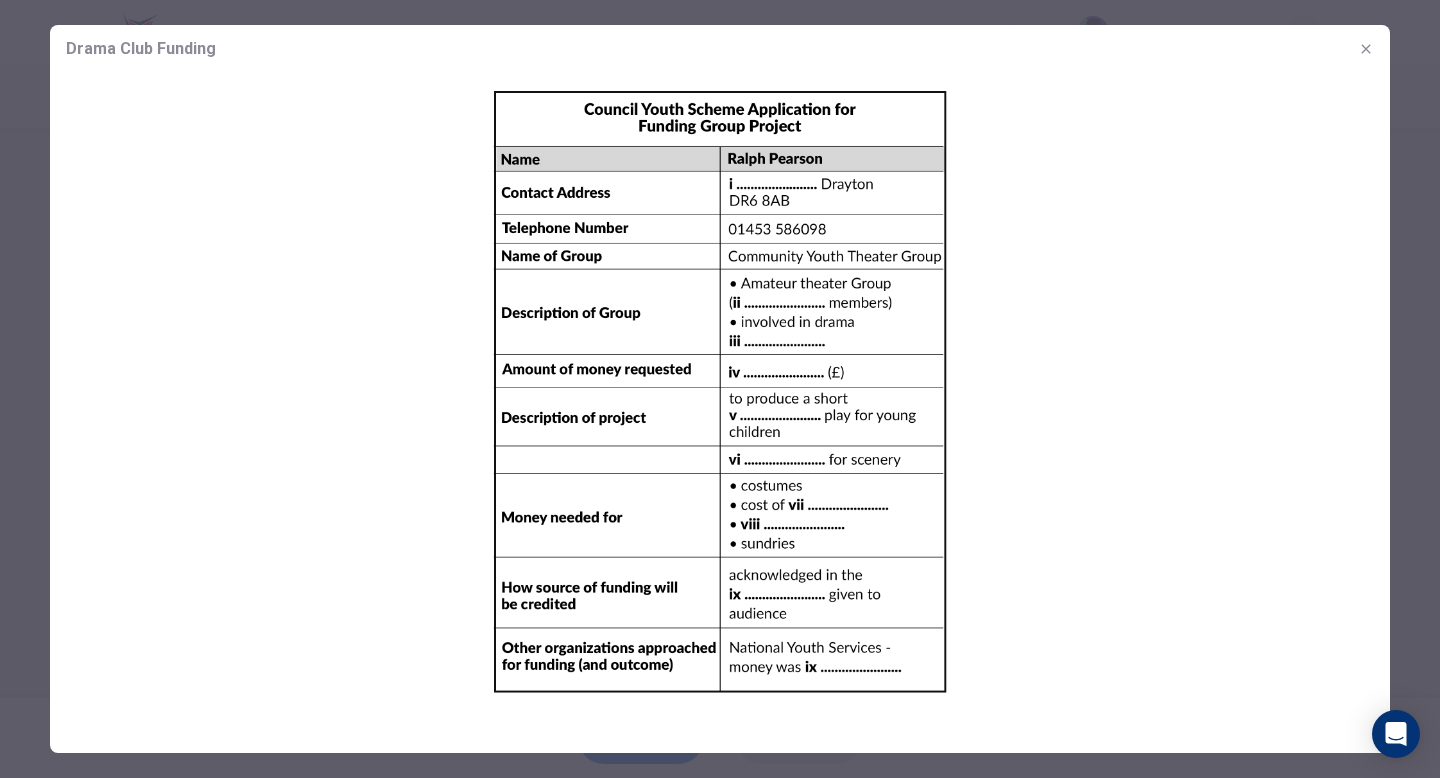click at bounding box center (1366, 49) 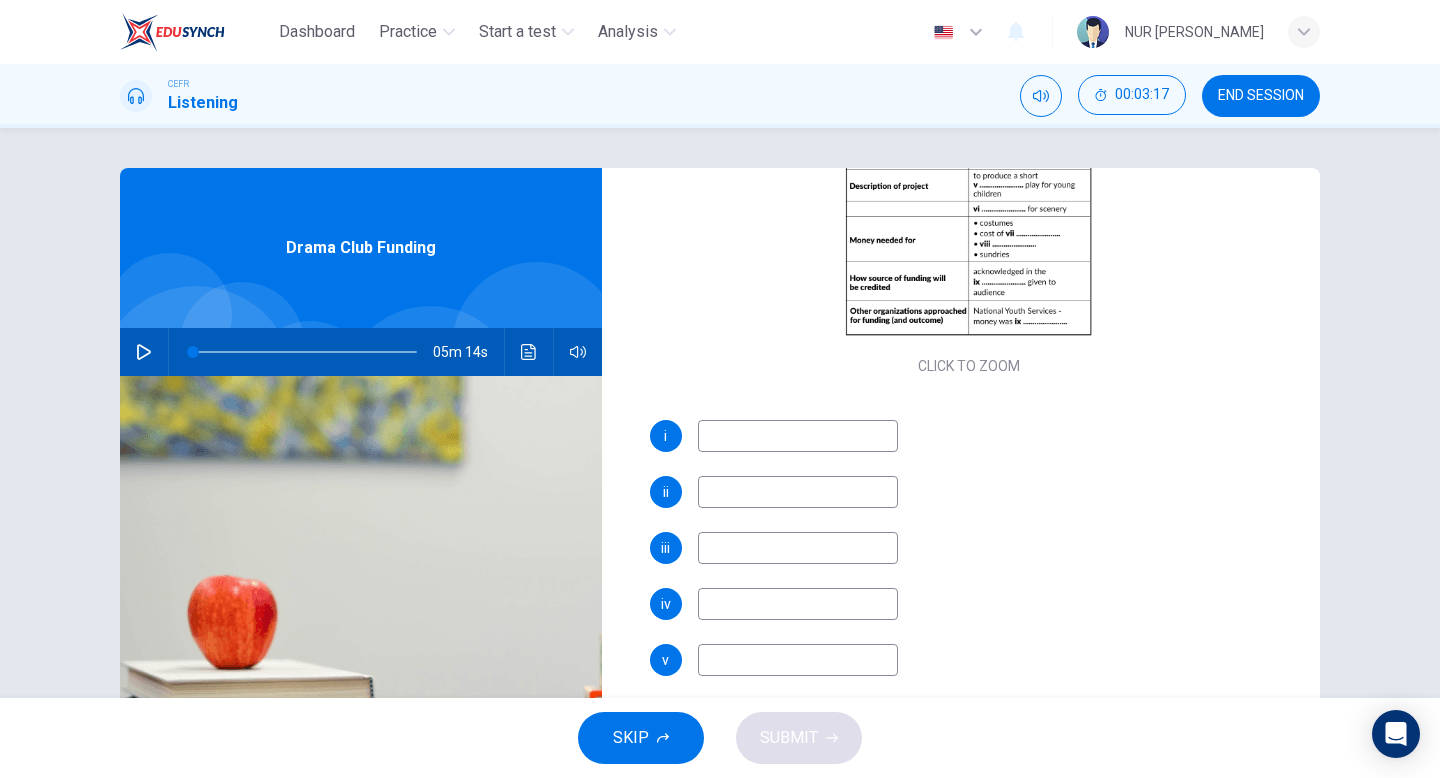 scroll, scrollTop: 0, scrollLeft: 0, axis: both 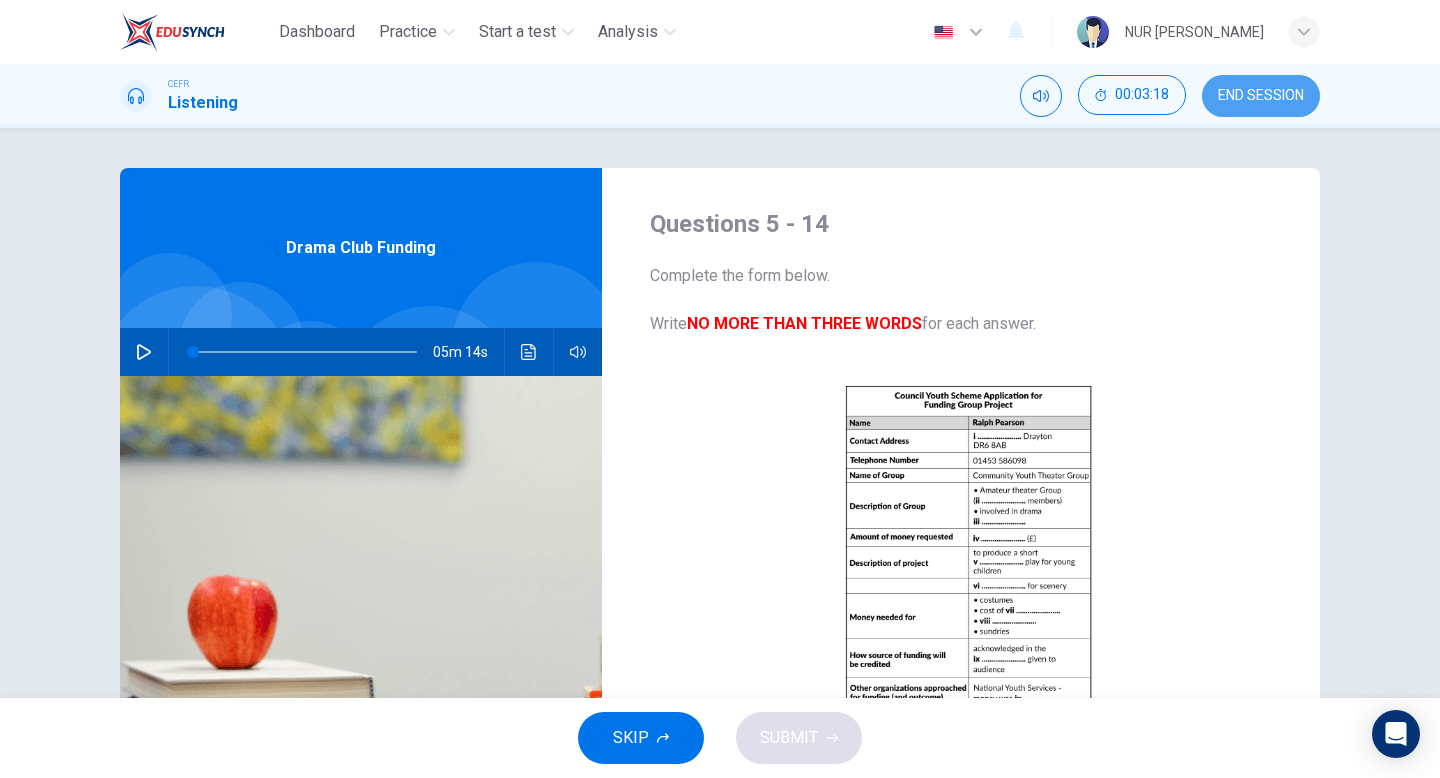 click on "END SESSION" at bounding box center [1261, 96] 